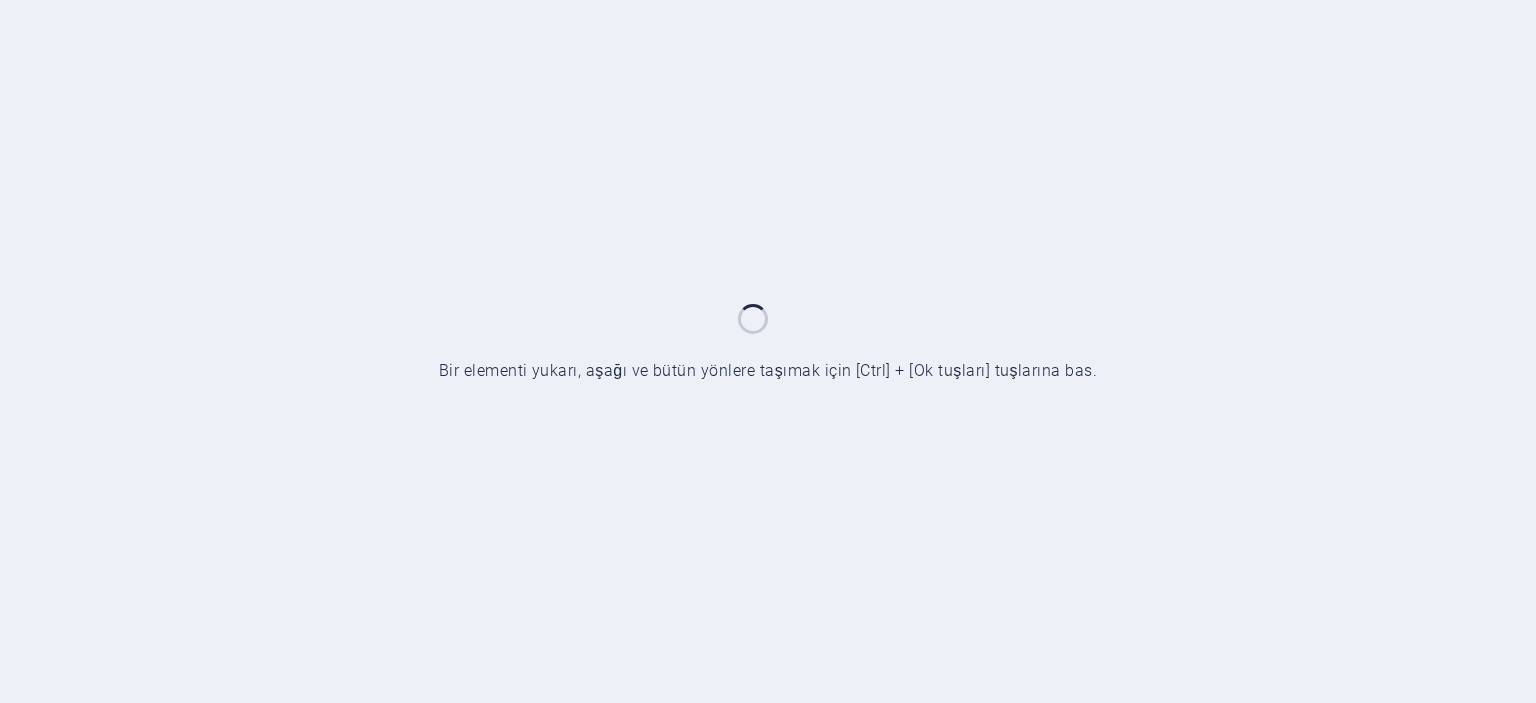 scroll, scrollTop: 0, scrollLeft: 0, axis: both 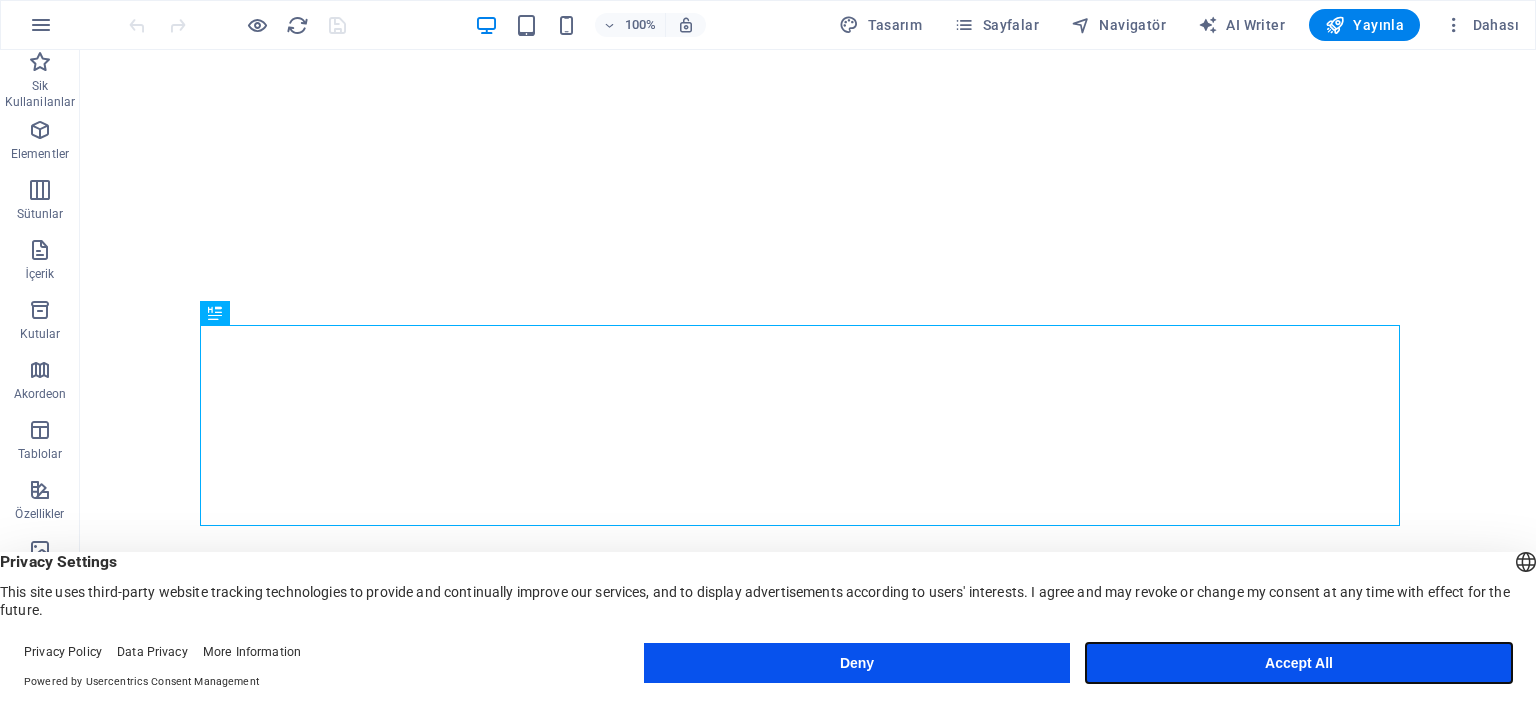 click on "Accept All" at bounding box center (1299, 663) 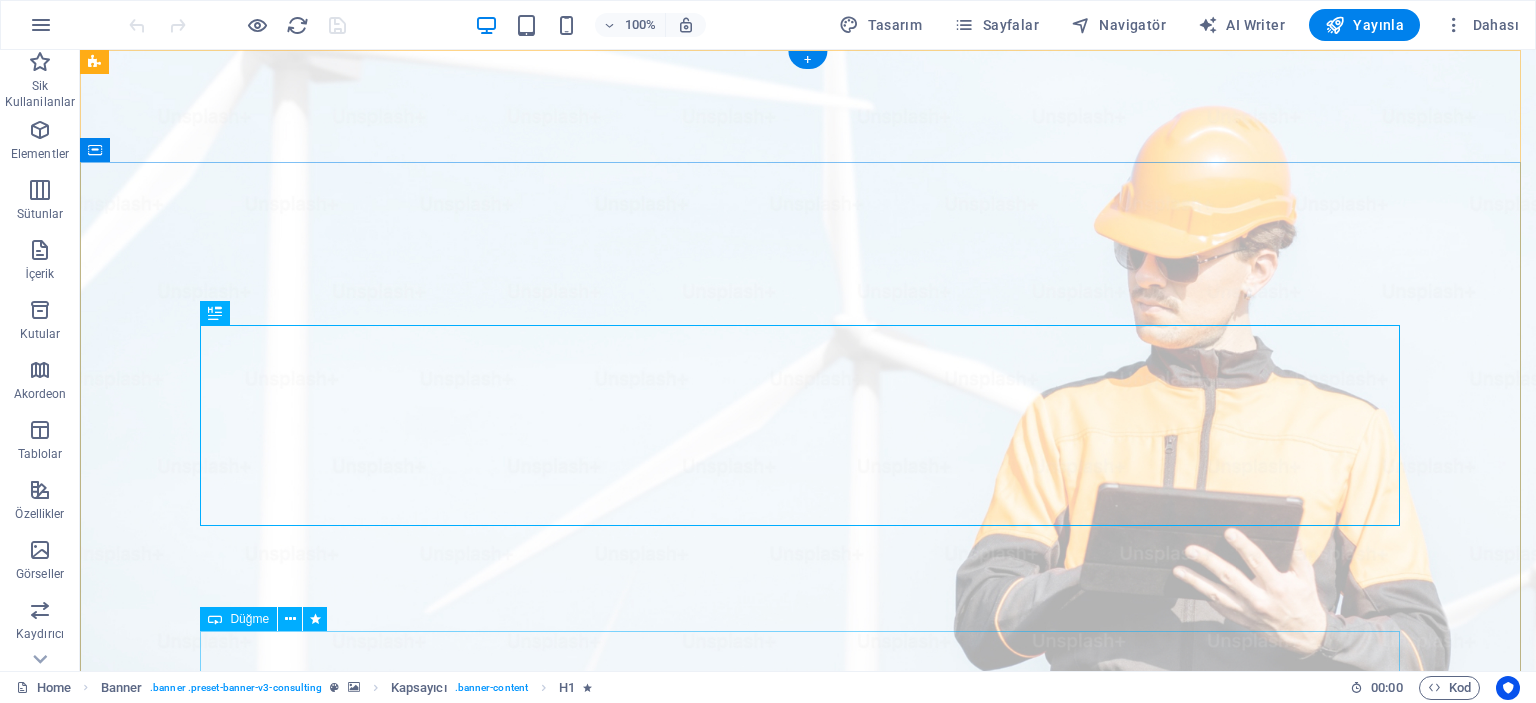 scroll, scrollTop: 0, scrollLeft: 0, axis: both 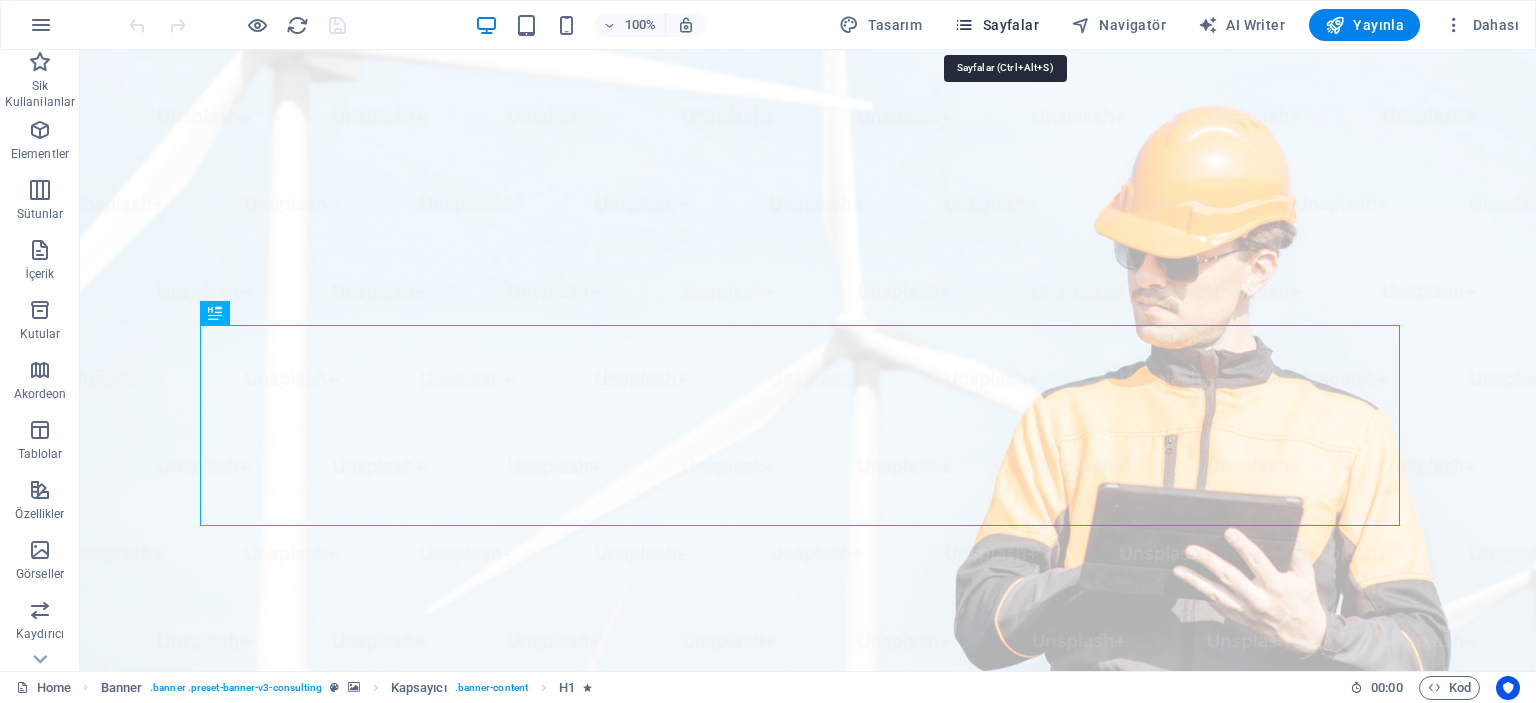 click on "Sayfalar" at bounding box center [996, 25] 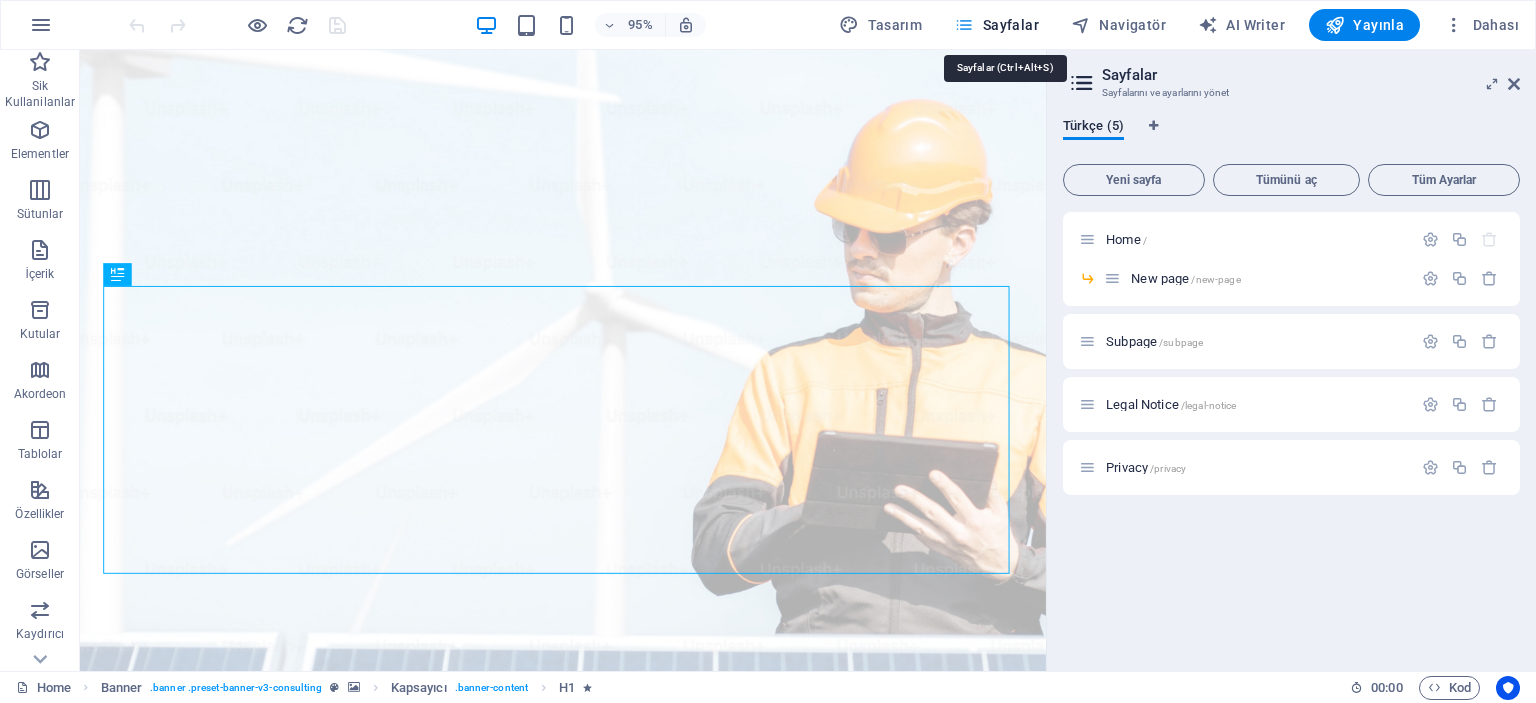 click on "Sayfalar" at bounding box center (996, 25) 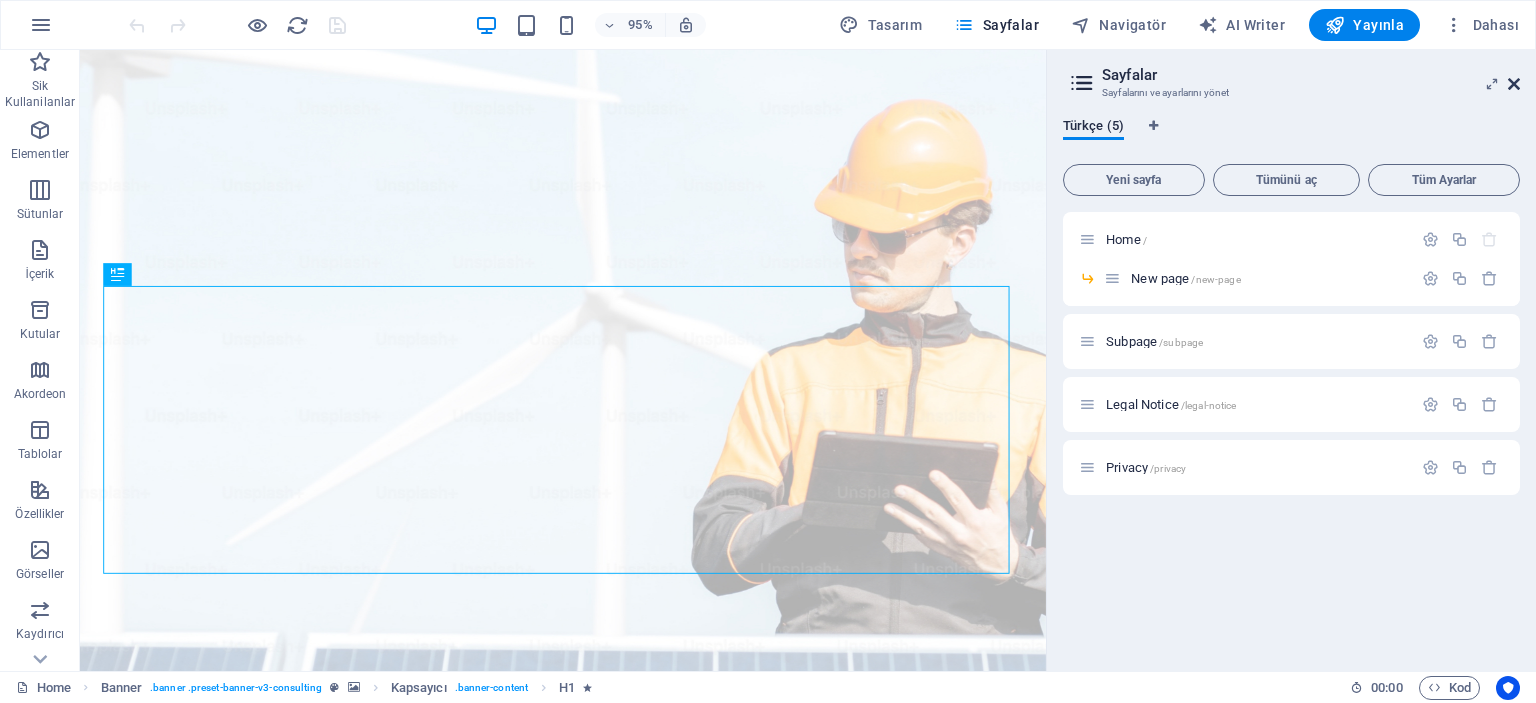 click at bounding box center [1514, 84] 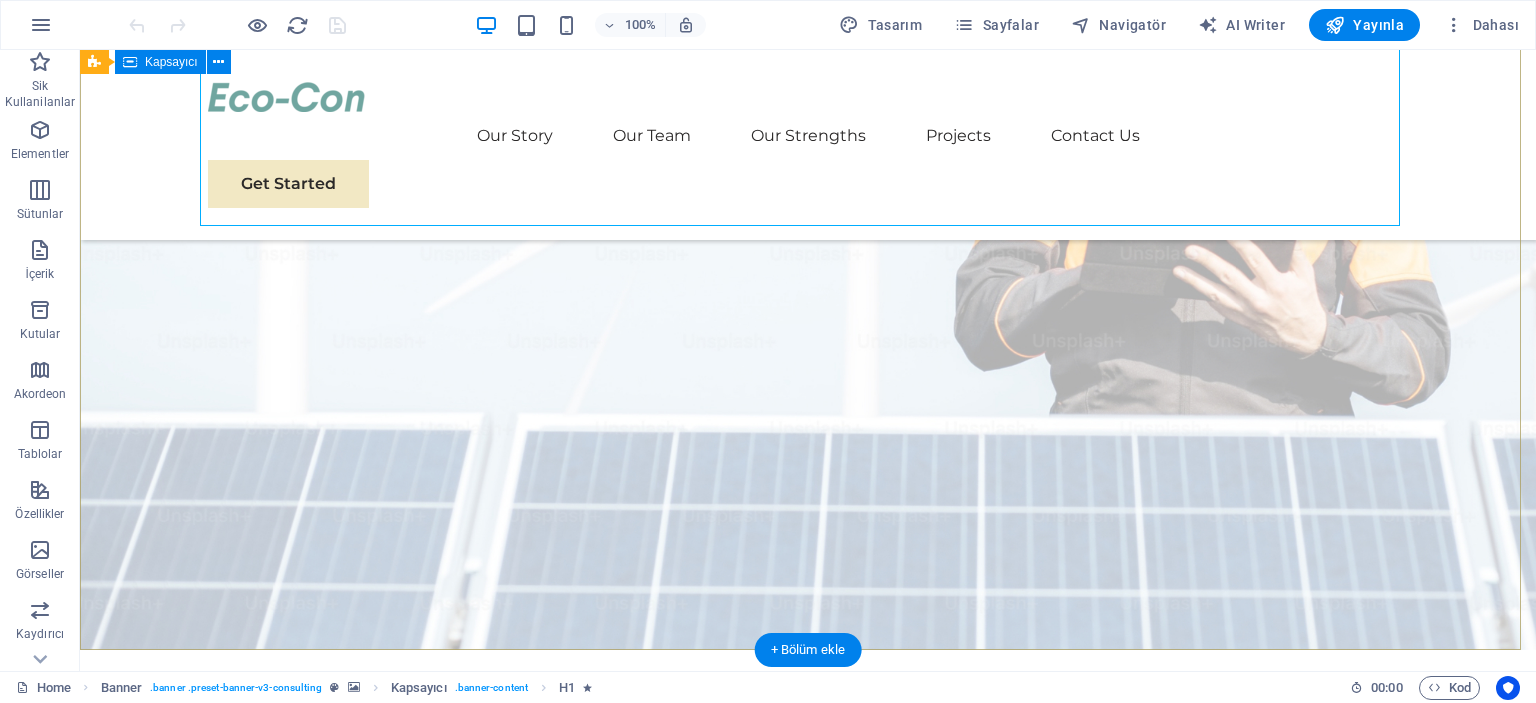scroll, scrollTop: 0, scrollLeft: 0, axis: both 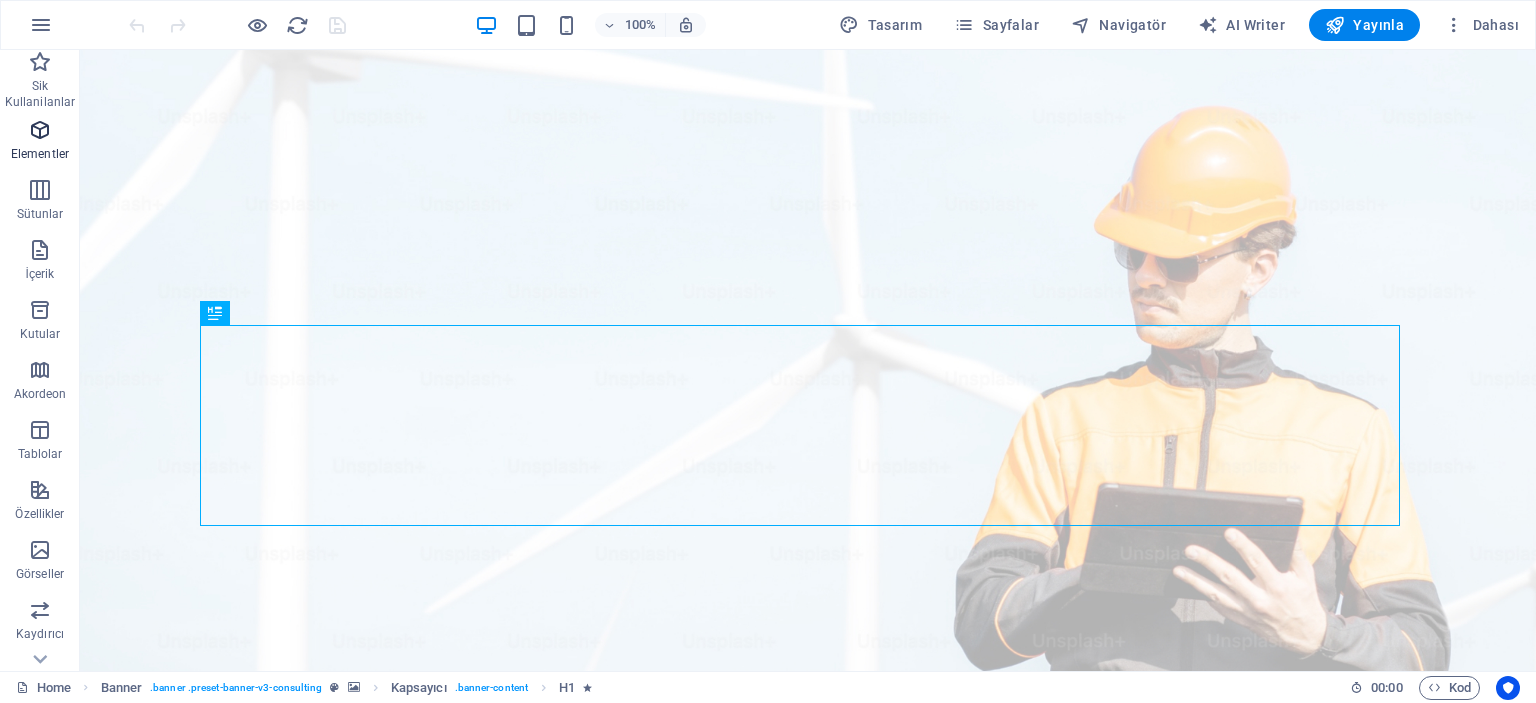 click at bounding box center (40, 130) 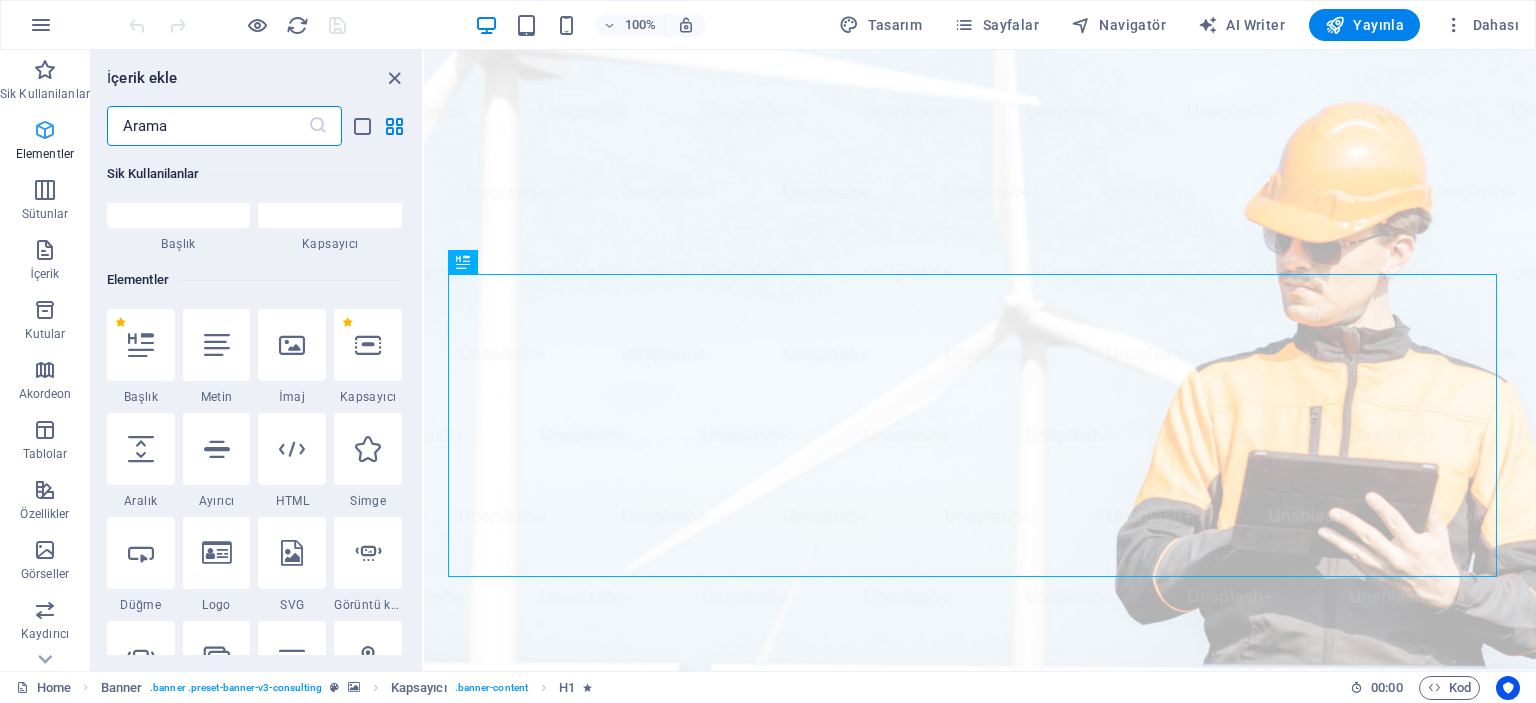 scroll, scrollTop: 212, scrollLeft: 0, axis: vertical 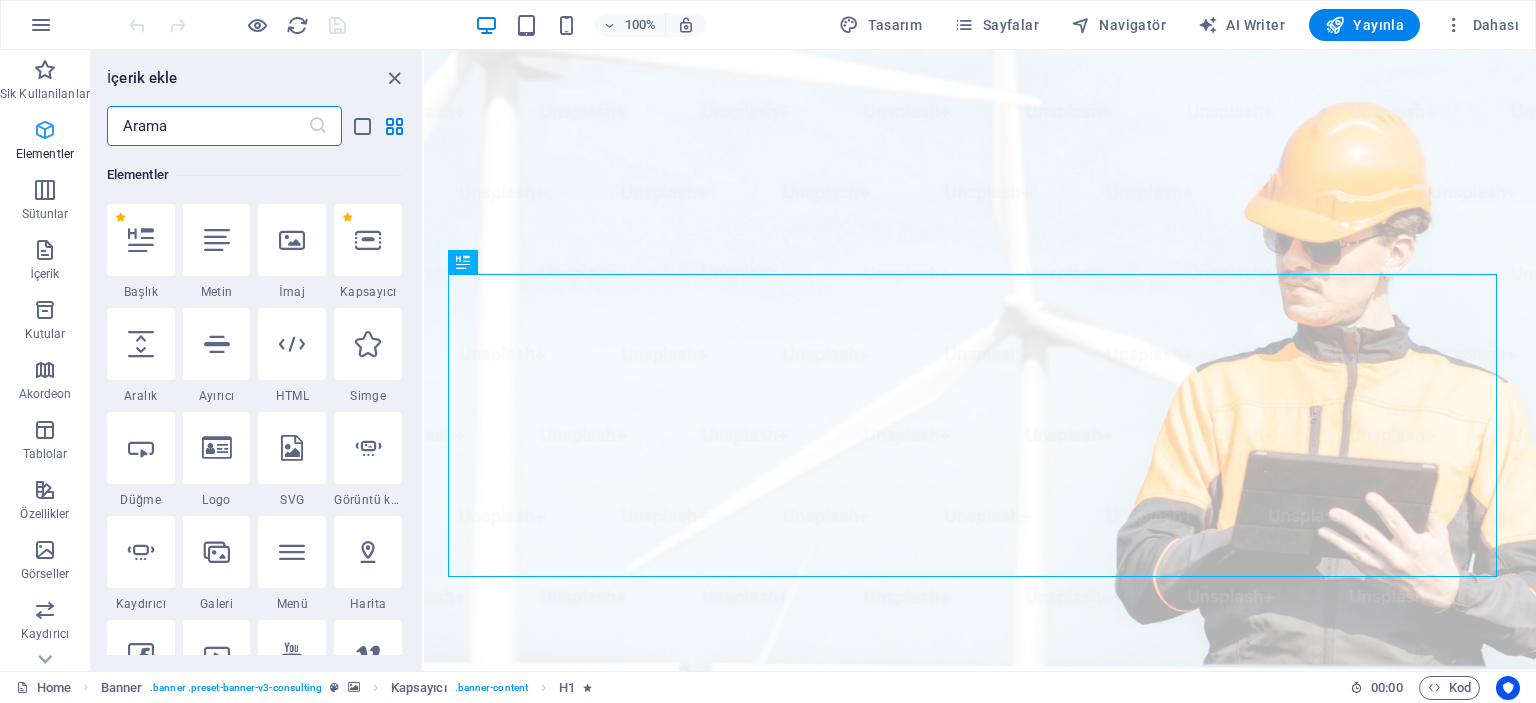 click at bounding box center (45, 130) 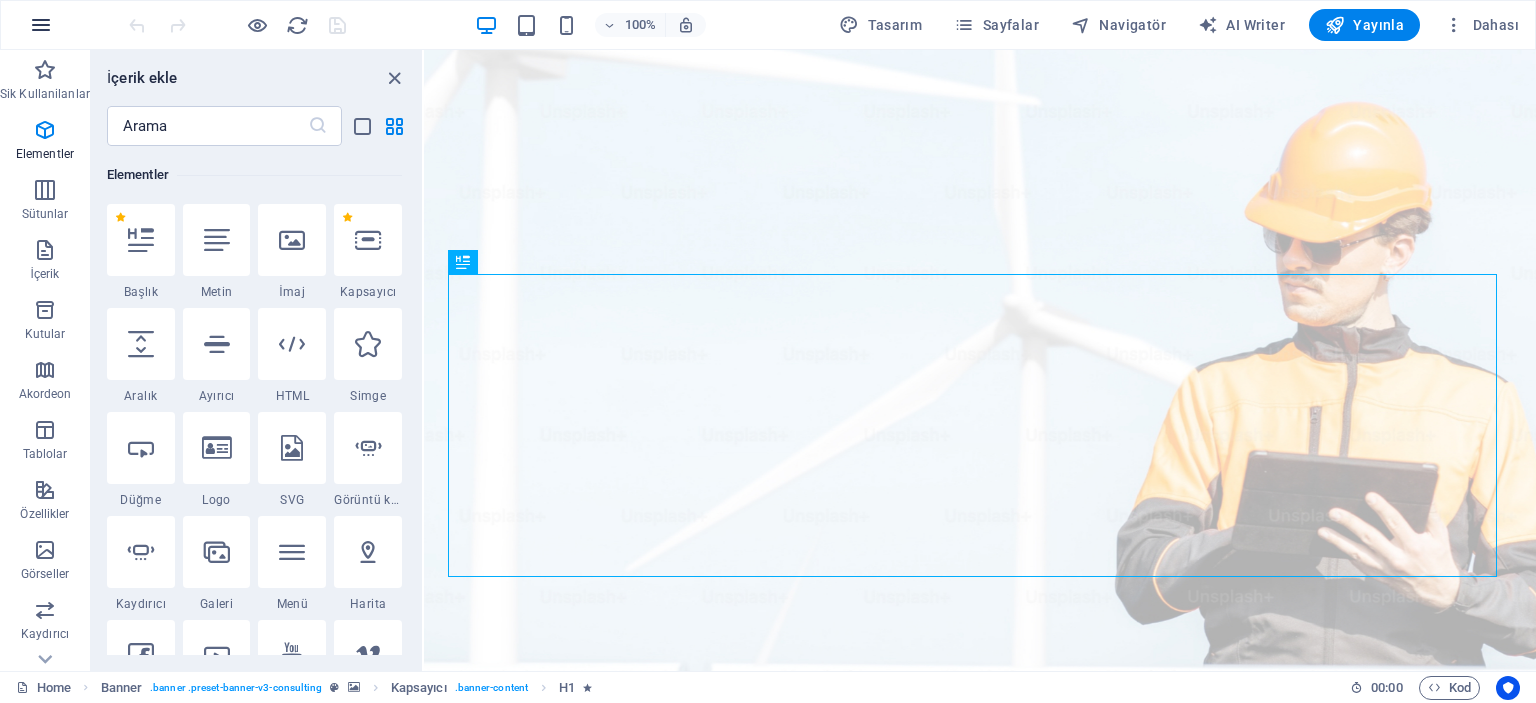 click at bounding box center (41, 25) 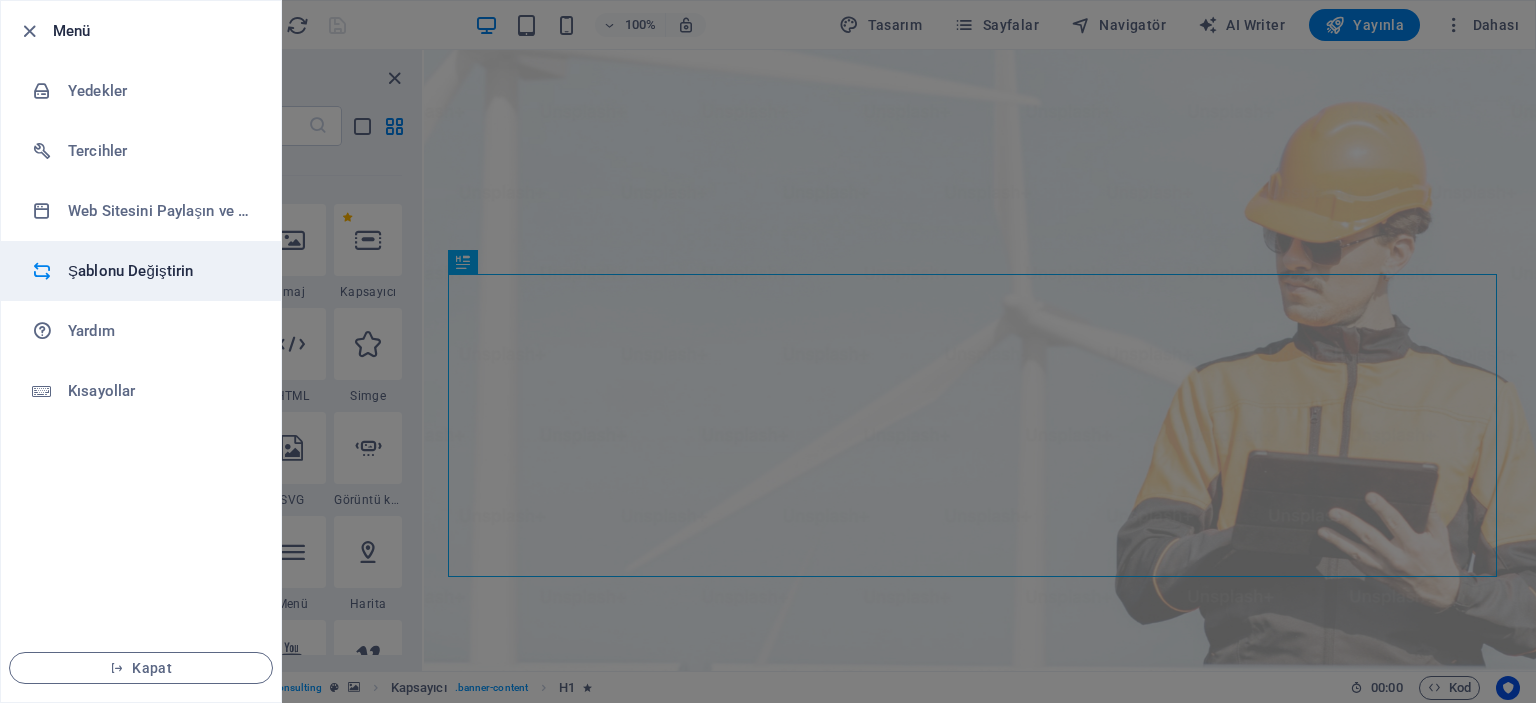 click on "Şablonu Değiştirin" at bounding box center [160, 271] 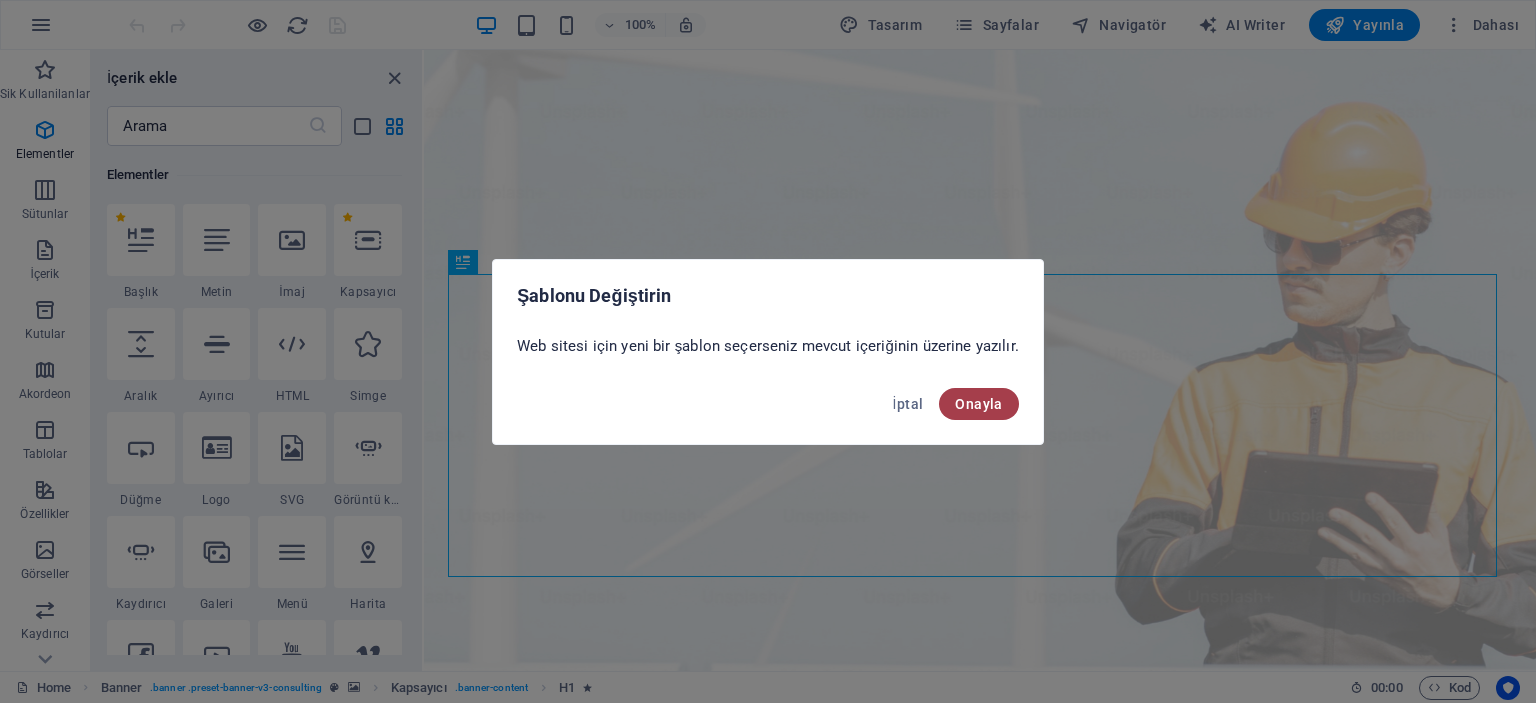 click on "Onayla" at bounding box center (978, 404) 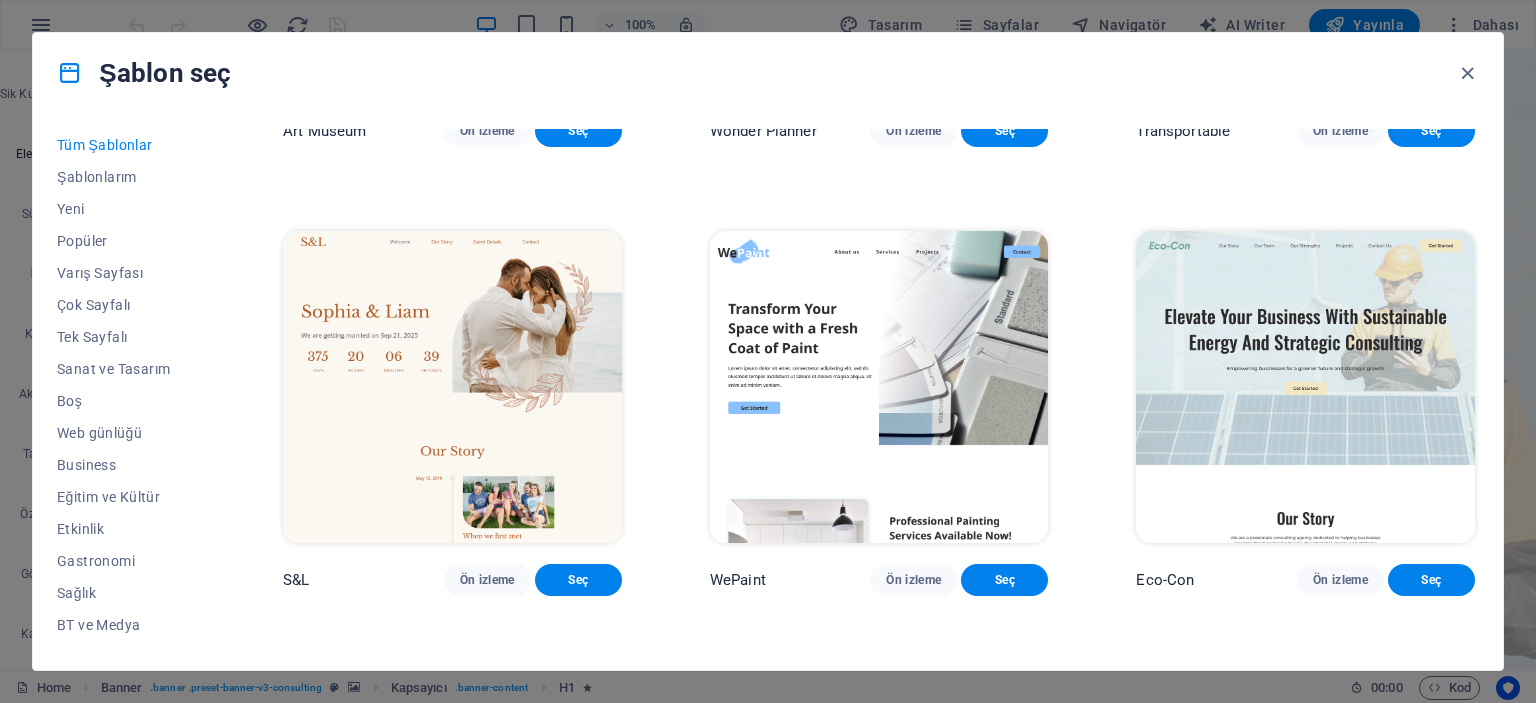 scroll, scrollTop: 900, scrollLeft: 0, axis: vertical 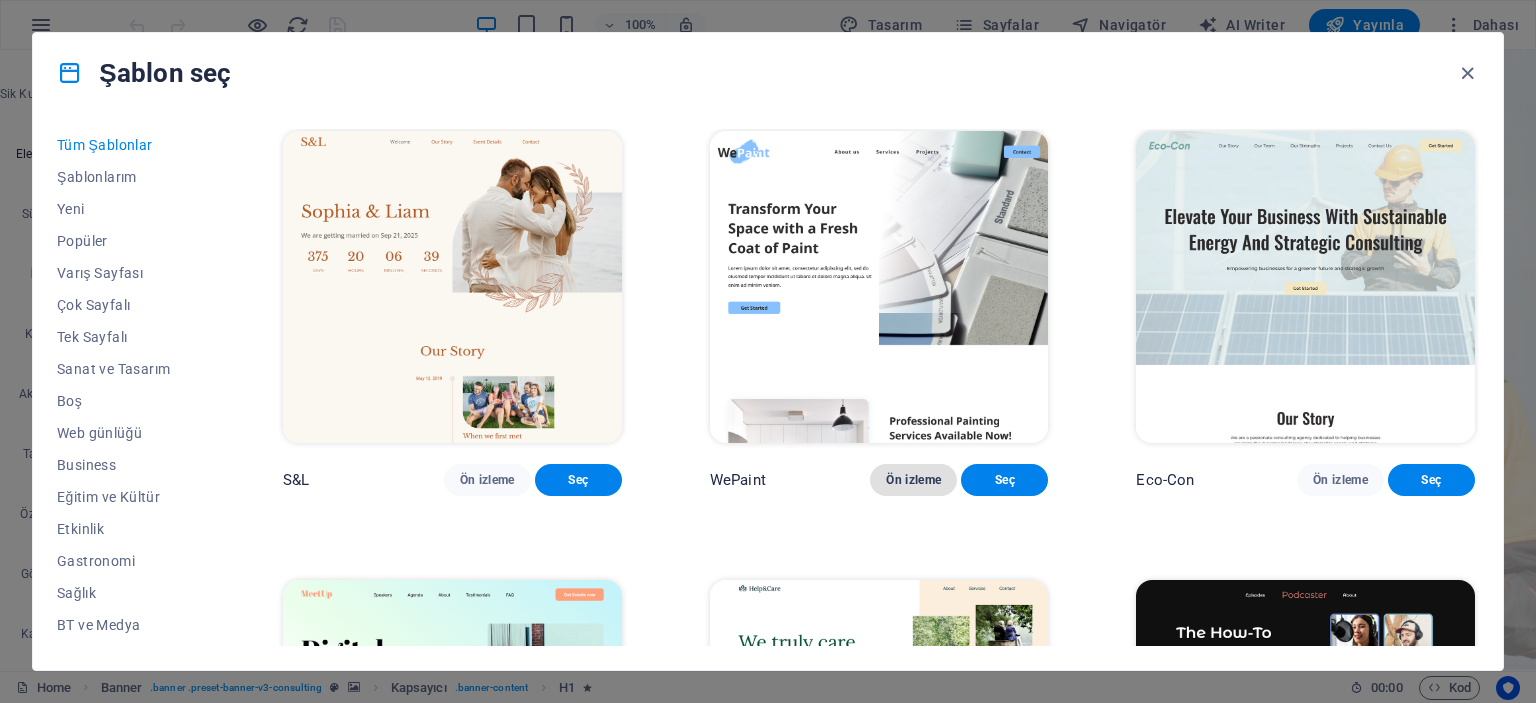 click on "Ön izleme" at bounding box center [913, 480] 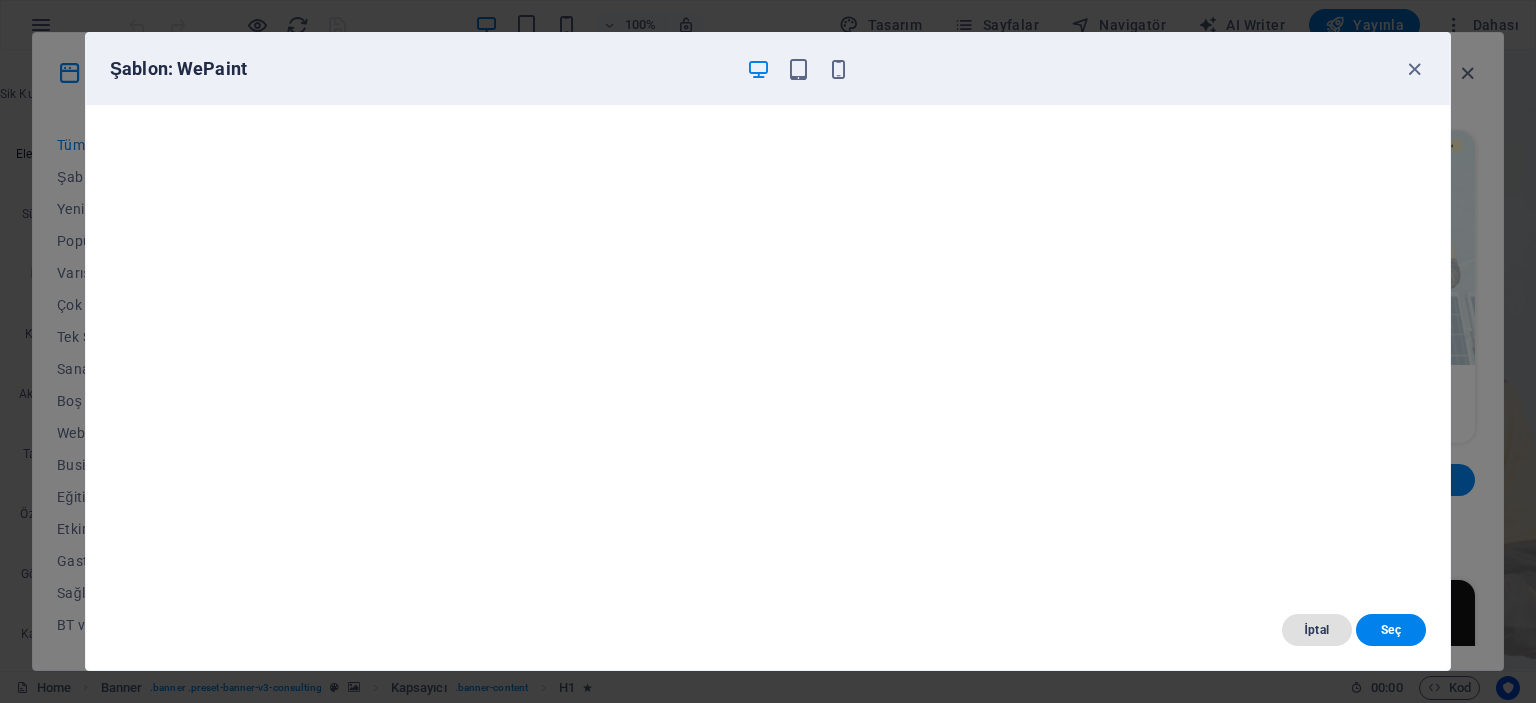 click on "İptal" at bounding box center (1317, 630) 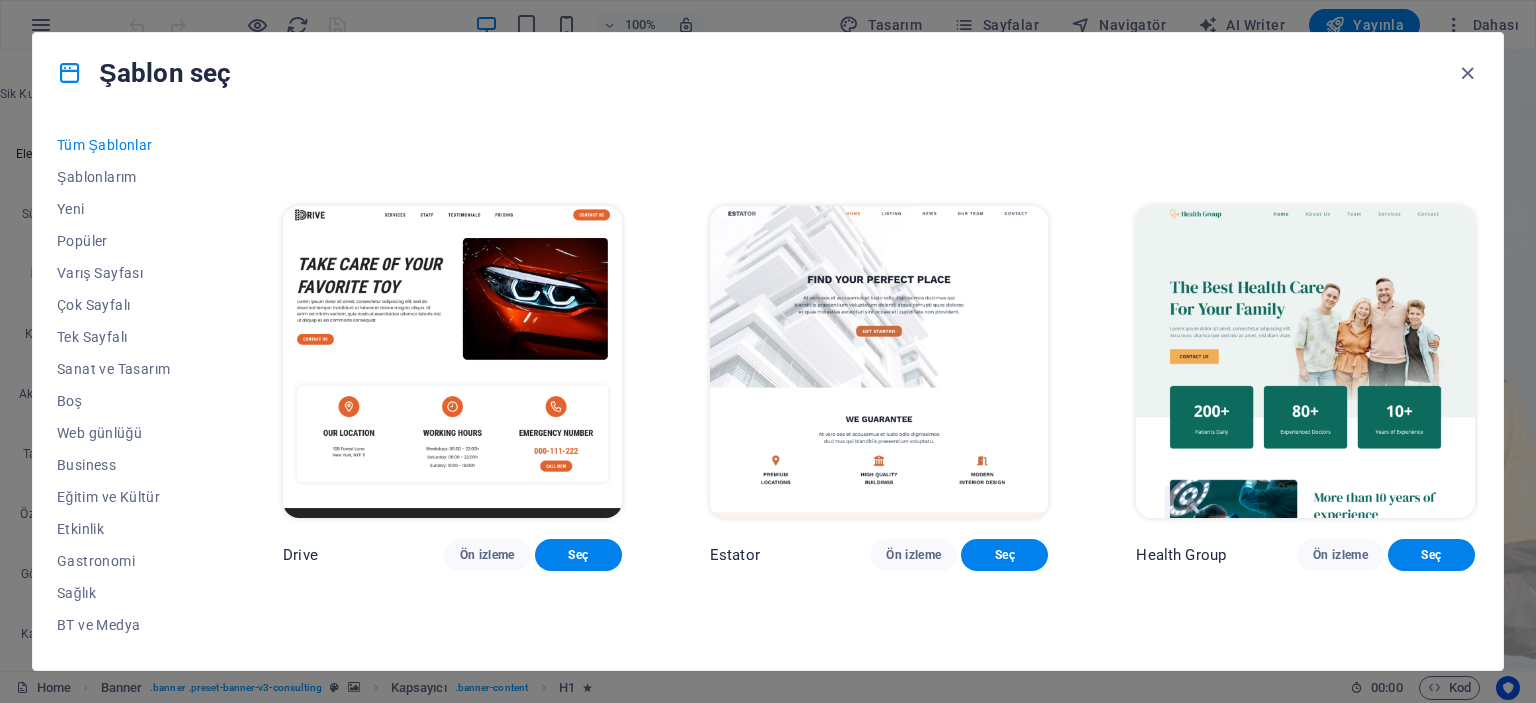 scroll, scrollTop: 4000, scrollLeft: 0, axis: vertical 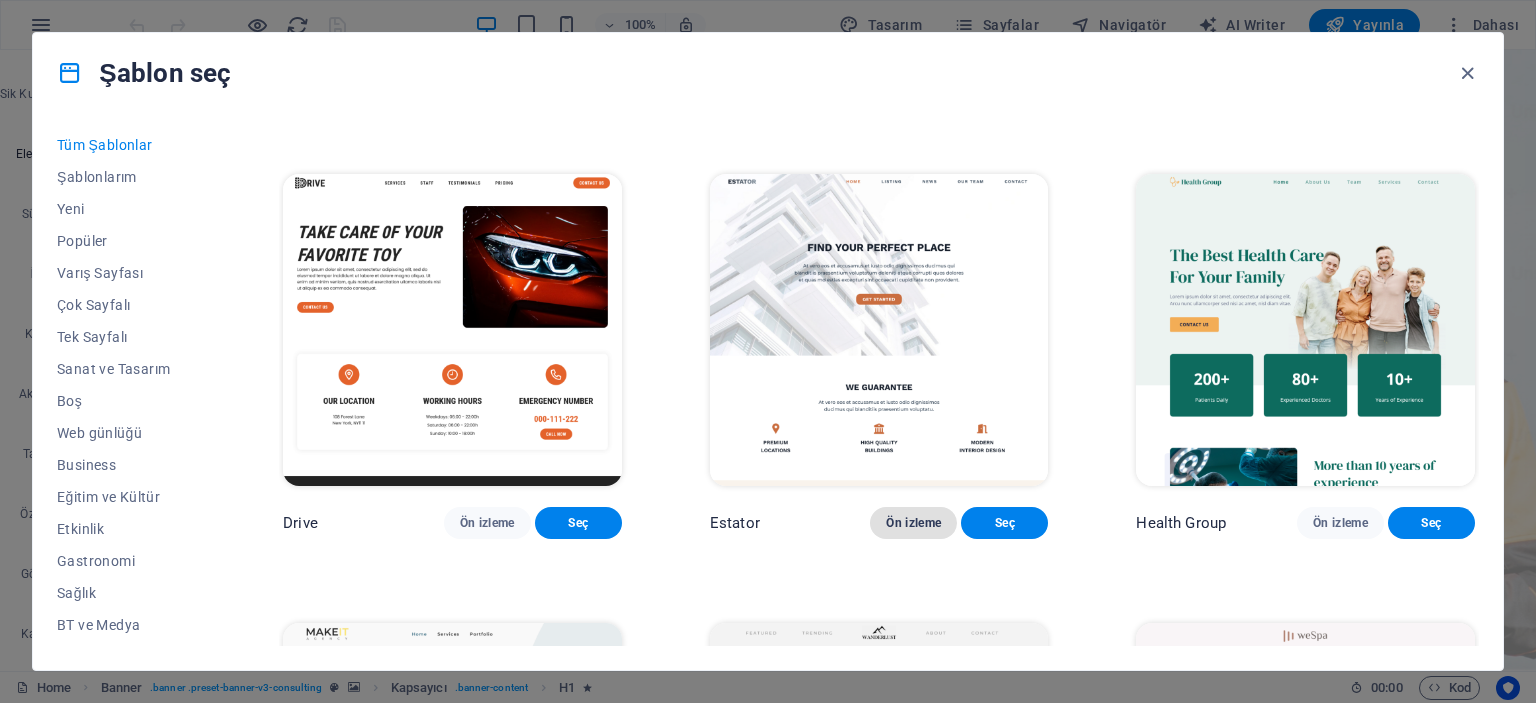 click on "Ön izleme" at bounding box center [913, 523] 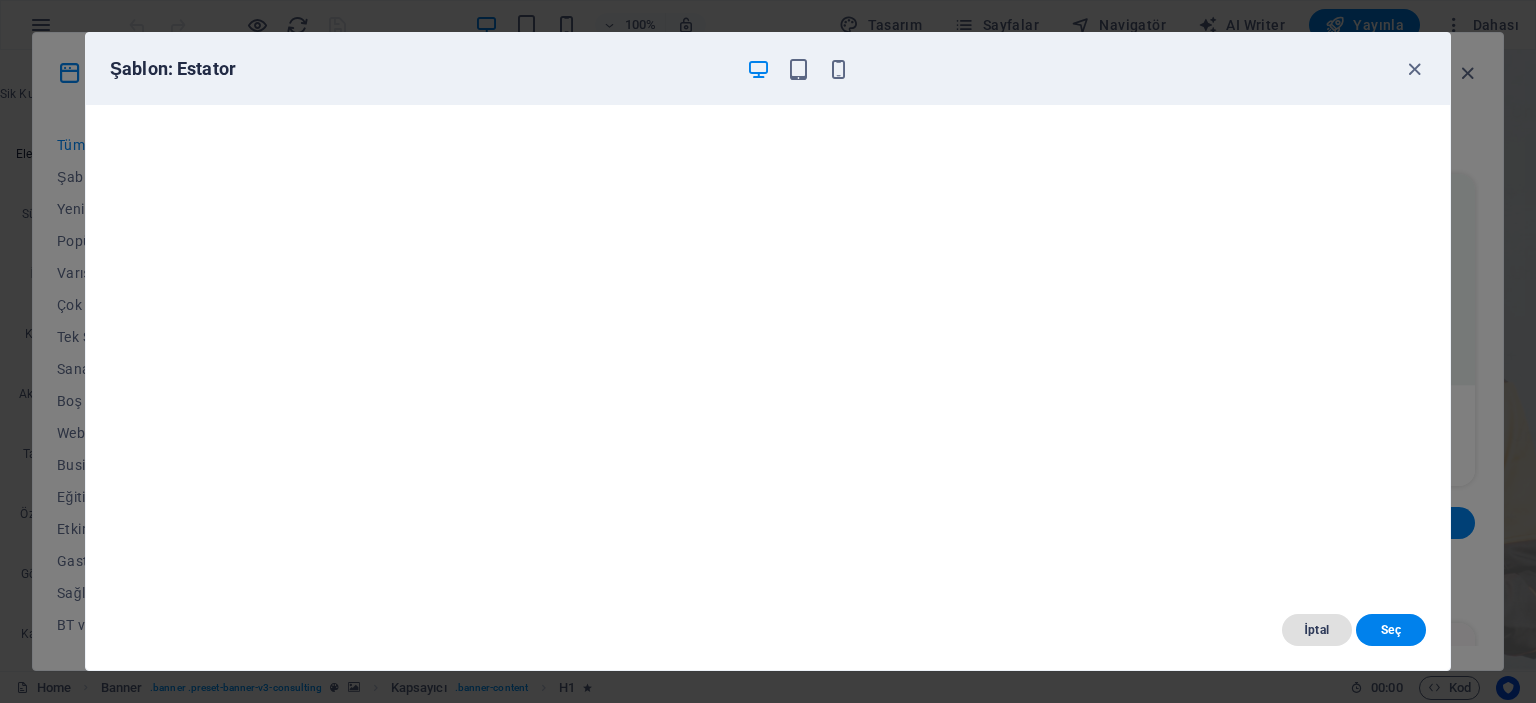 click on "İptal" at bounding box center [1317, 630] 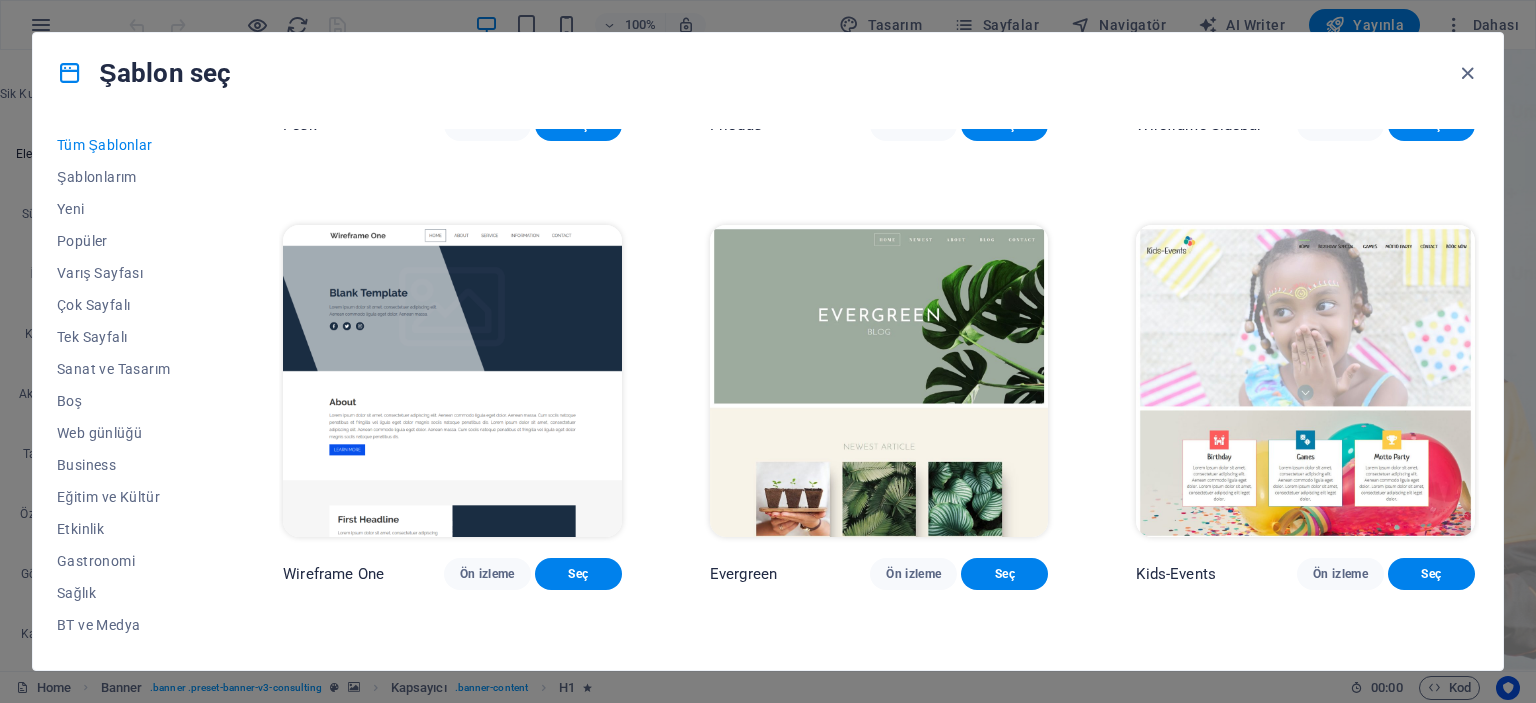 scroll, scrollTop: 7600, scrollLeft: 0, axis: vertical 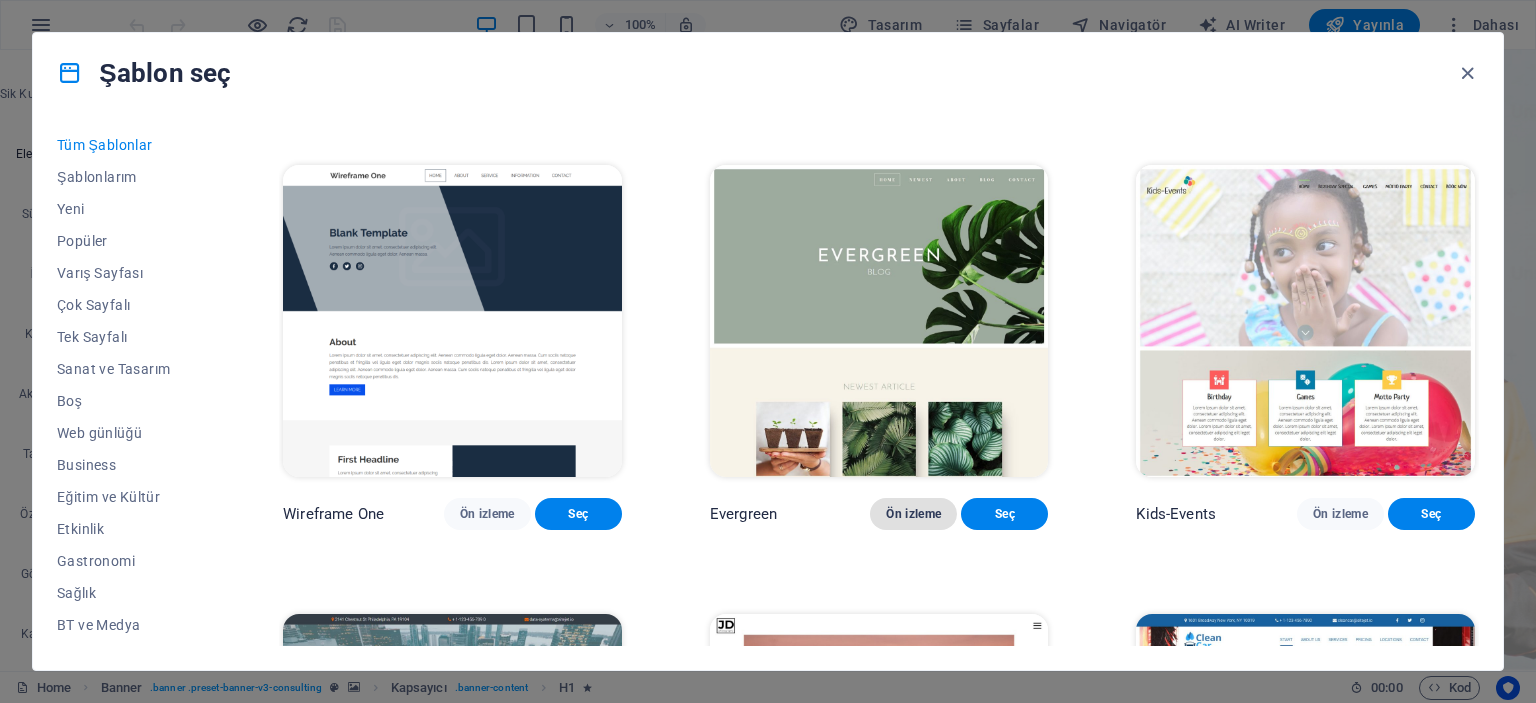 click on "Ön izleme" at bounding box center [913, 514] 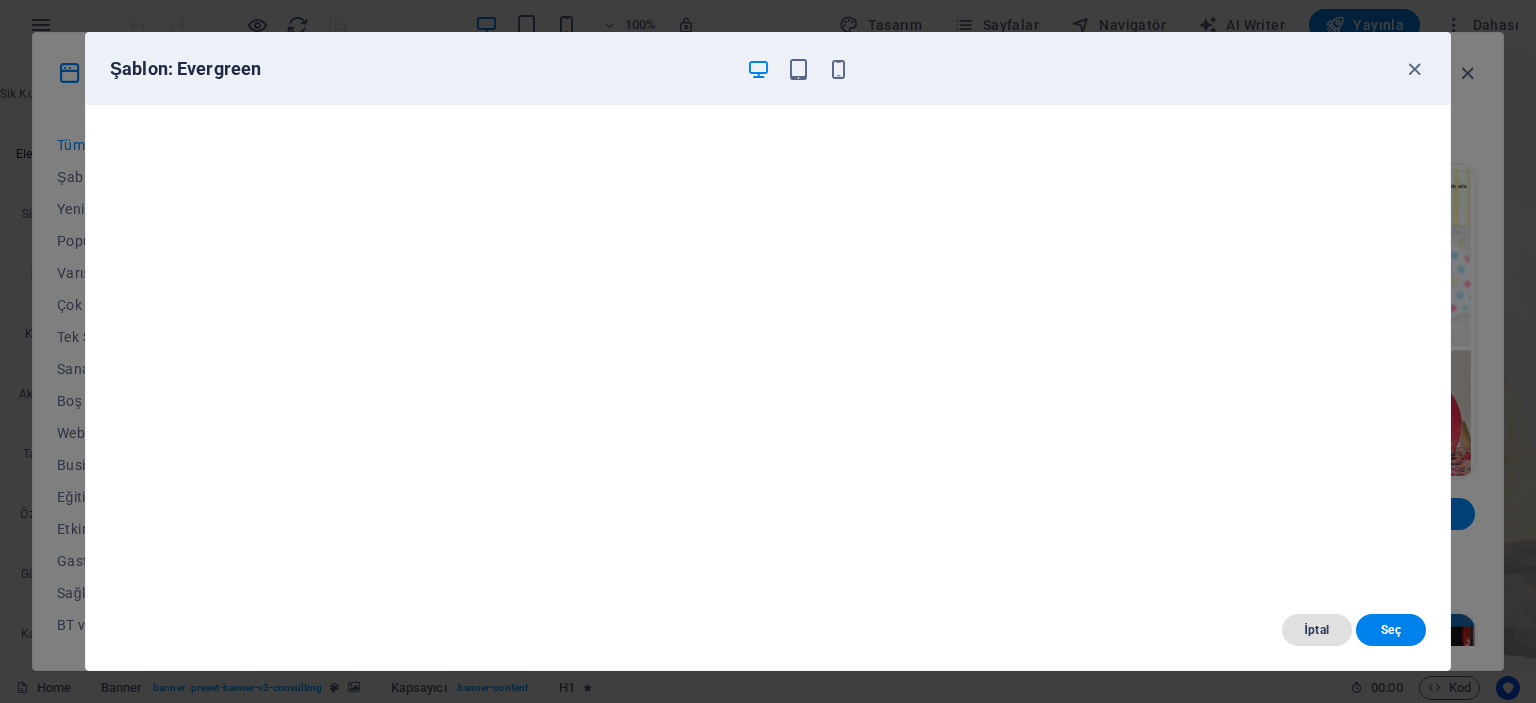 click on "İptal" at bounding box center [1317, 630] 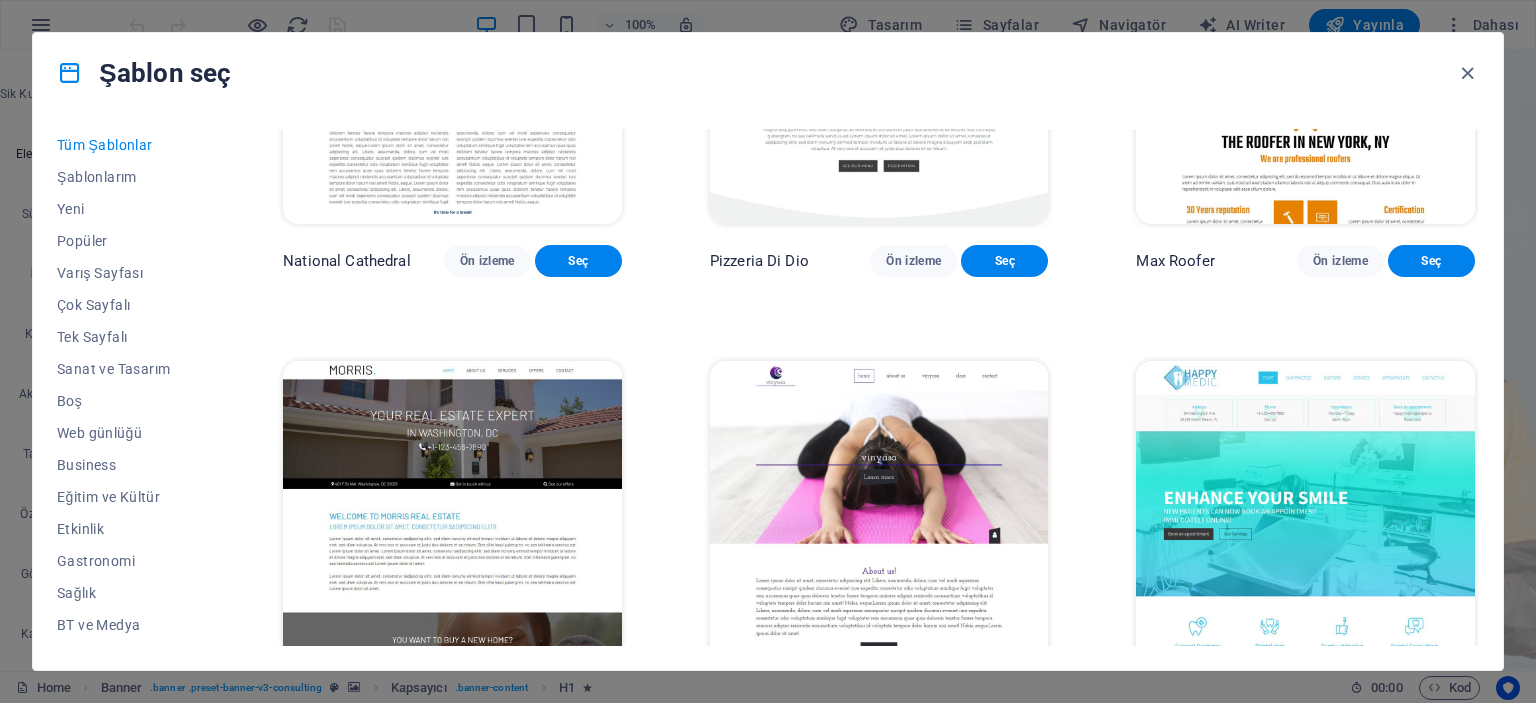scroll, scrollTop: 9300, scrollLeft: 0, axis: vertical 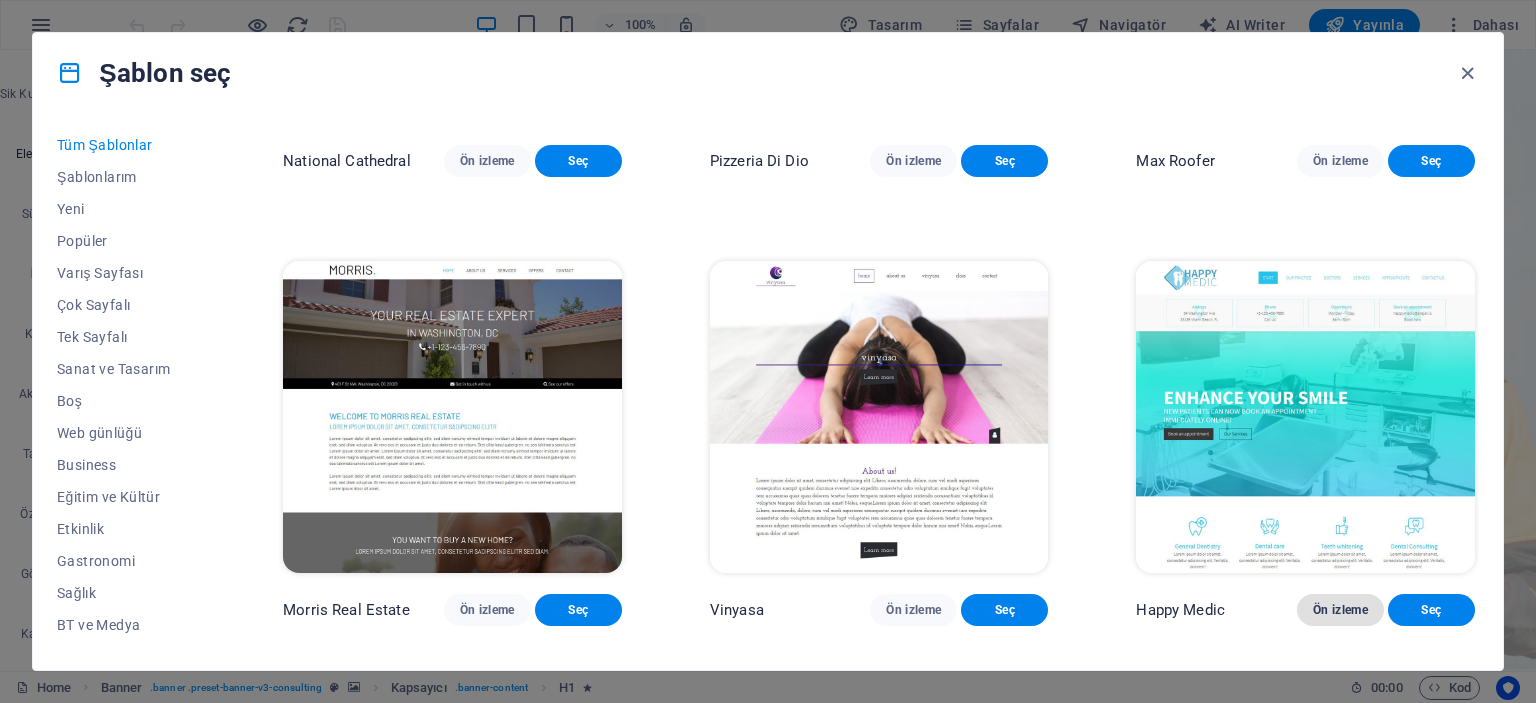 click on "Ön izleme" at bounding box center (1340, 610) 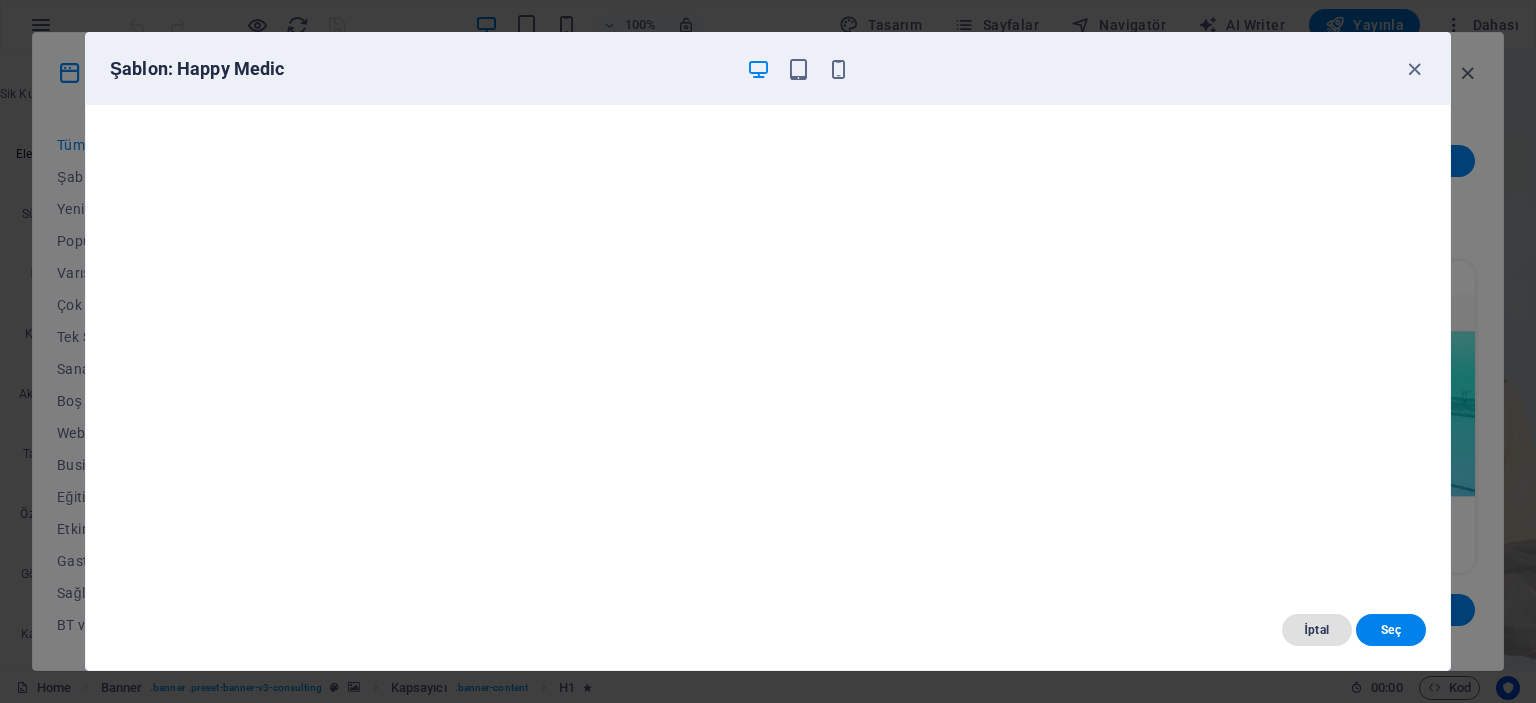 click on "İptal" at bounding box center (1317, 630) 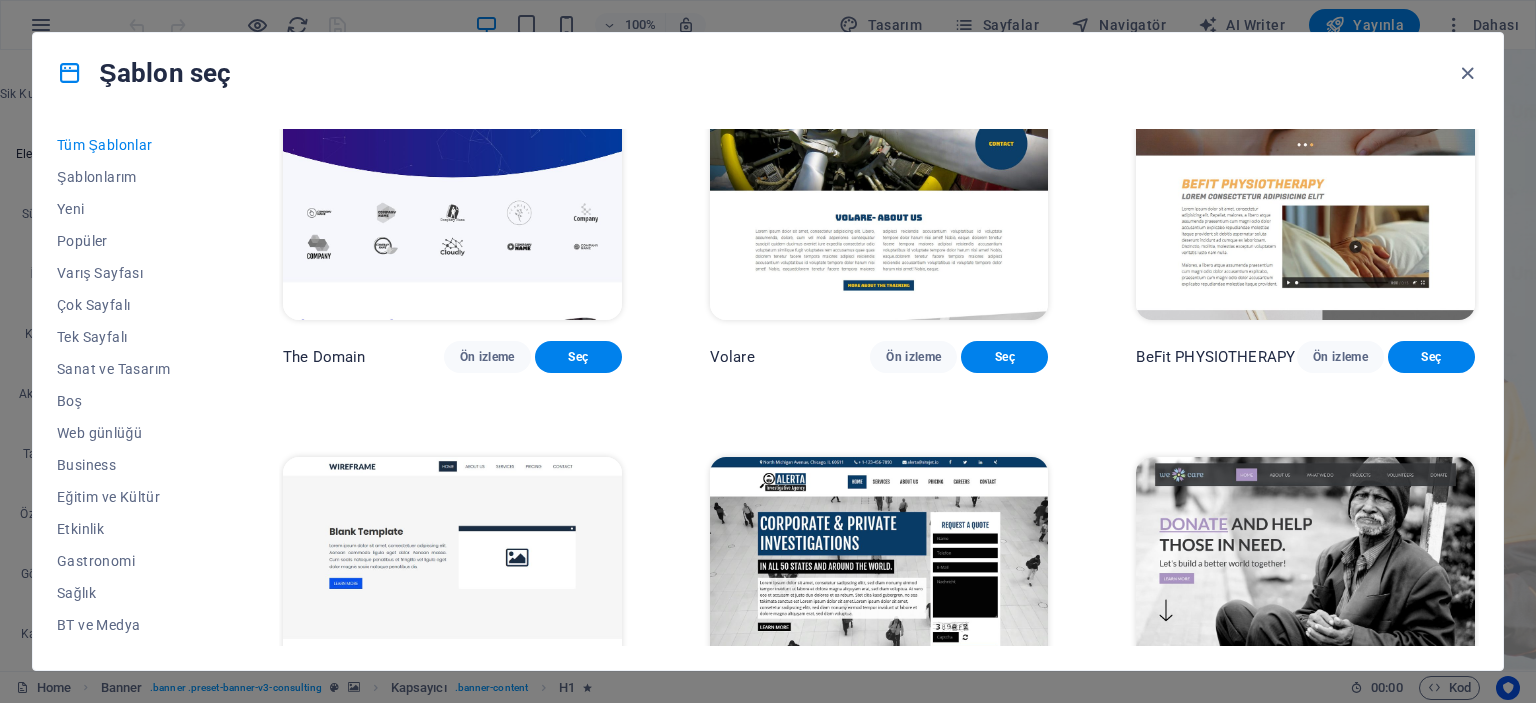 scroll, scrollTop: 11100, scrollLeft: 0, axis: vertical 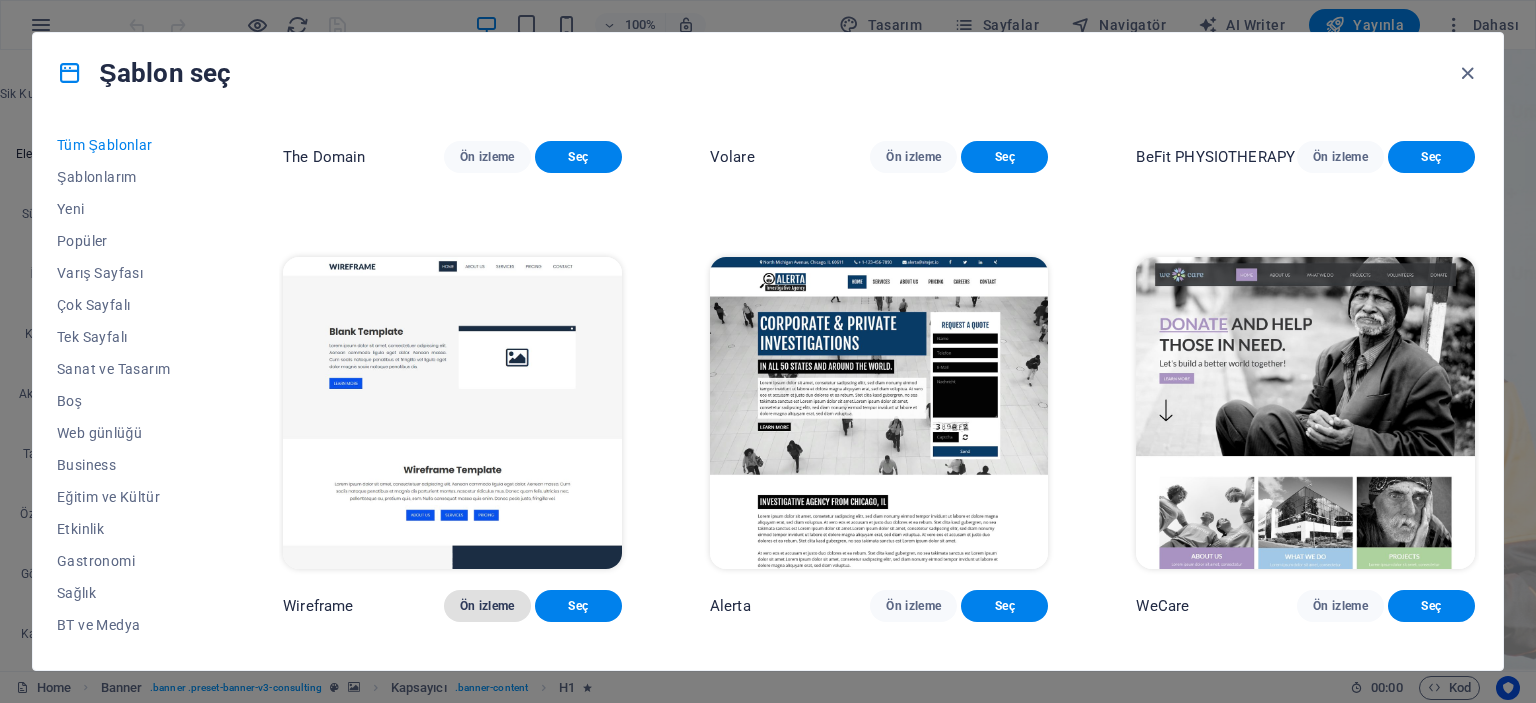 click on "Ön izleme" at bounding box center (487, 606) 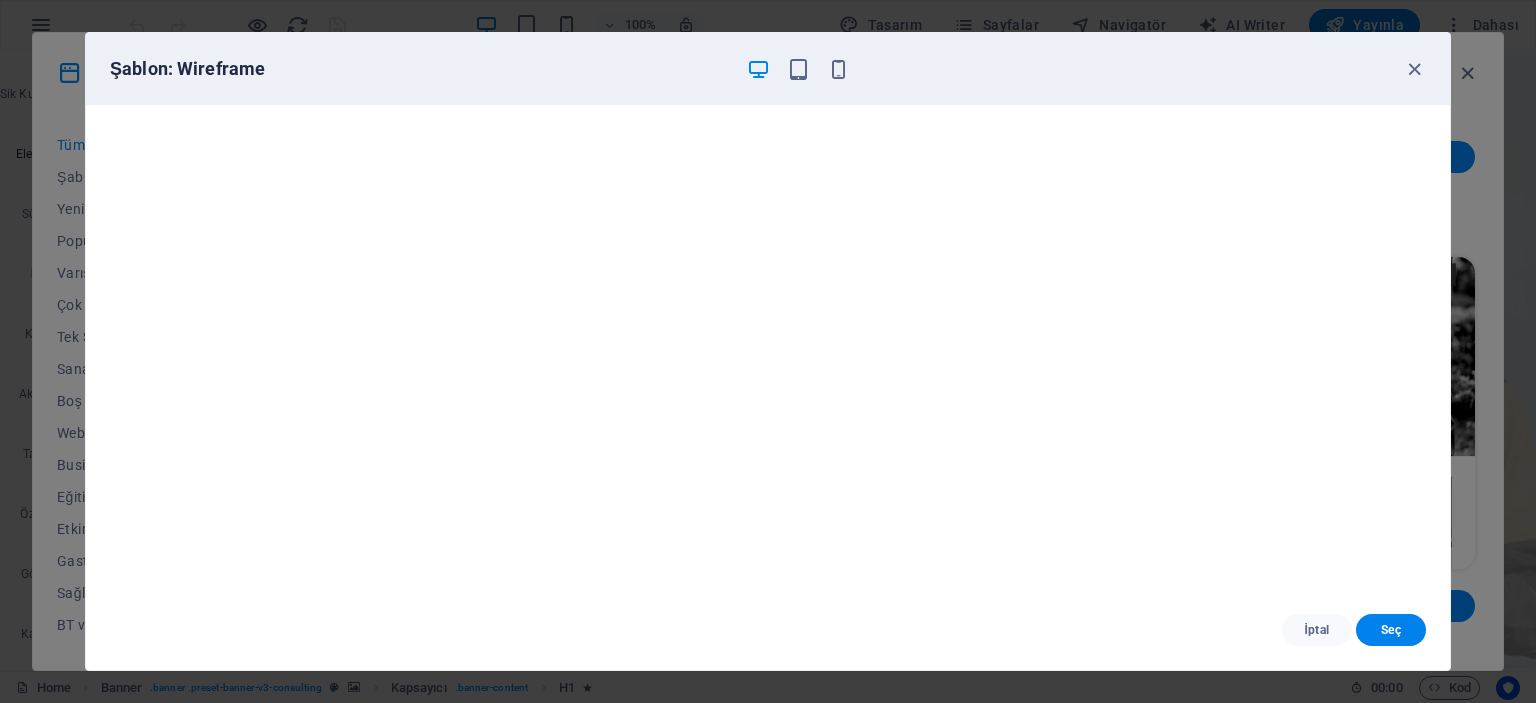 scroll, scrollTop: 0, scrollLeft: 0, axis: both 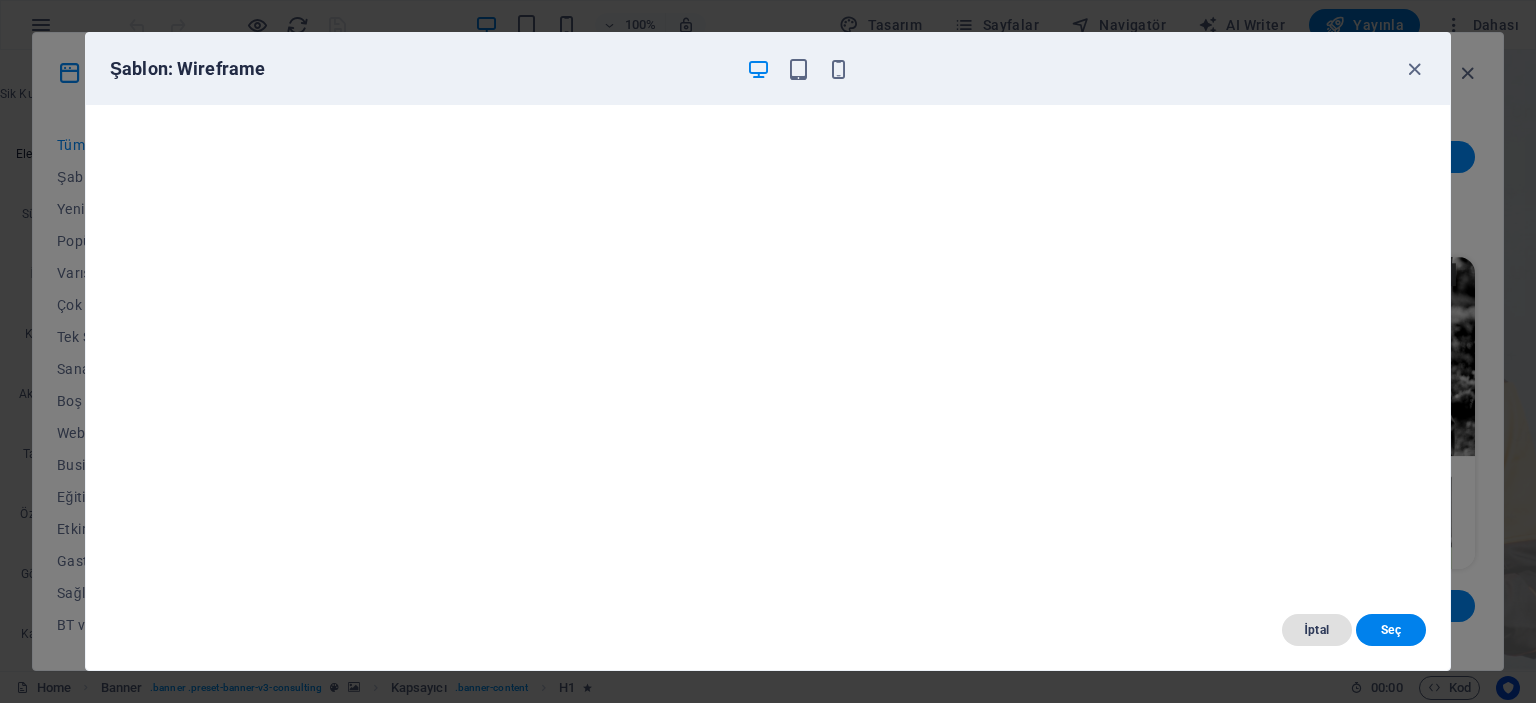 click on "İptal" at bounding box center [1317, 630] 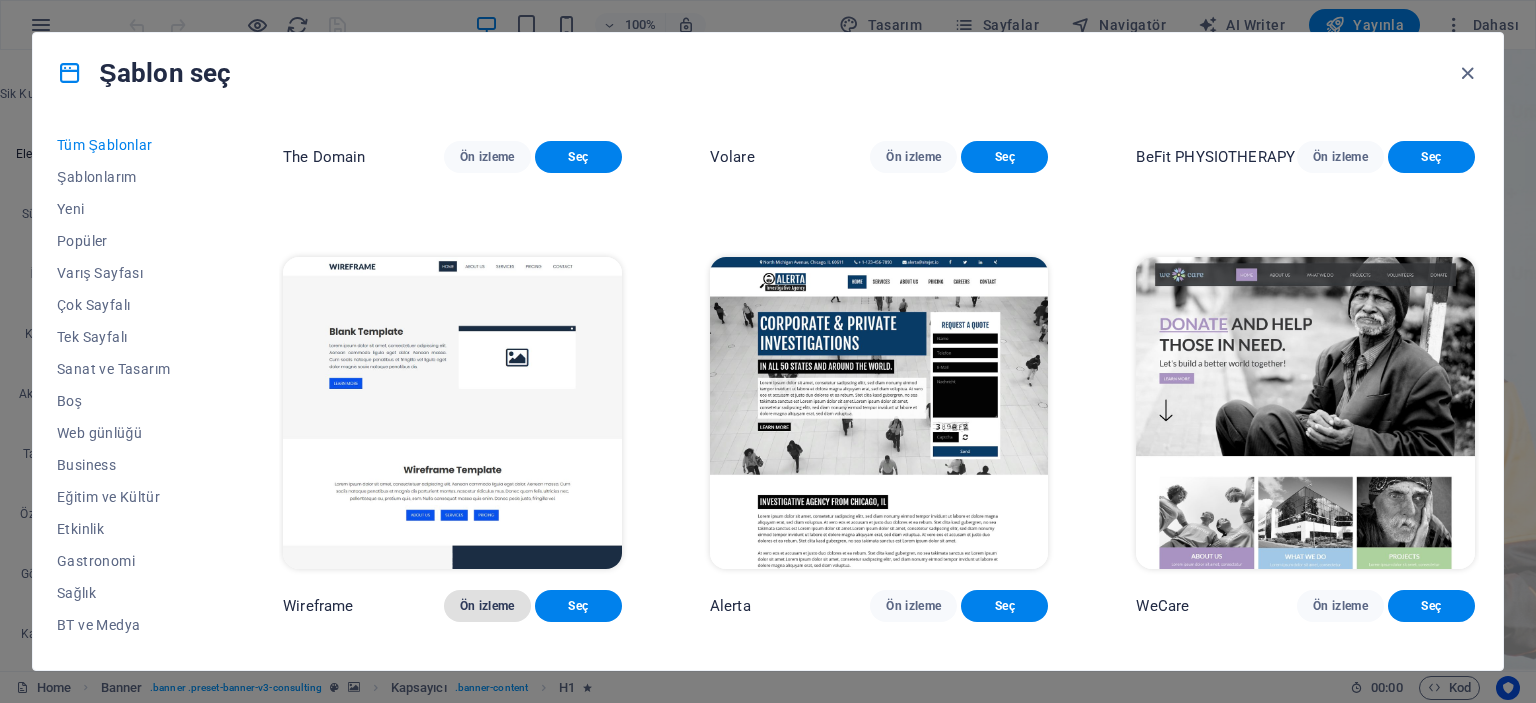 click on "Ön izleme" at bounding box center [487, 606] 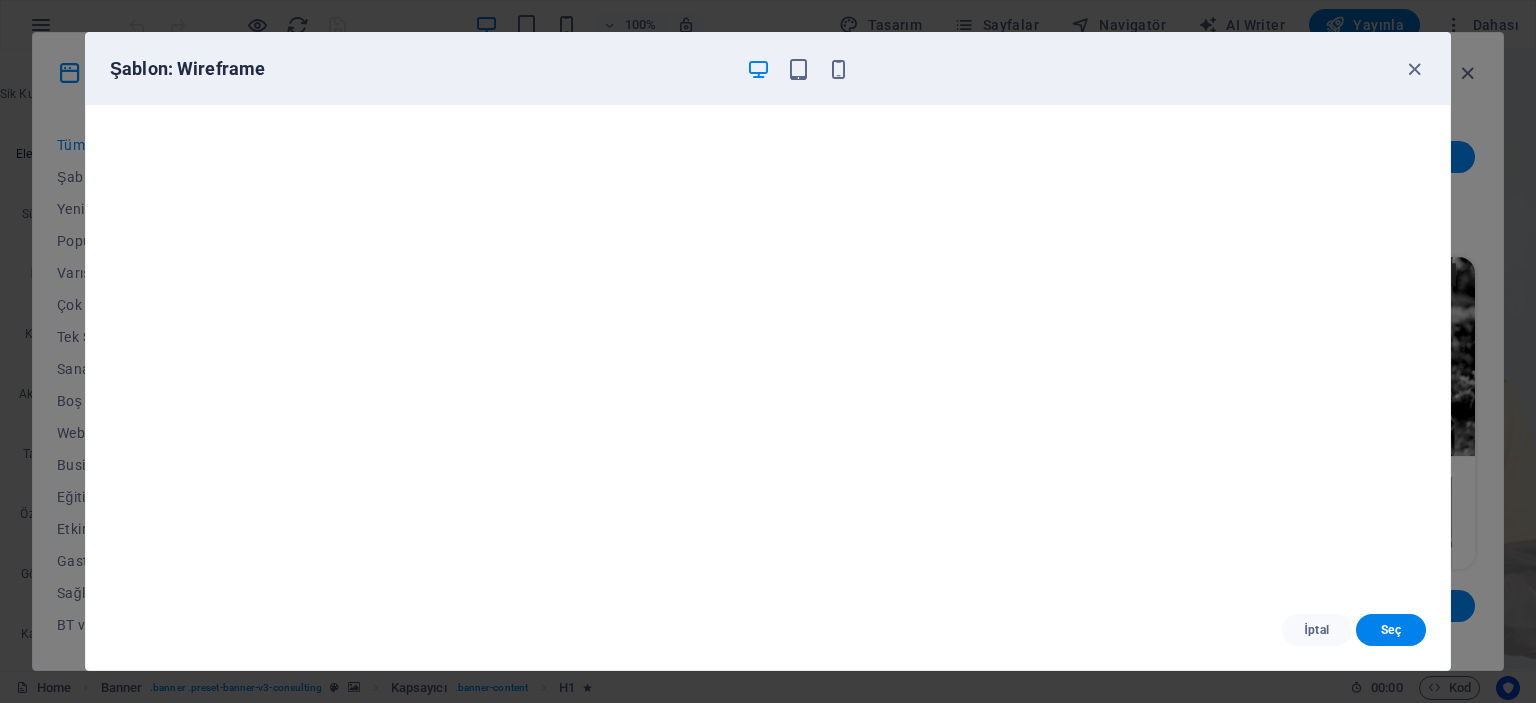 scroll, scrollTop: 5, scrollLeft: 0, axis: vertical 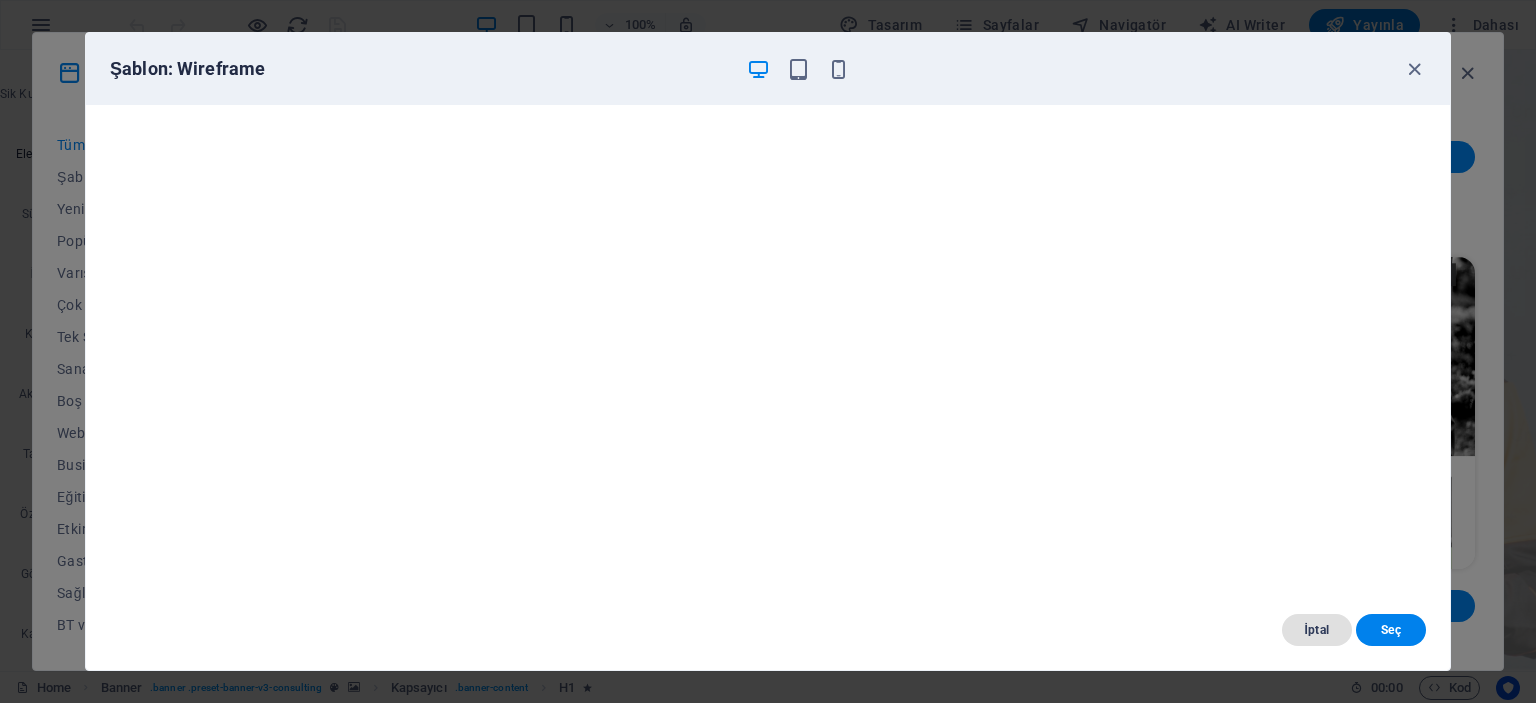 click on "İptal" at bounding box center (1317, 630) 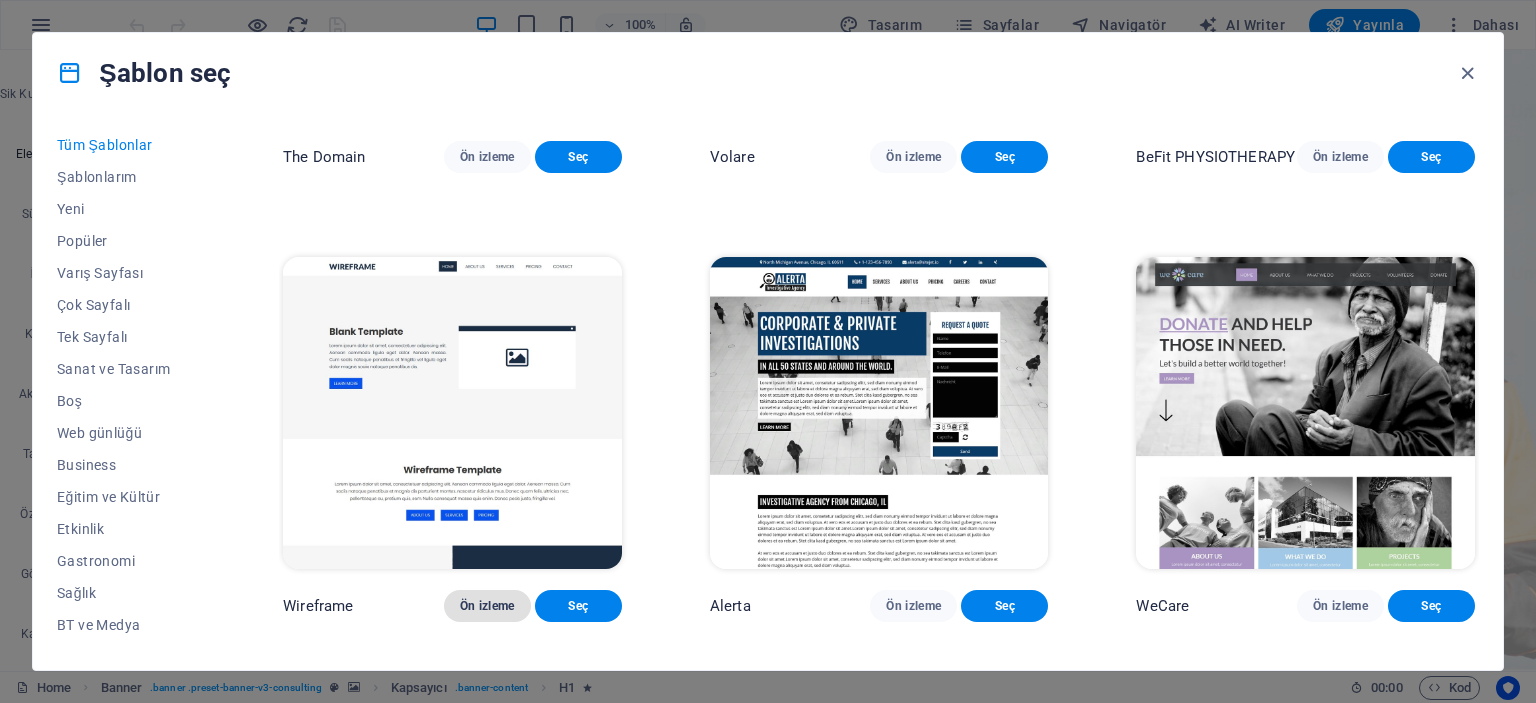 click on "Ön izleme" at bounding box center (487, 606) 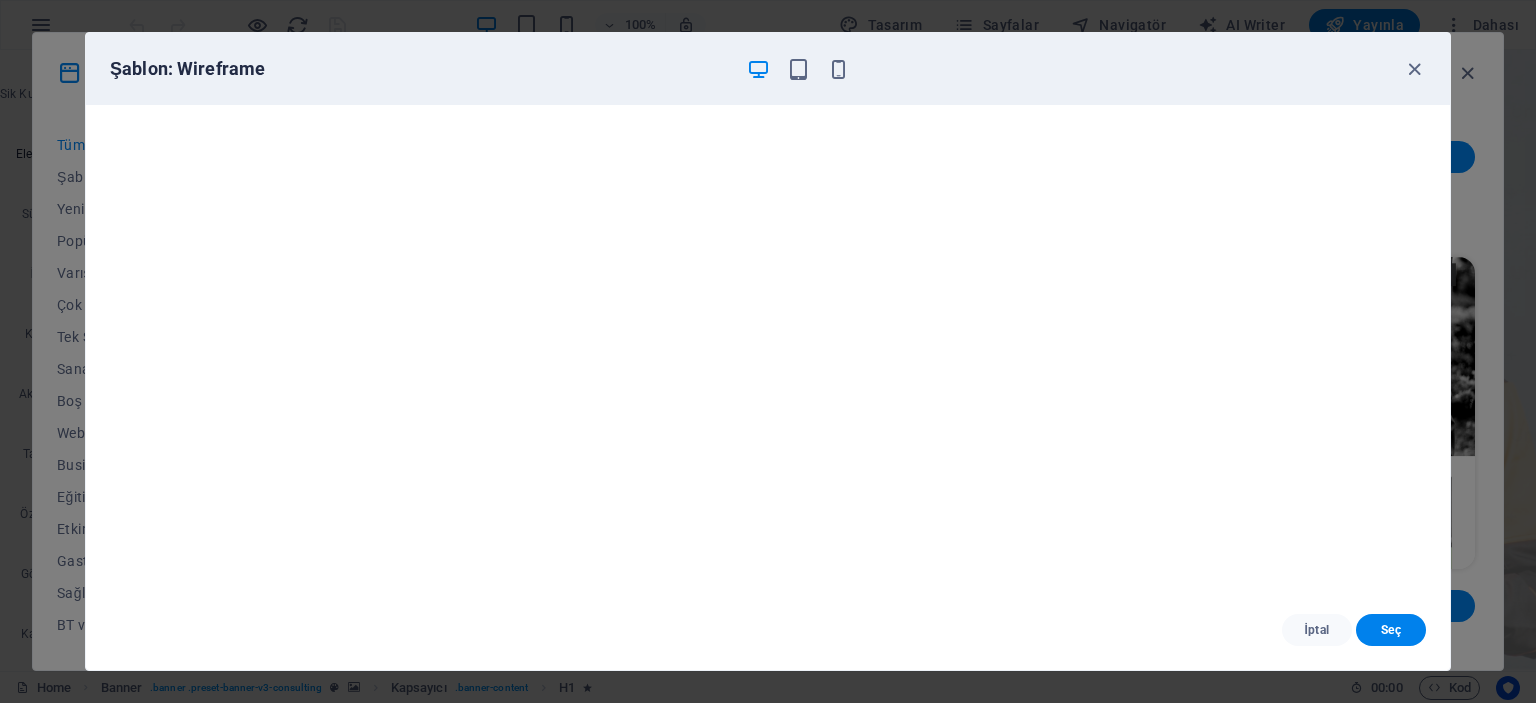 scroll, scrollTop: 0, scrollLeft: 0, axis: both 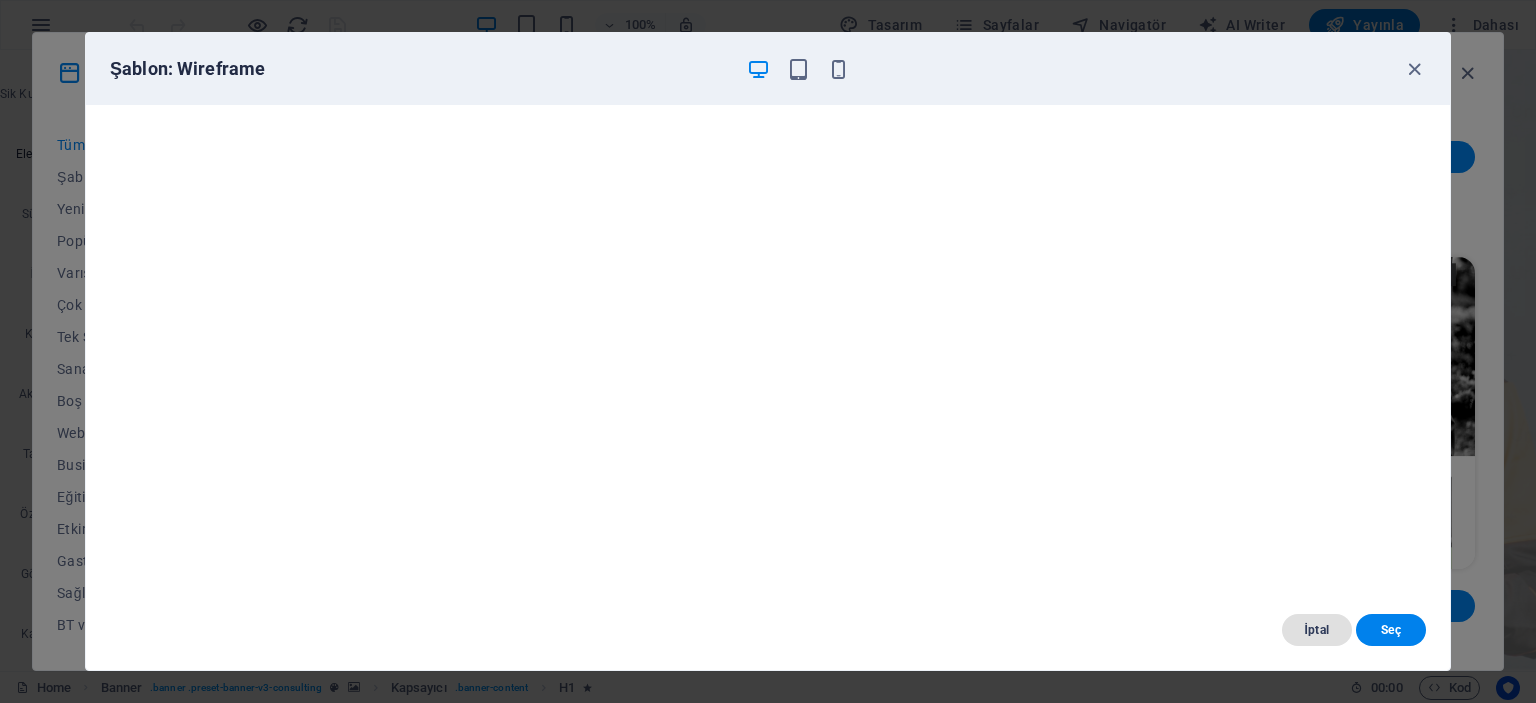 click on "İptal" at bounding box center (1317, 630) 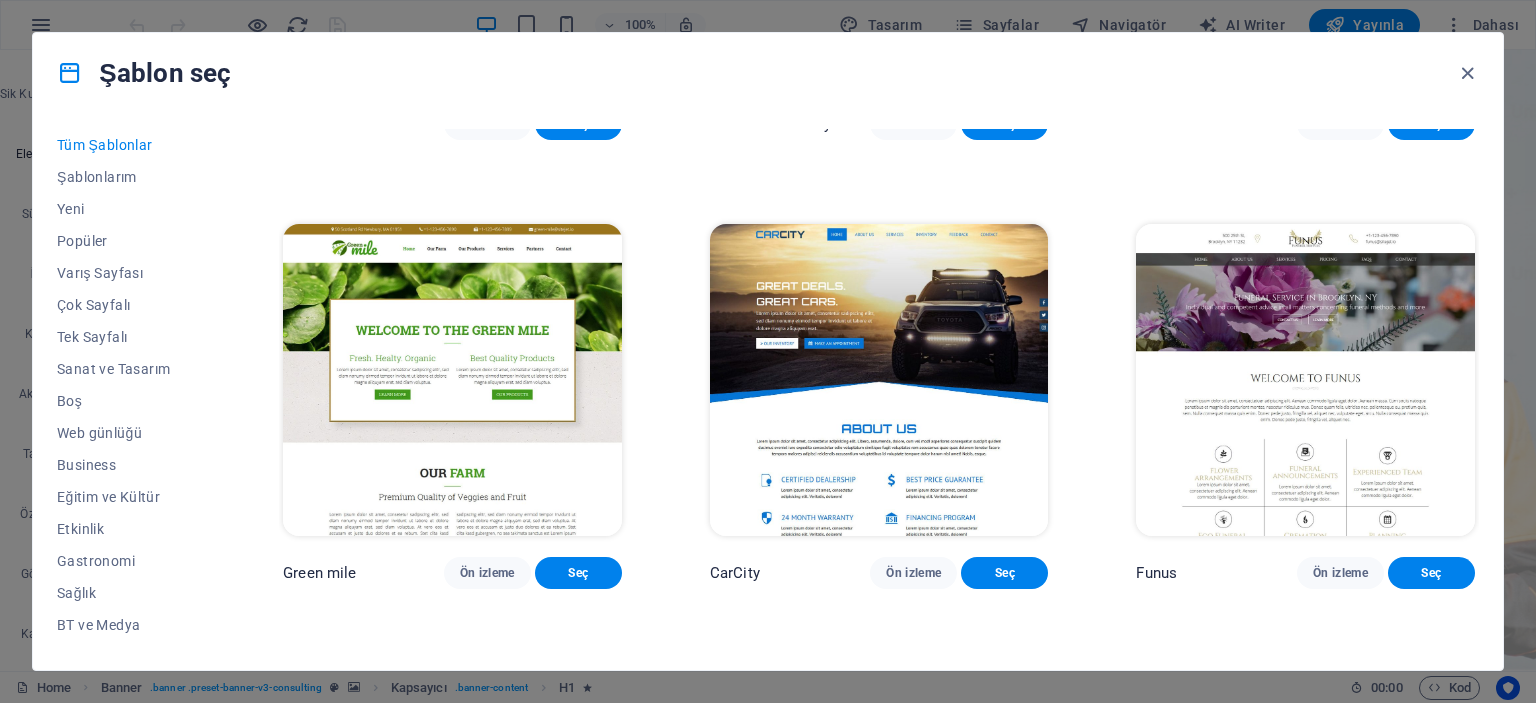 scroll, scrollTop: 12900, scrollLeft: 0, axis: vertical 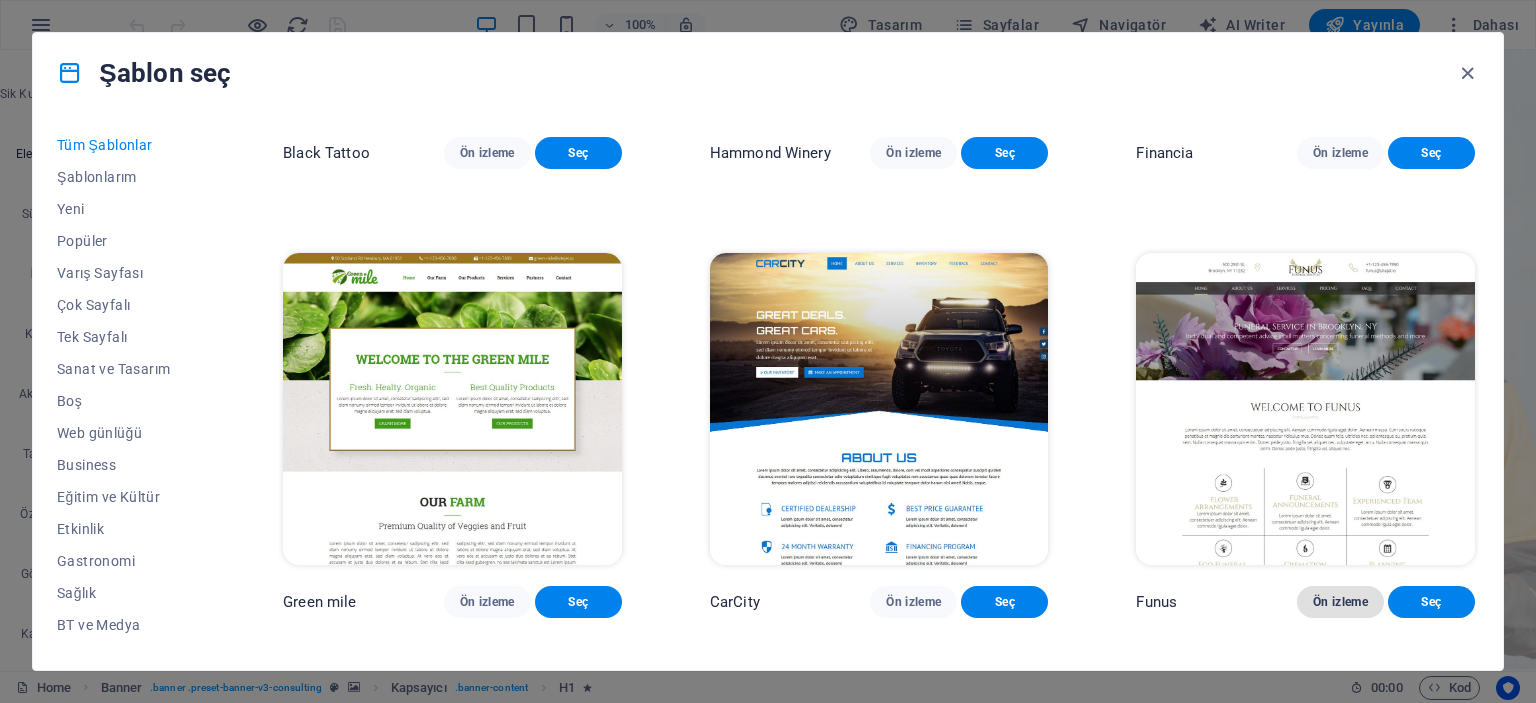 click on "Ön izleme" at bounding box center [1340, 602] 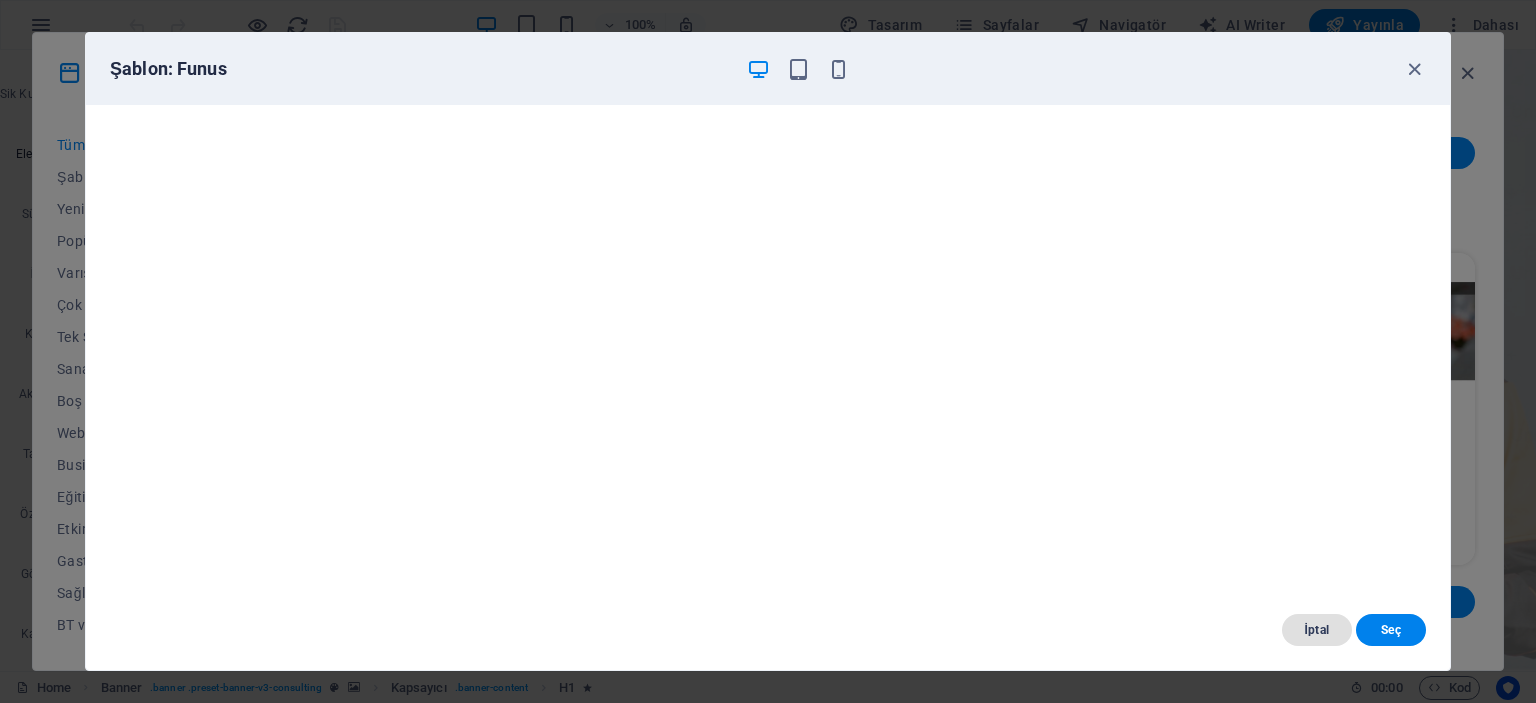click on "İptal" at bounding box center [1317, 630] 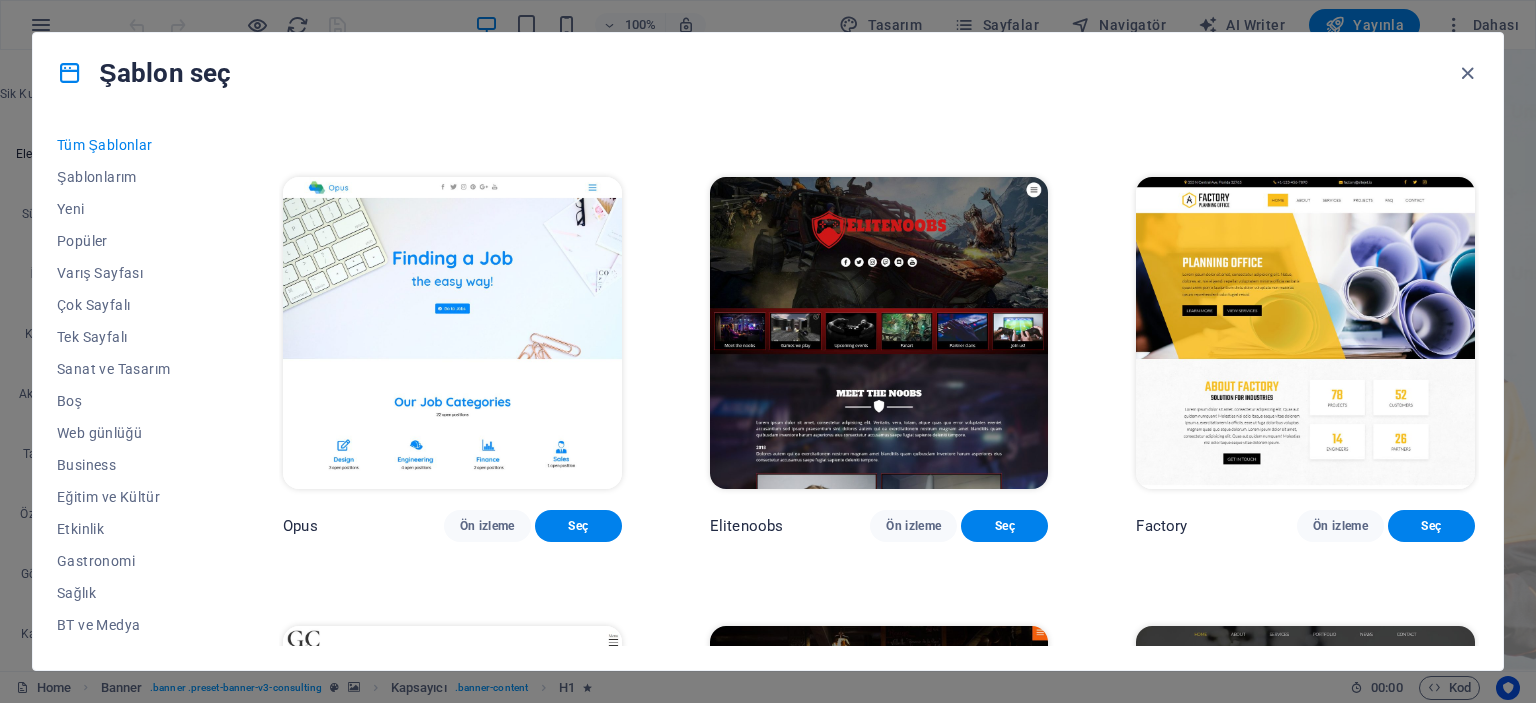 scroll, scrollTop: 15700, scrollLeft: 0, axis: vertical 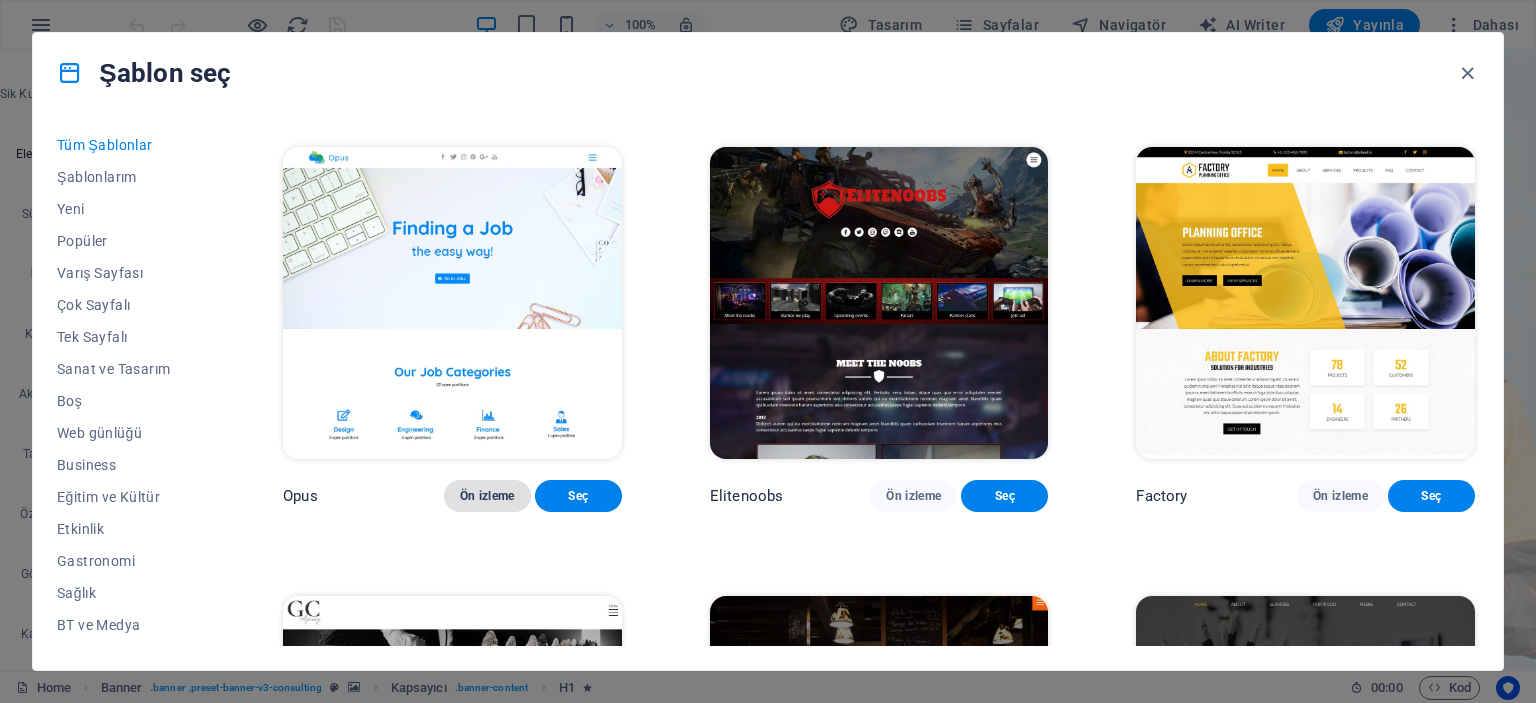 click on "Ön izleme" at bounding box center (487, 496) 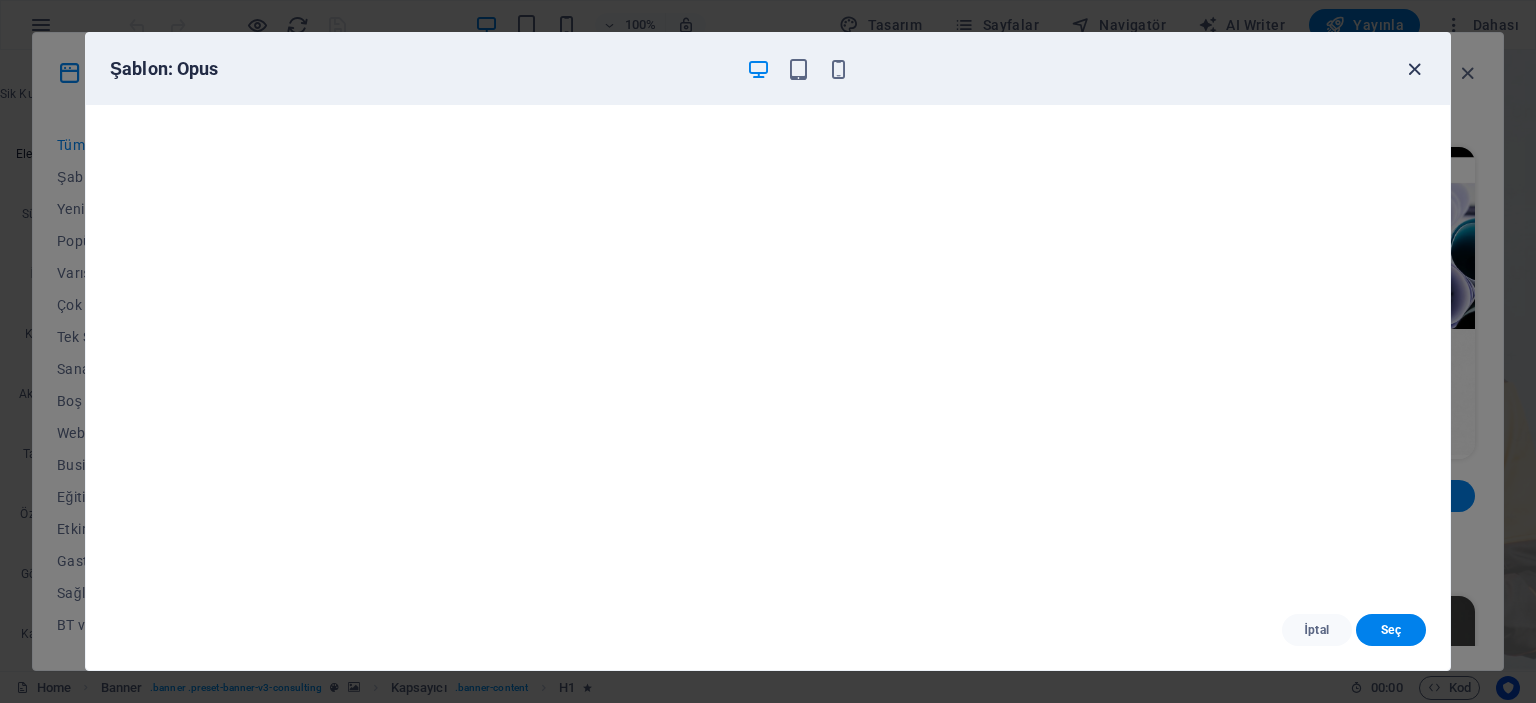 click at bounding box center [1414, 69] 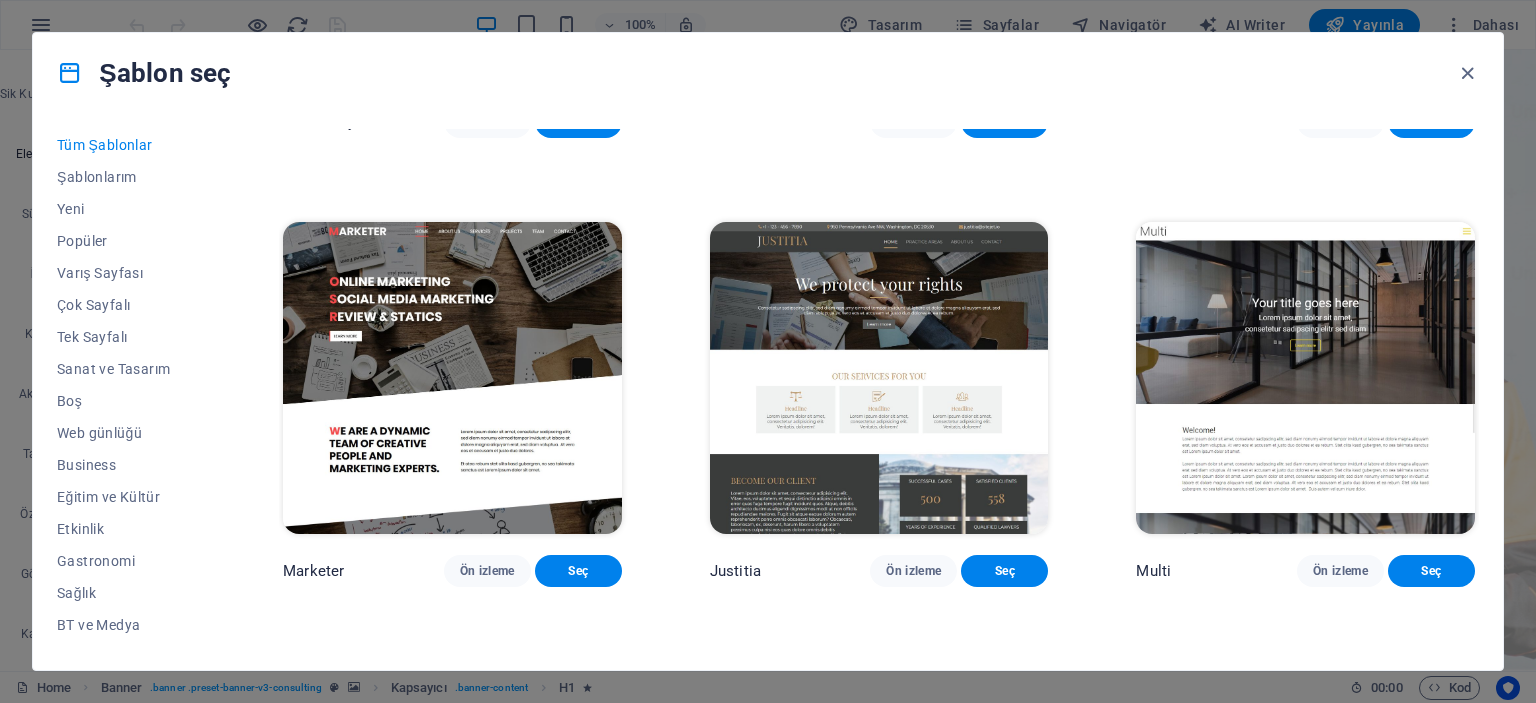 scroll, scrollTop: 17900, scrollLeft: 0, axis: vertical 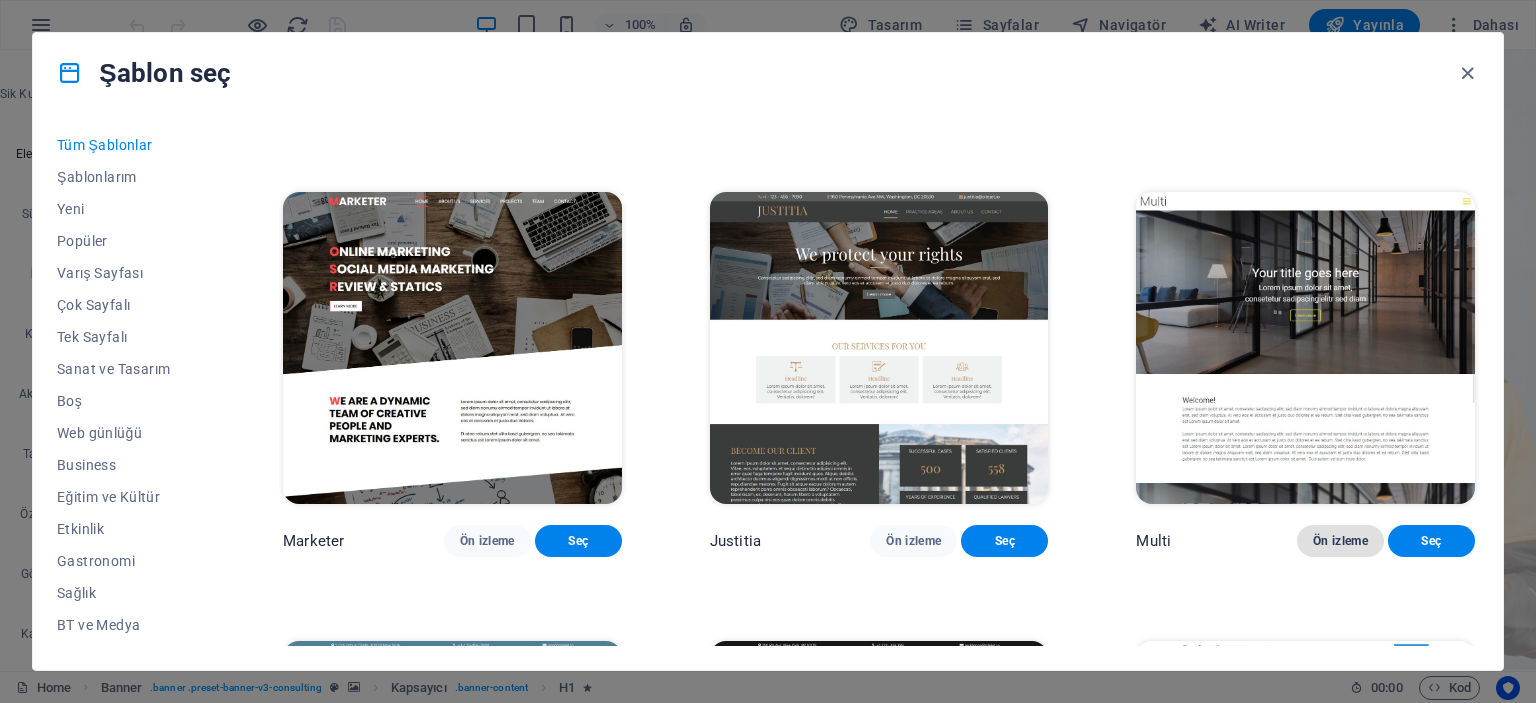 click on "Ön izleme" at bounding box center (1340, 541) 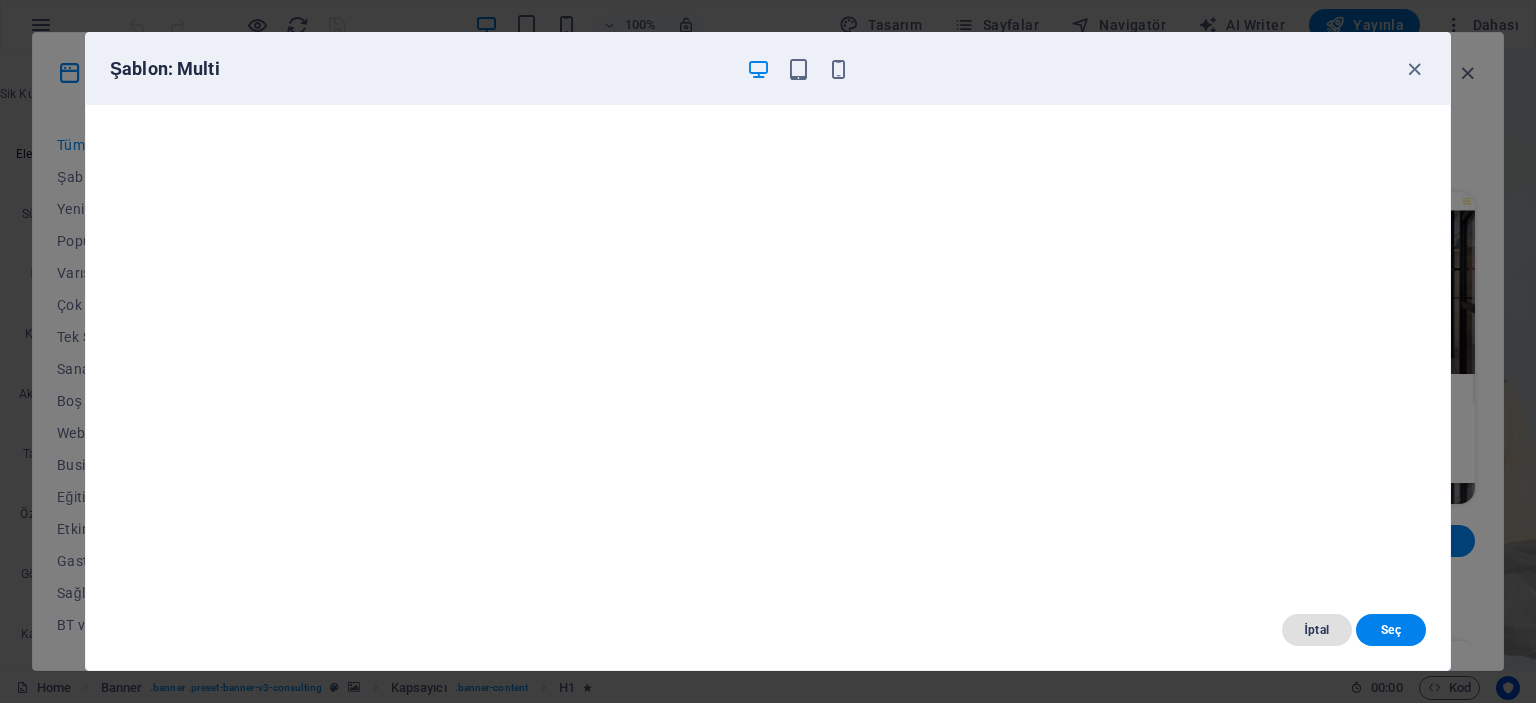 click on "İptal" at bounding box center (1317, 630) 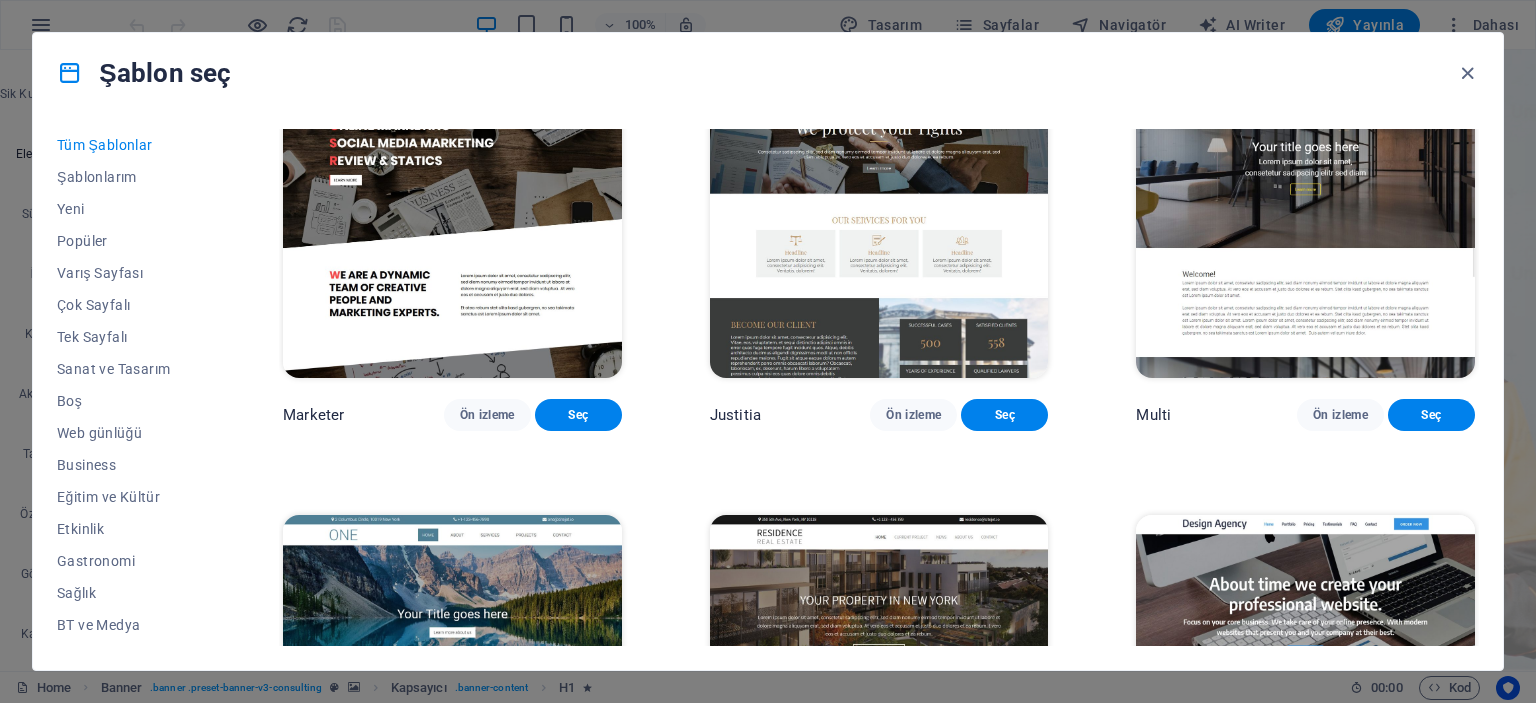 scroll, scrollTop: 18300, scrollLeft: 0, axis: vertical 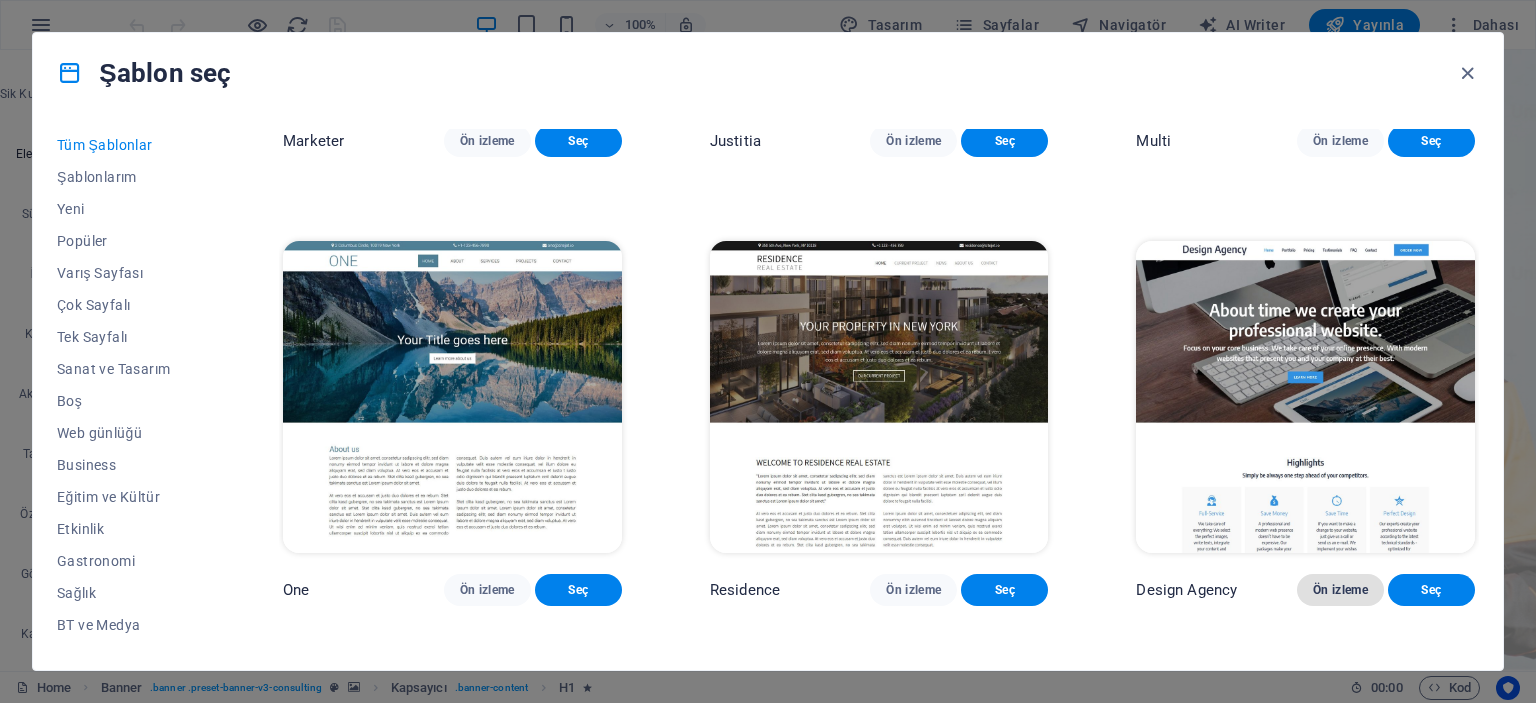 click on "Ön izleme" at bounding box center [1340, 590] 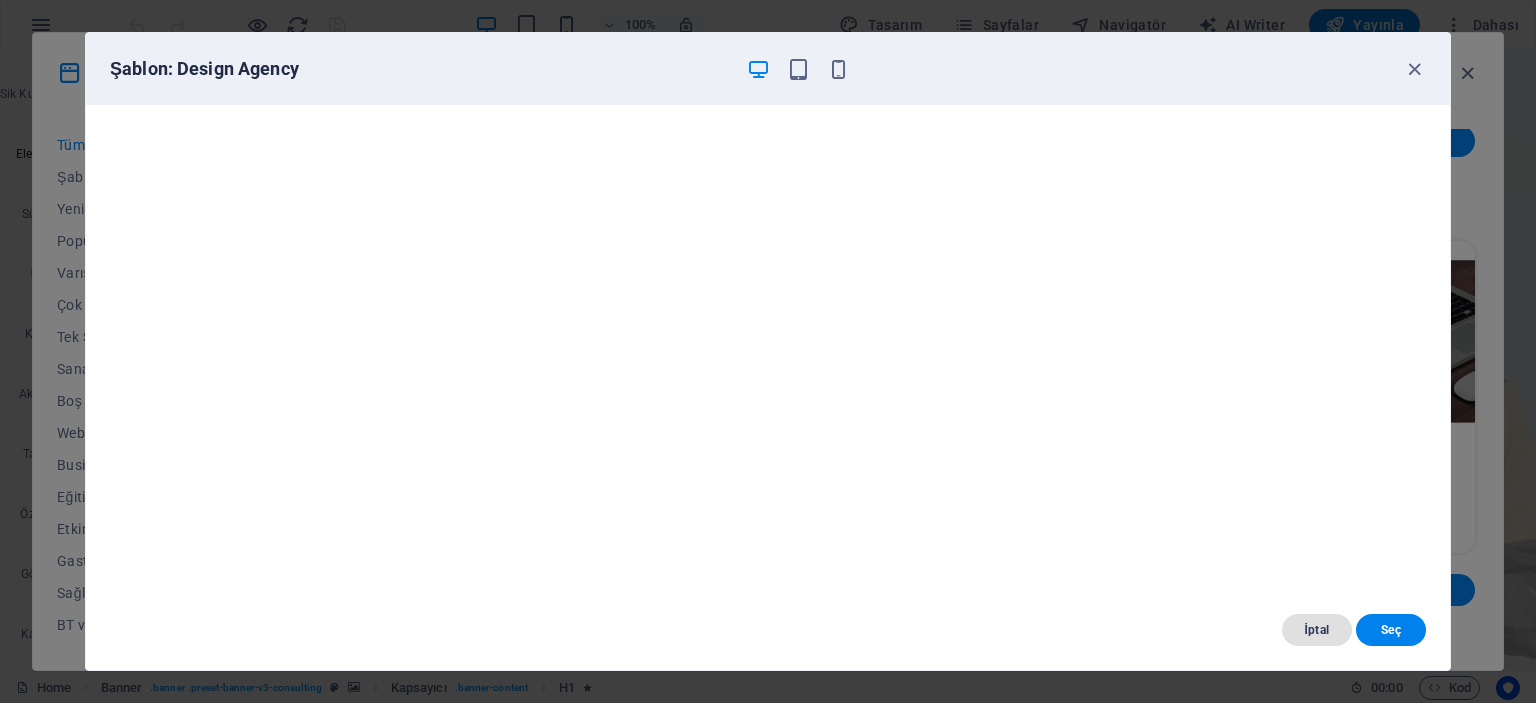 click on "İptal" at bounding box center (1317, 630) 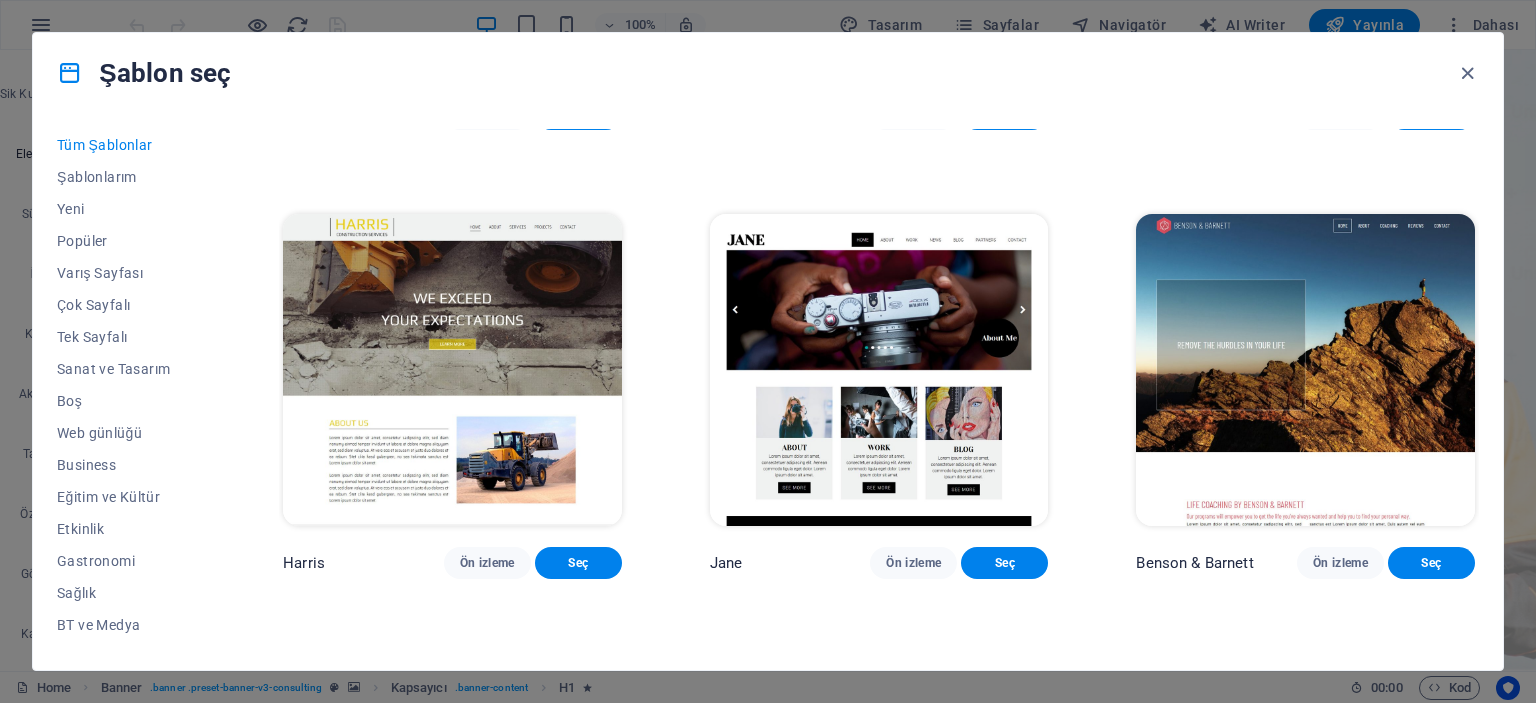 scroll, scrollTop: 19600, scrollLeft: 0, axis: vertical 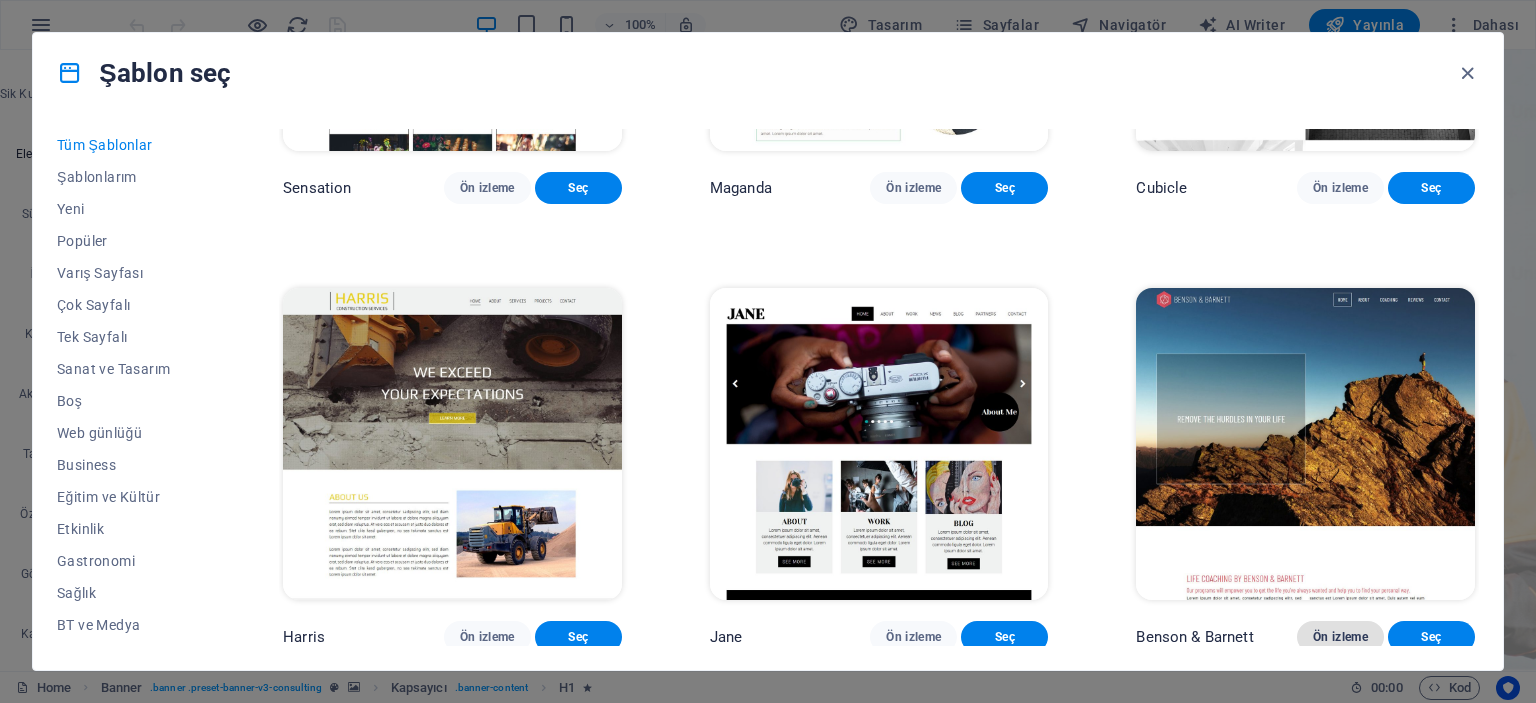 click on "Ön izleme" at bounding box center (1340, 637) 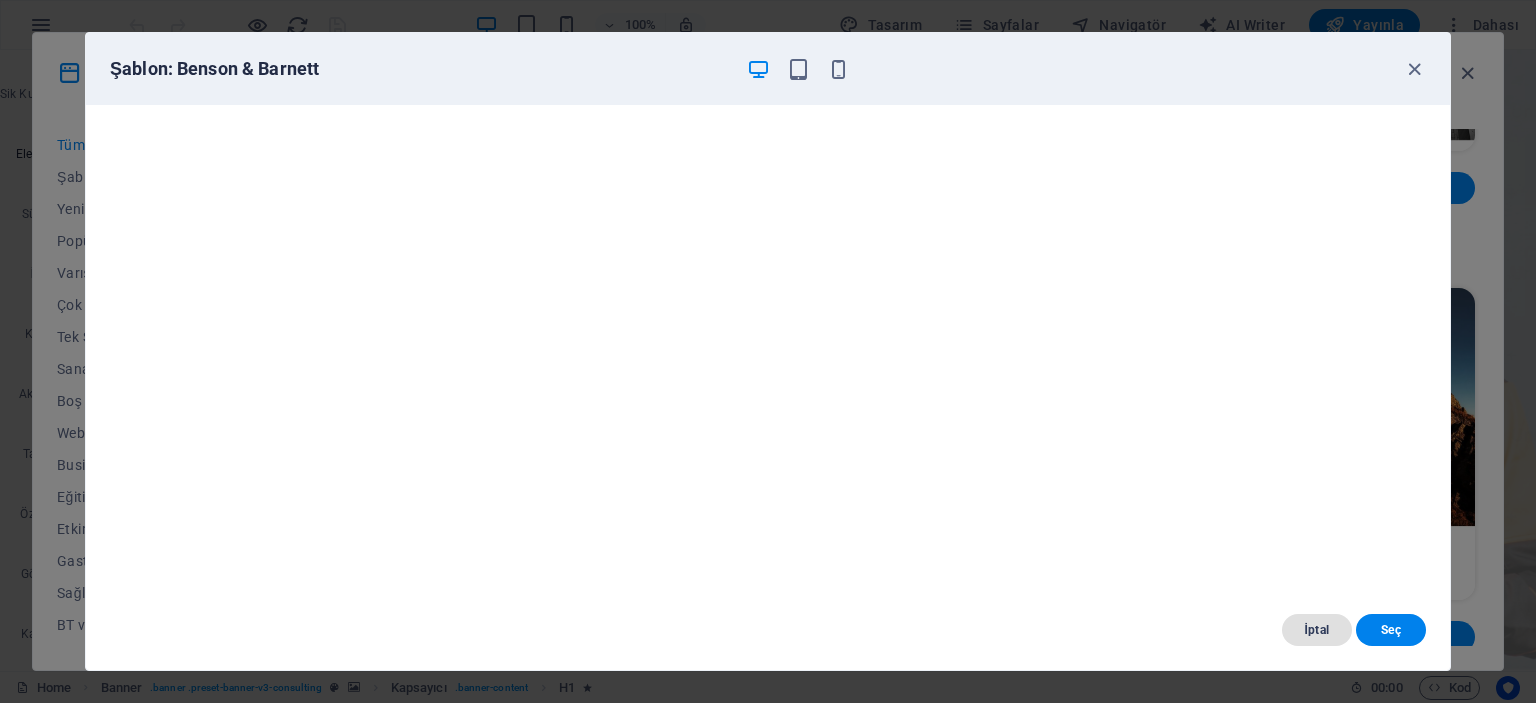 click on "İptal" at bounding box center (1317, 630) 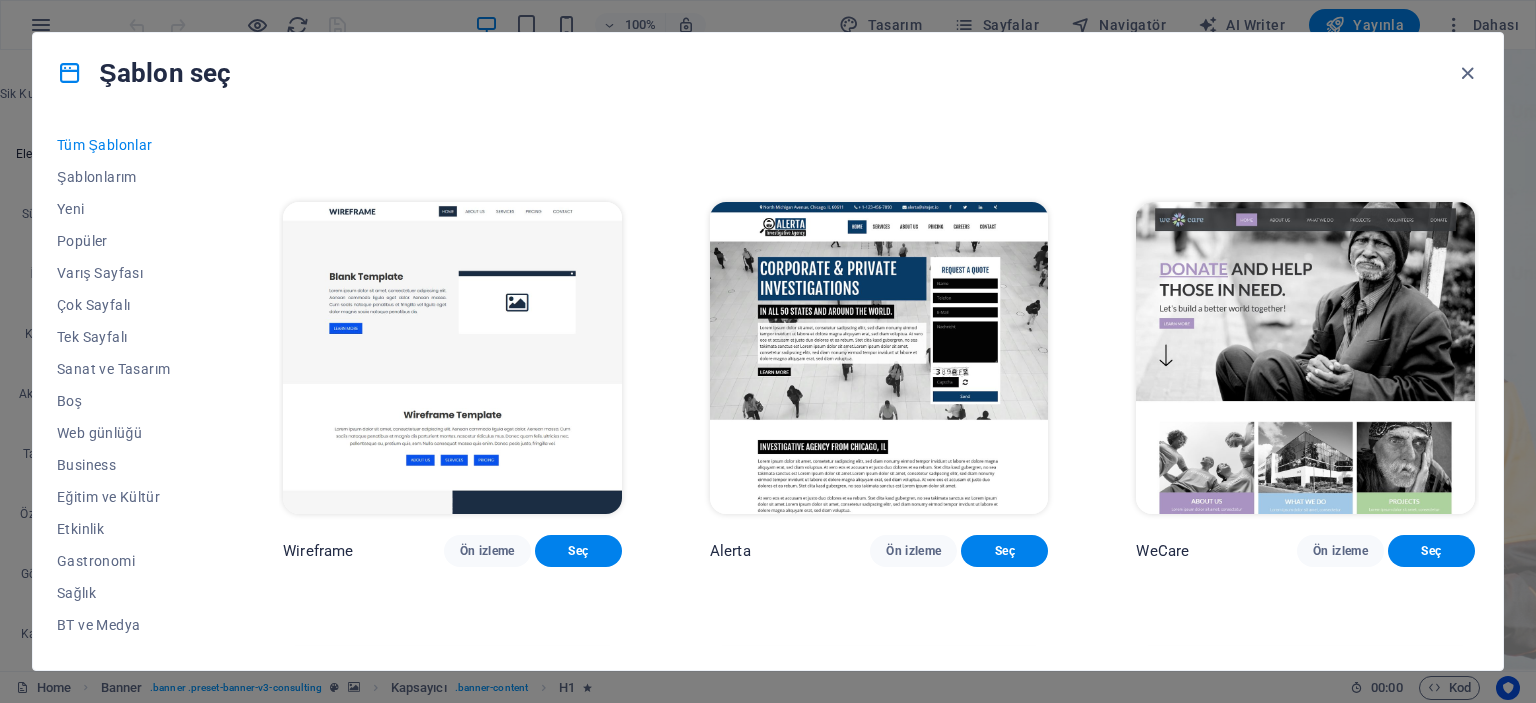scroll, scrollTop: 11184, scrollLeft: 0, axis: vertical 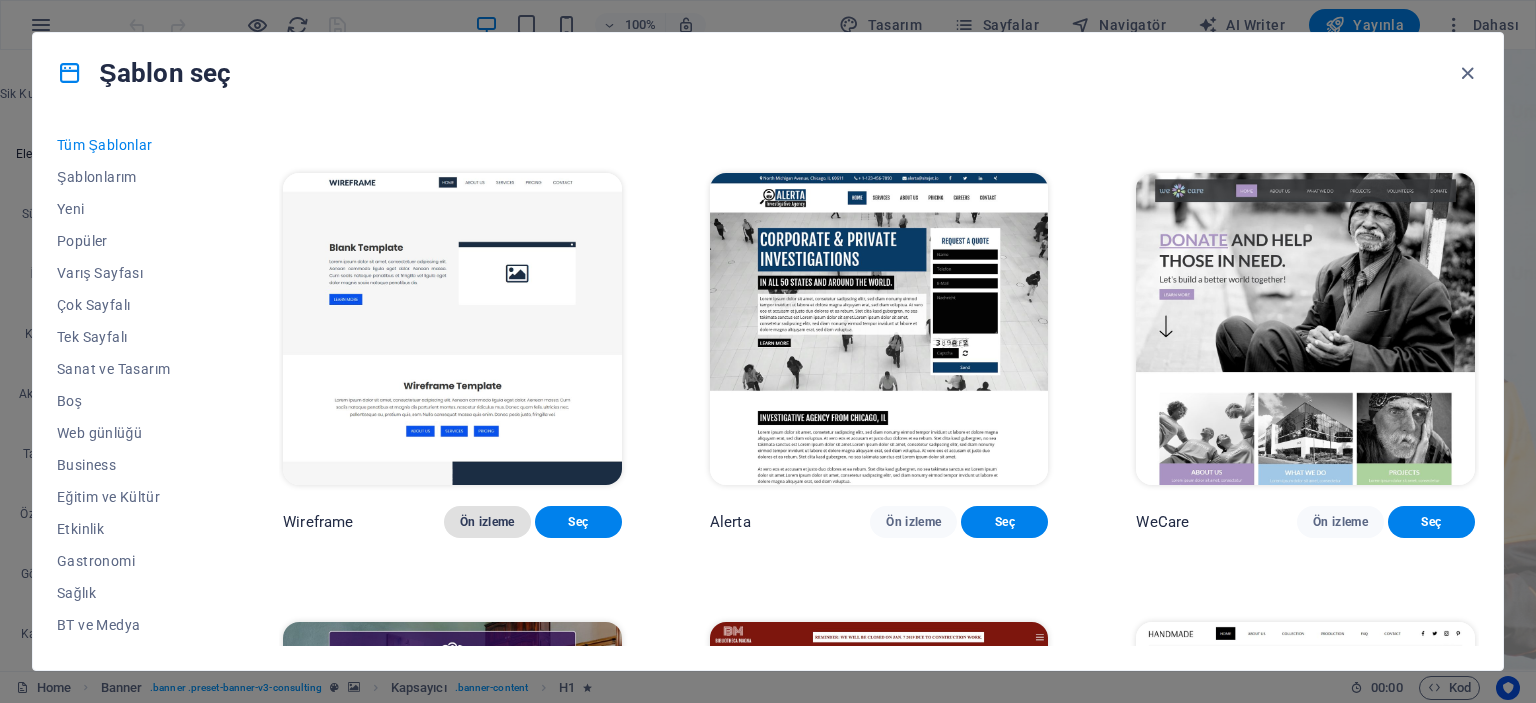 click on "Ön izleme" at bounding box center [487, 522] 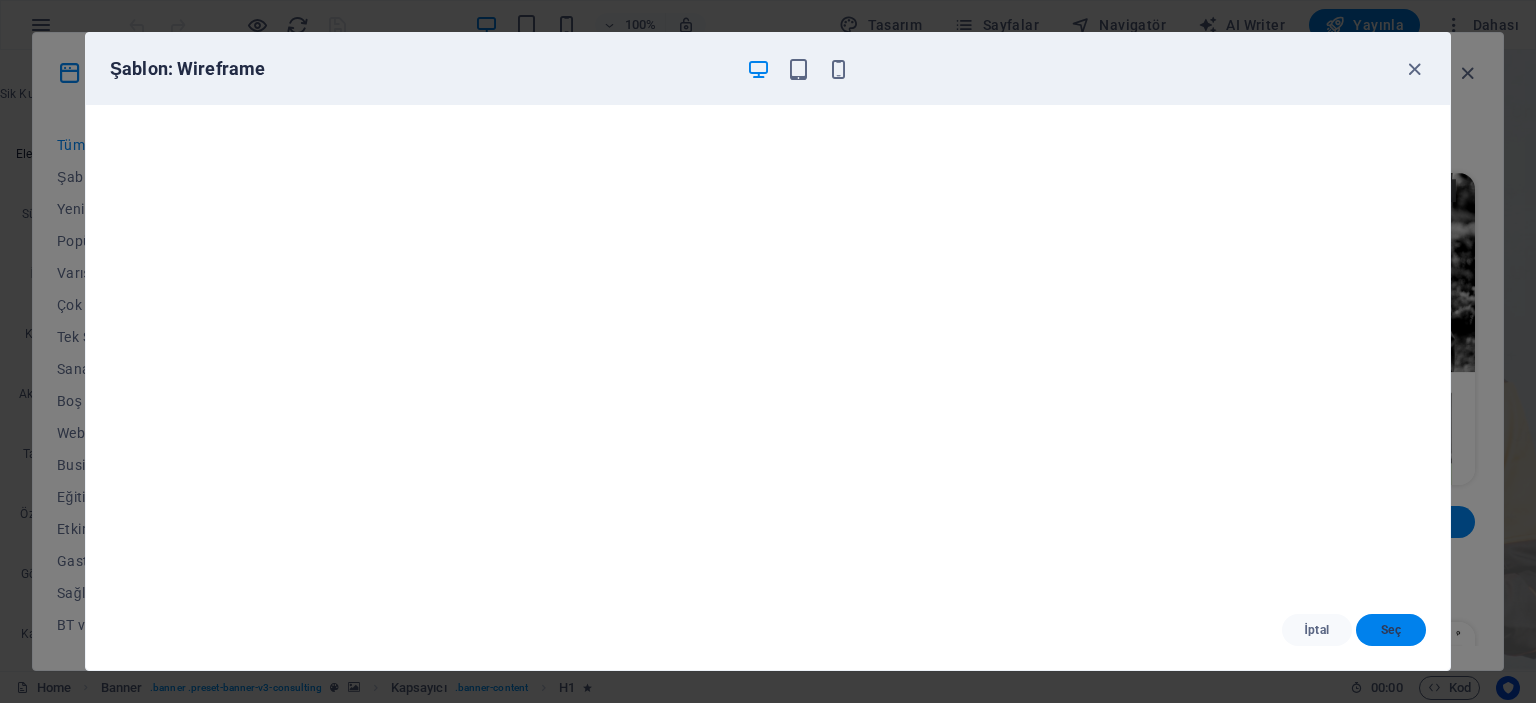 click on "Seç" at bounding box center (1391, 630) 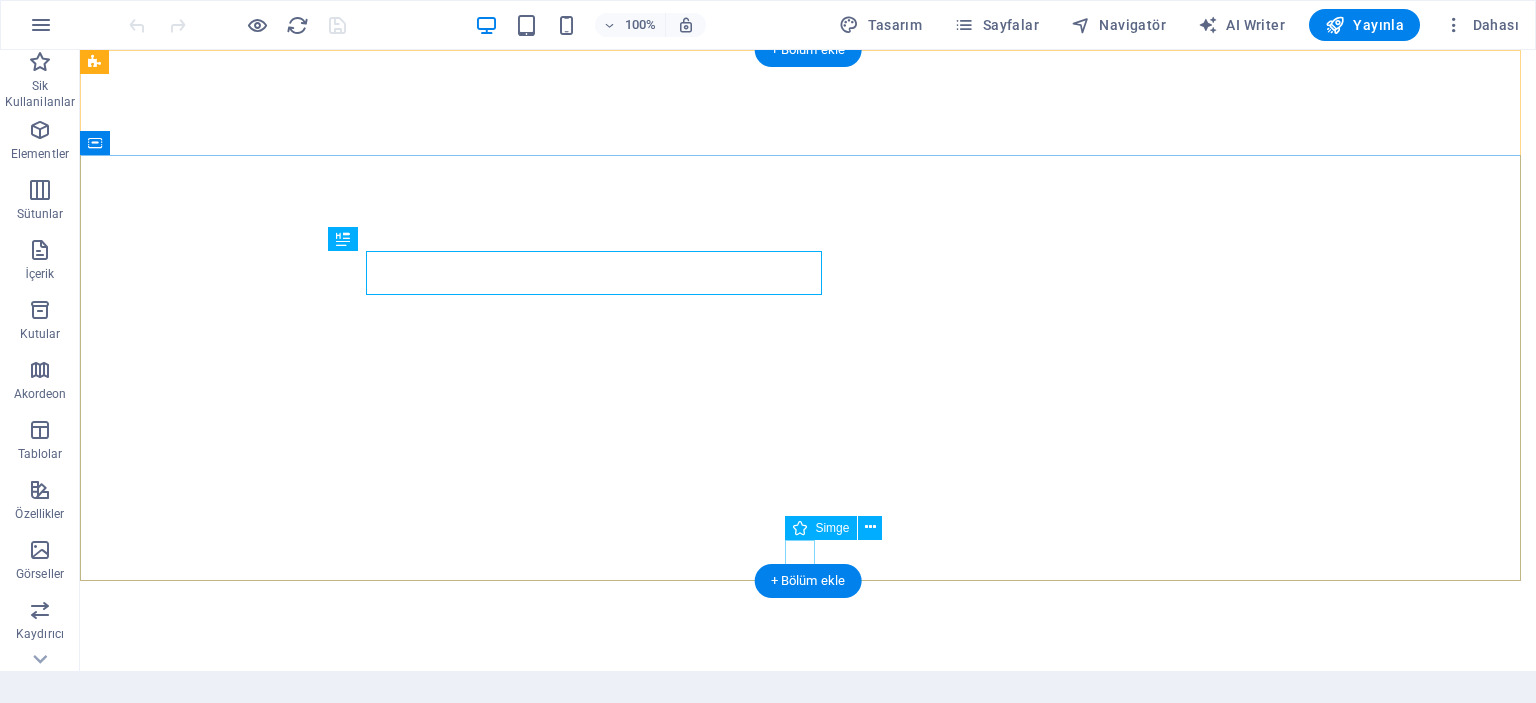 scroll, scrollTop: 0, scrollLeft: 0, axis: both 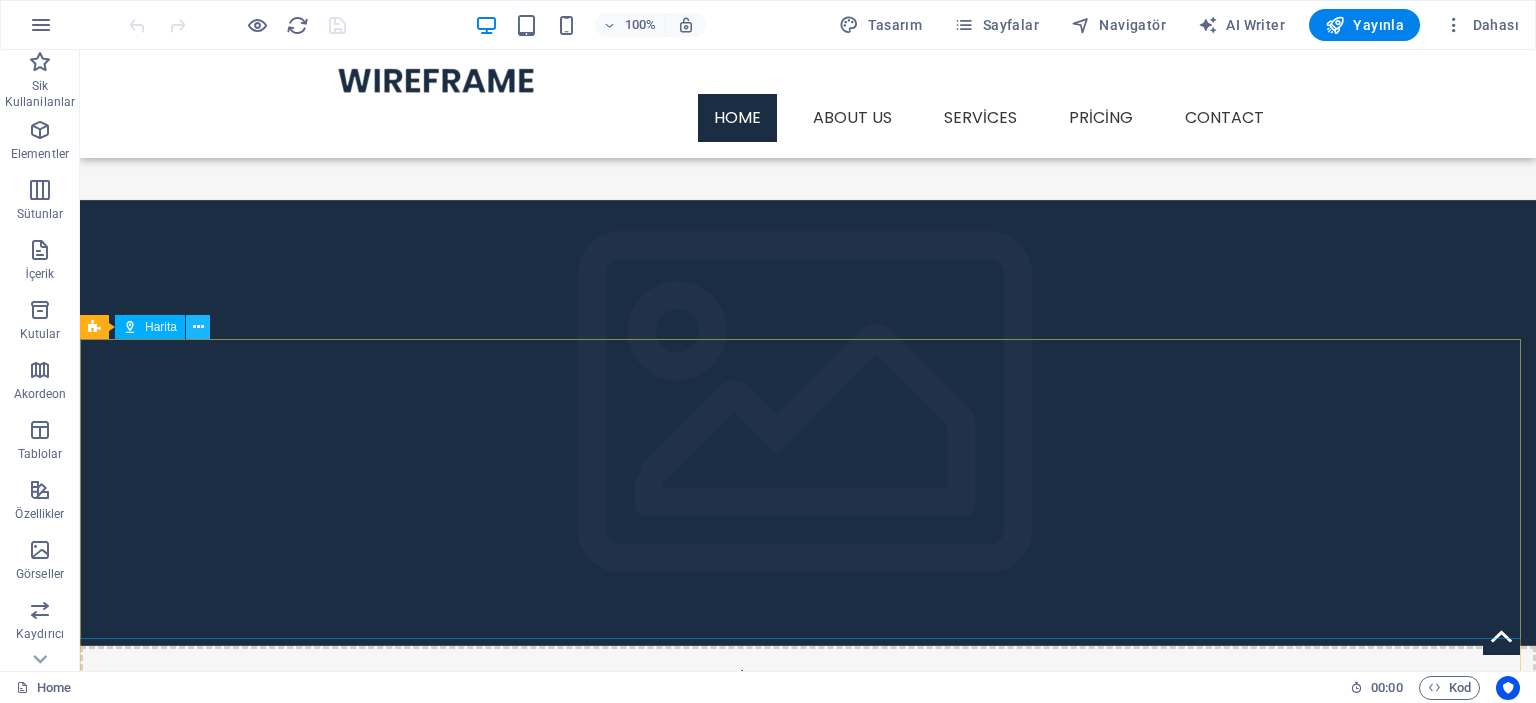 click at bounding box center [198, 327] 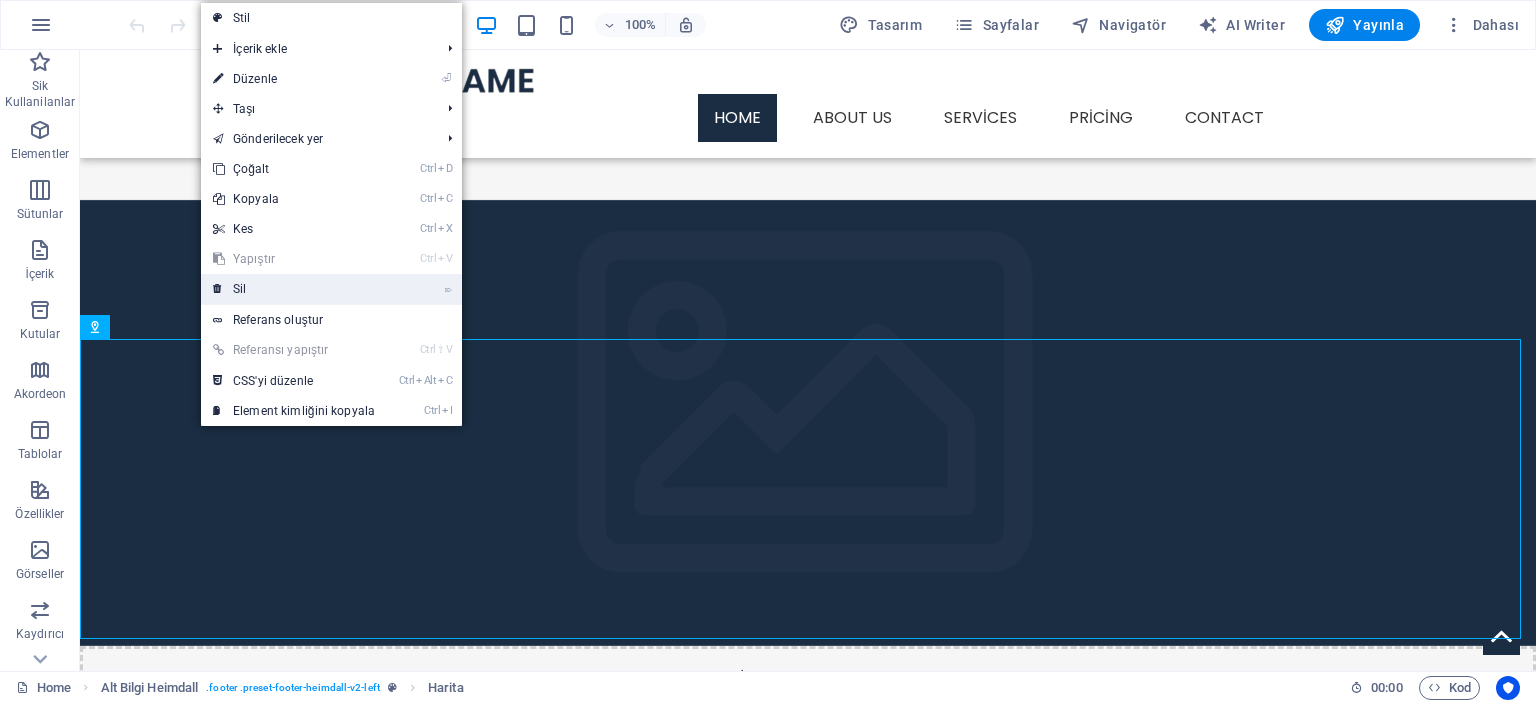 click on "⌦  Sil" at bounding box center [294, 289] 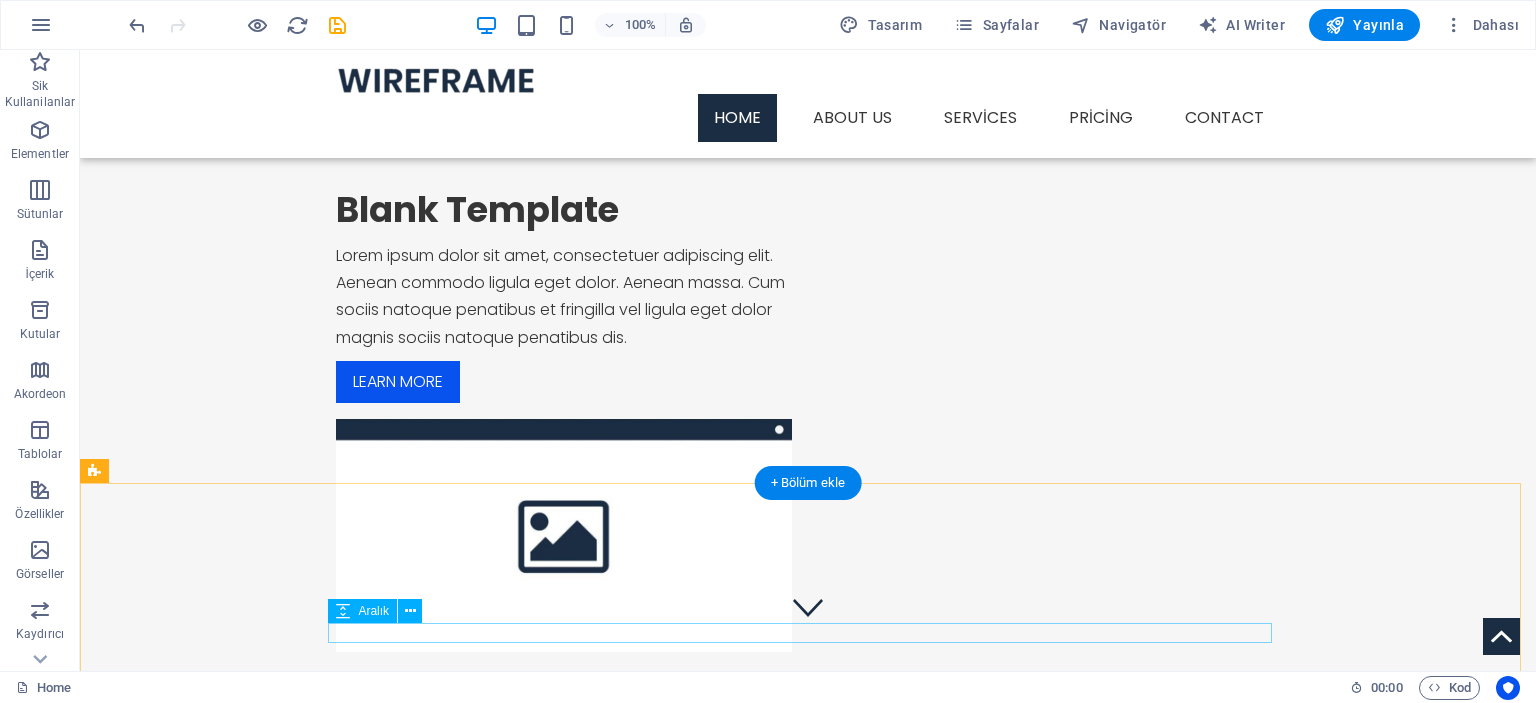 scroll, scrollTop: 0, scrollLeft: 0, axis: both 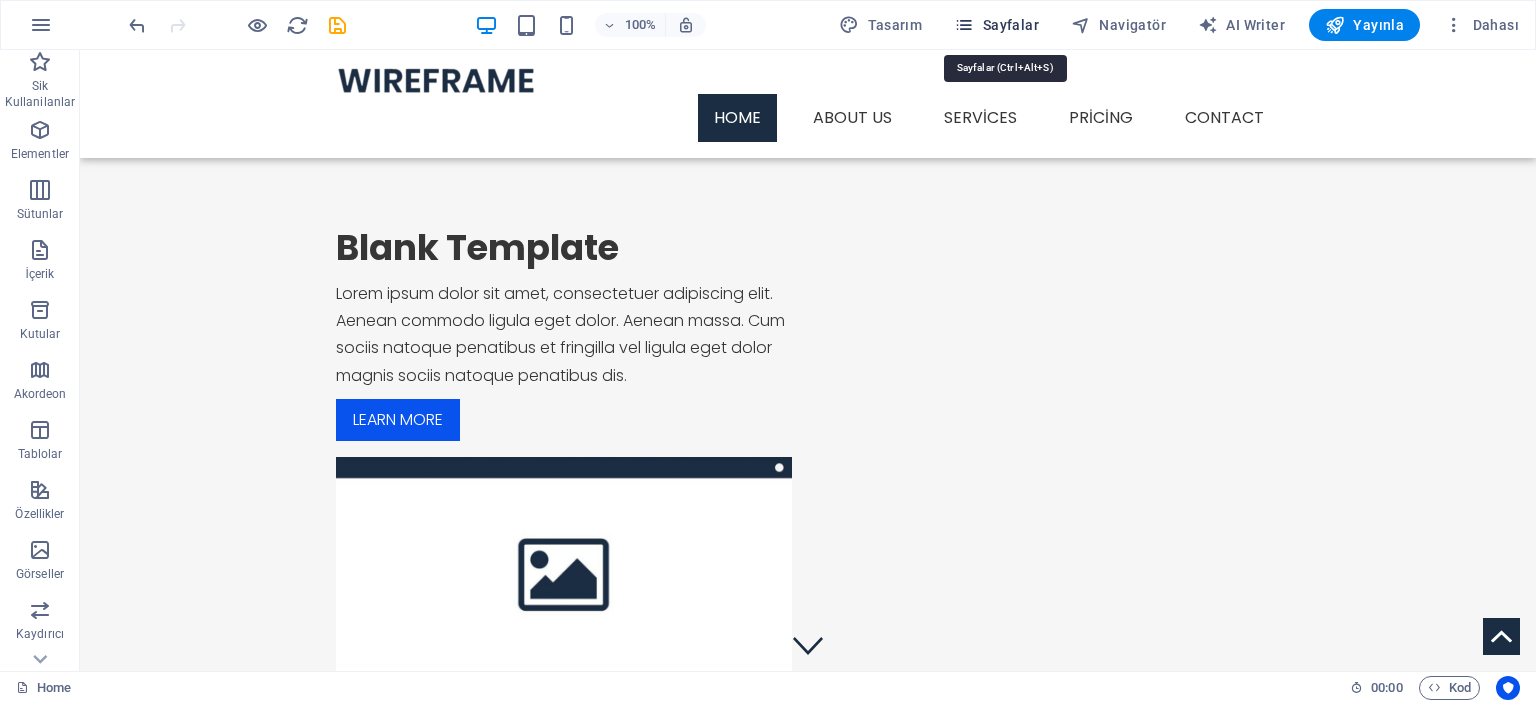click on "Sayfalar" at bounding box center [996, 25] 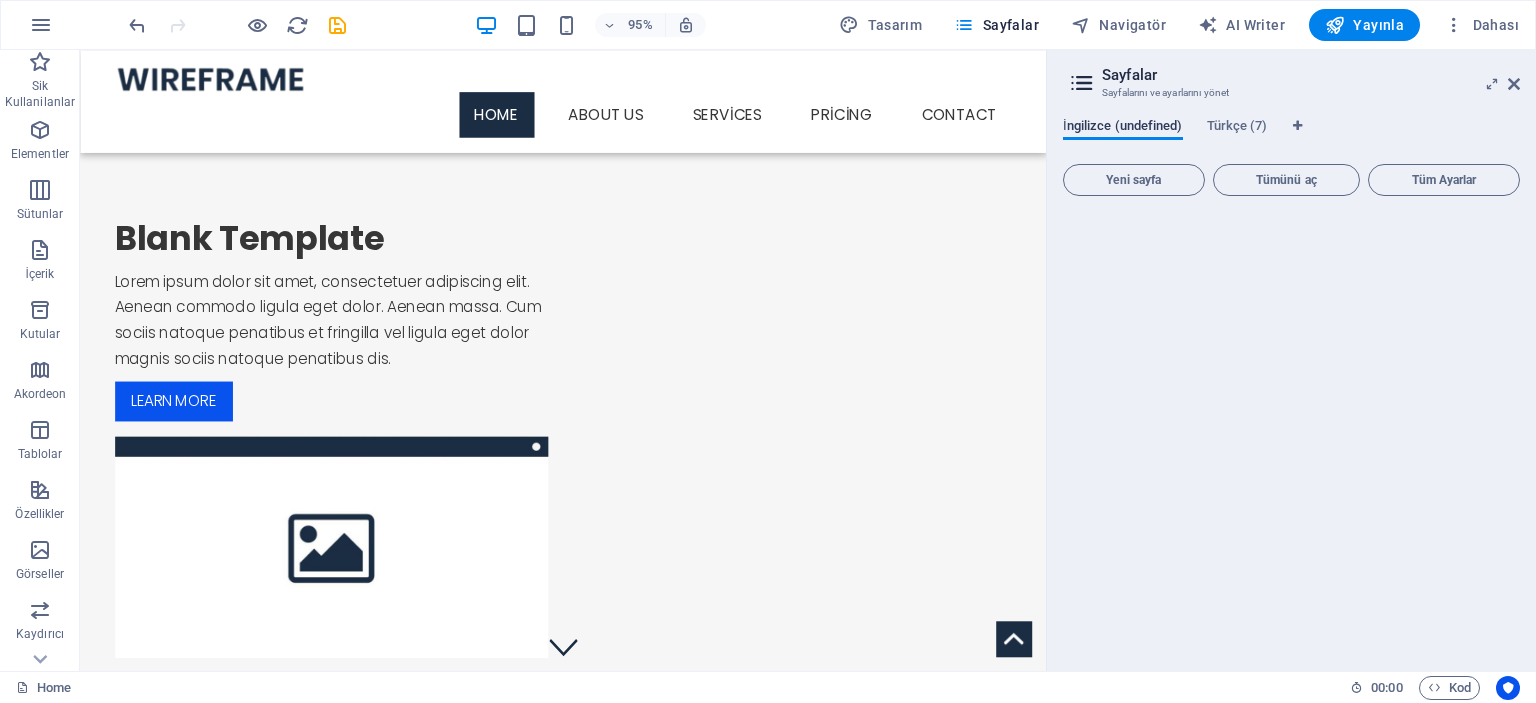 click on "İngilizce (undefined)" at bounding box center [1123, 128] 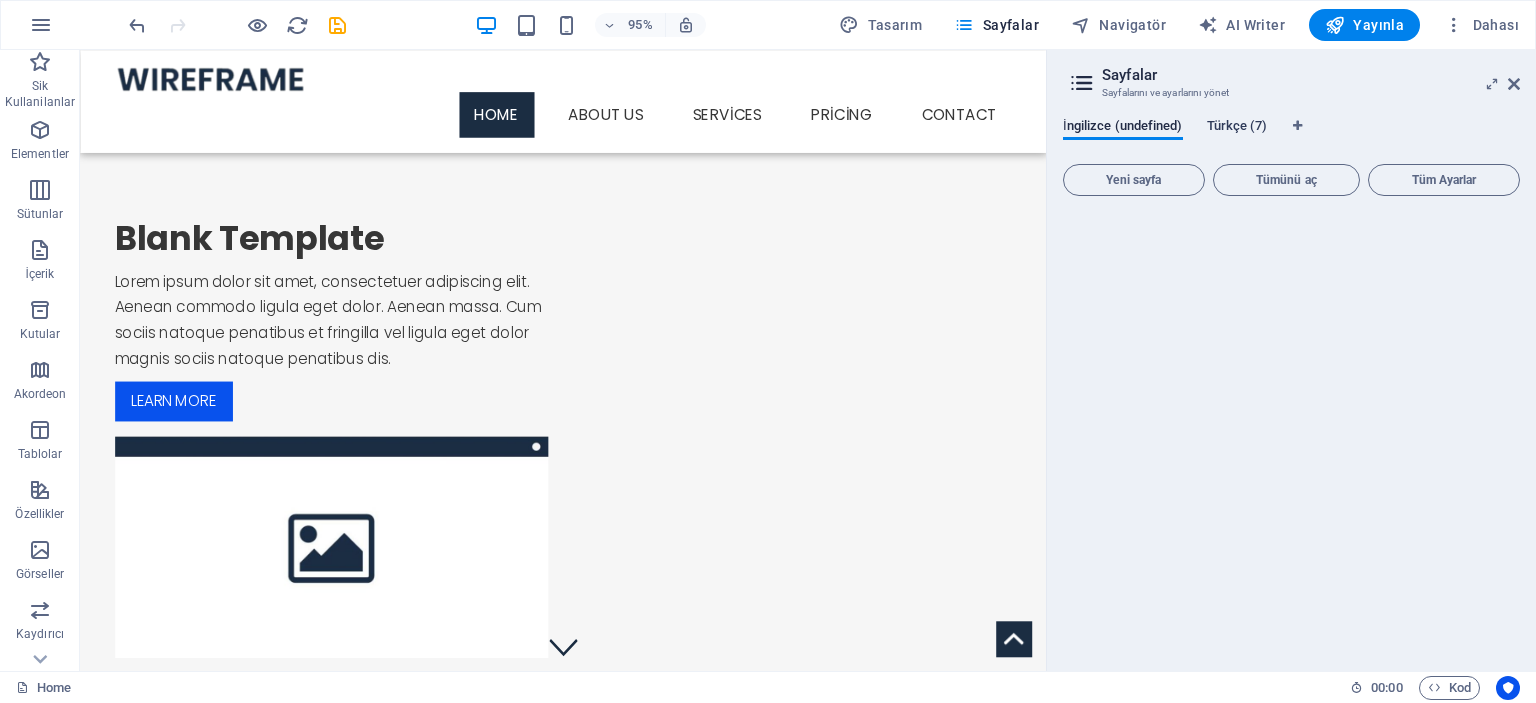 click on "Türkçe (7)" at bounding box center (1237, 128) 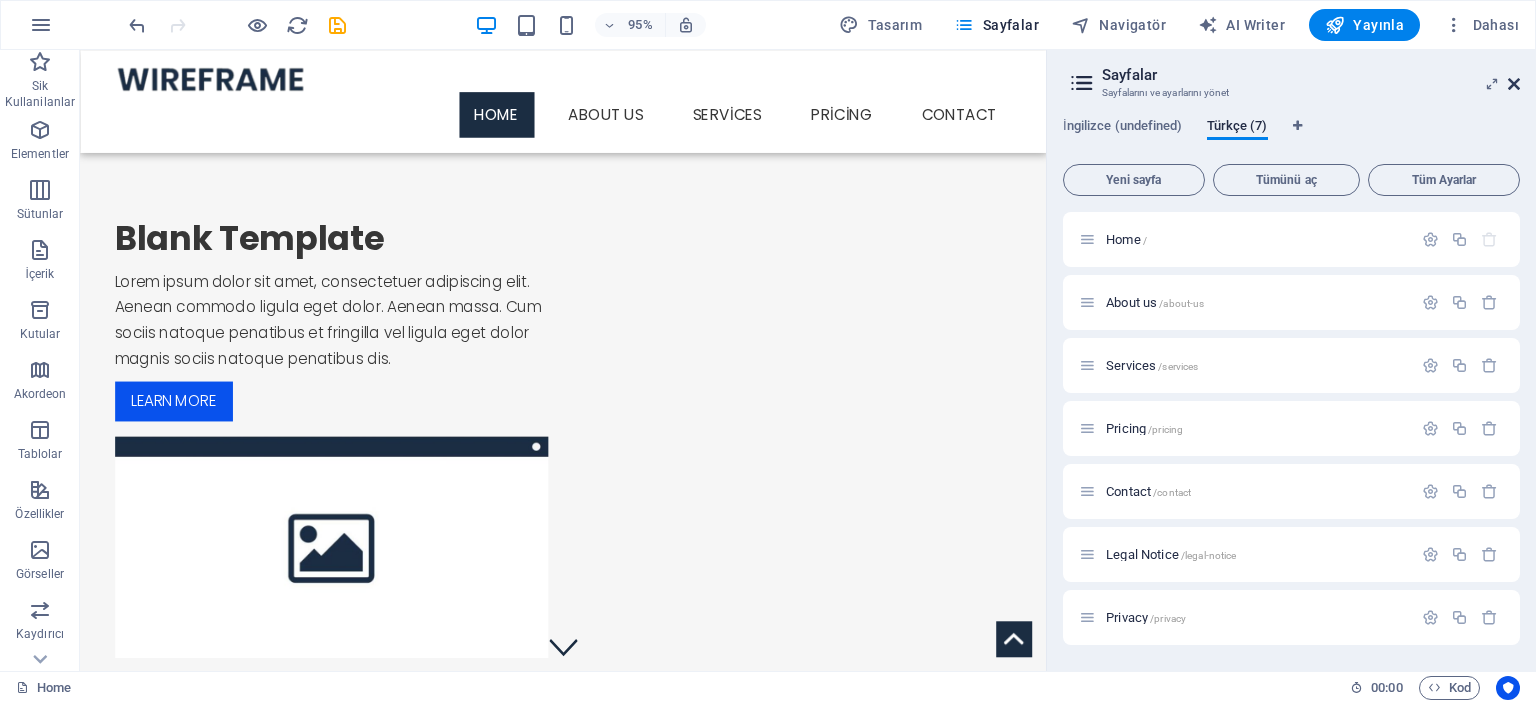 click at bounding box center [1514, 84] 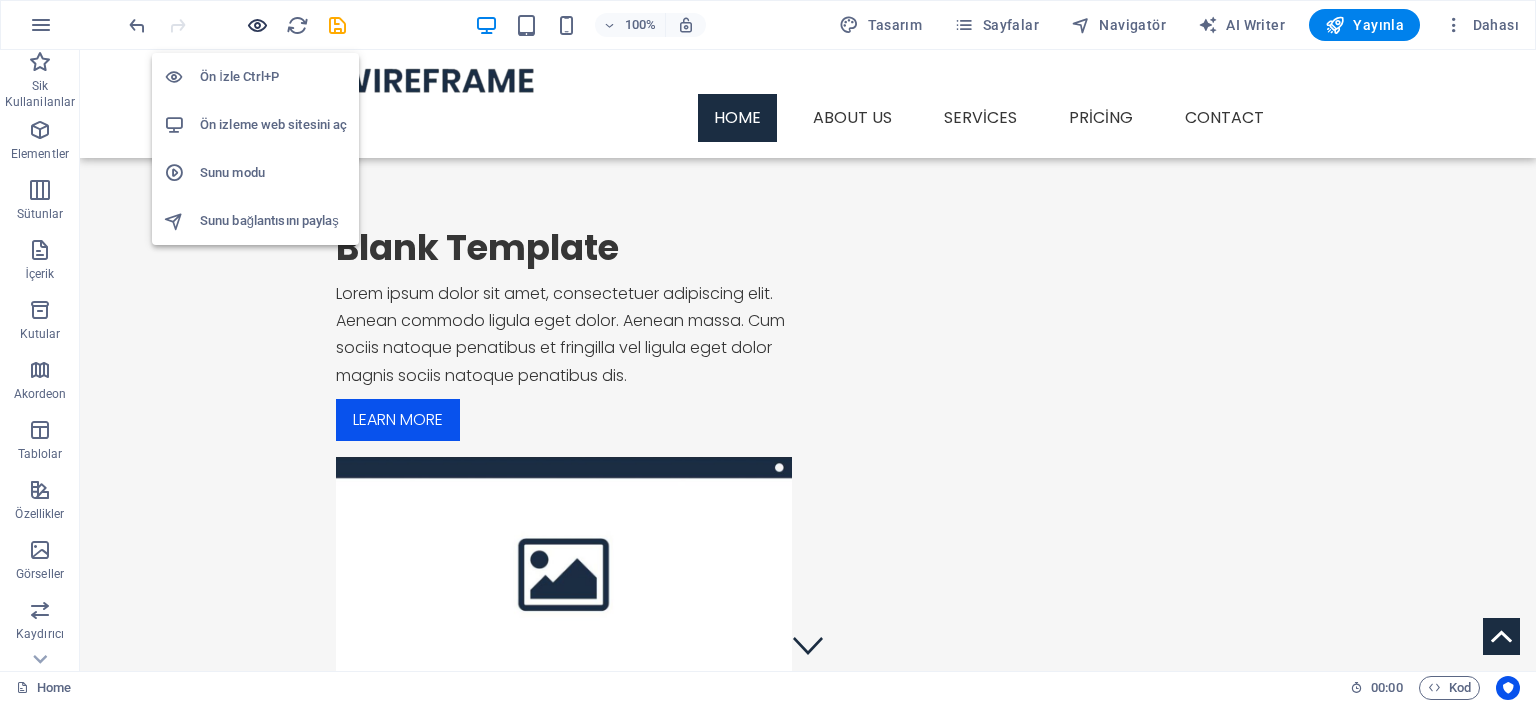 click at bounding box center [257, 25] 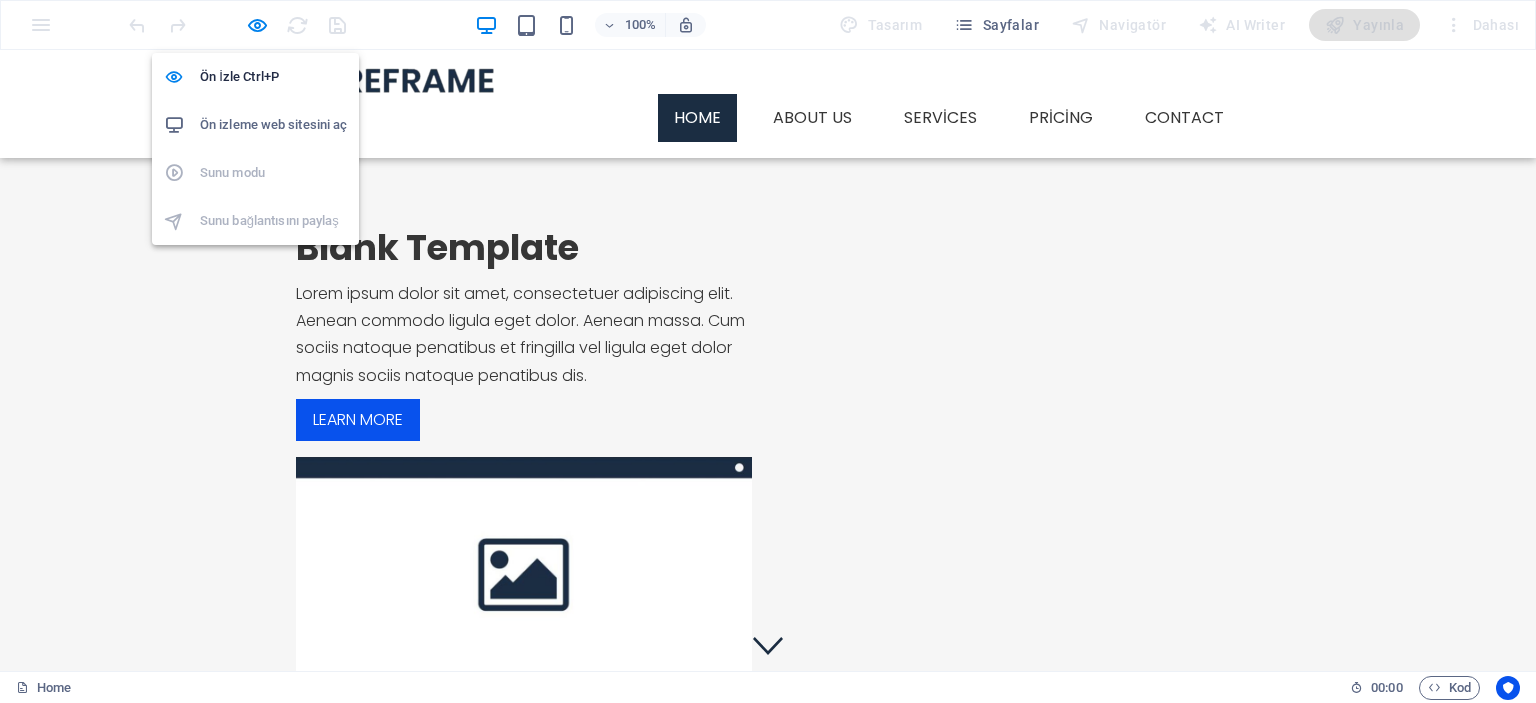 click on "Ön izleme web sitesini aç" at bounding box center (273, 125) 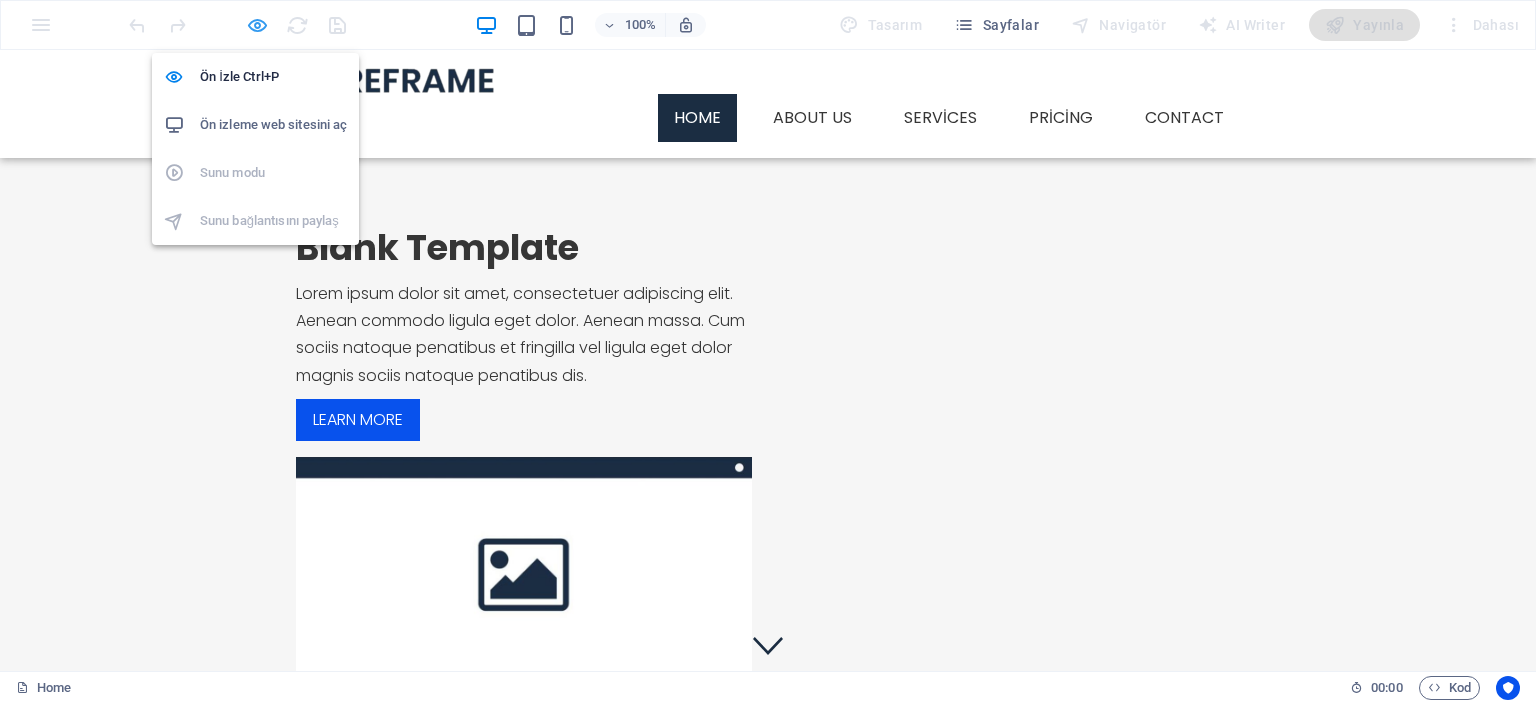 click at bounding box center [257, 25] 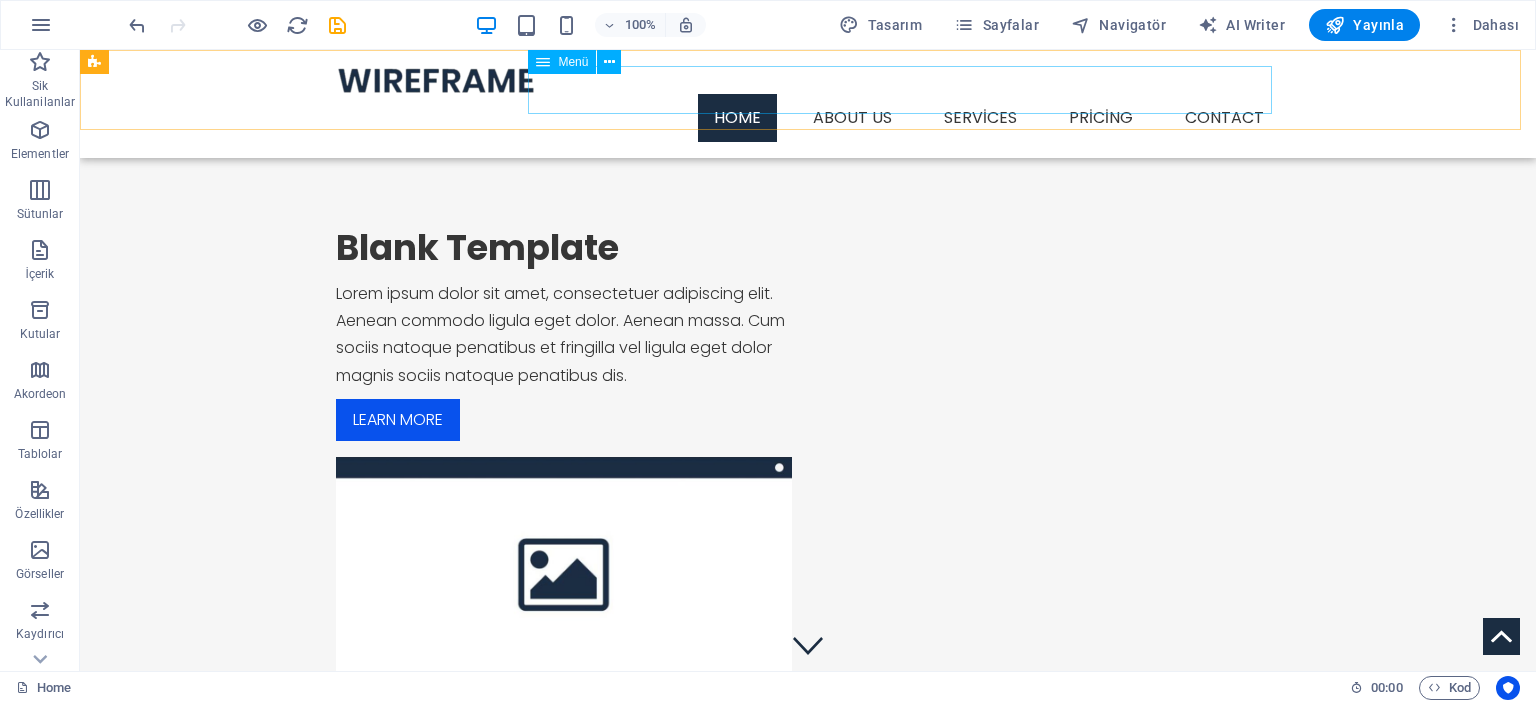 click on "Home About us Services Pricing Contact" at bounding box center [808, 118] 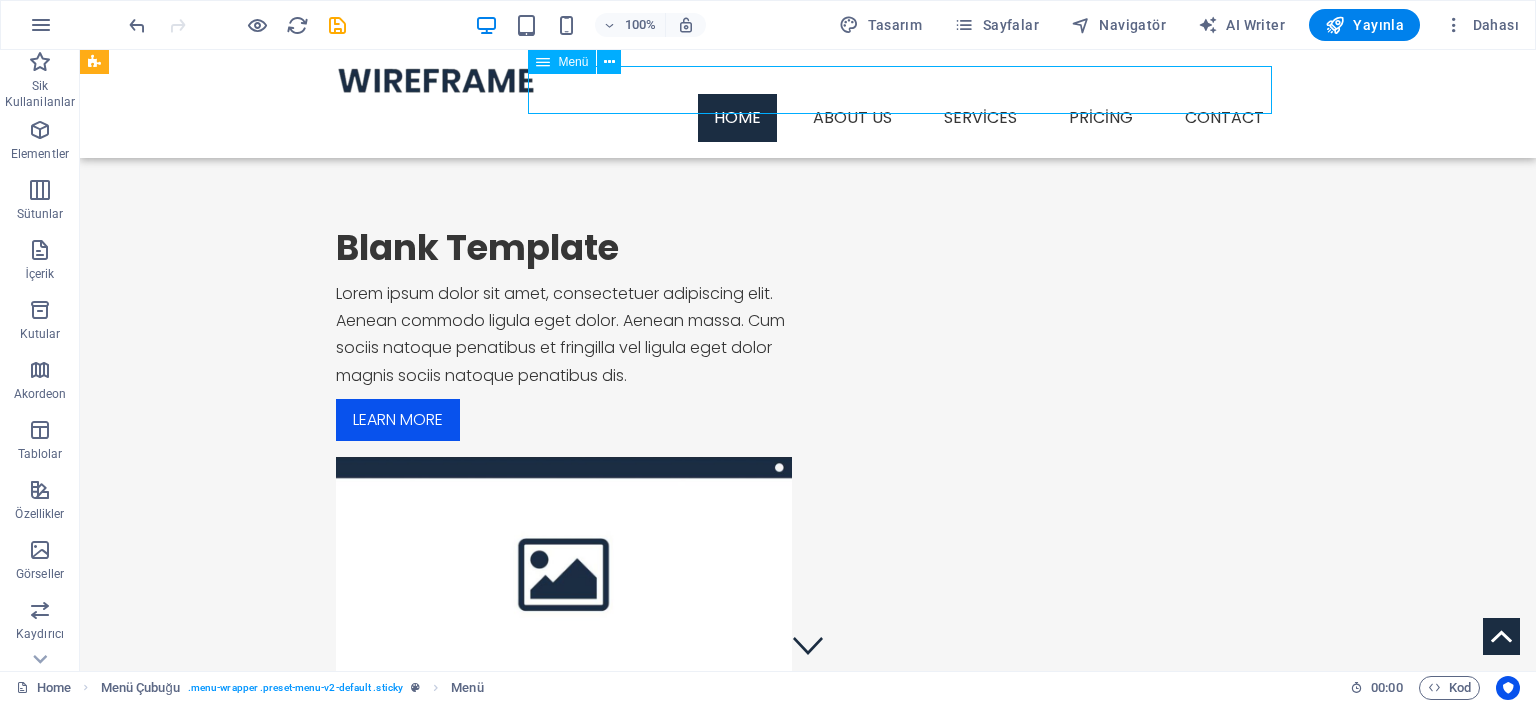 click on "Home About us Services Pricing Contact" at bounding box center [808, 118] 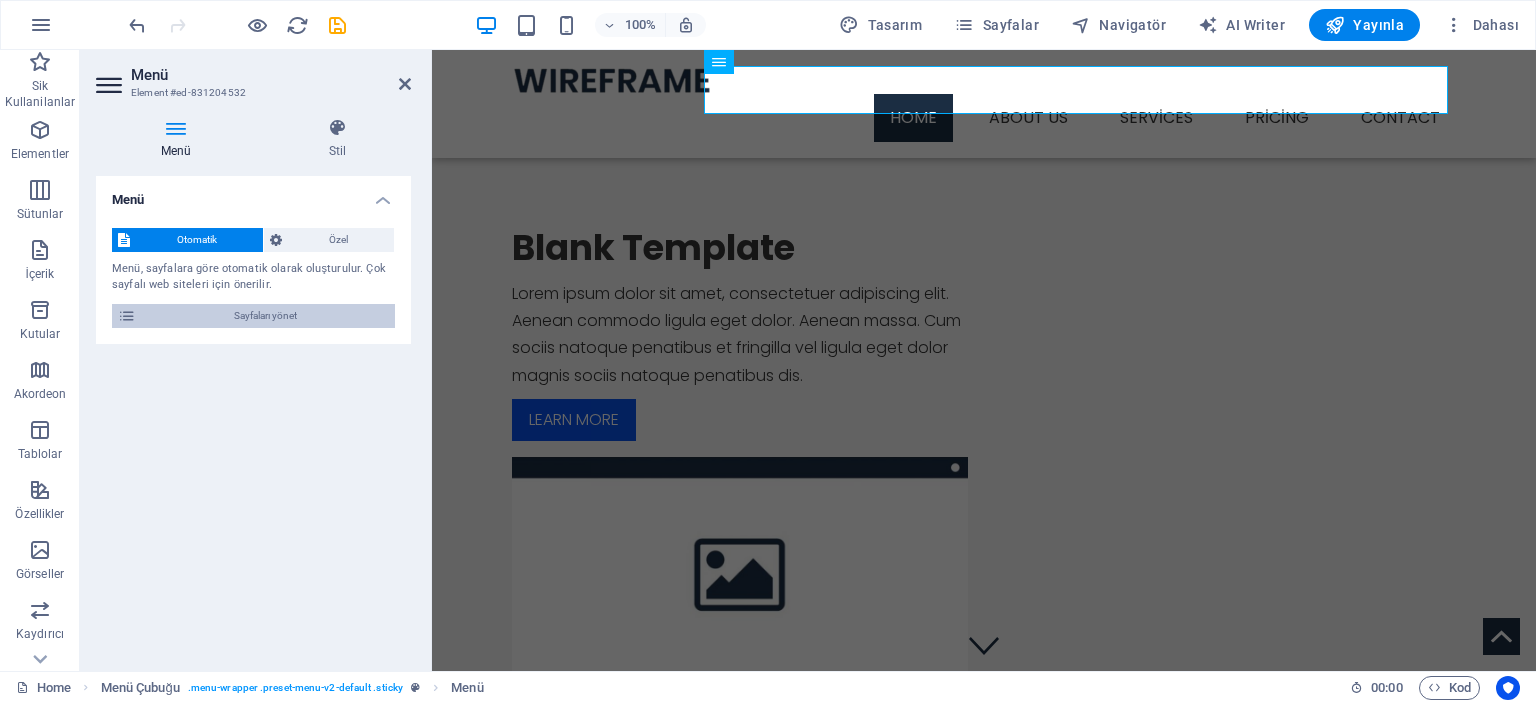 click on "Sayfaları yönet" at bounding box center (265, 316) 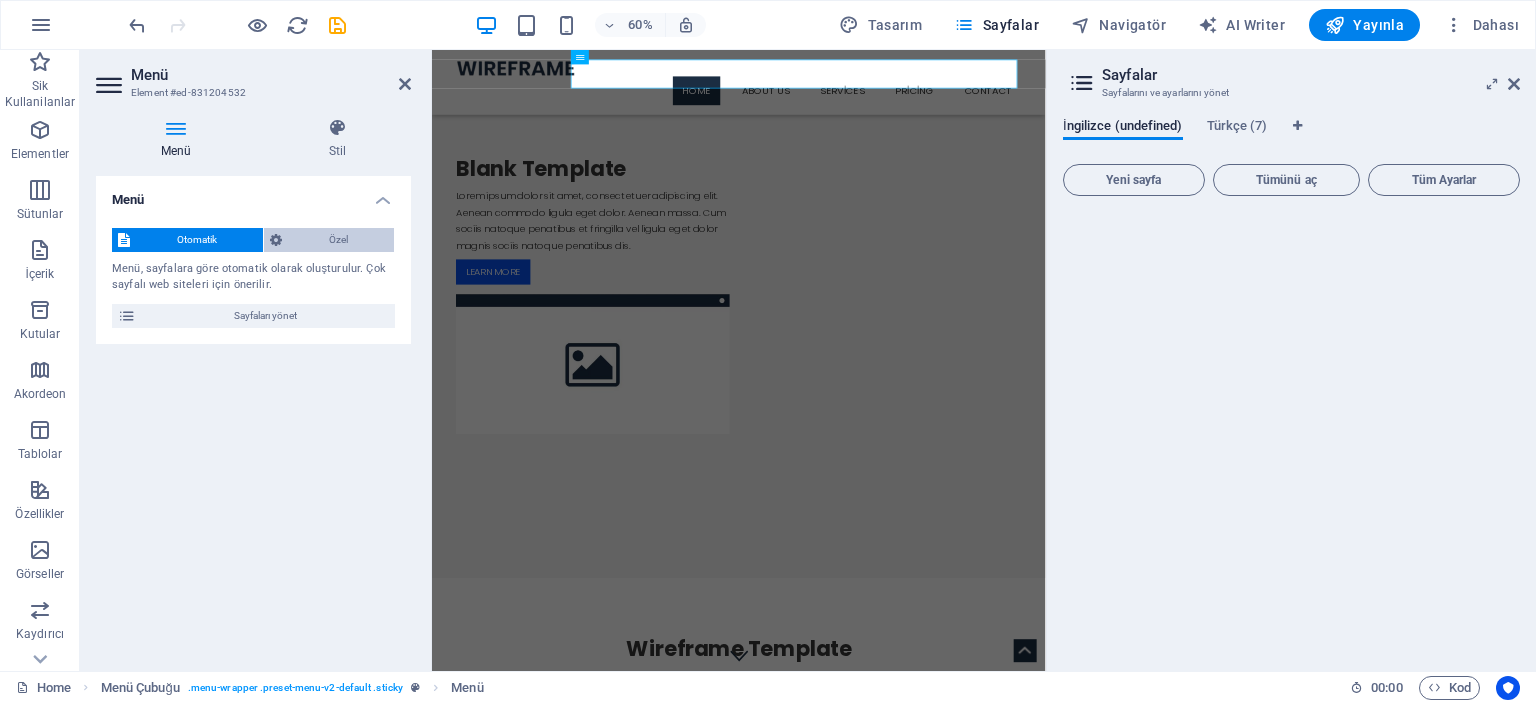 click on "Özel" at bounding box center (338, 240) 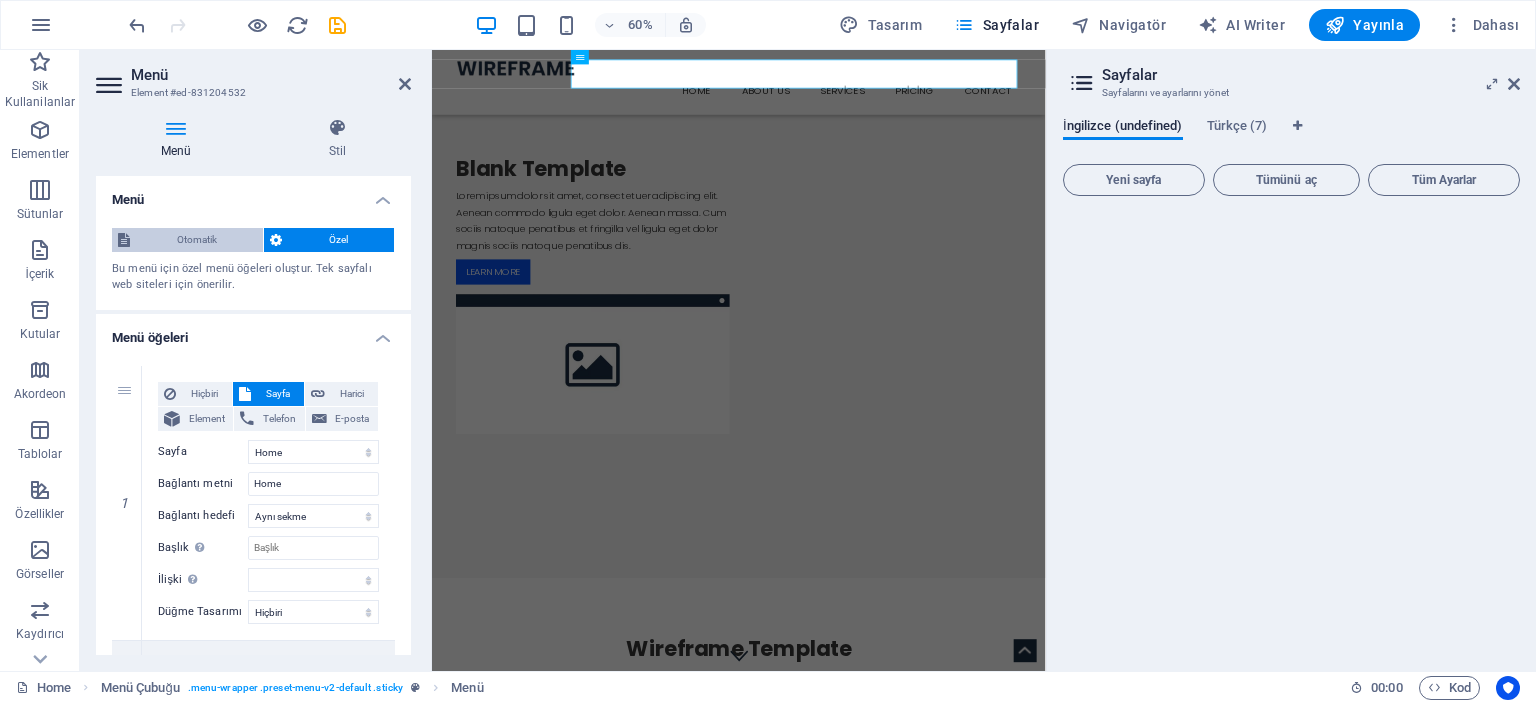 click on "Otomatik" at bounding box center (196, 240) 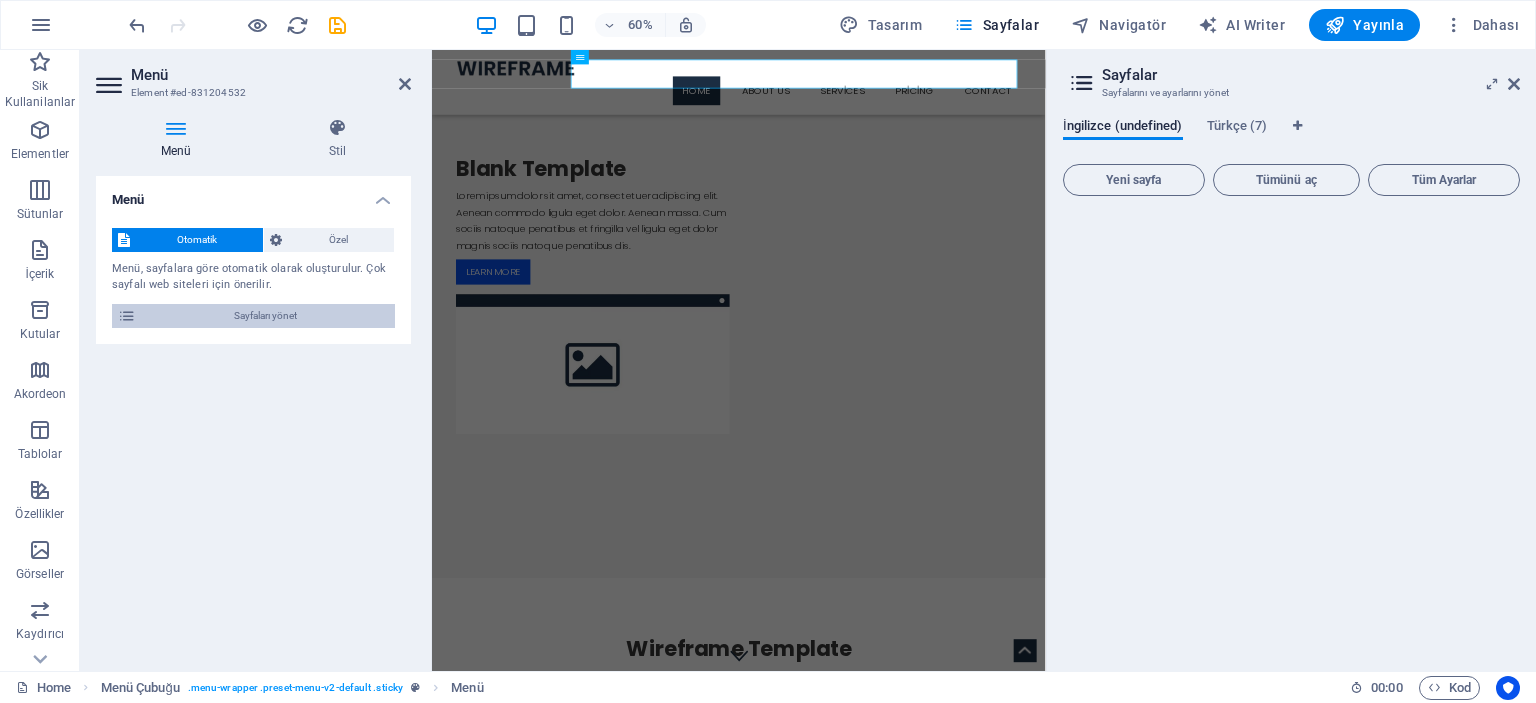 click on "Sayfaları yönet" at bounding box center (265, 316) 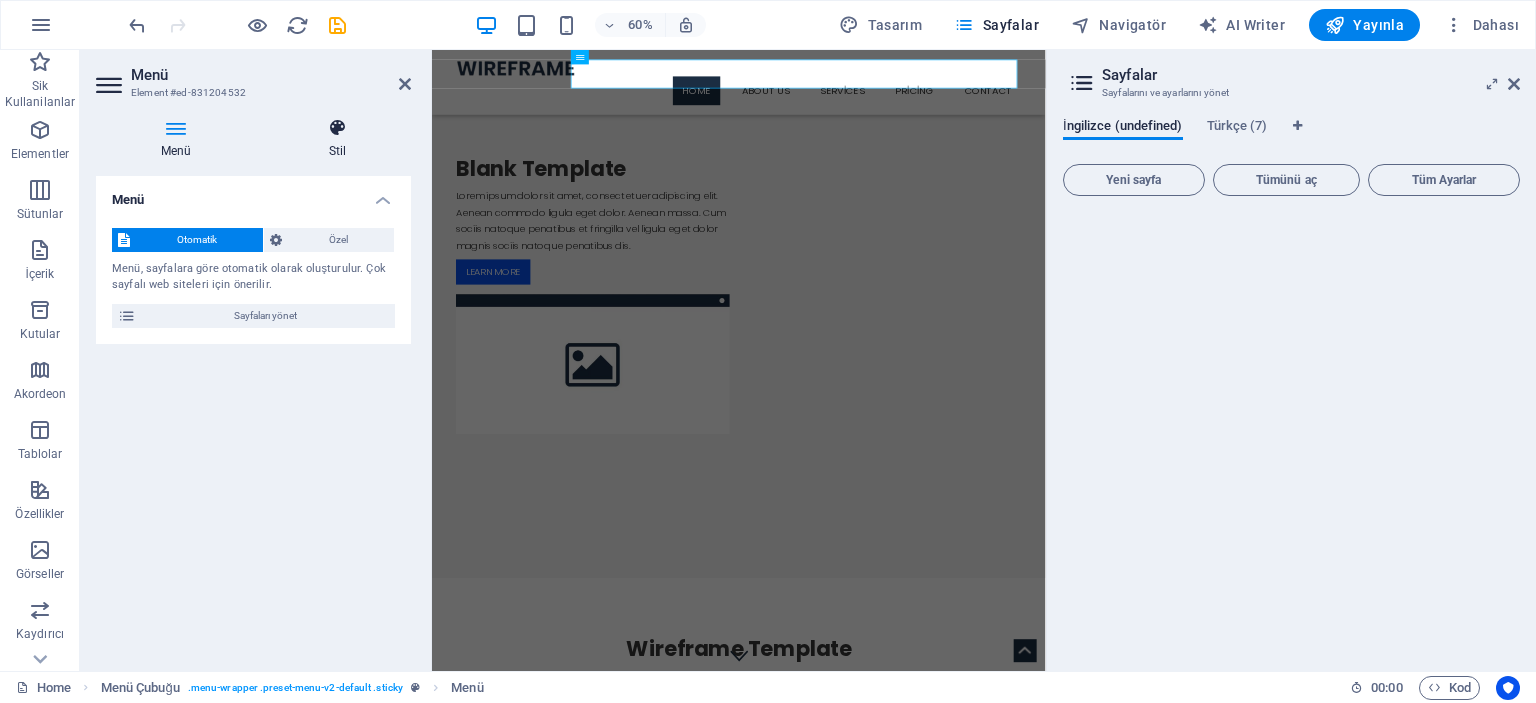 click on "Stil" at bounding box center [337, 139] 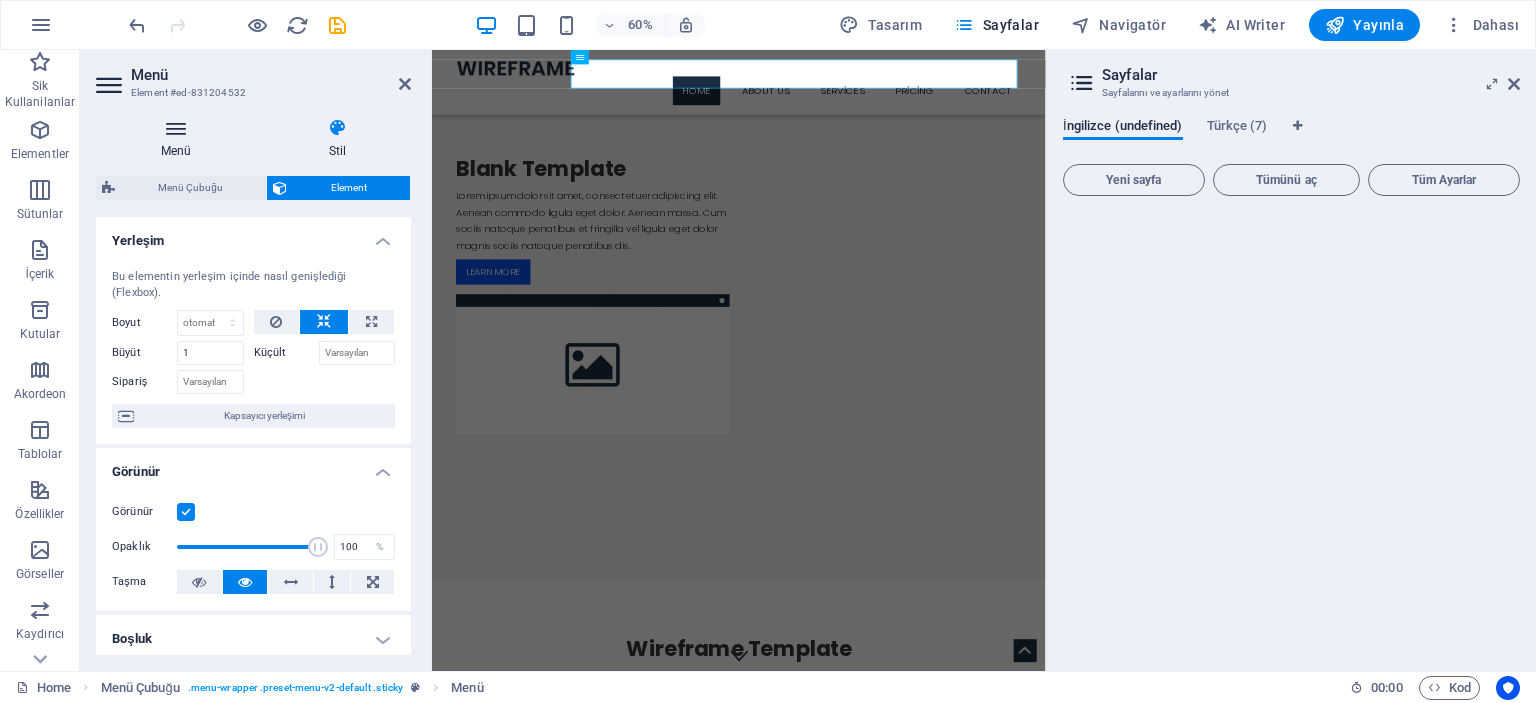 click on "Menü" at bounding box center (180, 139) 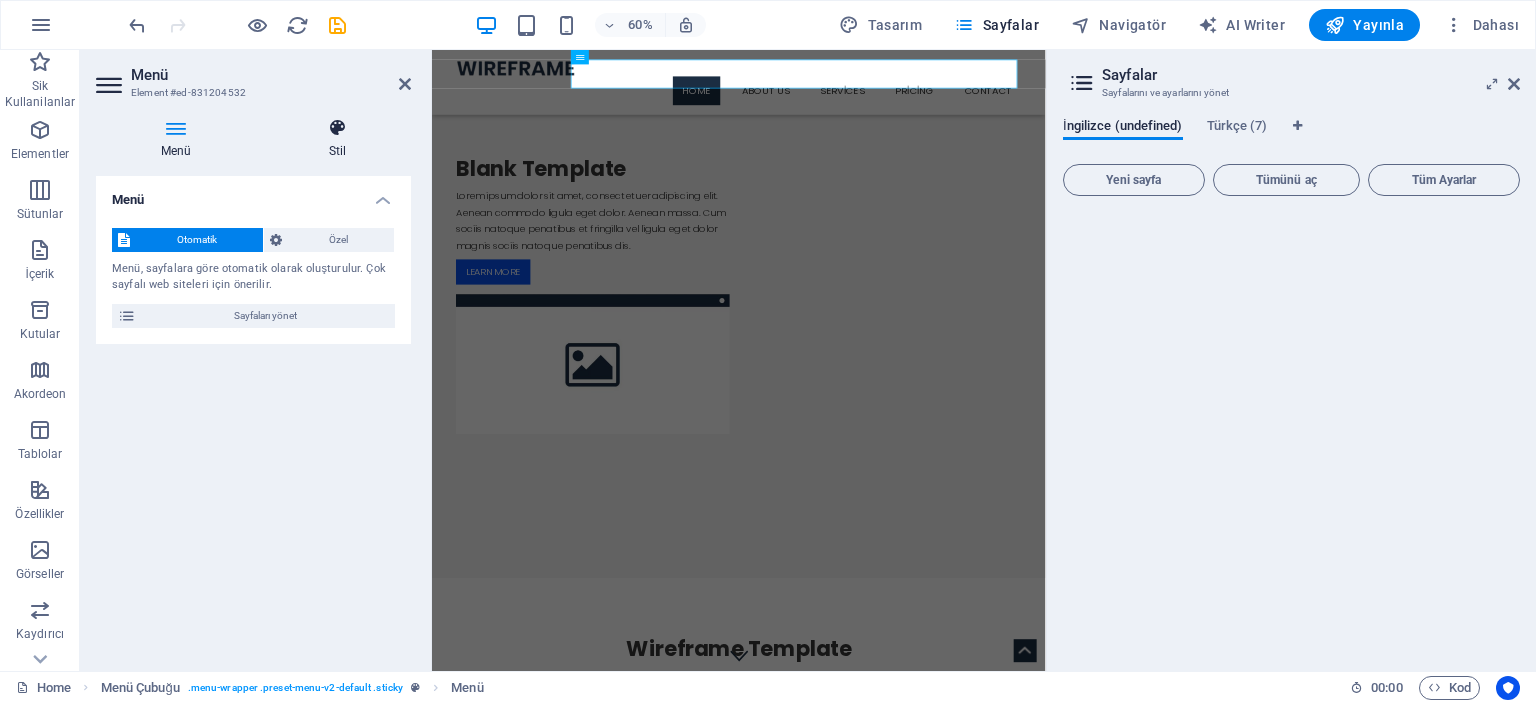 click on "Stil" at bounding box center [337, 139] 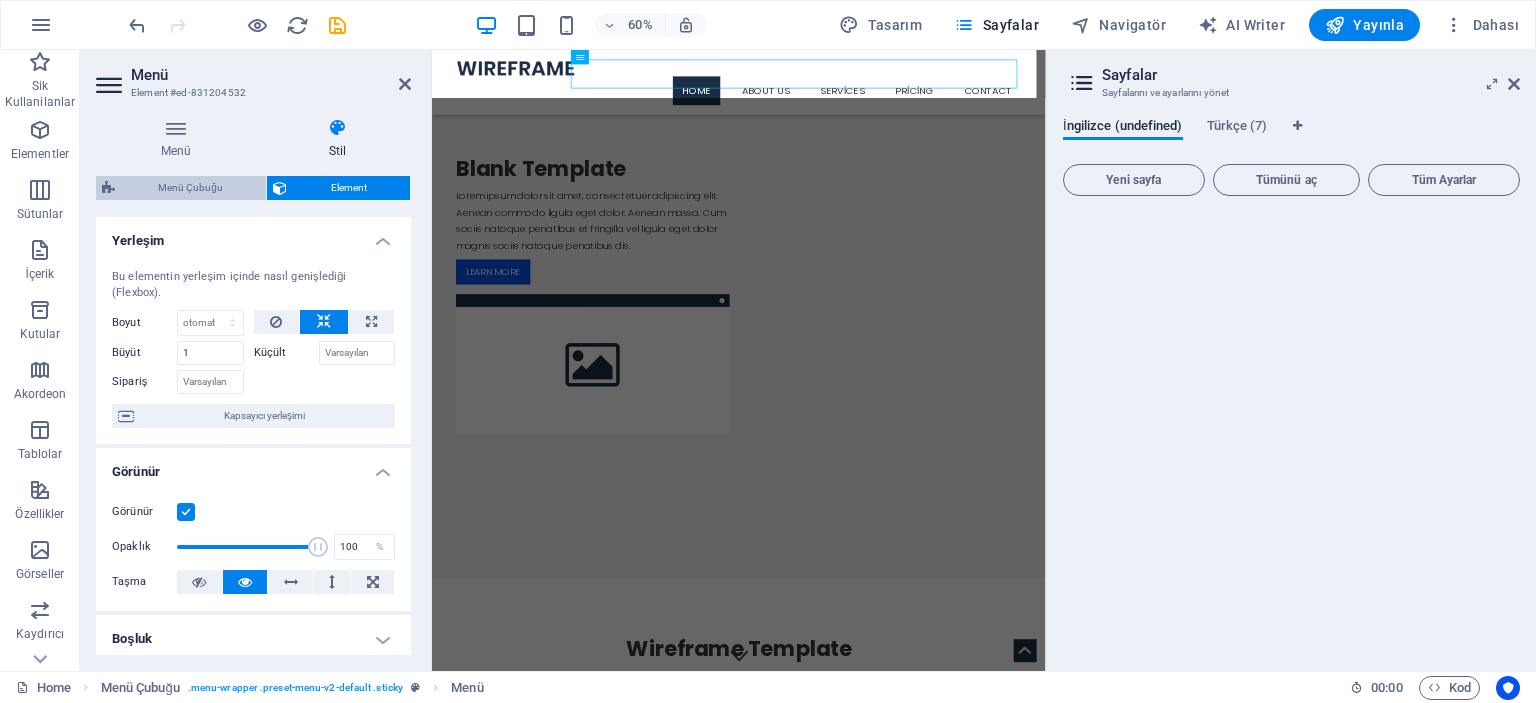 click on "Menü Çubuğu" at bounding box center (190, 188) 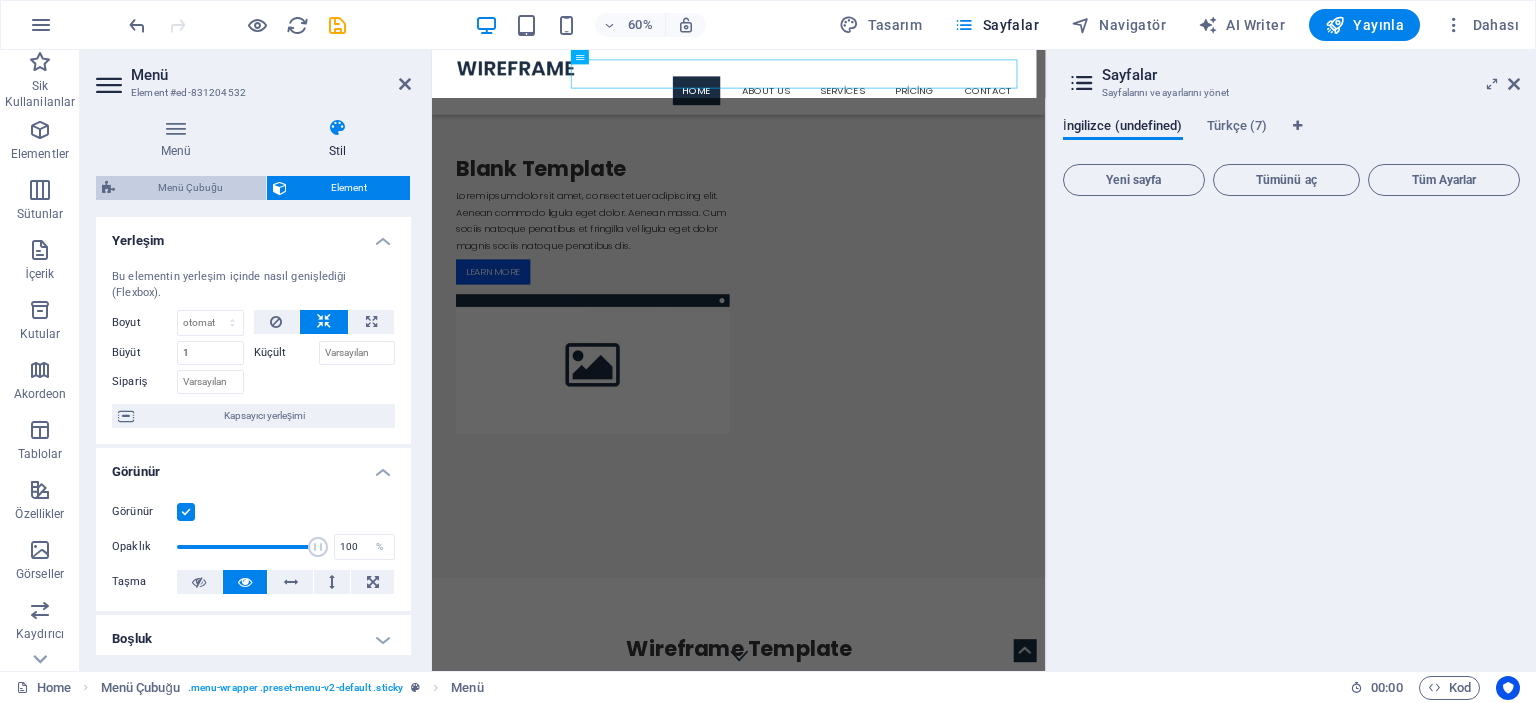 select on "rem" 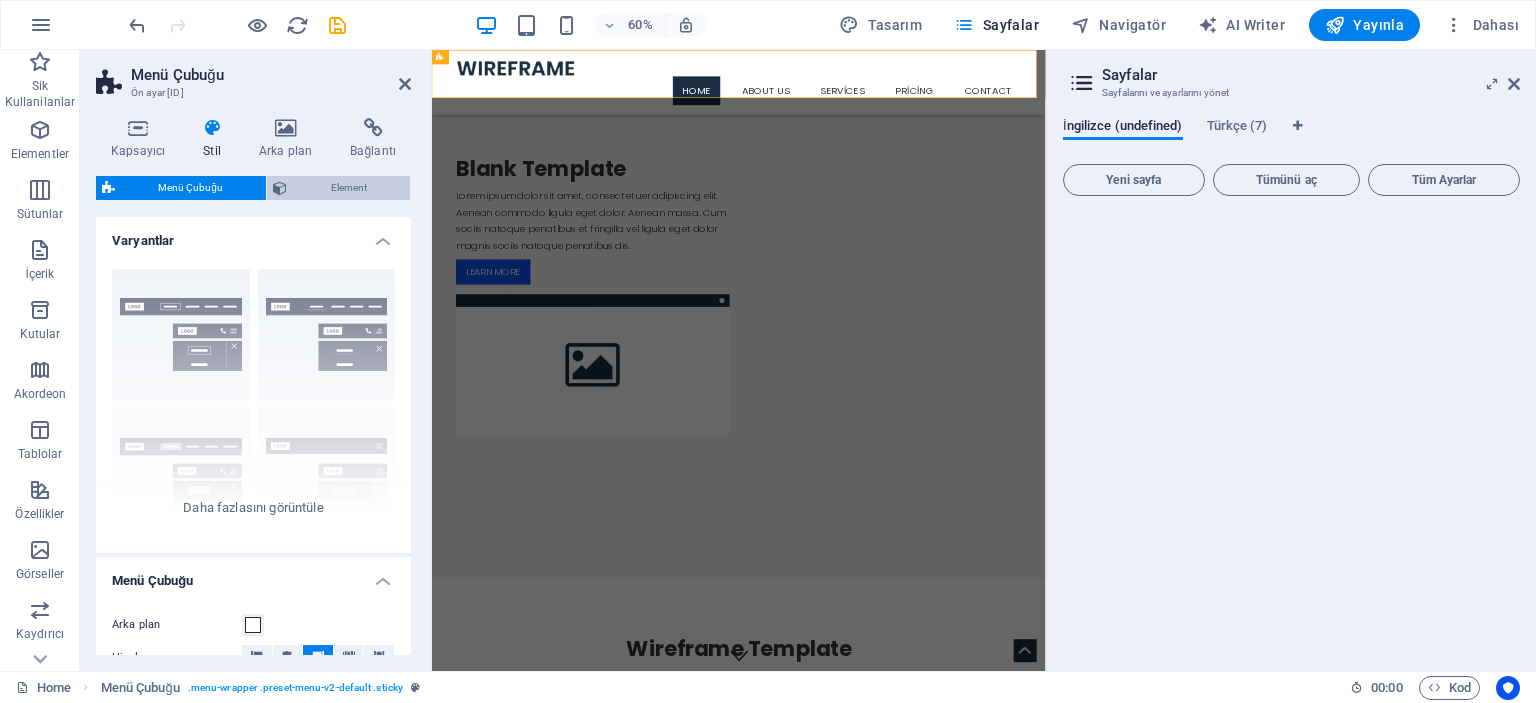 click on "Element" at bounding box center (348, 188) 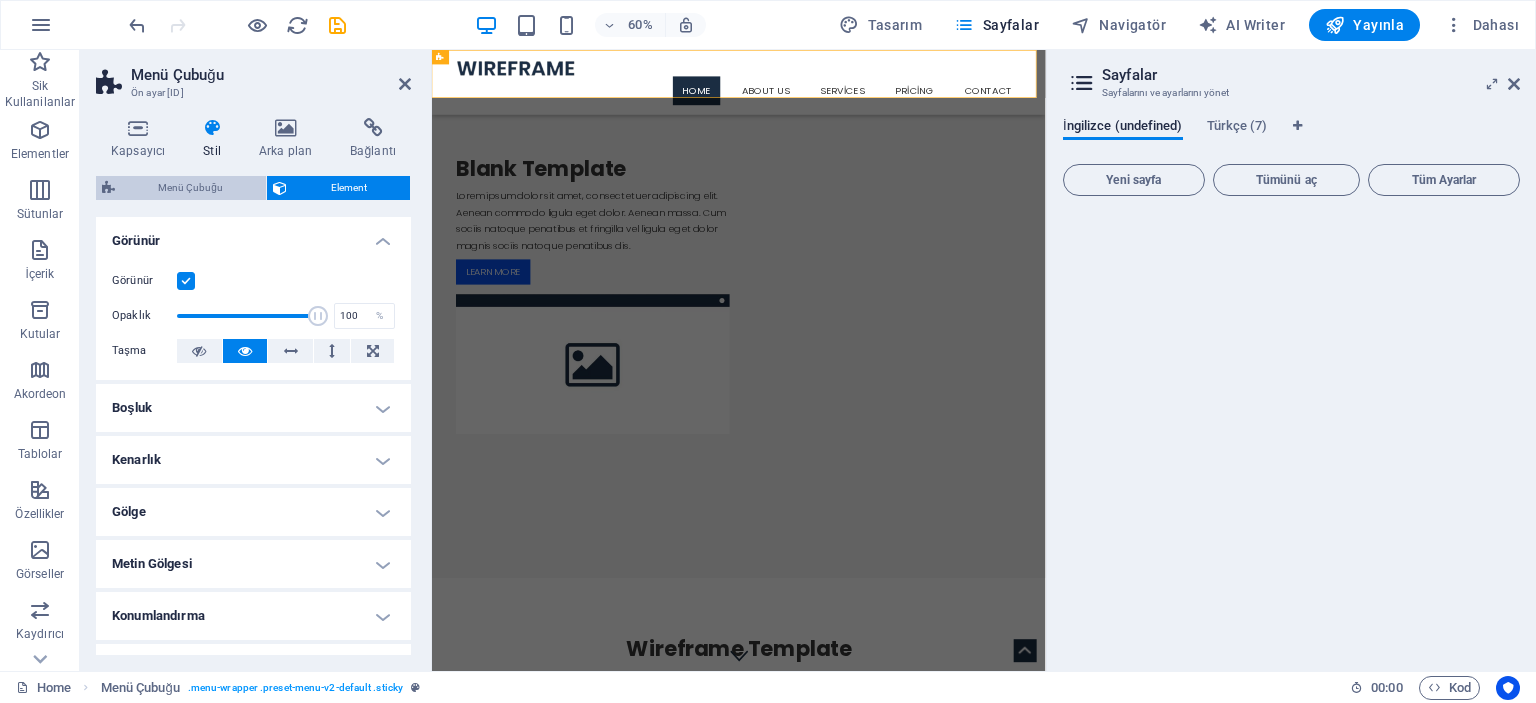 click on "Menü Çubuğu" at bounding box center (190, 188) 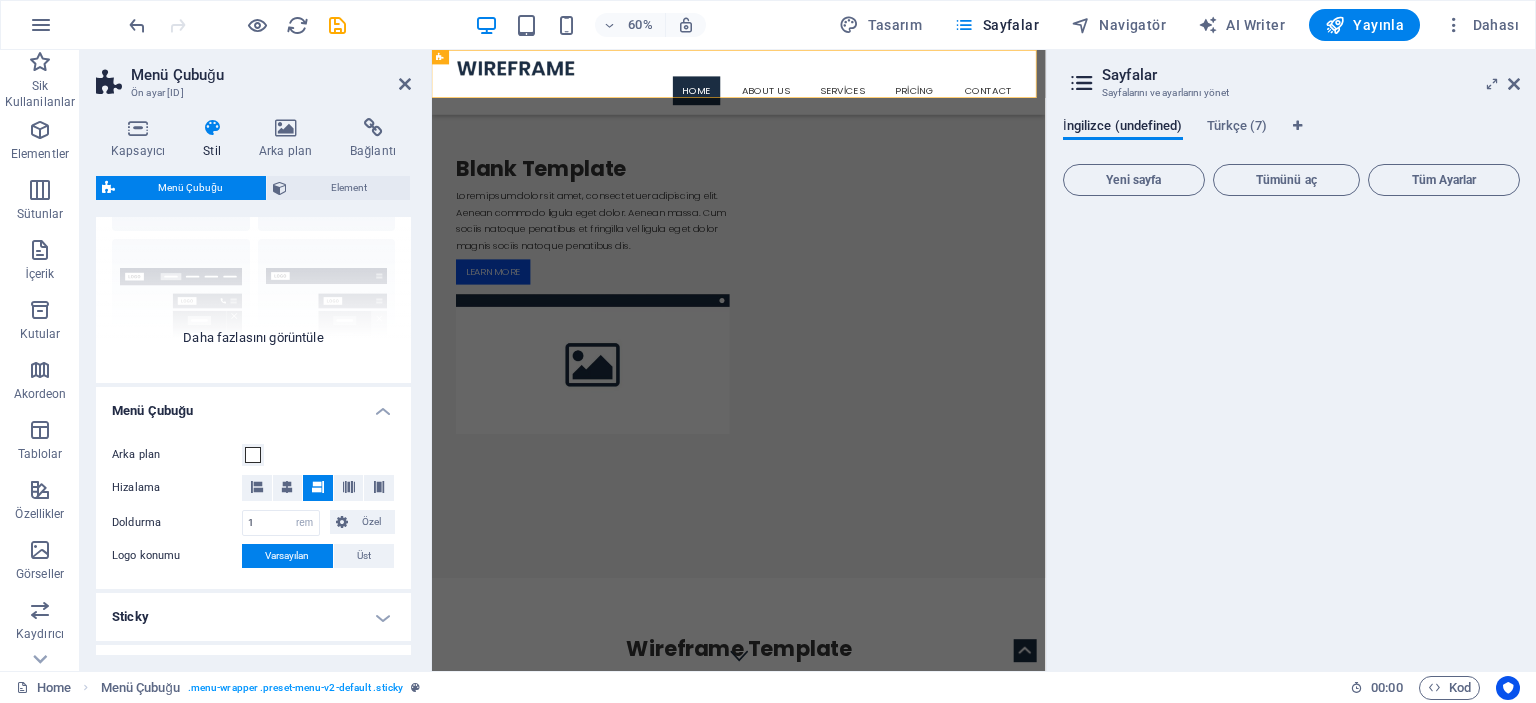 scroll, scrollTop: 0, scrollLeft: 0, axis: both 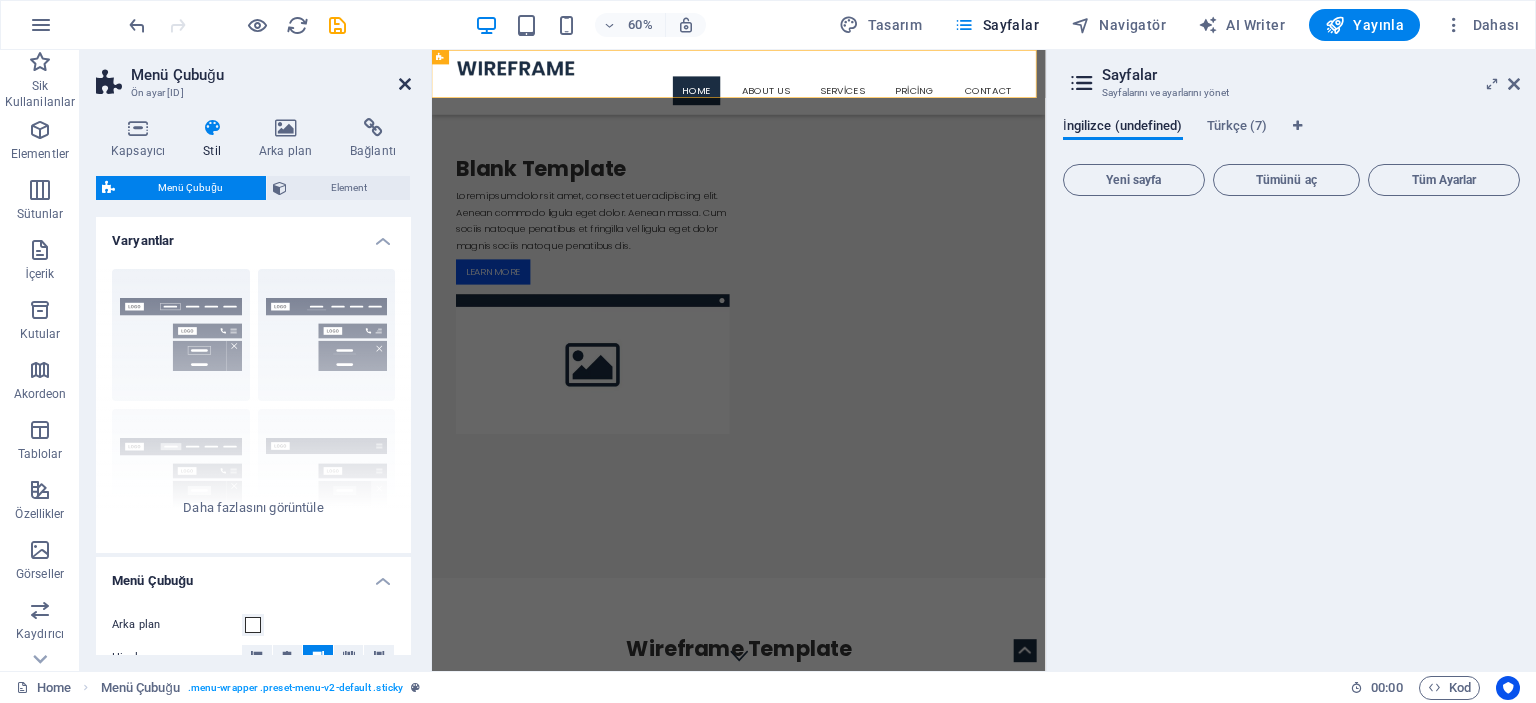 click at bounding box center (405, 84) 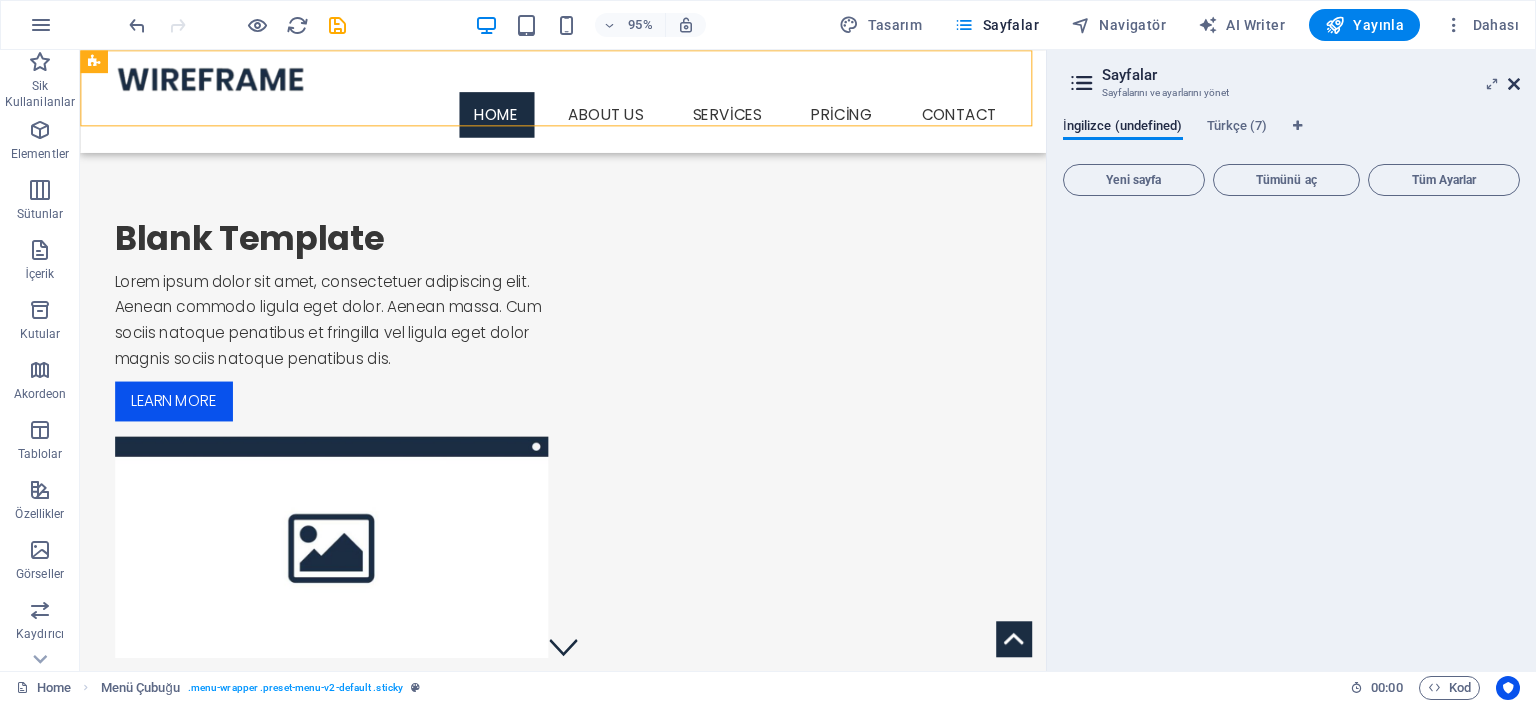 click at bounding box center [1514, 84] 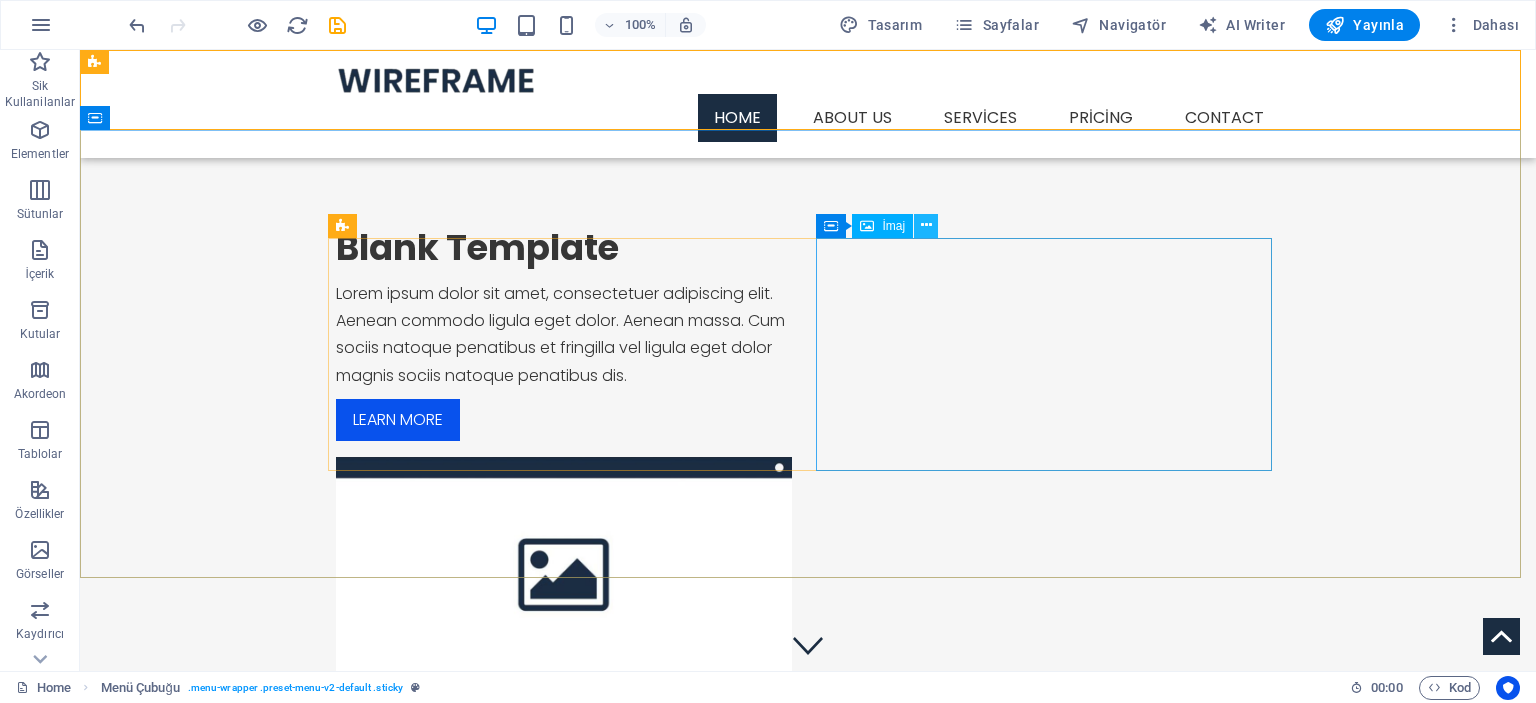 click at bounding box center (926, 225) 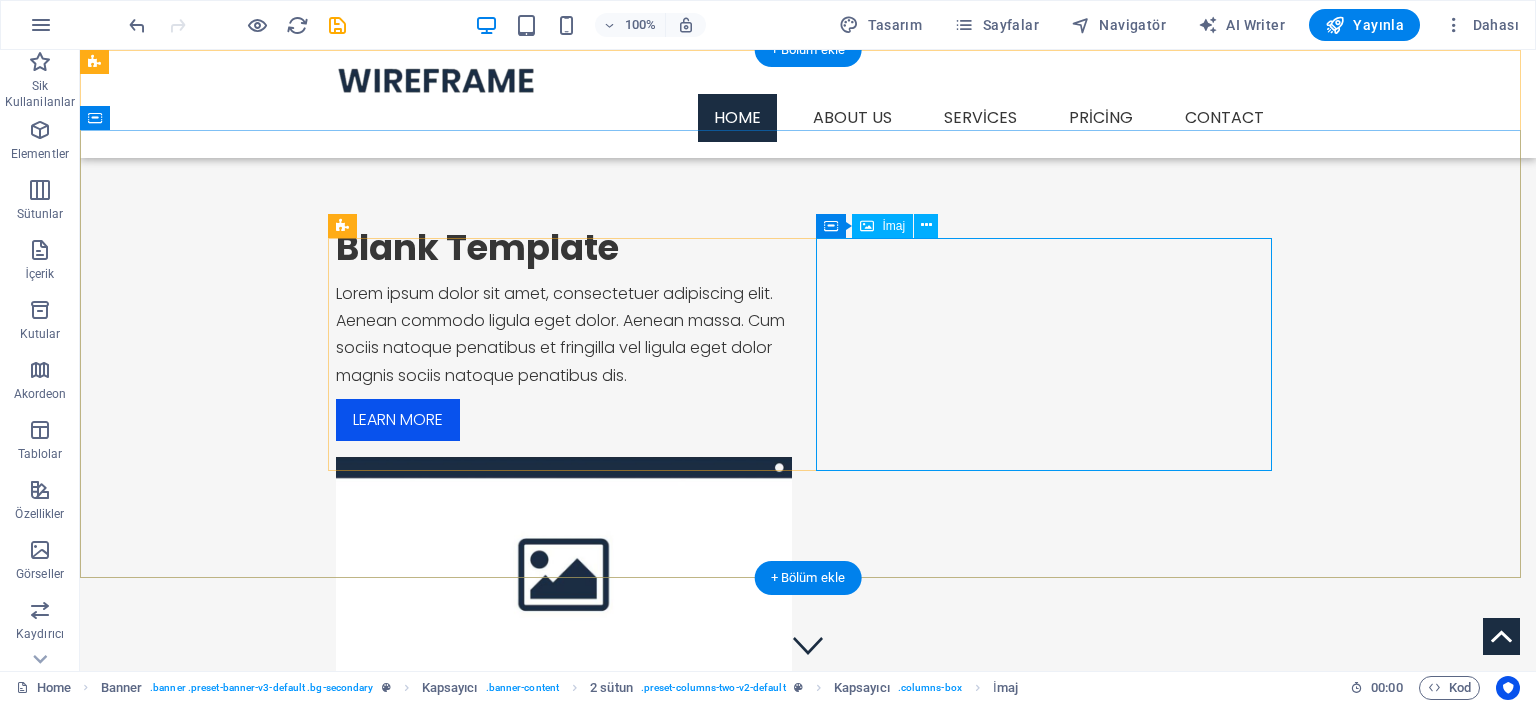 click at bounding box center (564, 573) 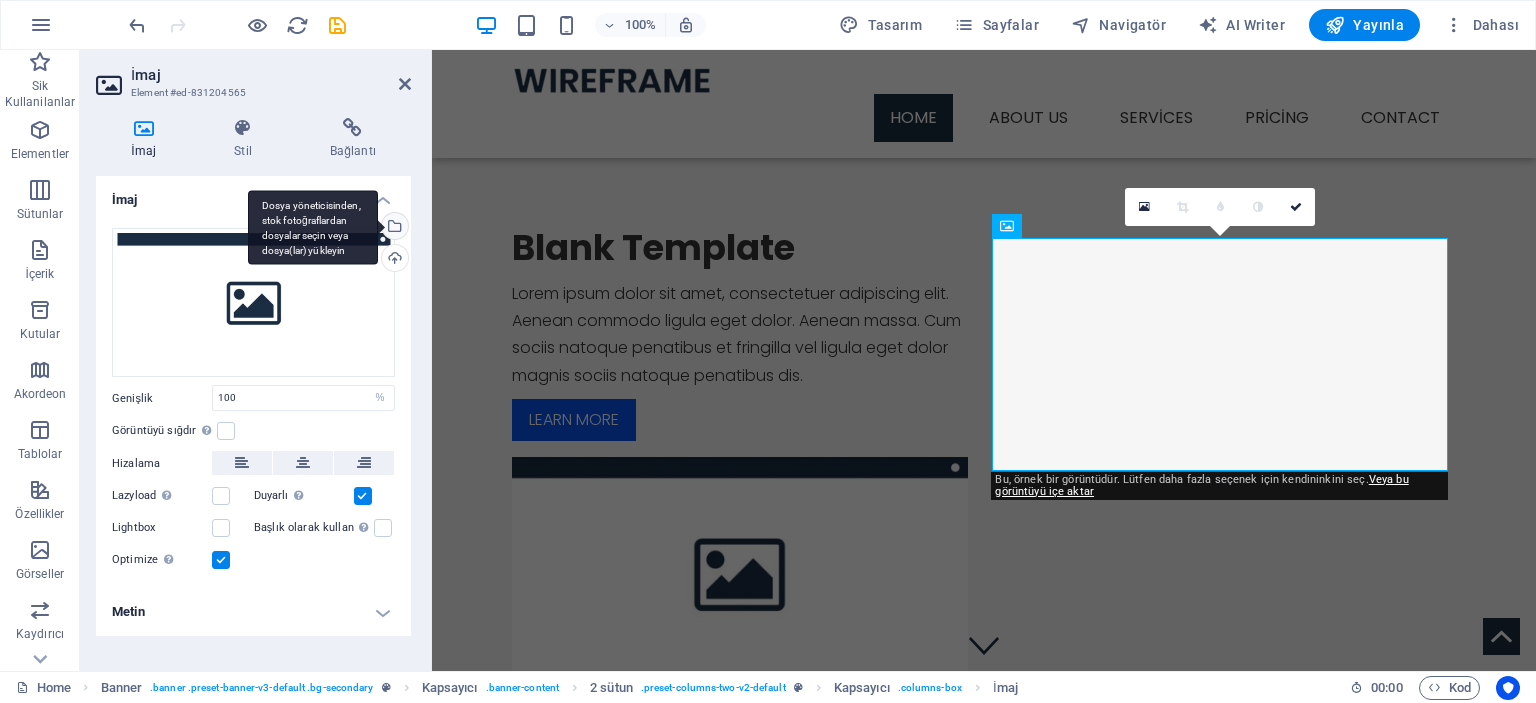 click on "Dosya yöneticisinden, stok fotoğraflardan dosyalar seçin veya dosya(lar) yükleyin" at bounding box center [313, 227] 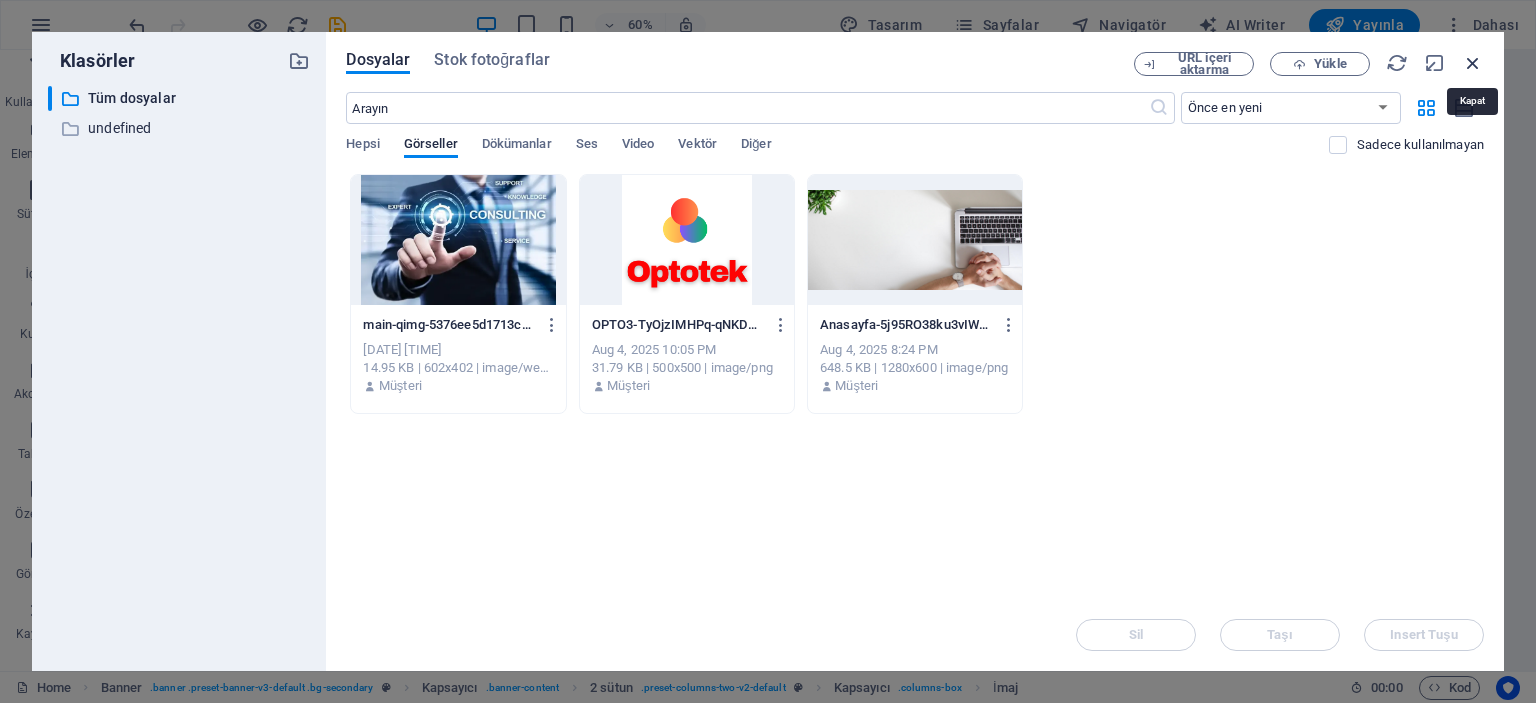 click at bounding box center [1473, 63] 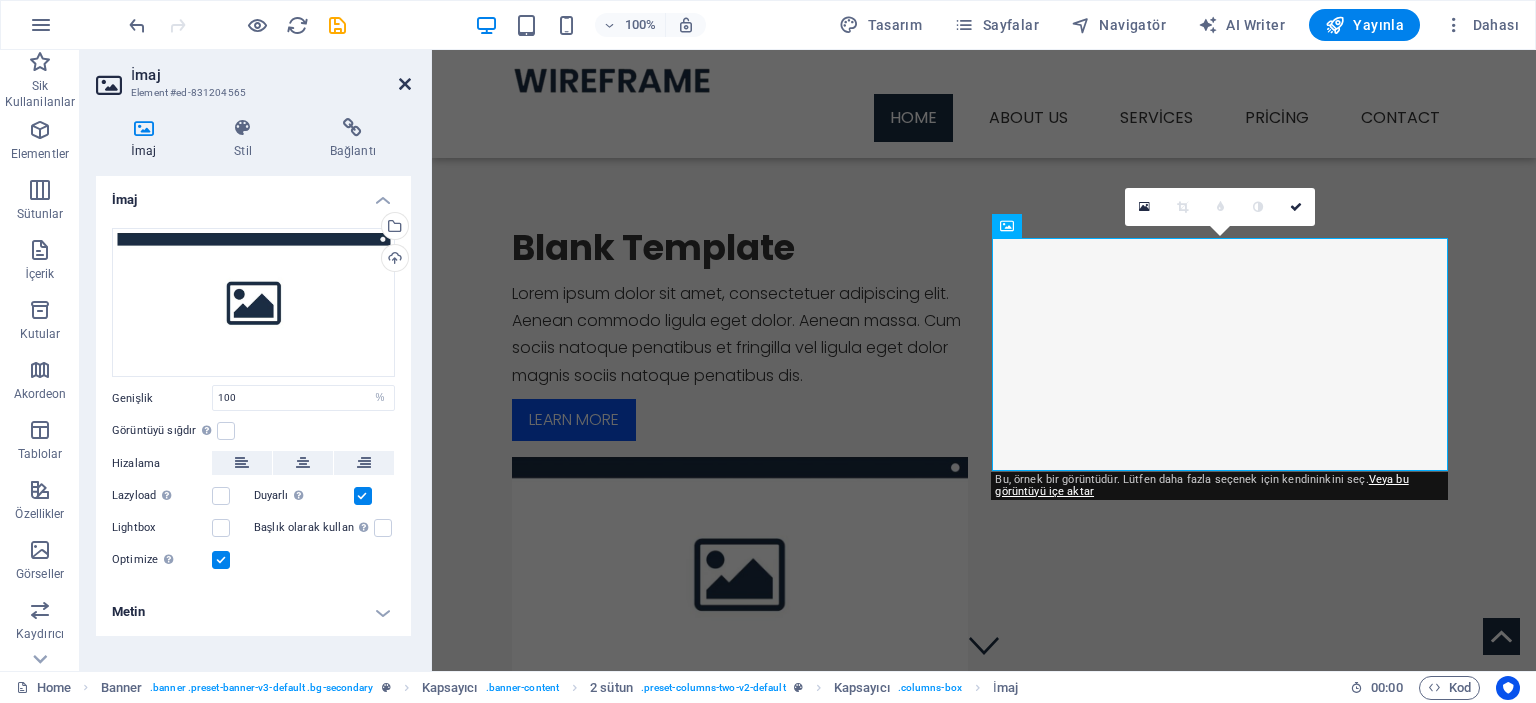 click at bounding box center (405, 84) 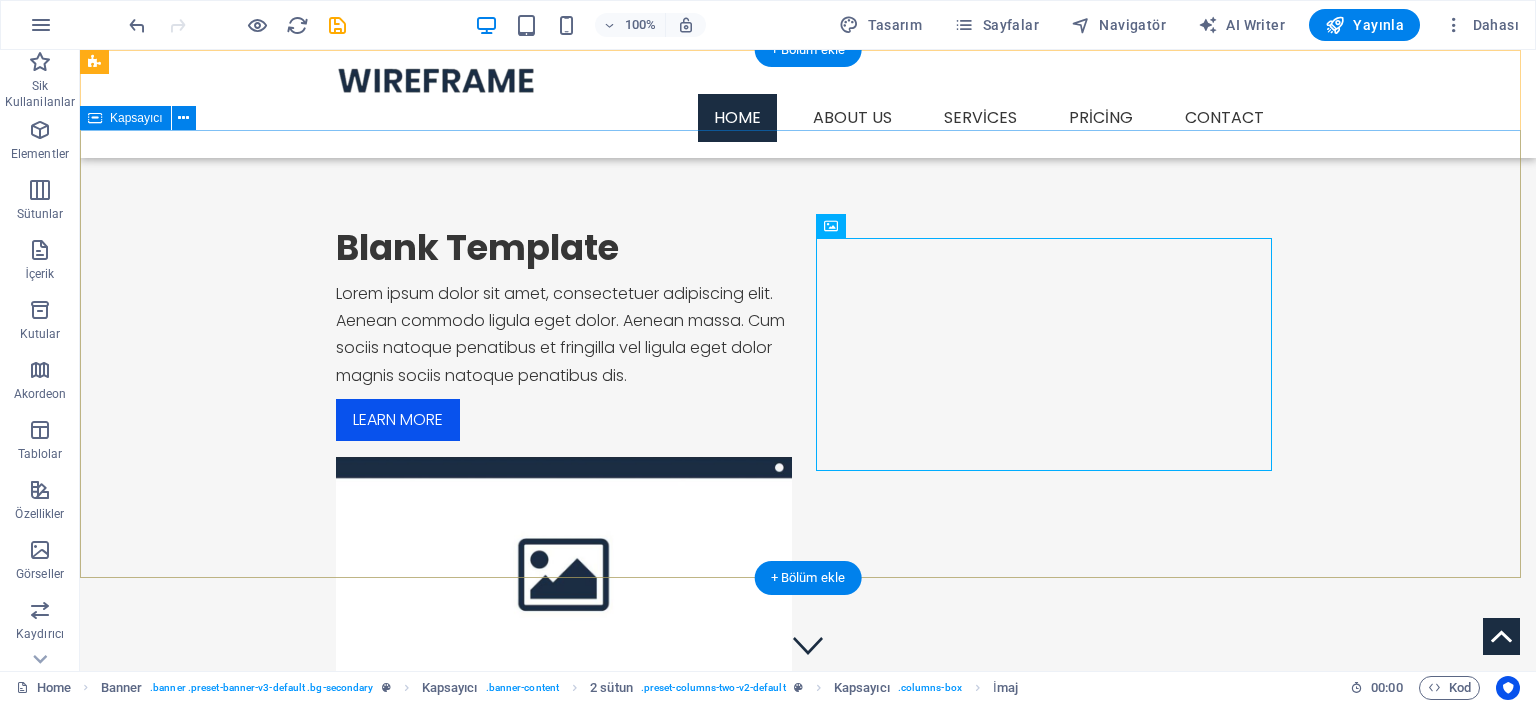 click on "Blank Template Lorem ipsum dolor sit amet, consectetuer adipiscing elit. Aenean commodo ligula eget dolor. Aenean massa. Cum sociis natoque penatibus et fringilla vel ligula eget dolor magnis sociis natoque penatibus dis. Learn more" at bounding box center (808, 458) 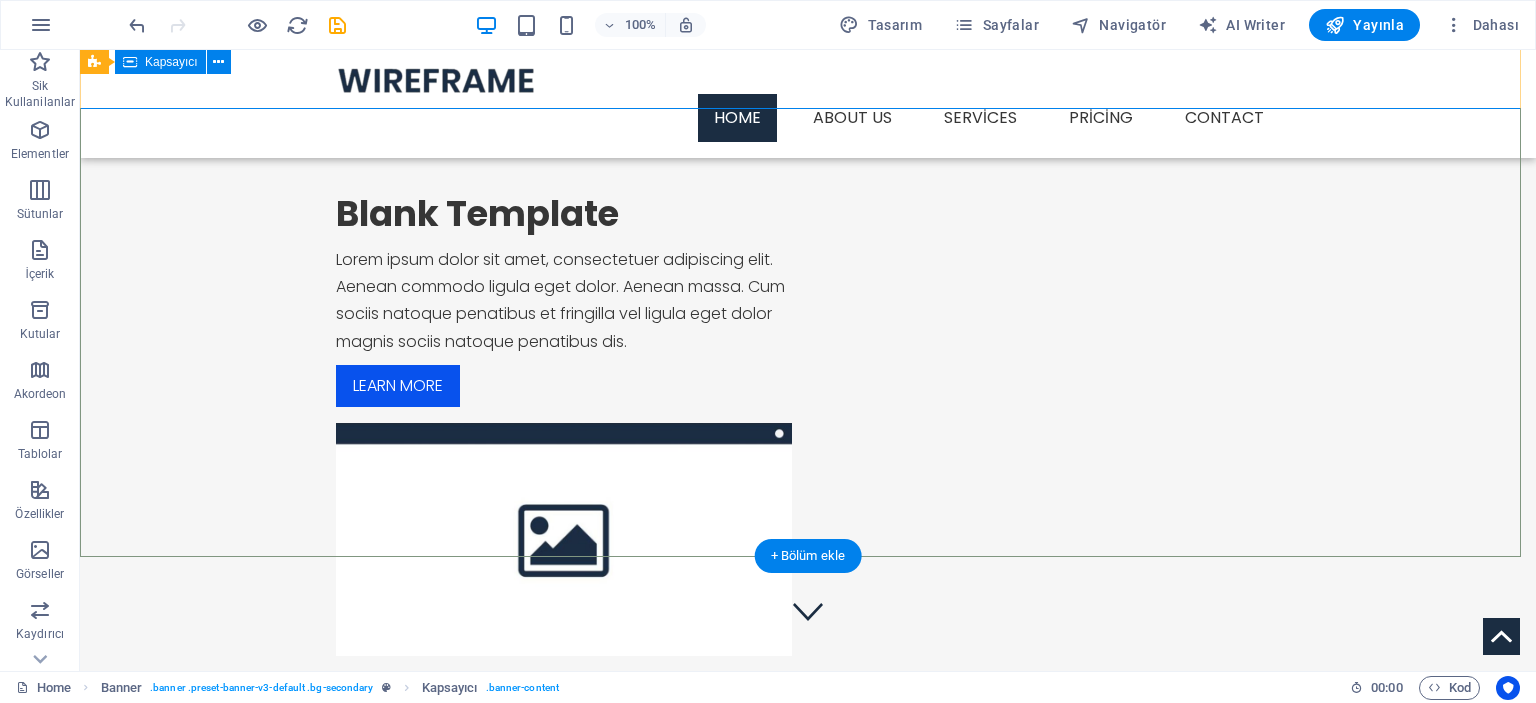 scroll, scrollTop: 0, scrollLeft: 0, axis: both 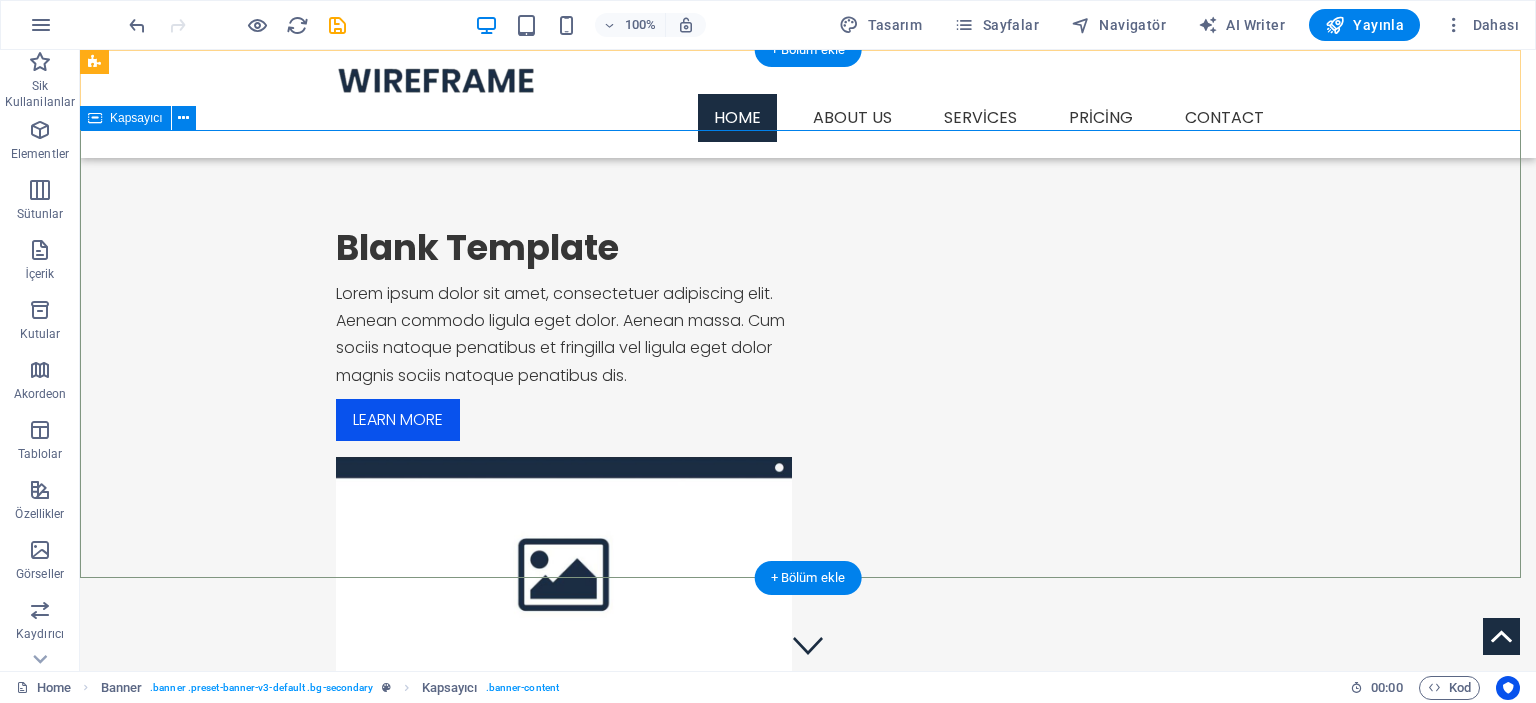 click on "Blank Template Lorem ipsum dolor sit amet, consectetuer adipiscing elit. Aenean commodo ligula eget dolor. Aenean massa. Cum sociis natoque penatibus et fringilla vel ligula eget dolor magnis sociis natoque penatibus dis. Learn more" at bounding box center (808, 458) 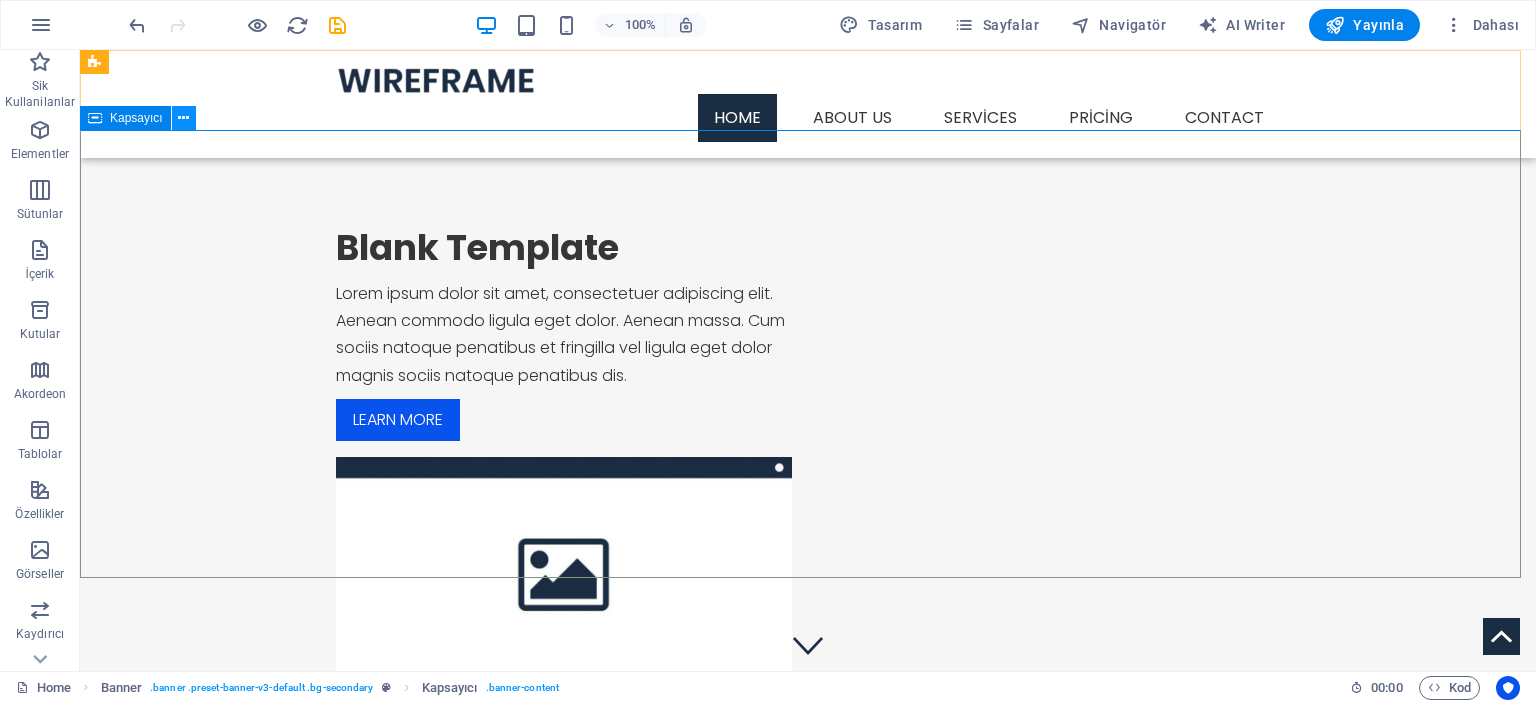 click at bounding box center [183, 118] 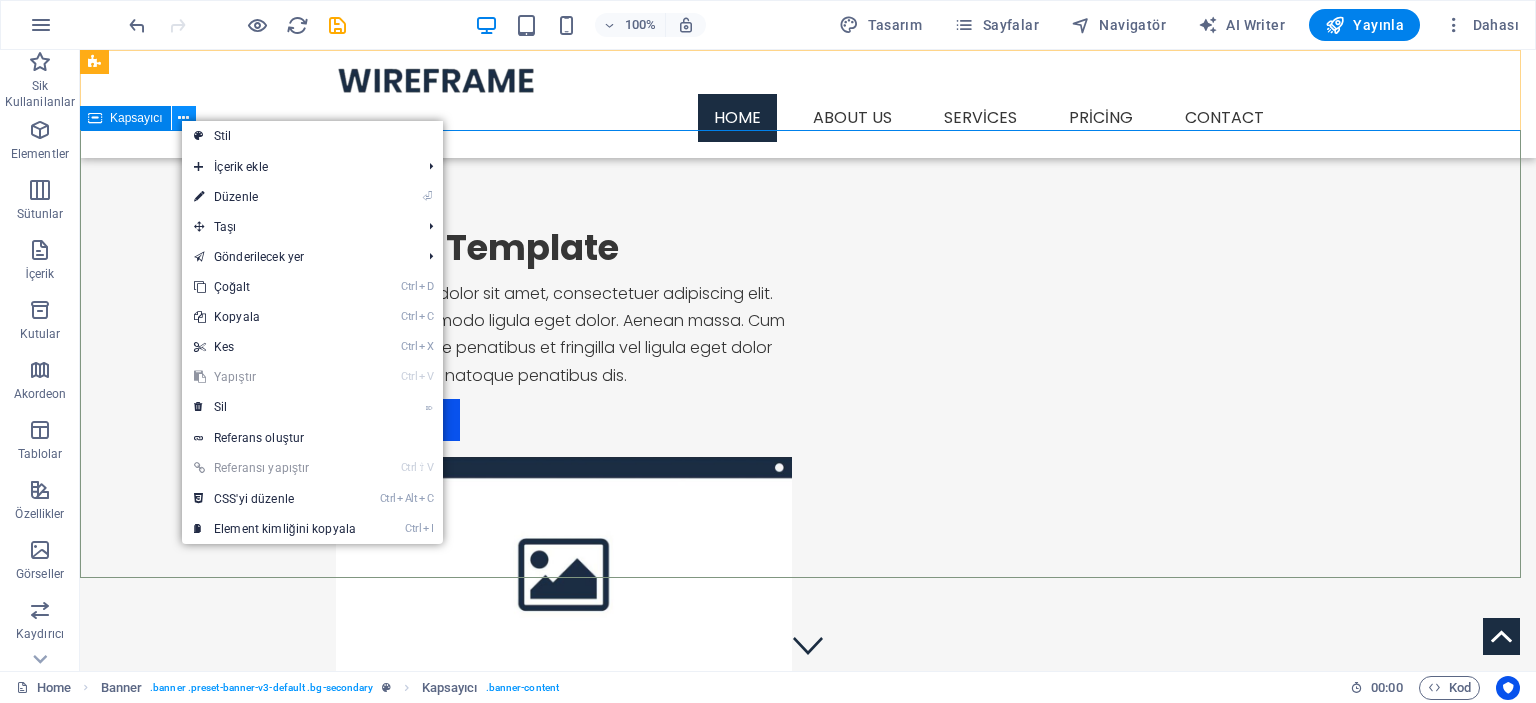 click at bounding box center (183, 118) 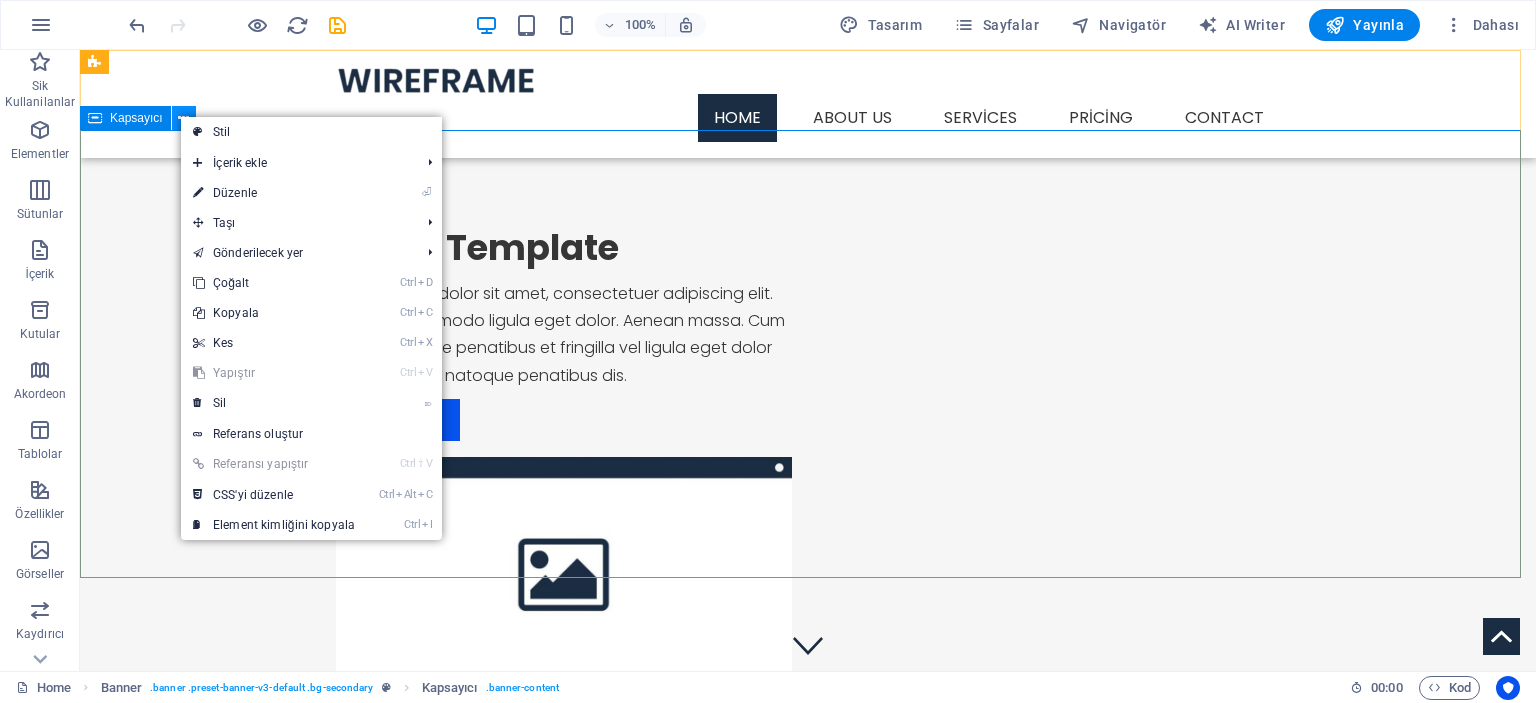 click at bounding box center (183, 118) 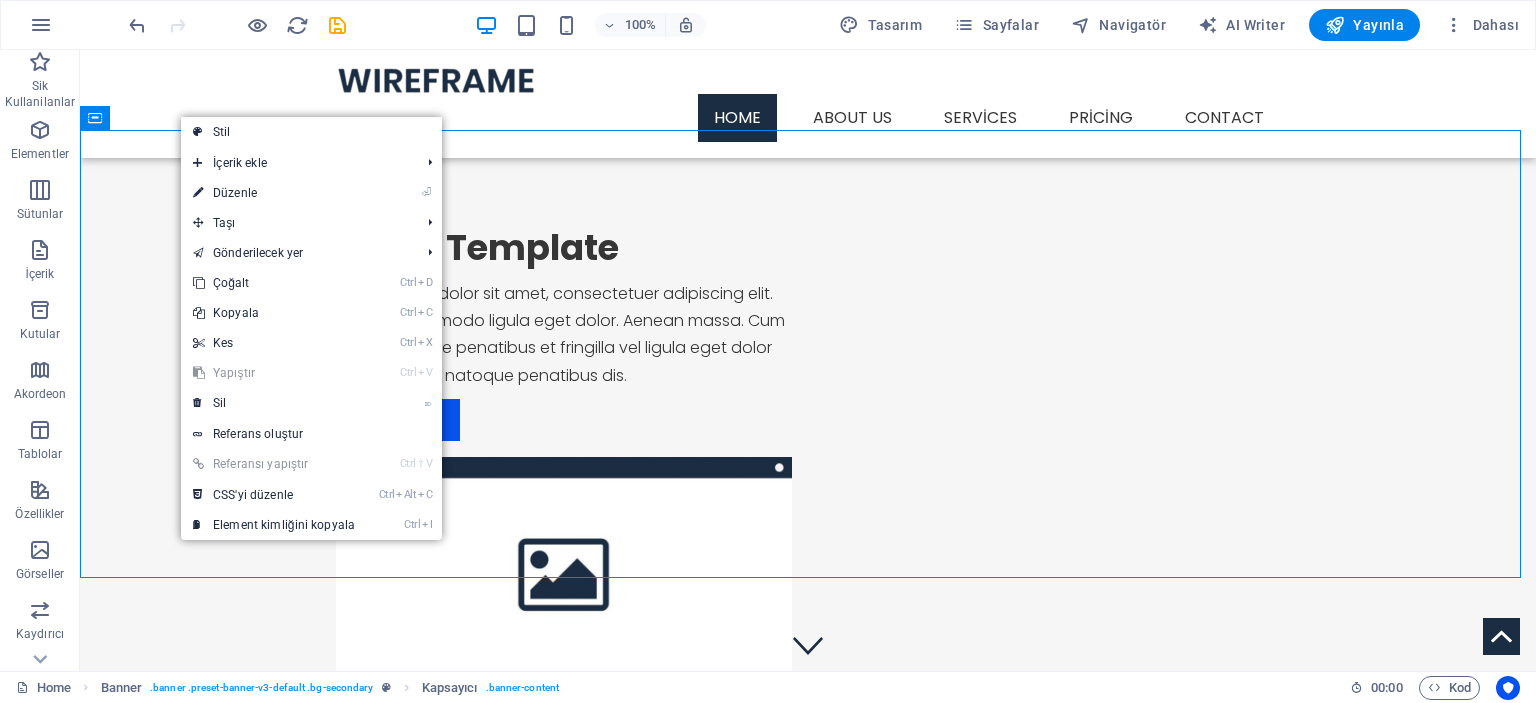 click on "⏎  Düzenle" at bounding box center [274, 193] 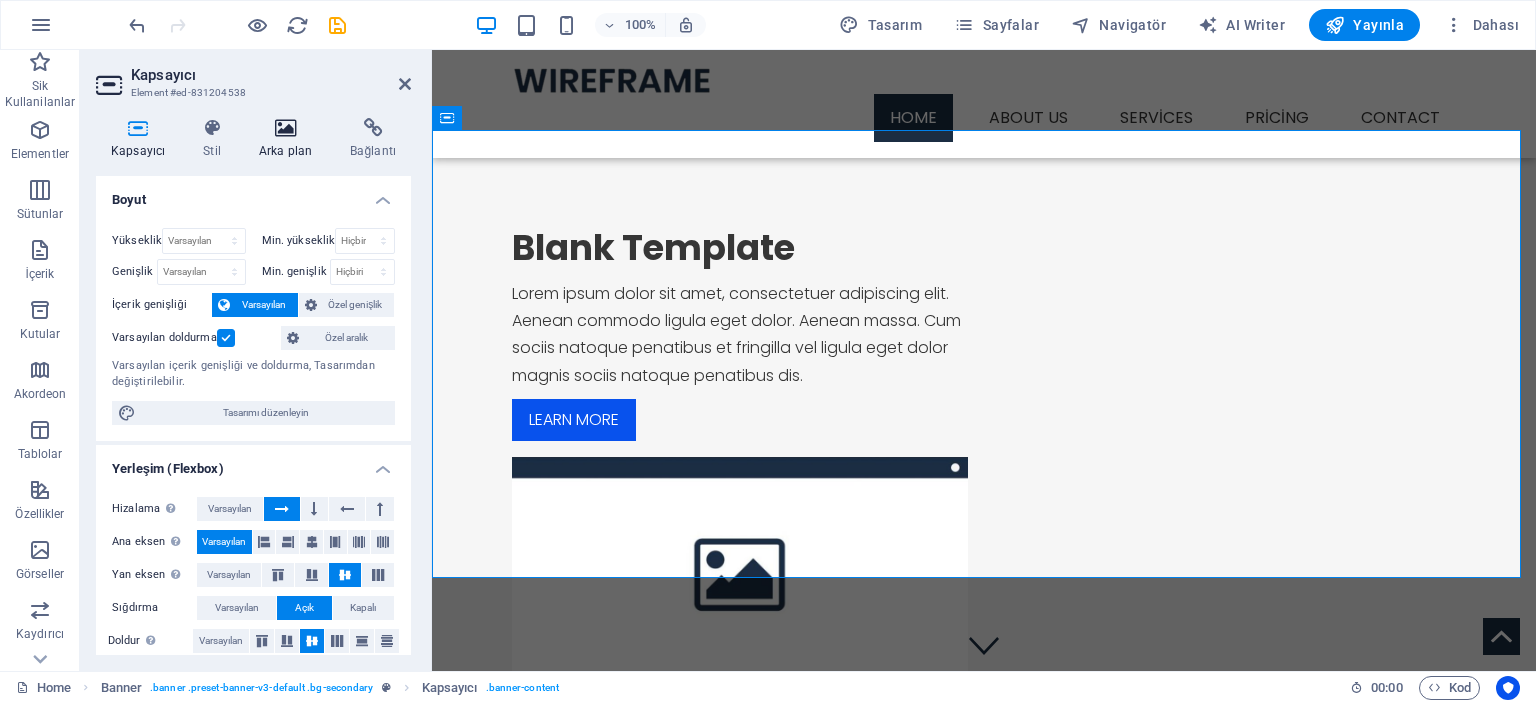 click at bounding box center (285, 128) 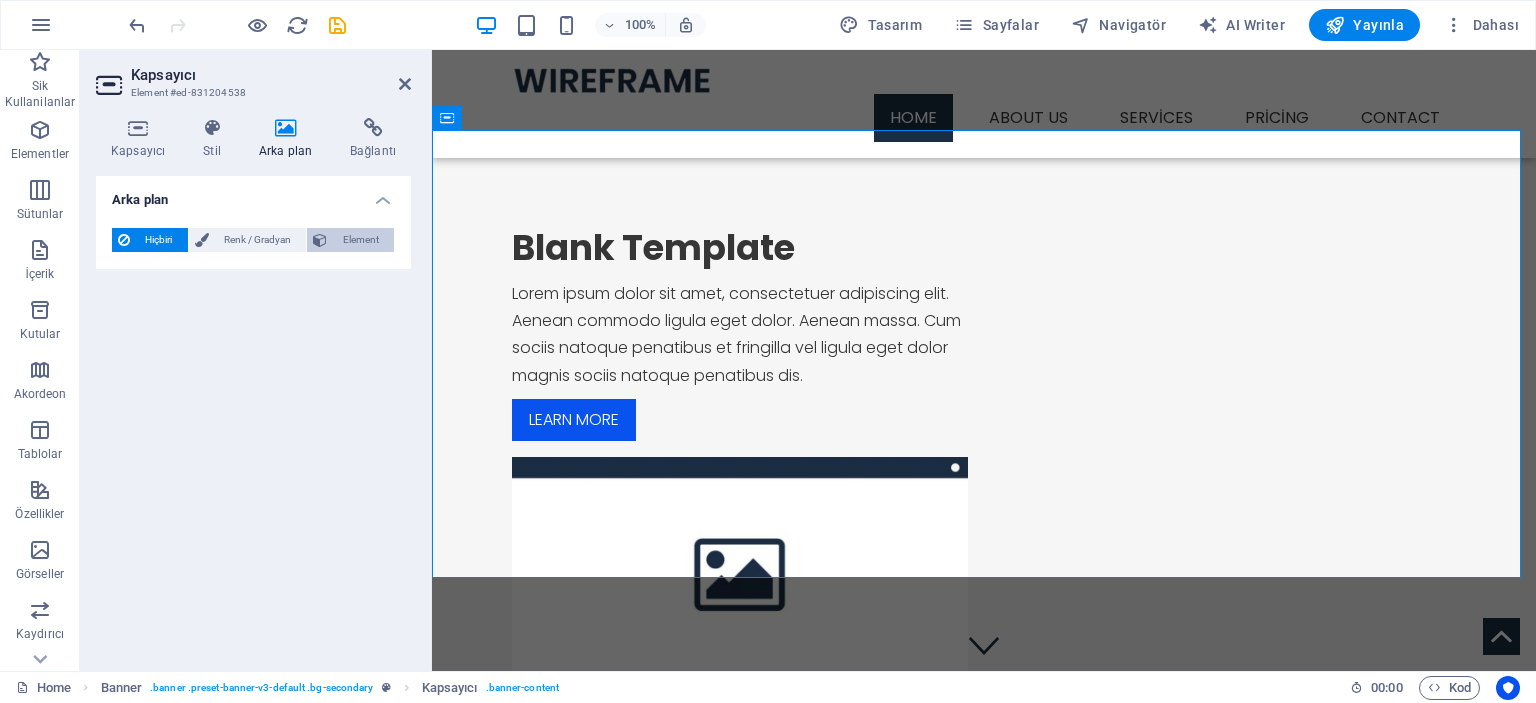 click on "Element" at bounding box center [360, 240] 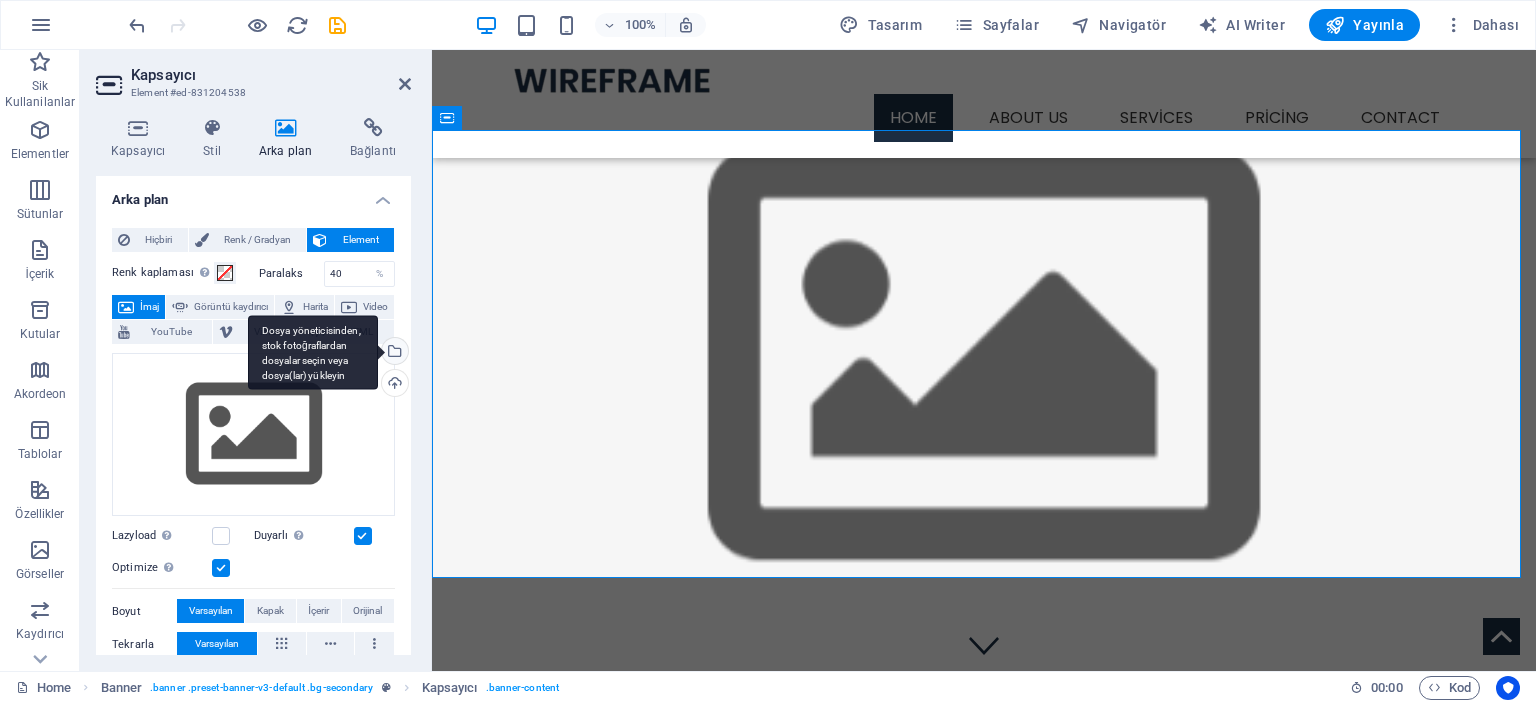 click on "Dosya yöneticisinden, stok fotoğraflardan dosyalar seçin veya dosya(lar) yükleyin" at bounding box center [393, 353] 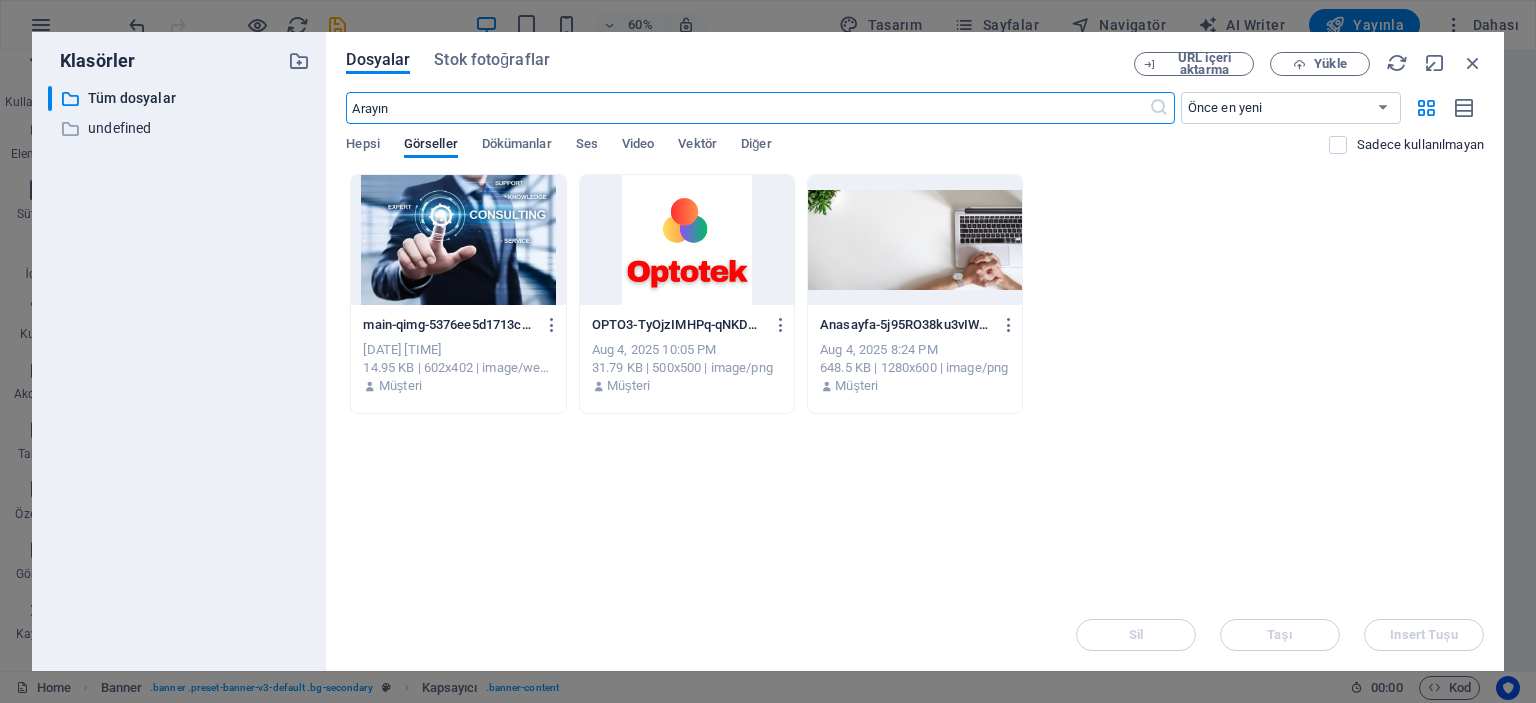 click at bounding box center [915, 240] 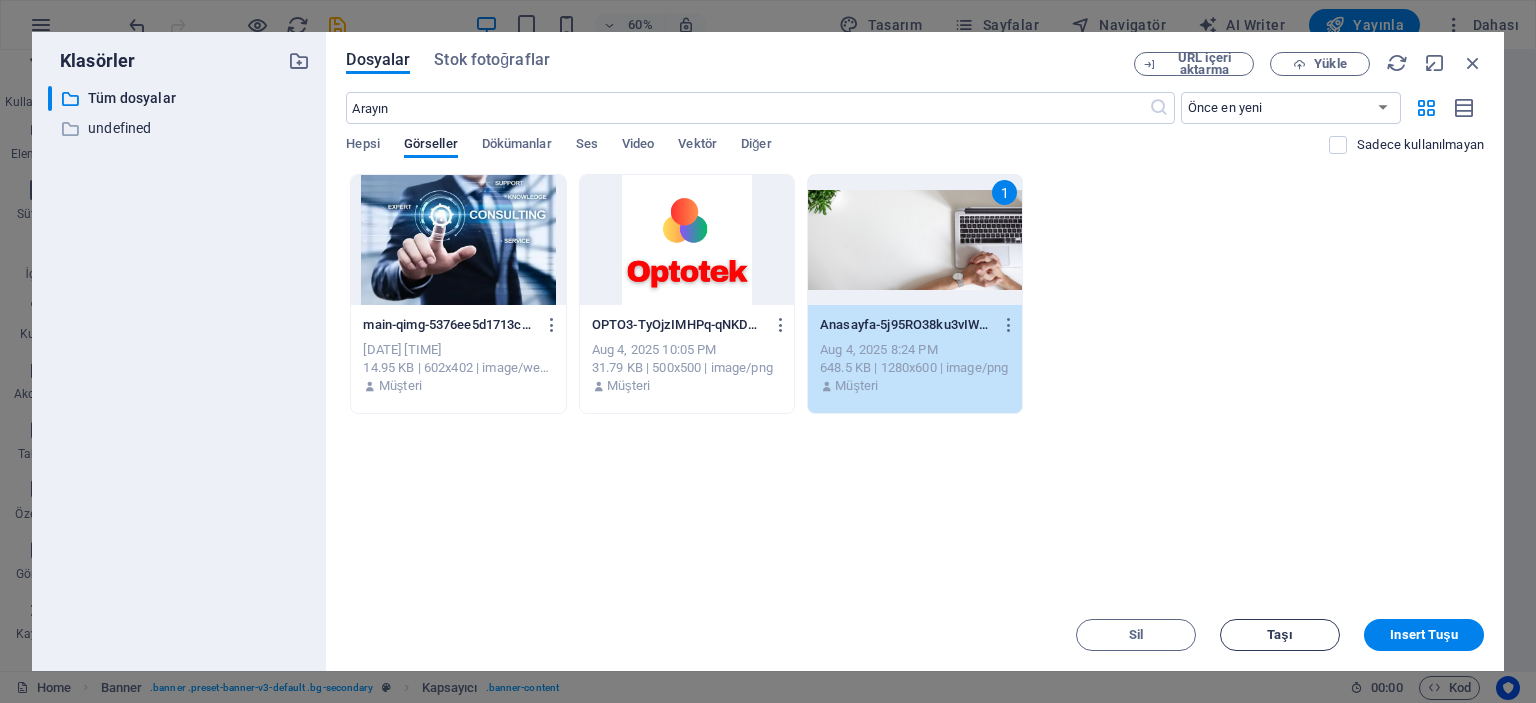 click on "Taşı" at bounding box center (1280, 635) 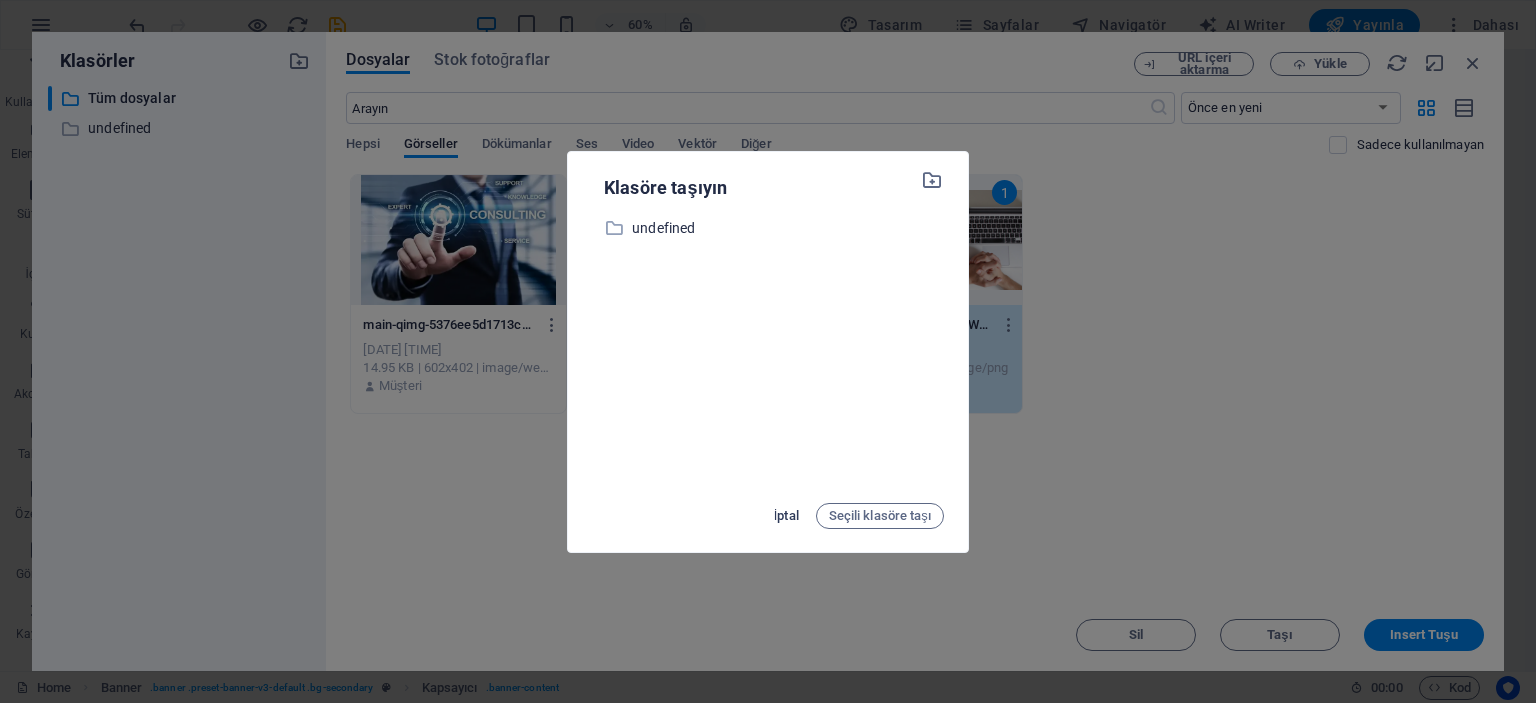 click on "İptal" at bounding box center [786, 516] 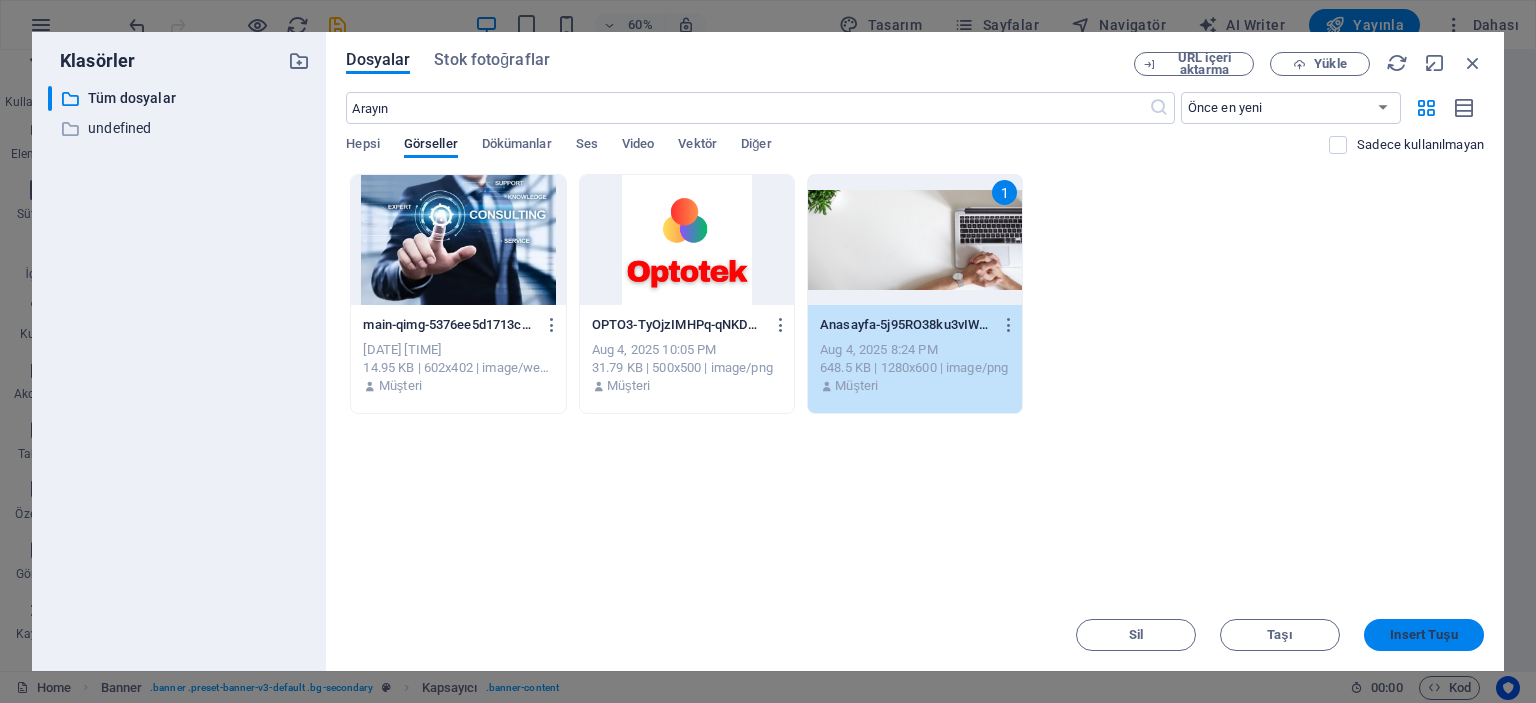 click on "Insert Tuşu" at bounding box center [1423, 635] 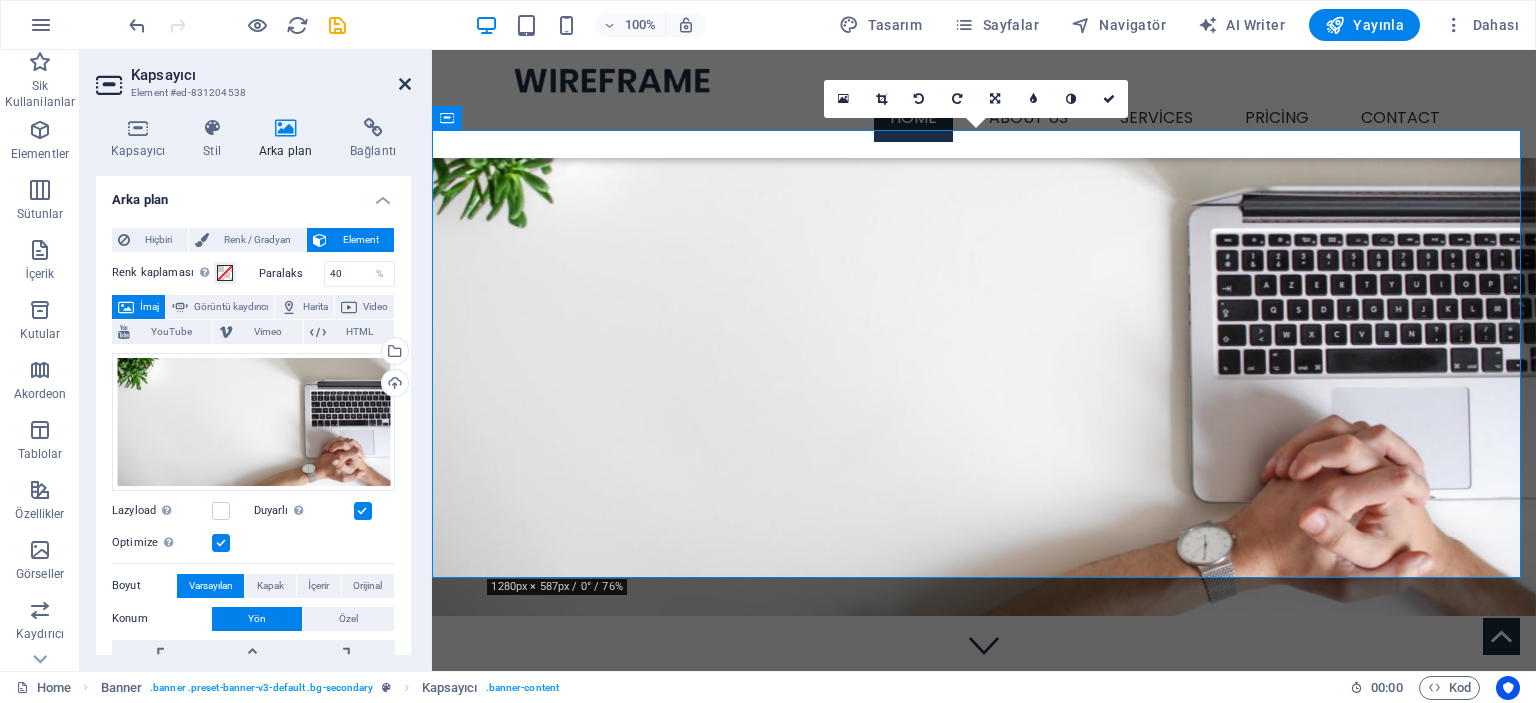 click at bounding box center [405, 84] 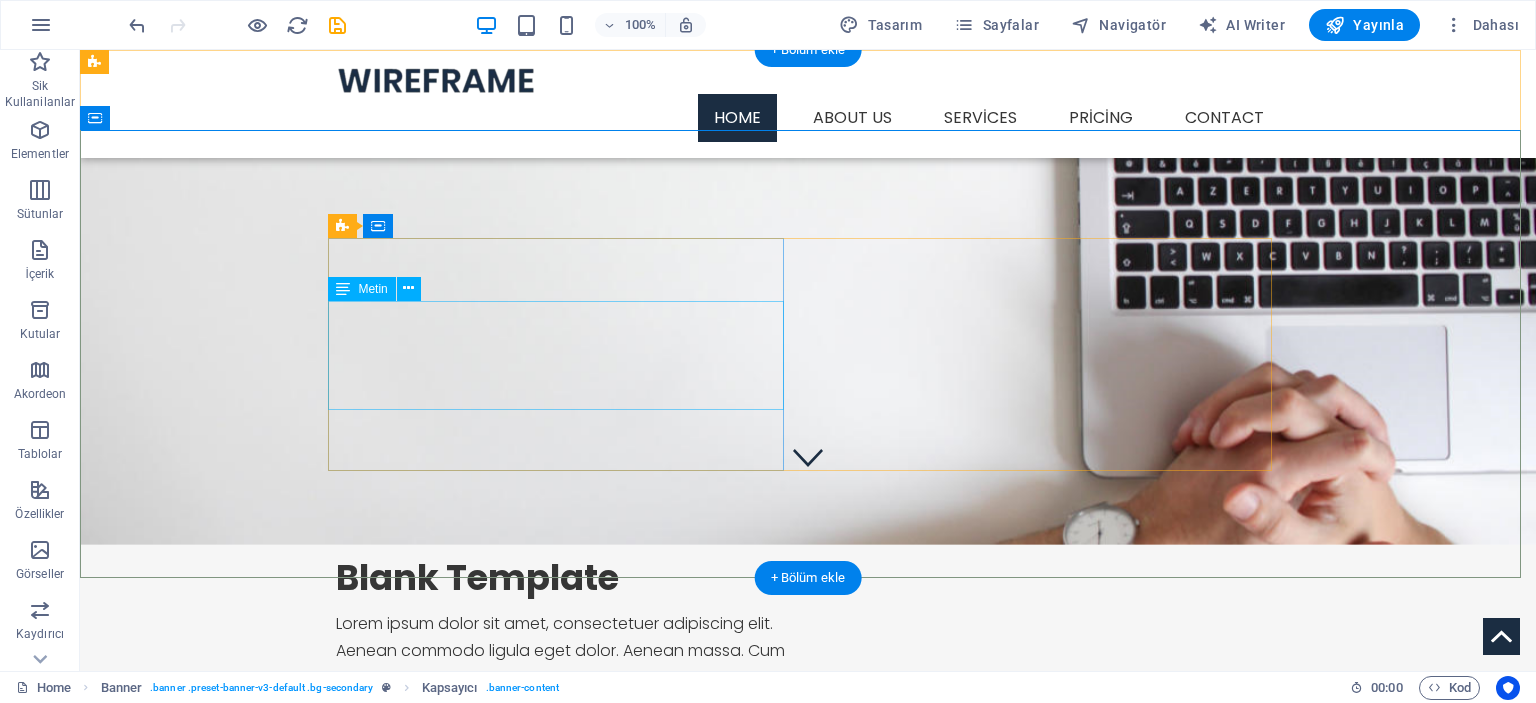 scroll, scrollTop: 0, scrollLeft: 0, axis: both 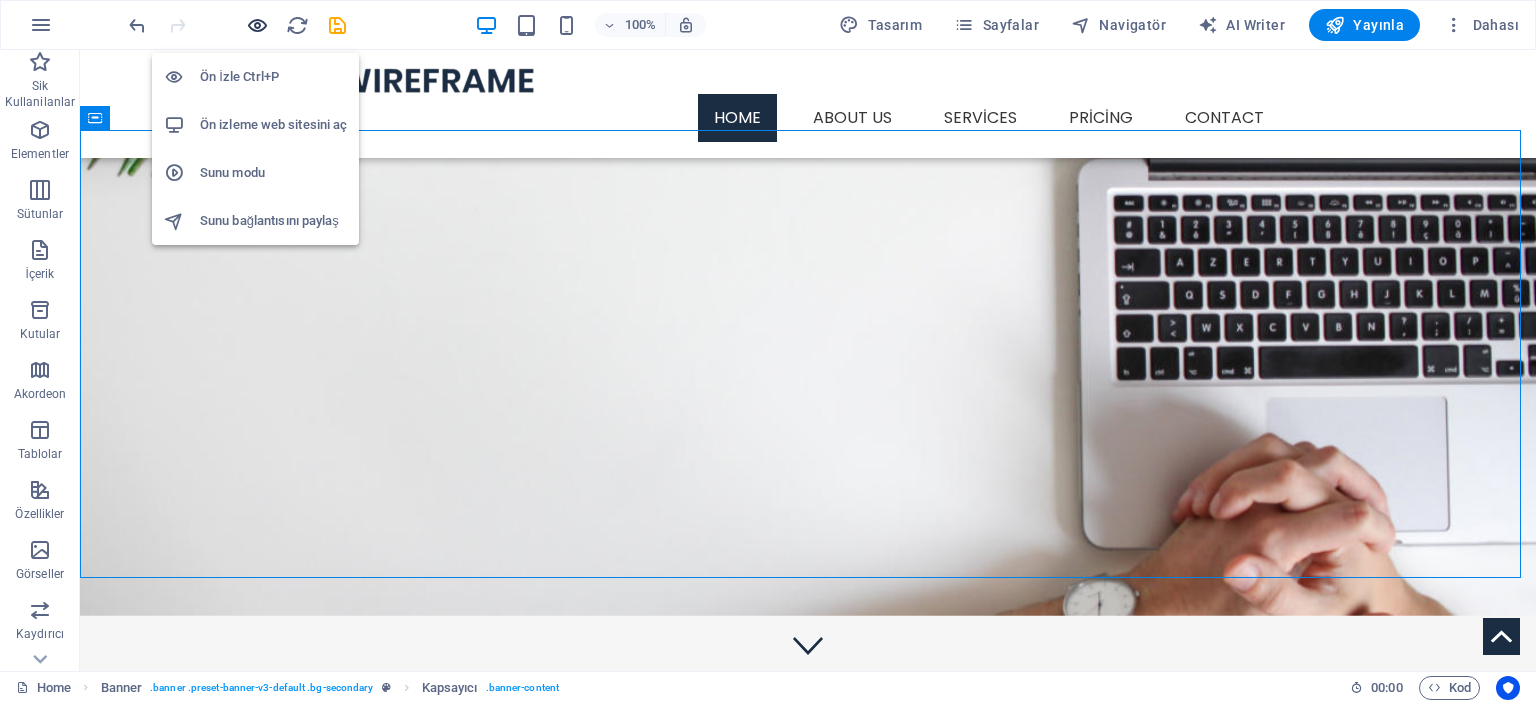 click at bounding box center (257, 25) 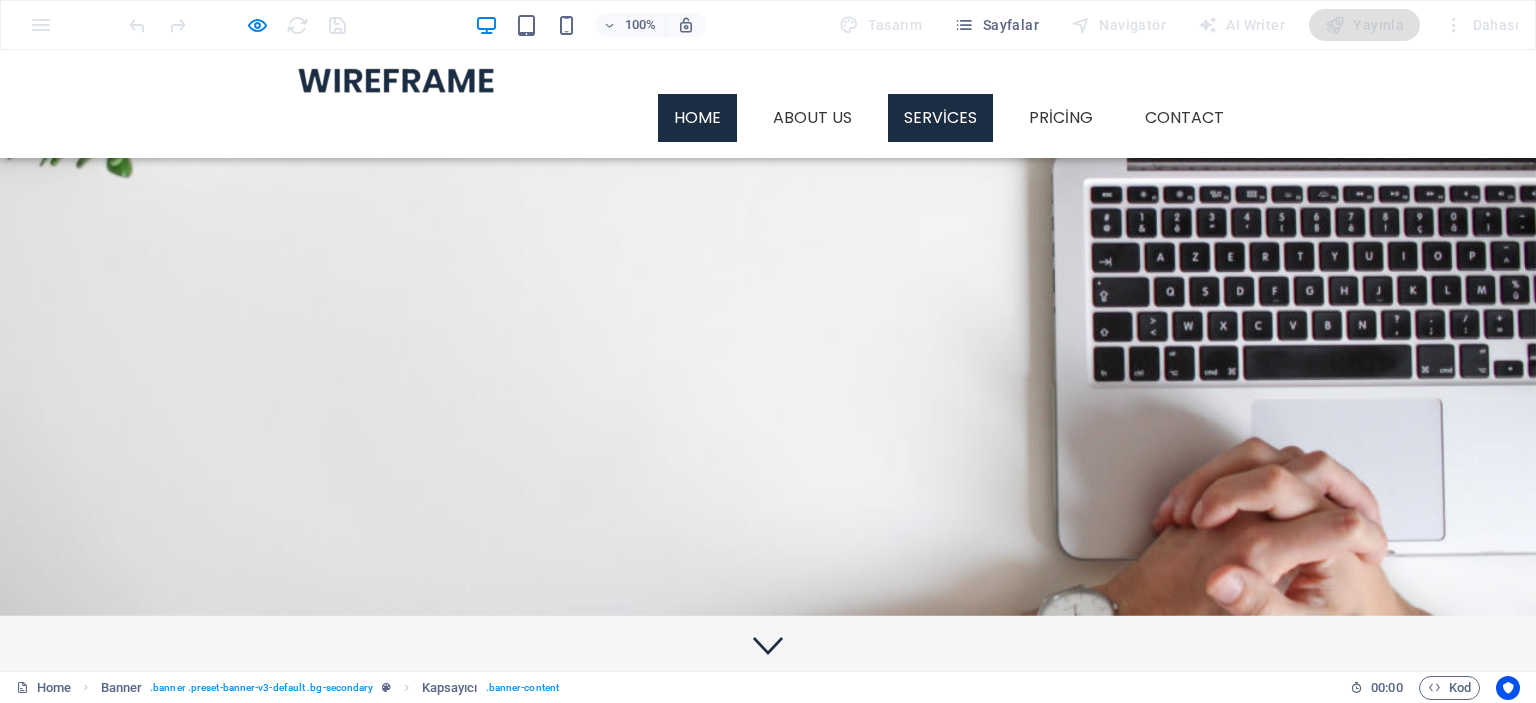 click on "Services" at bounding box center [940, 118] 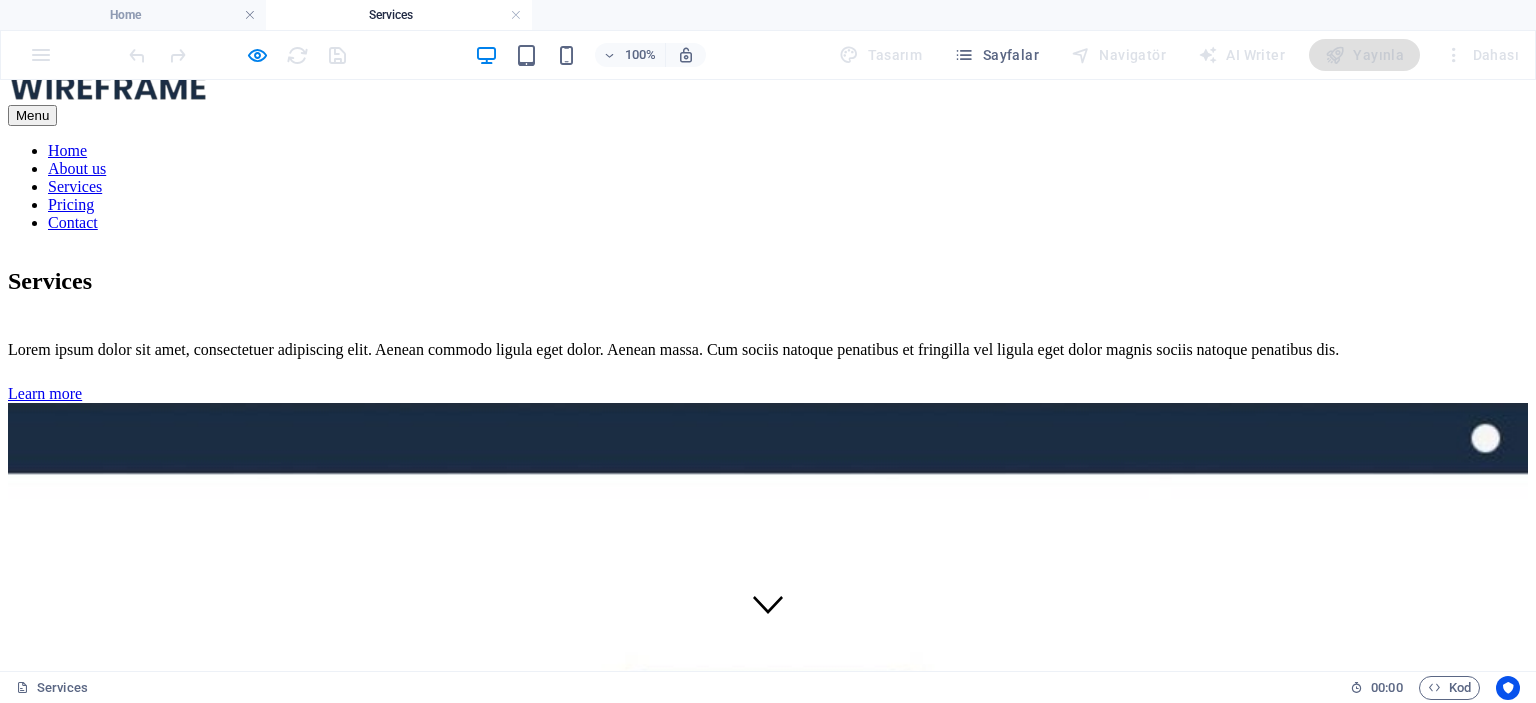 scroll, scrollTop: 0, scrollLeft: 0, axis: both 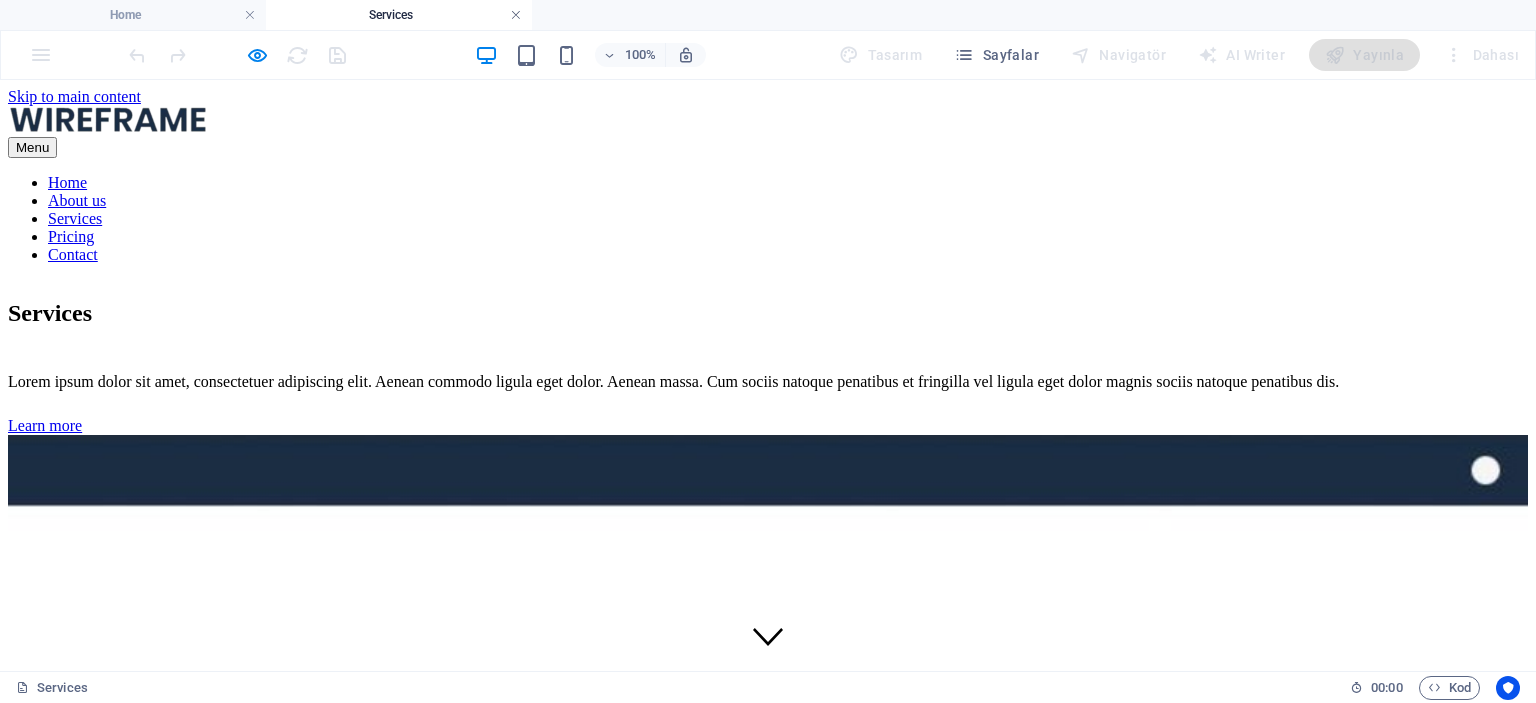 click at bounding box center [516, 15] 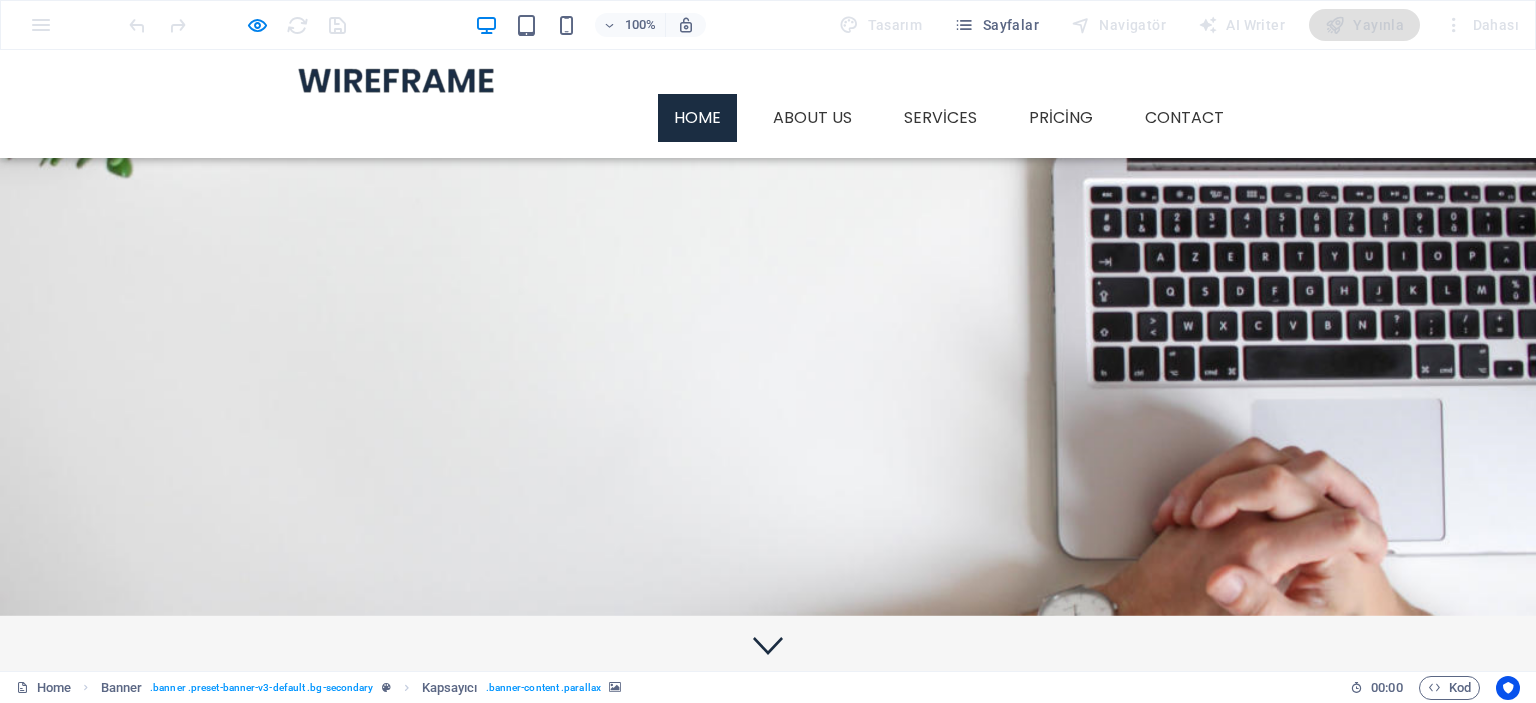 click at bounding box center (524, 1091) 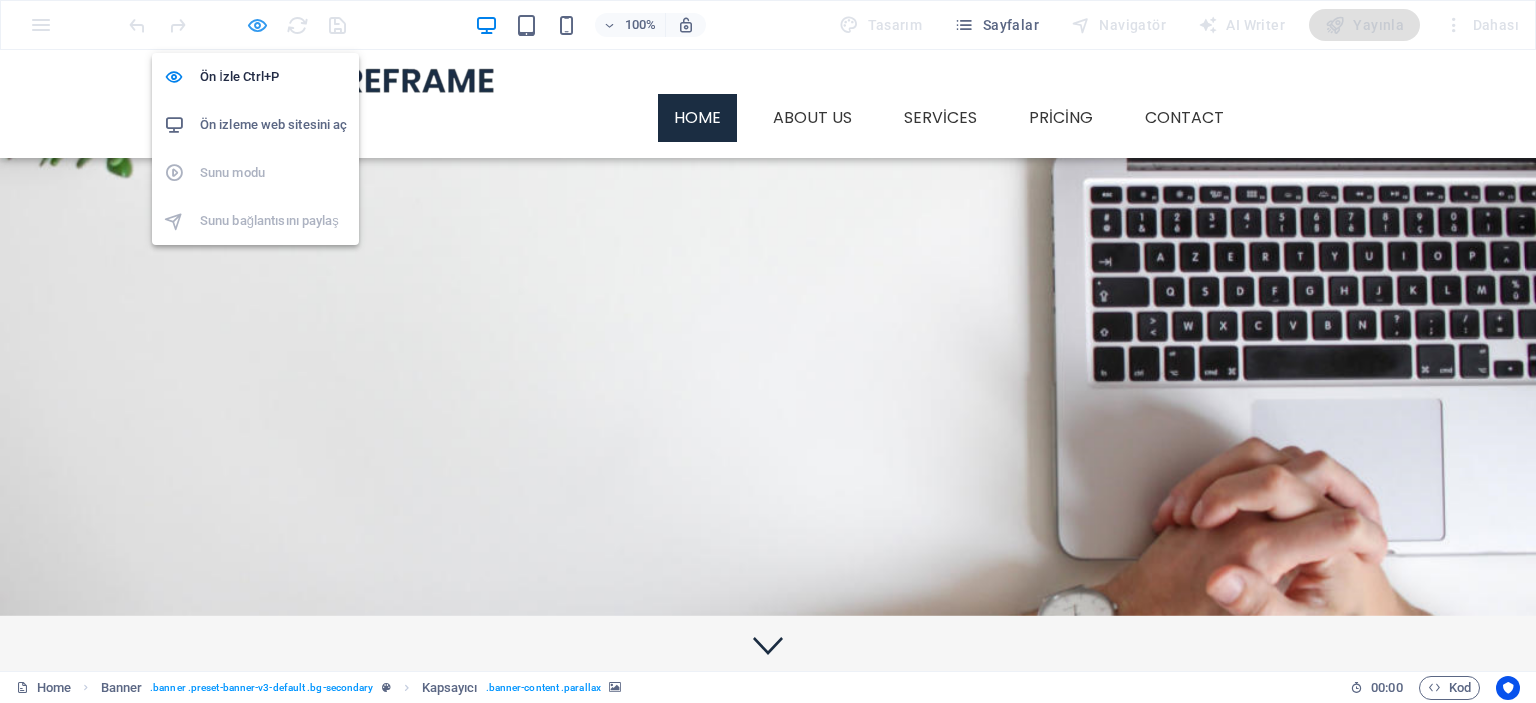 click at bounding box center (257, 25) 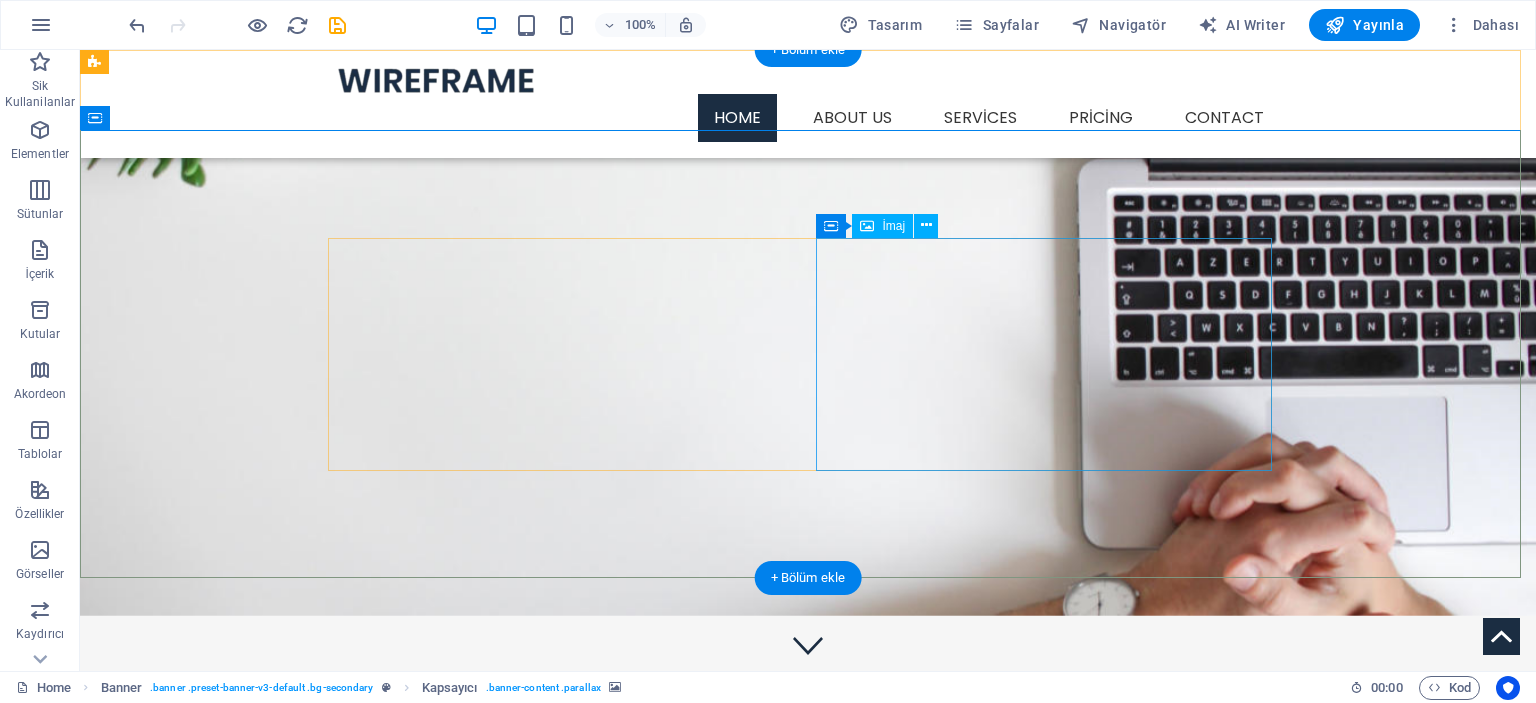click at bounding box center (564, 1091) 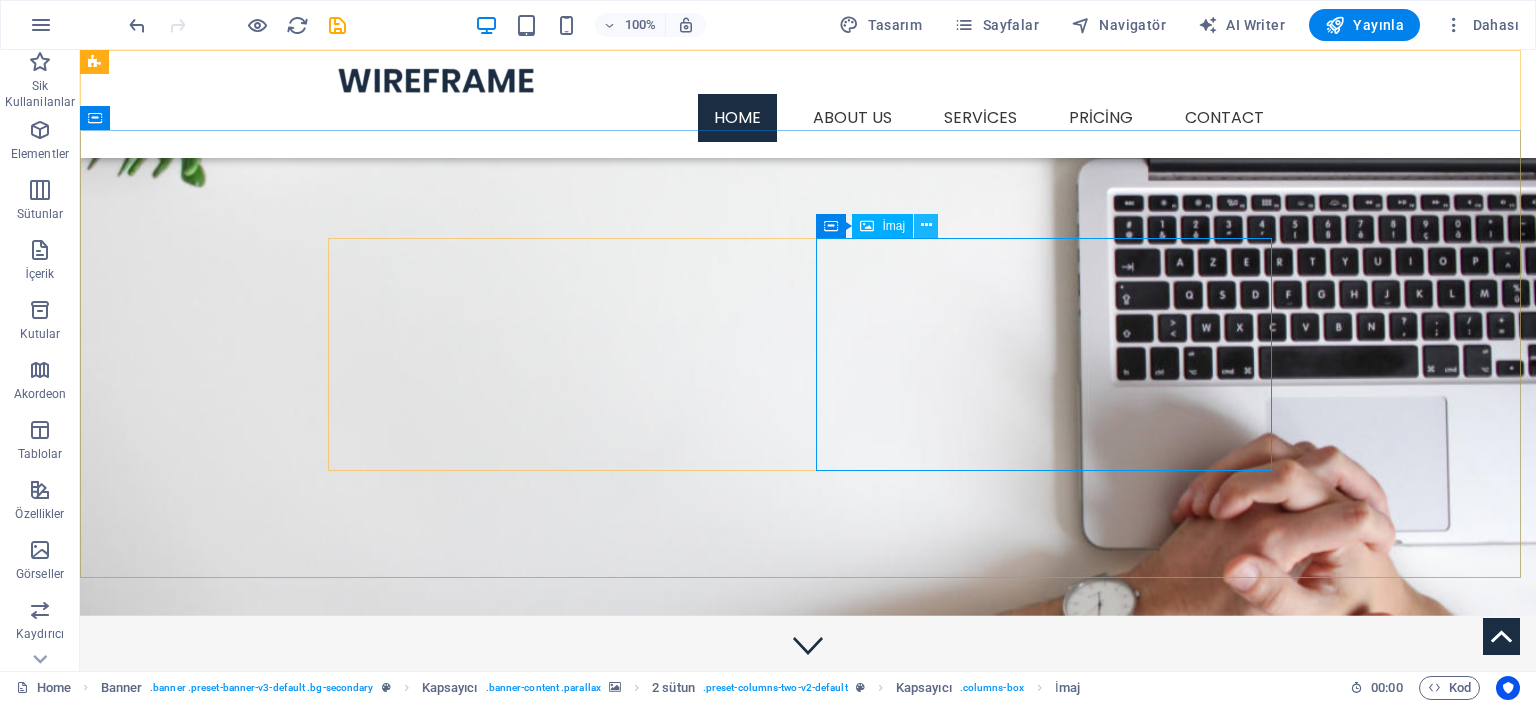 click at bounding box center [926, 225] 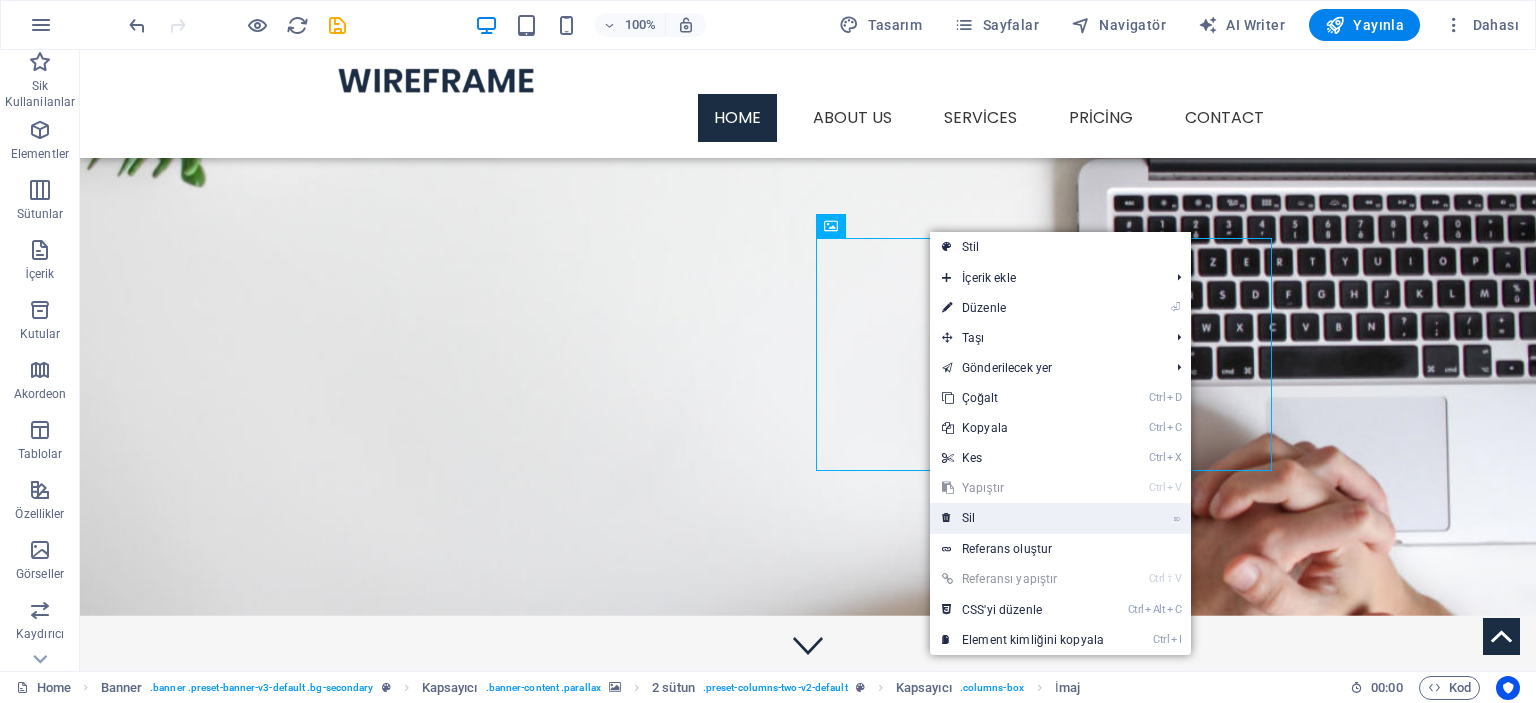 click on "⌦  Sil" at bounding box center [1023, 518] 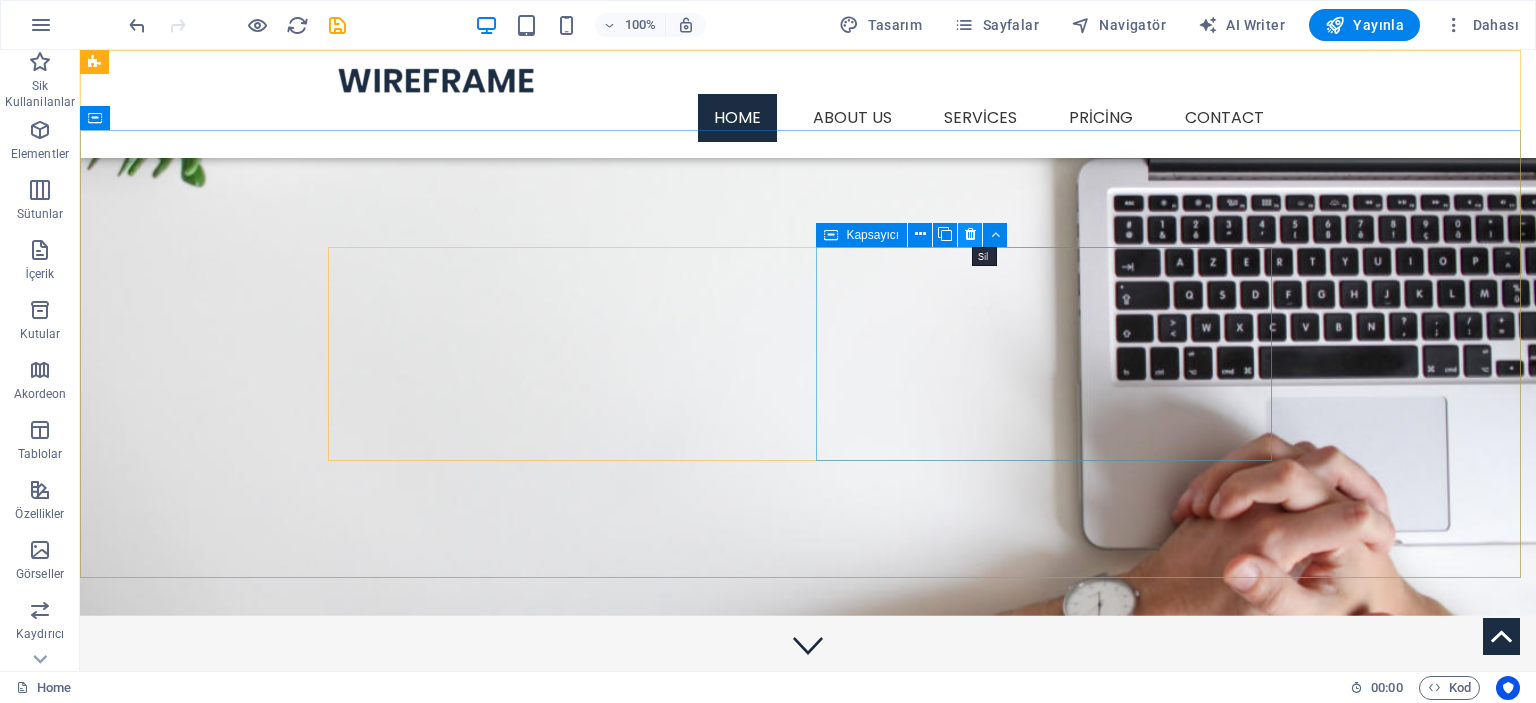 click at bounding box center (970, 234) 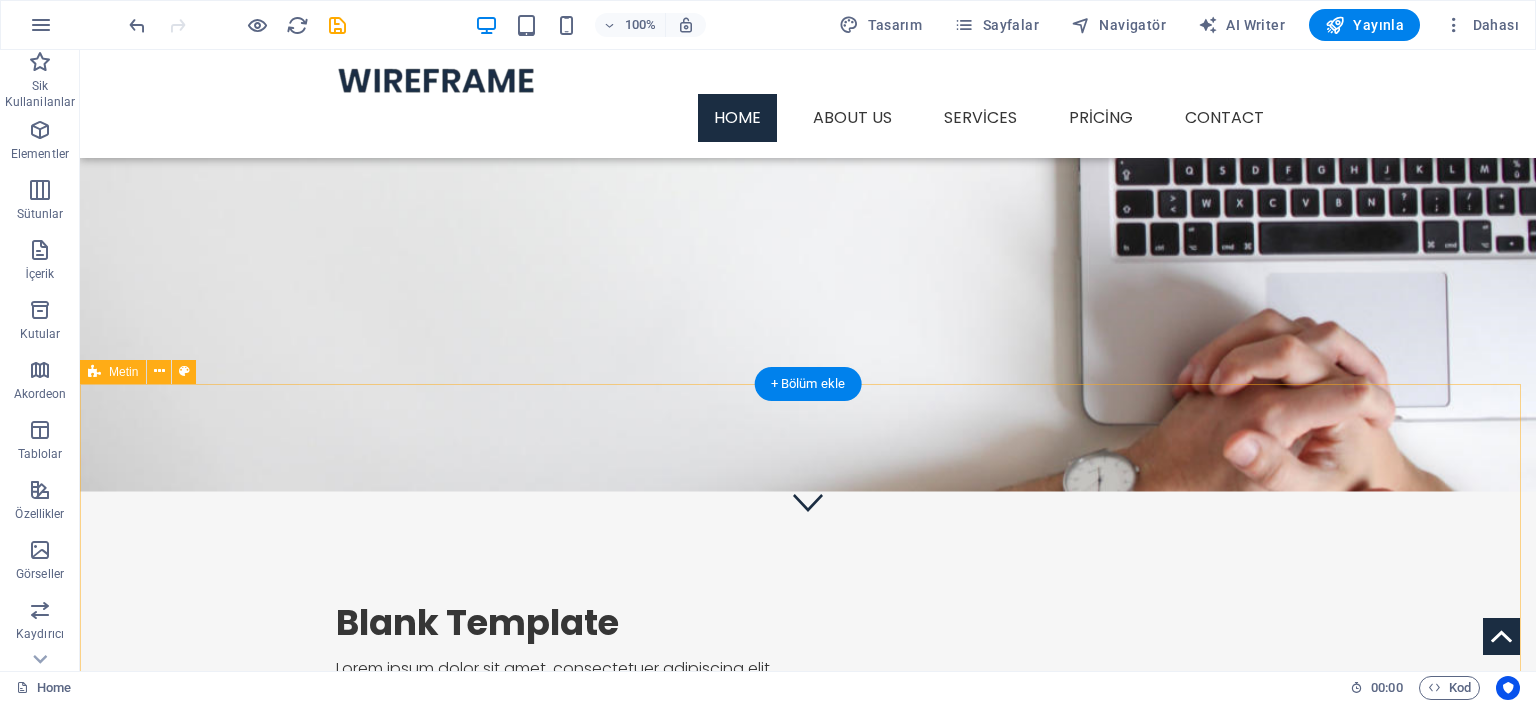 scroll, scrollTop: 0, scrollLeft: 0, axis: both 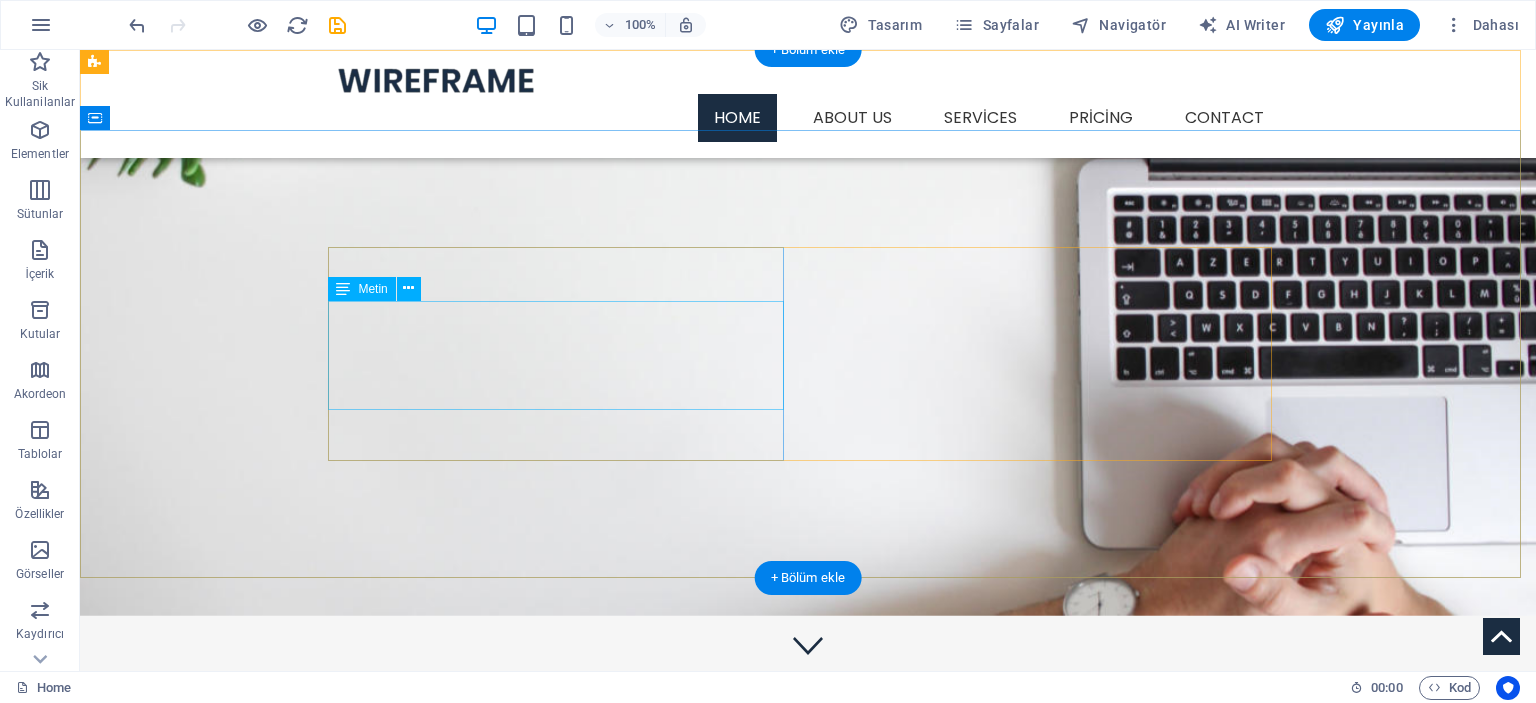 click on "Lorem ipsum dolor sit amet, consectetuer adipiscing elit. Aenean commodo ligula eget dolor. Aenean massa. Cum sociis natoque penatibus et fringilla vel ligula eget dolor magnis sociis natoque penatibus dis." at bounding box center (564, 852) 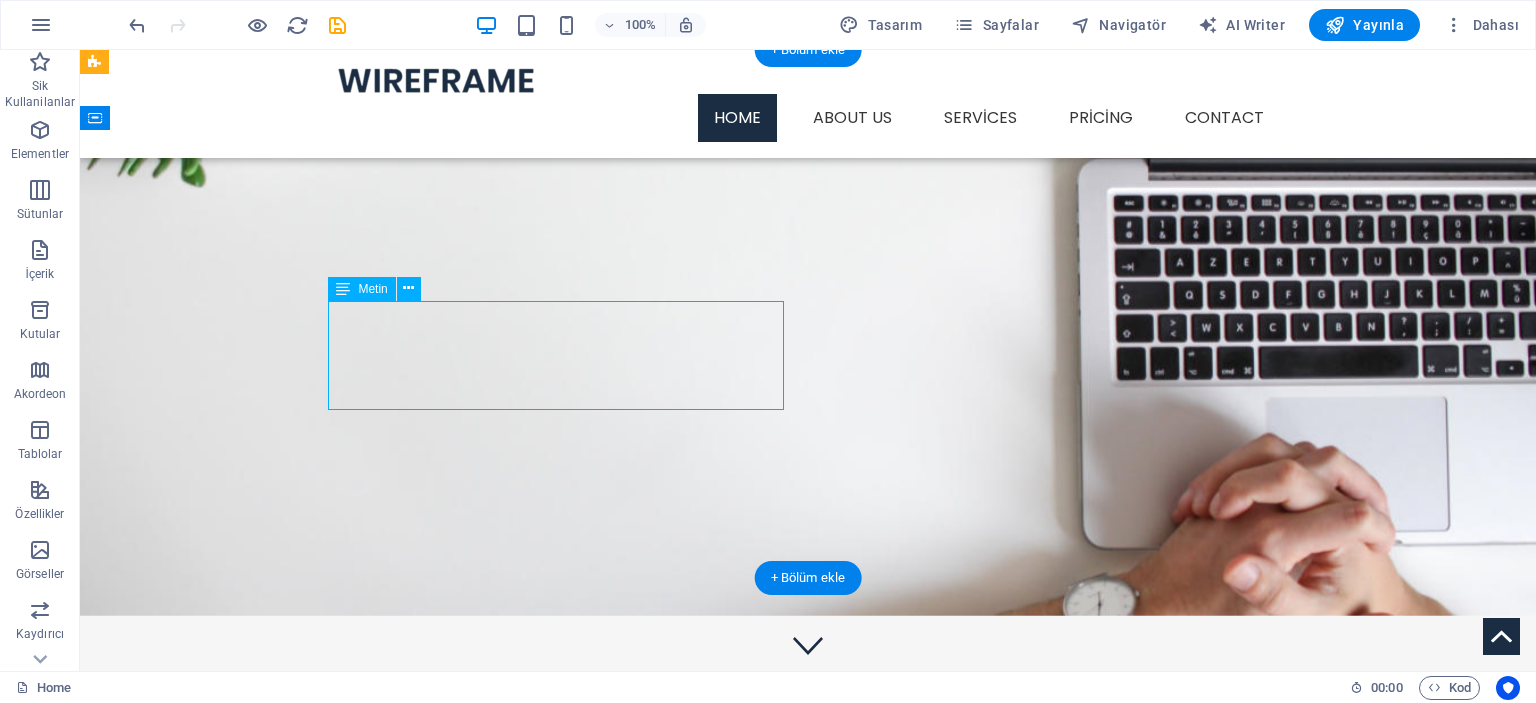 click on "Lorem ipsum dolor sit amet, consectetuer adipiscing elit. Aenean commodo ligula eget dolor. Aenean massa. Cum sociis natoque penatibus et fringilla vel ligula eget dolor magnis sociis natoque penatibus dis." at bounding box center (564, 852) 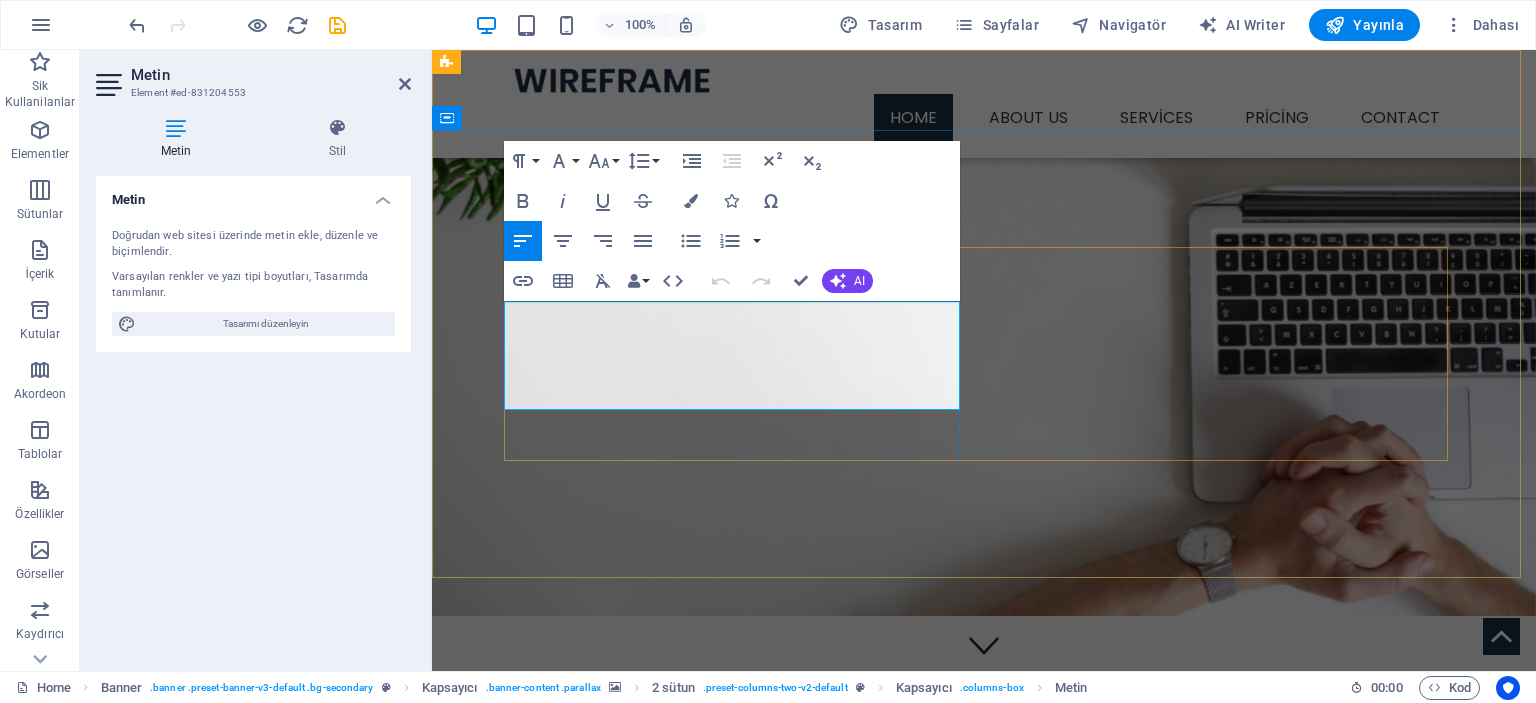 drag, startPoint x: 506, startPoint y: 315, endPoint x: 900, endPoint y: 386, distance: 400.3461 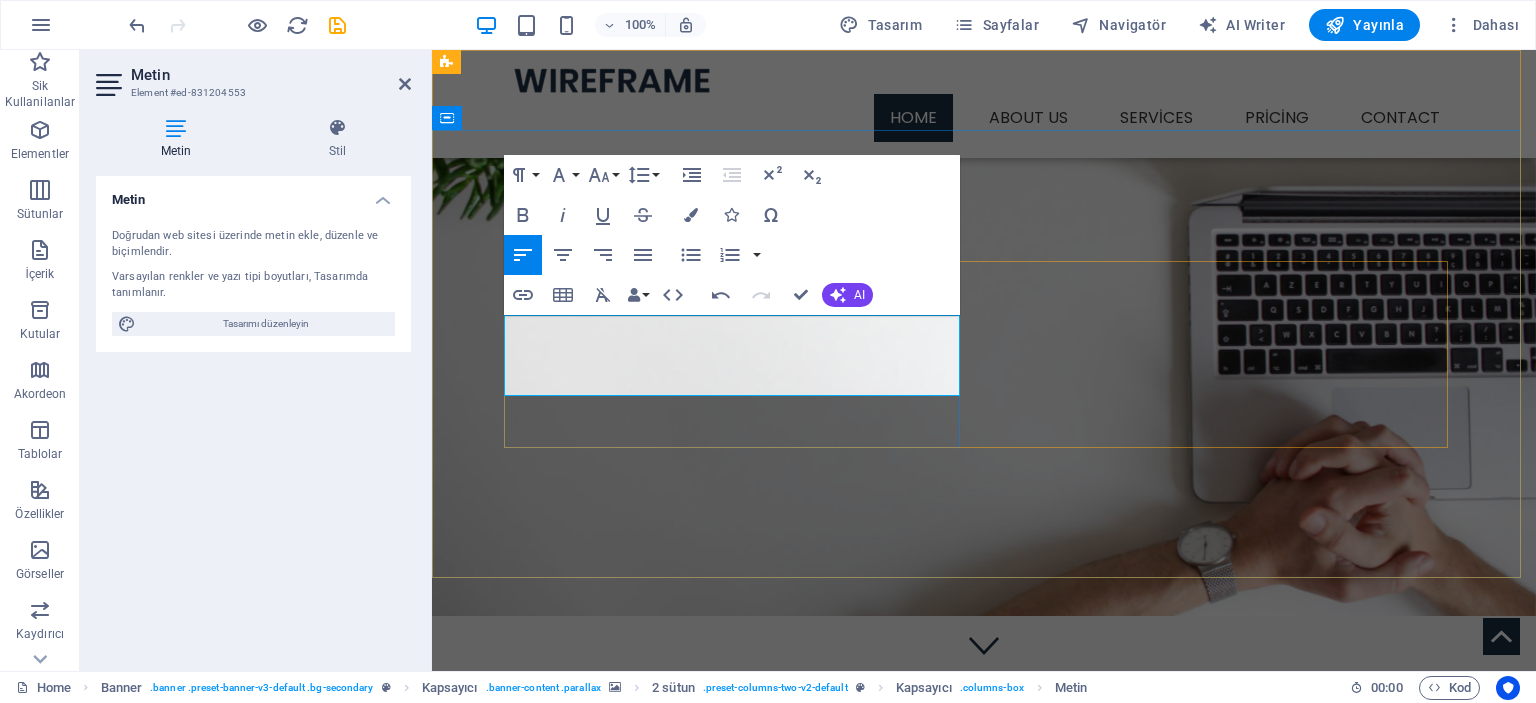 scroll, scrollTop: 1192, scrollLeft: 0, axis: vertical 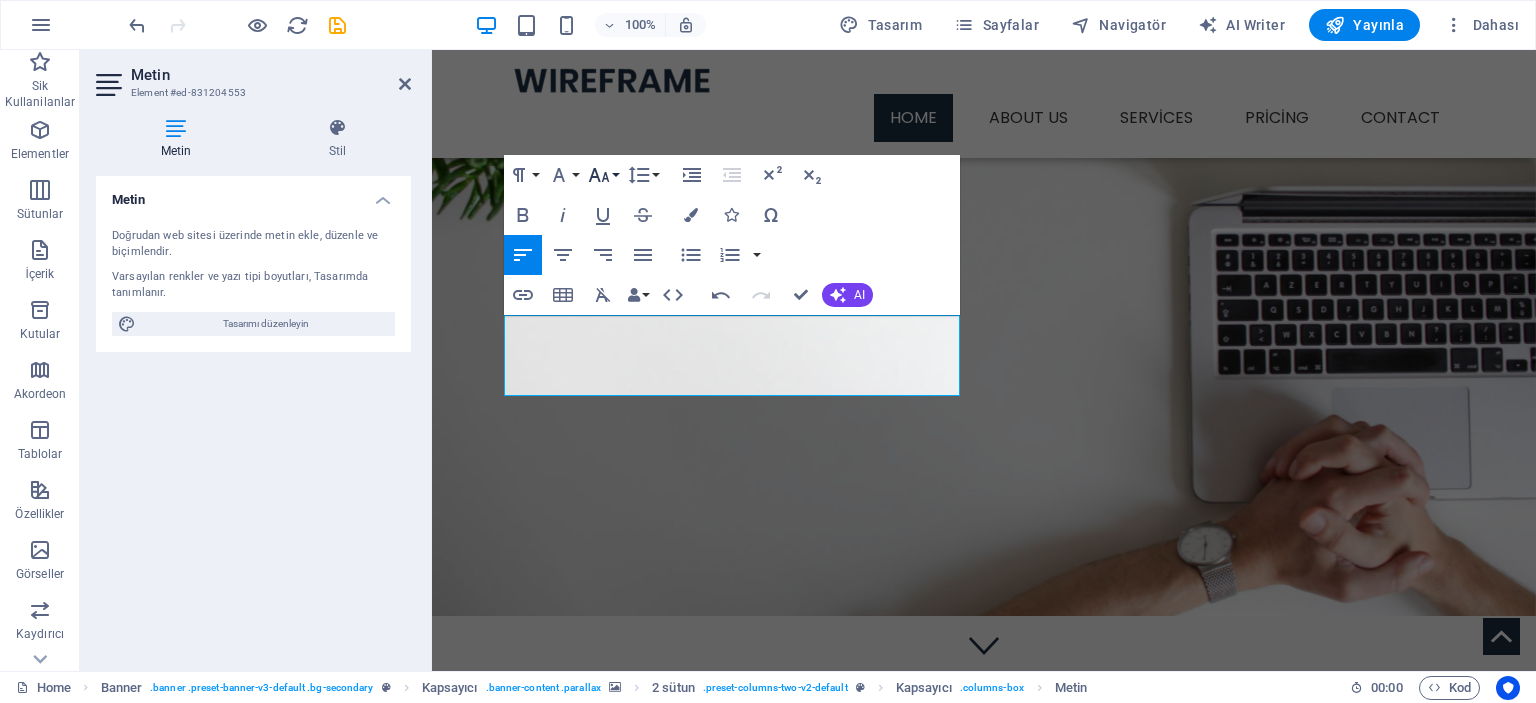 click on "Font Size" at bounding box center [603, 175] 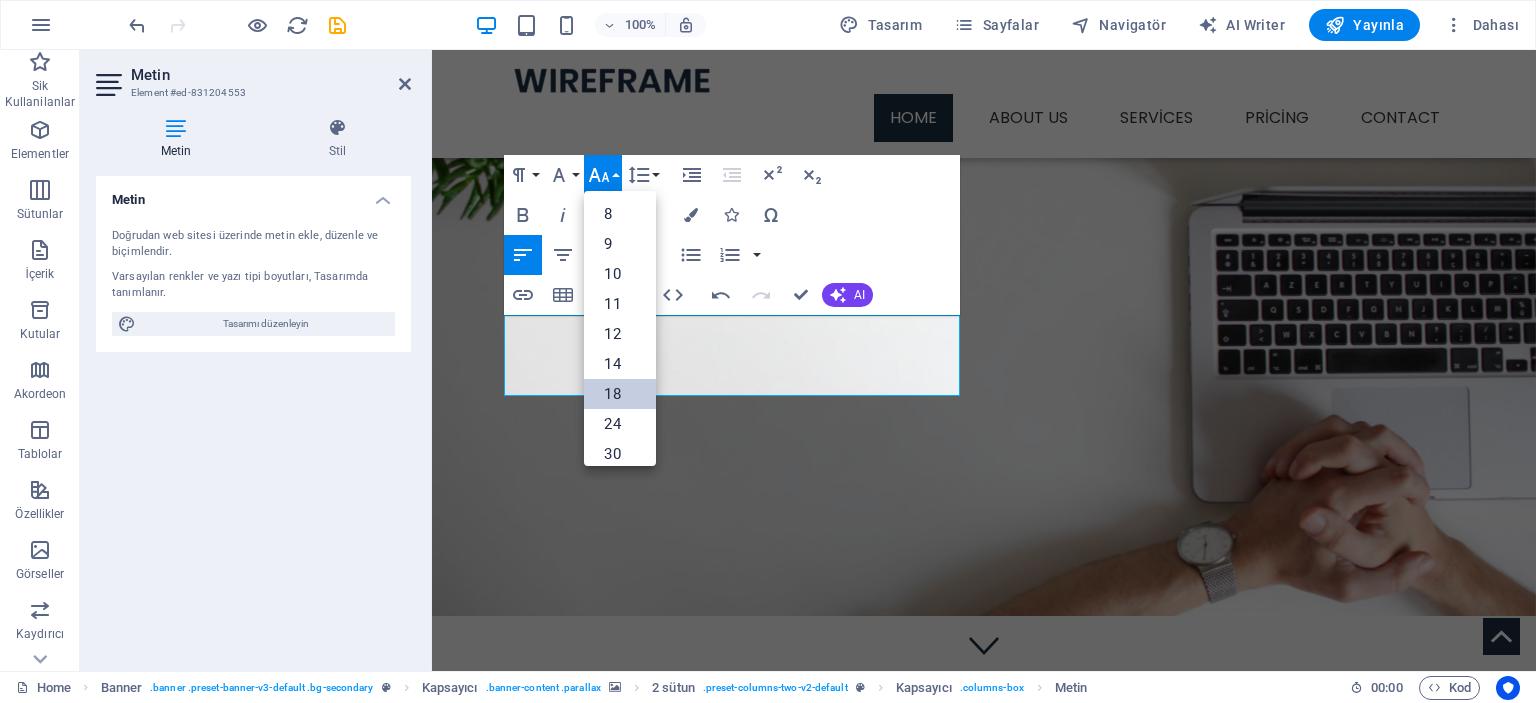 click on "18" at bounding box center (620, 394) 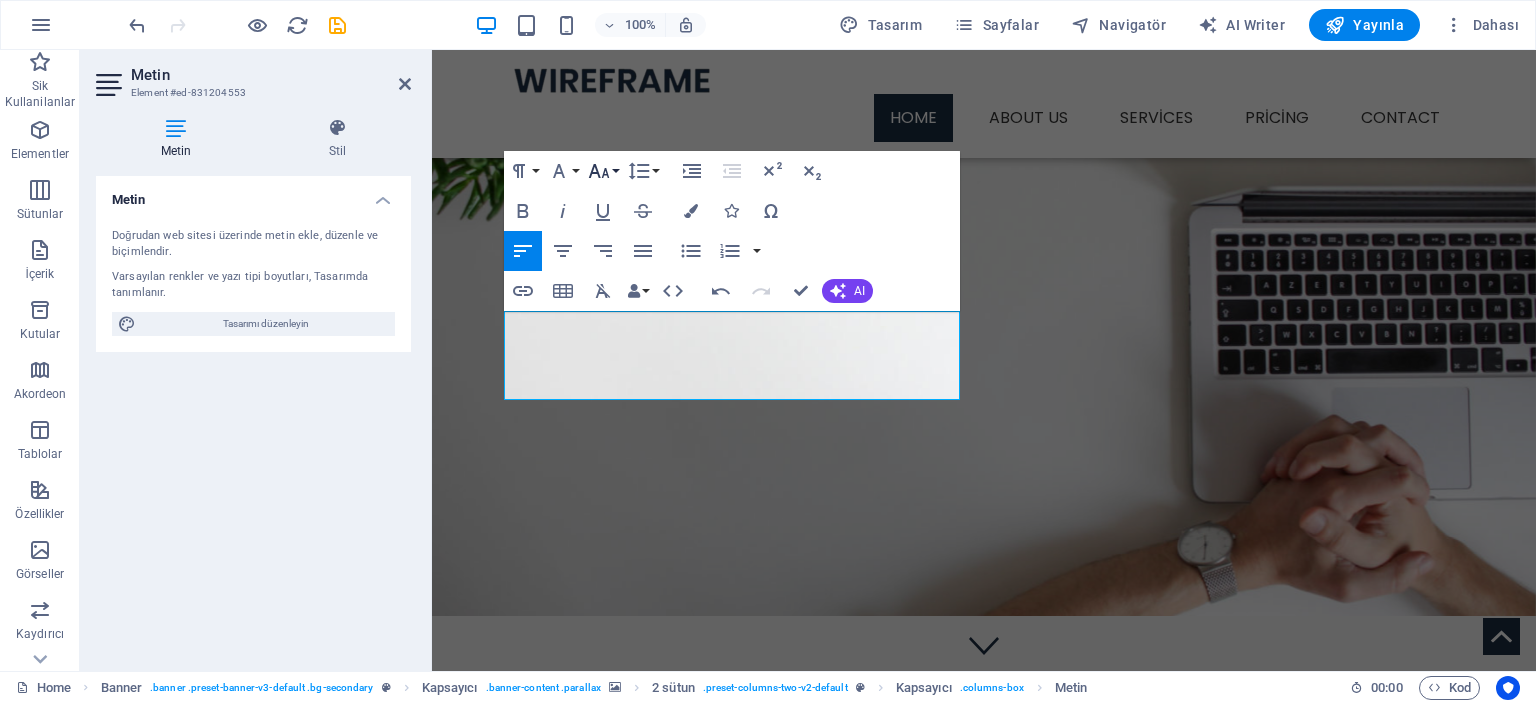 click on "Font Size" at bounding box center [603, 171] 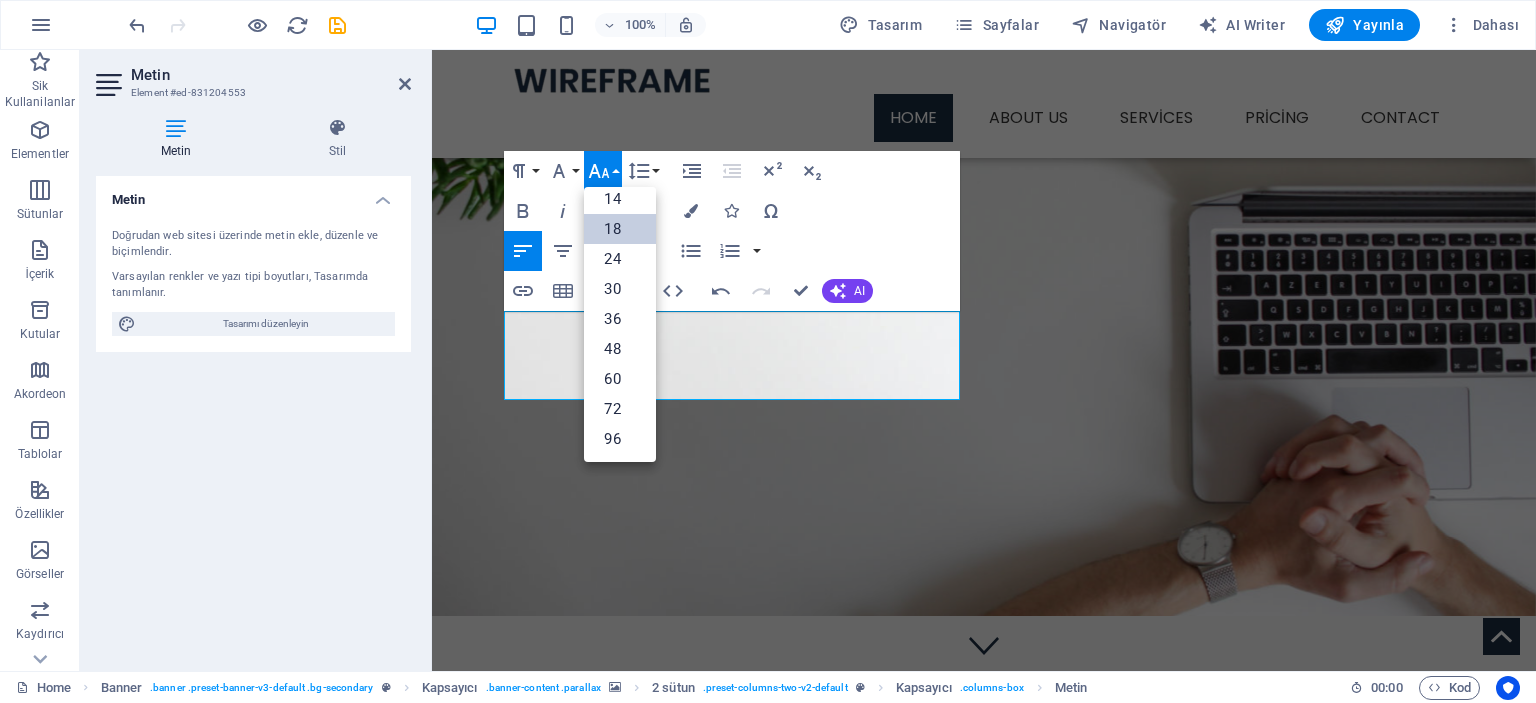 scroll, scrollTop: 160, scrollLeft: 0, axis: vertical 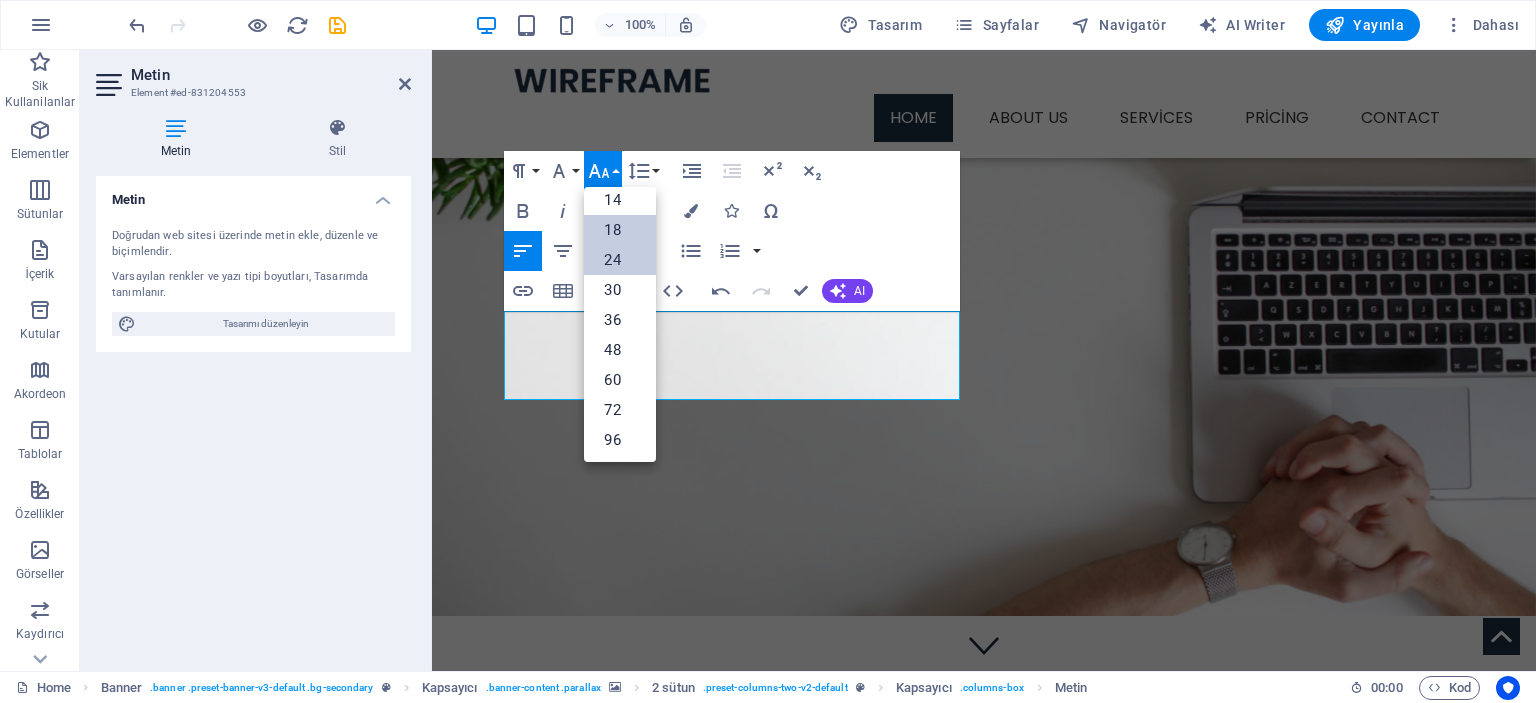 click on "24" at bounding box center [620, 260] 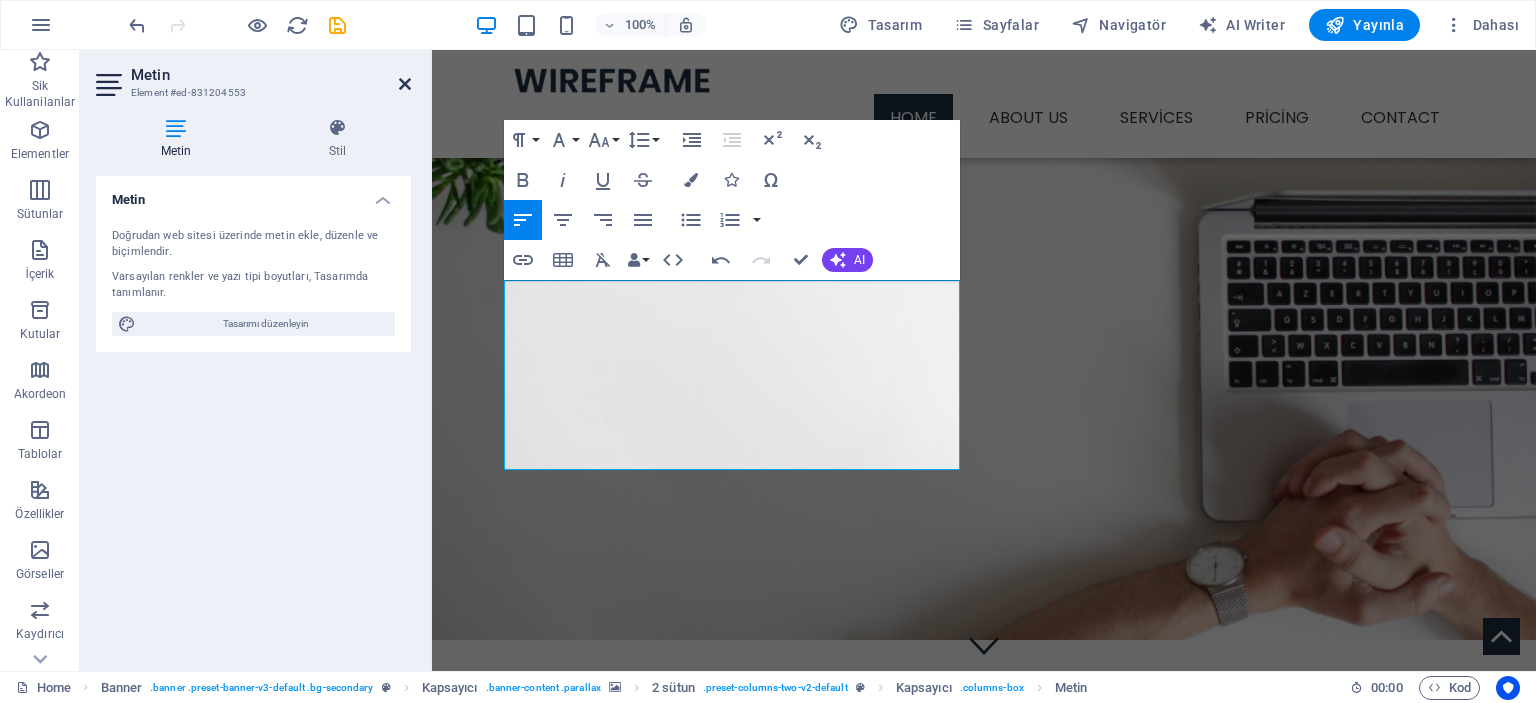click at bounding box center [405, 84] 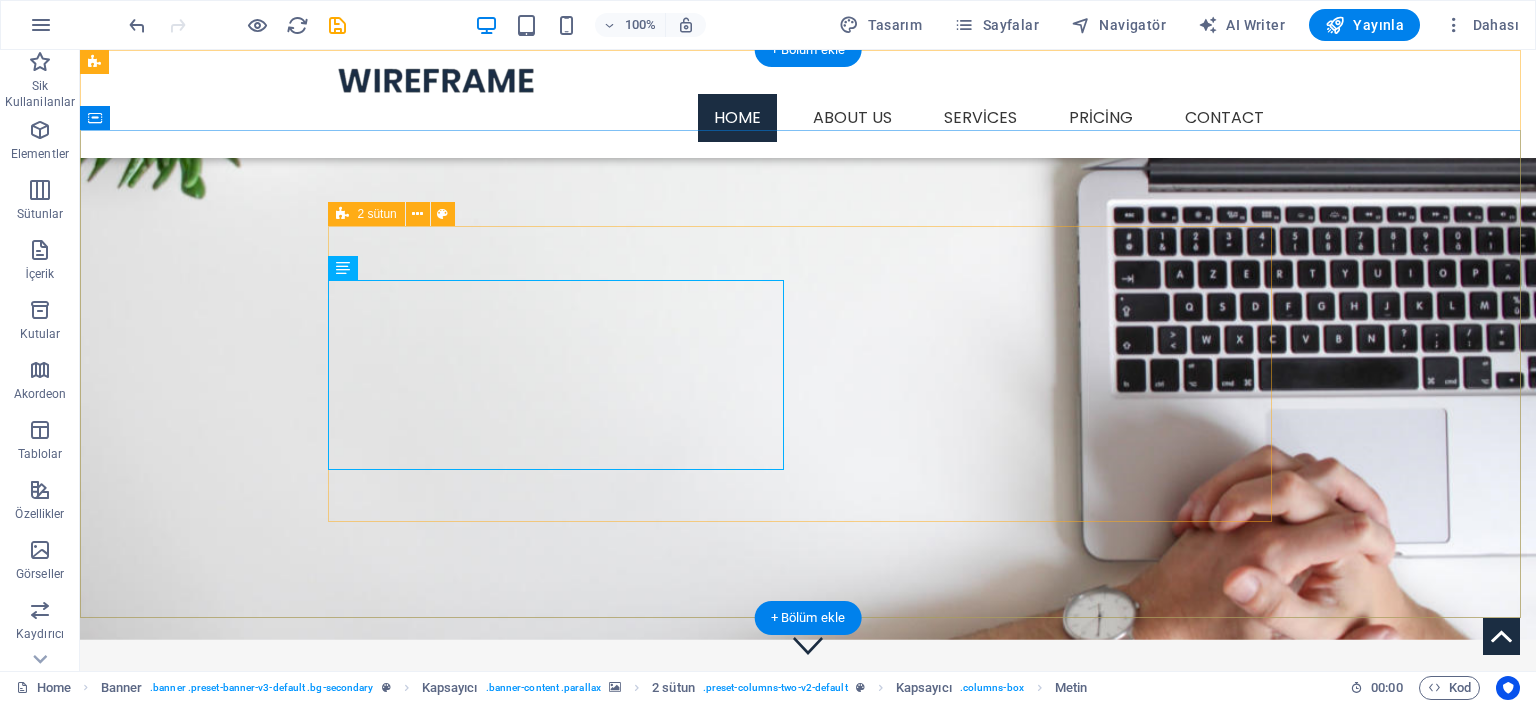 click on "Blank Template Laboratuvar Akreditasyonu, Optik Deney Tasarımı,  Metod Validasyonu, Sistem Entegrasyonu Learn more" at bounding box center (808, 916) 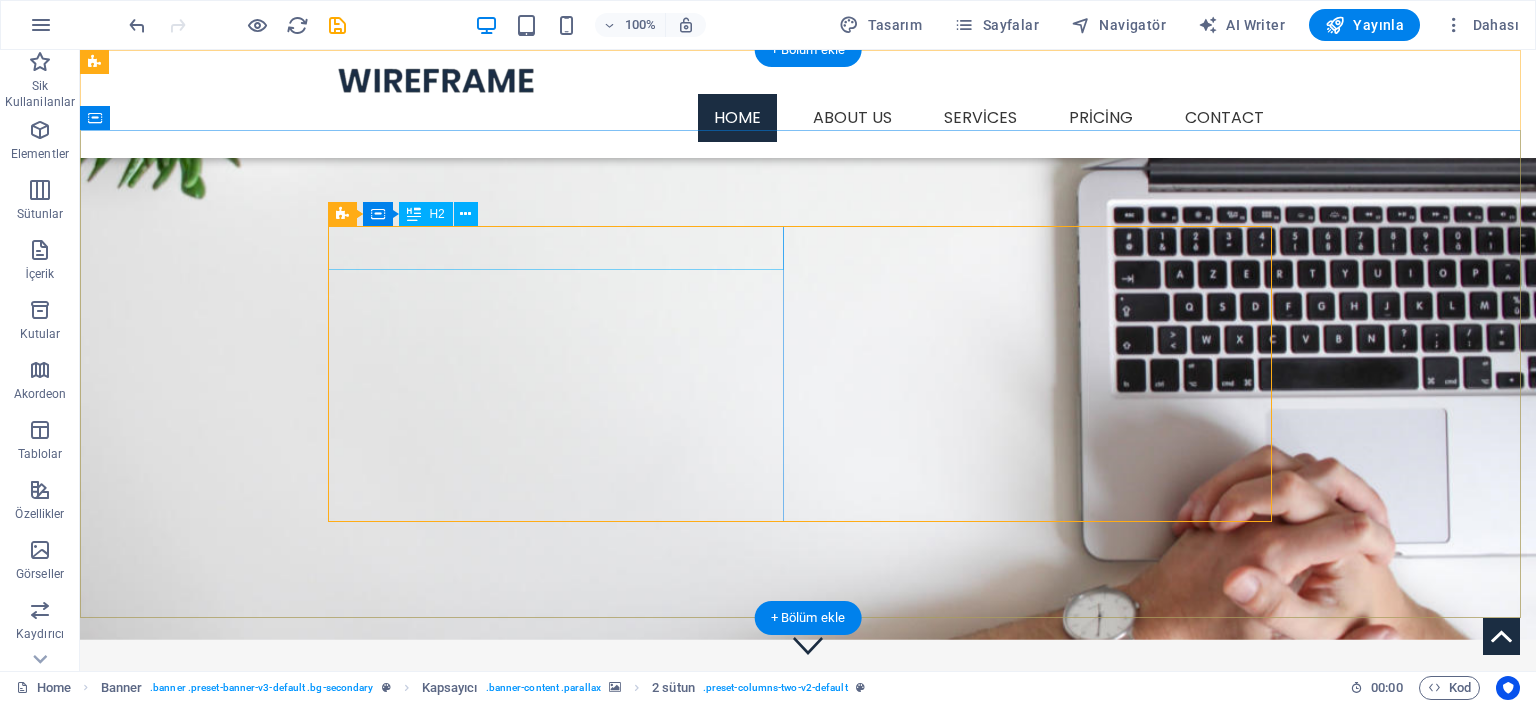 click on "Blank Template" at bounding box center [564, 790] 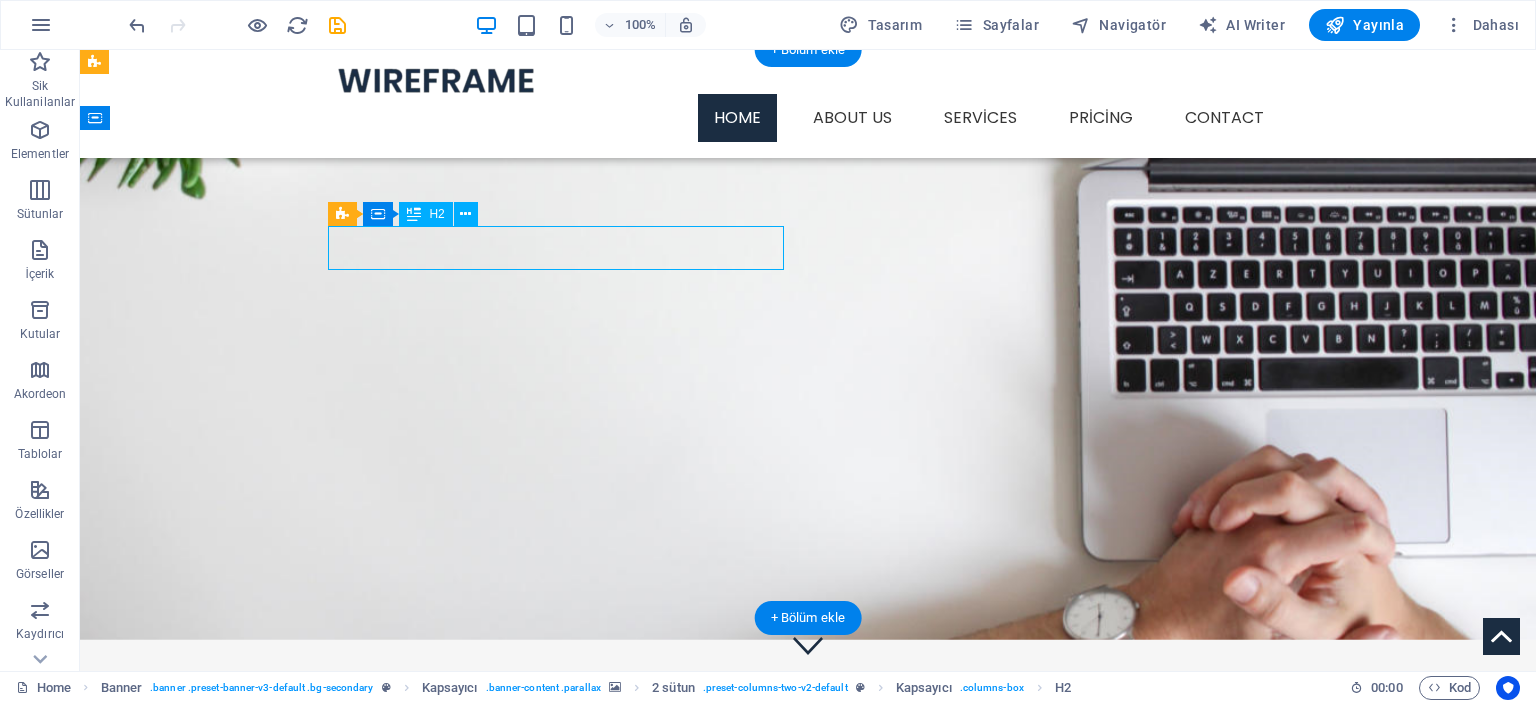 click on "Blank Template" at bounding box center [564, 790] 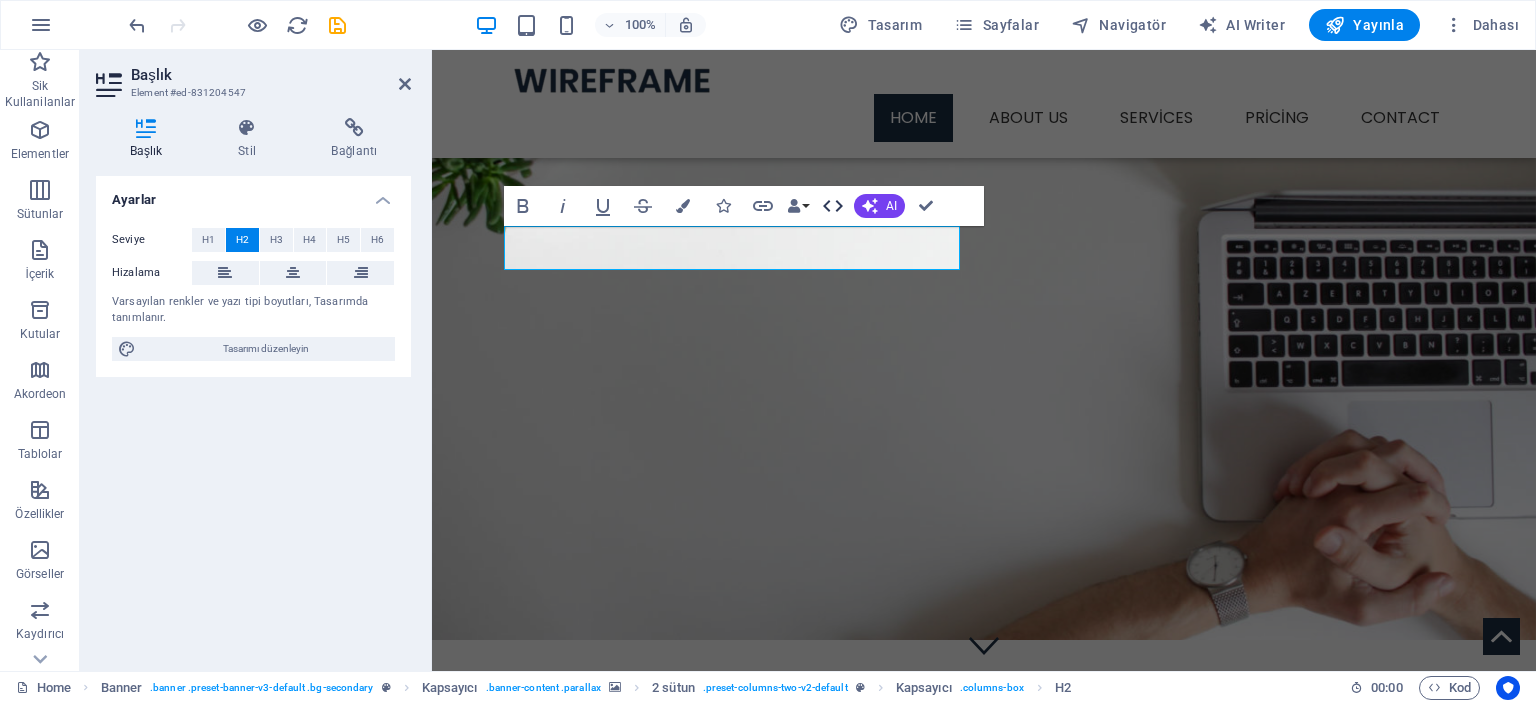 scroll, scrollTop: 50, scrollLeft: 0, axis: vertical 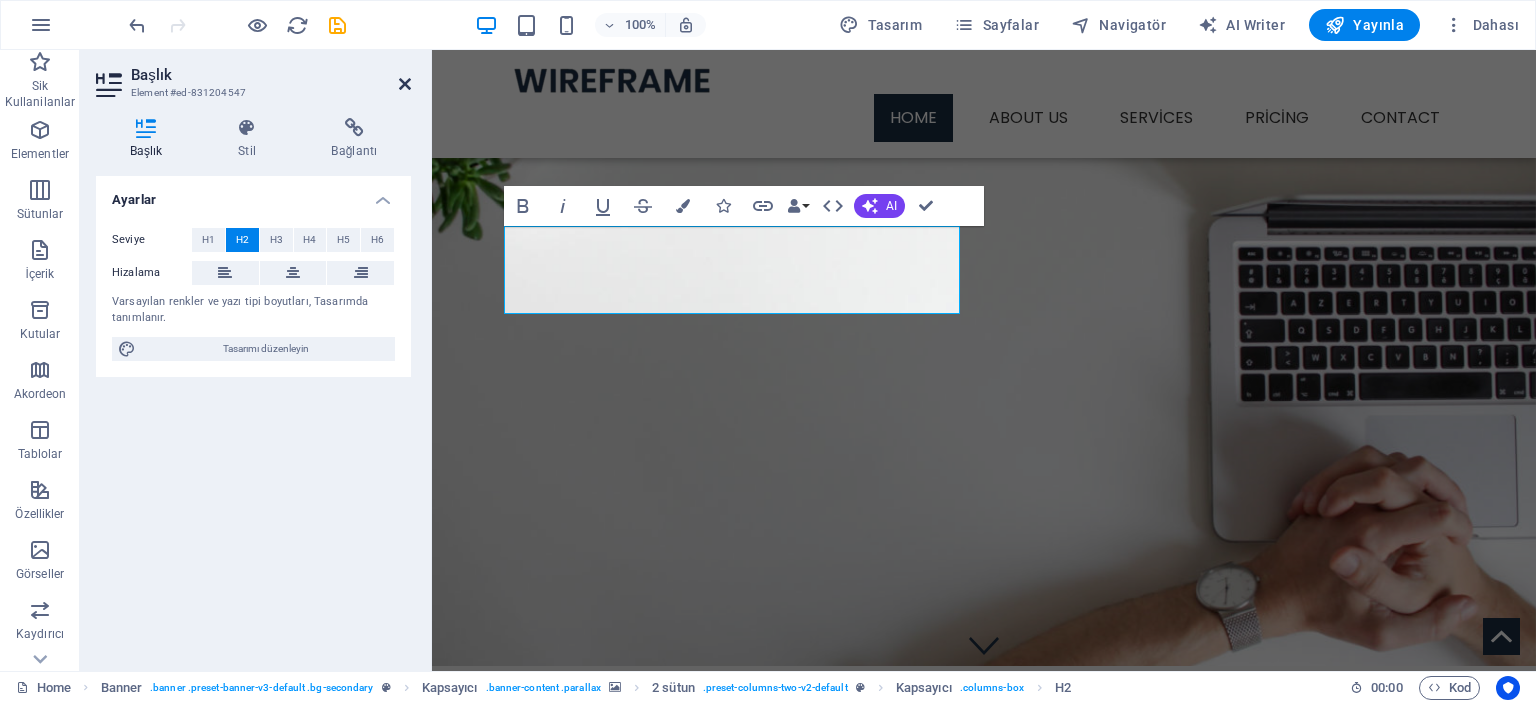 click at bounding box center [405, 84] 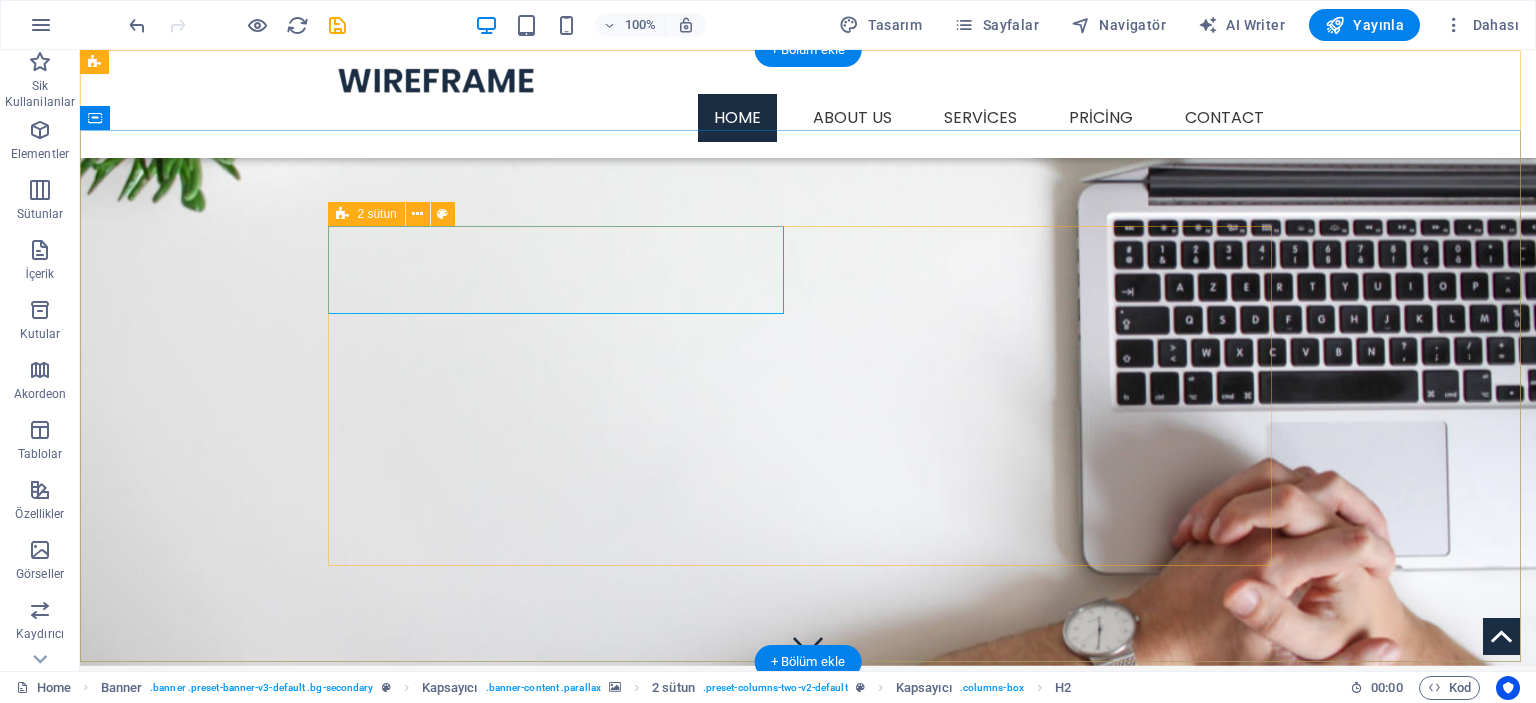 click on "Eğitim ve Danışmanlık Hizmetleri Laboratuvar Akreditasyonu, Optik Deney Tasarımı,  Metod Validasyonu, Sistem Entegrasyonu Learn more" at bounding box center [808, 964] 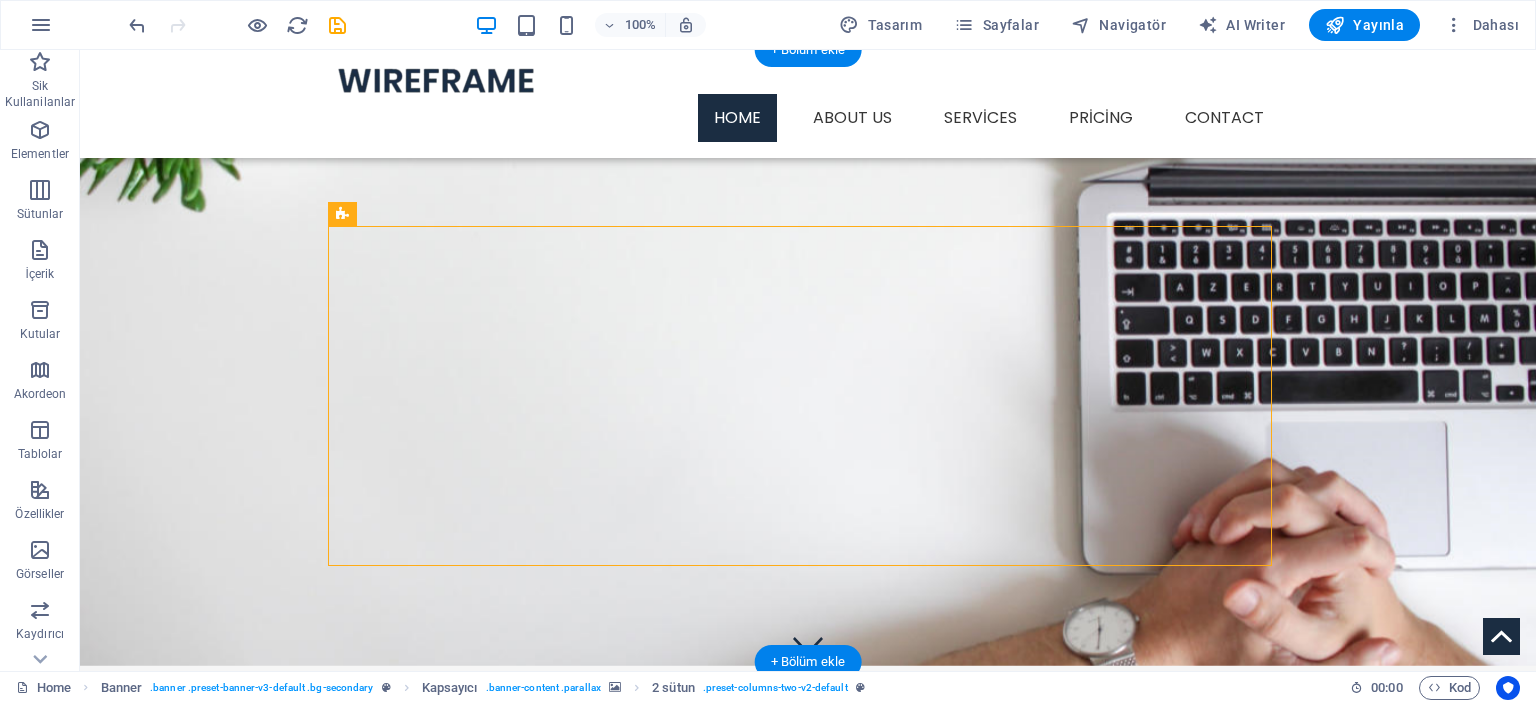 click at bounding box center [808, 382] 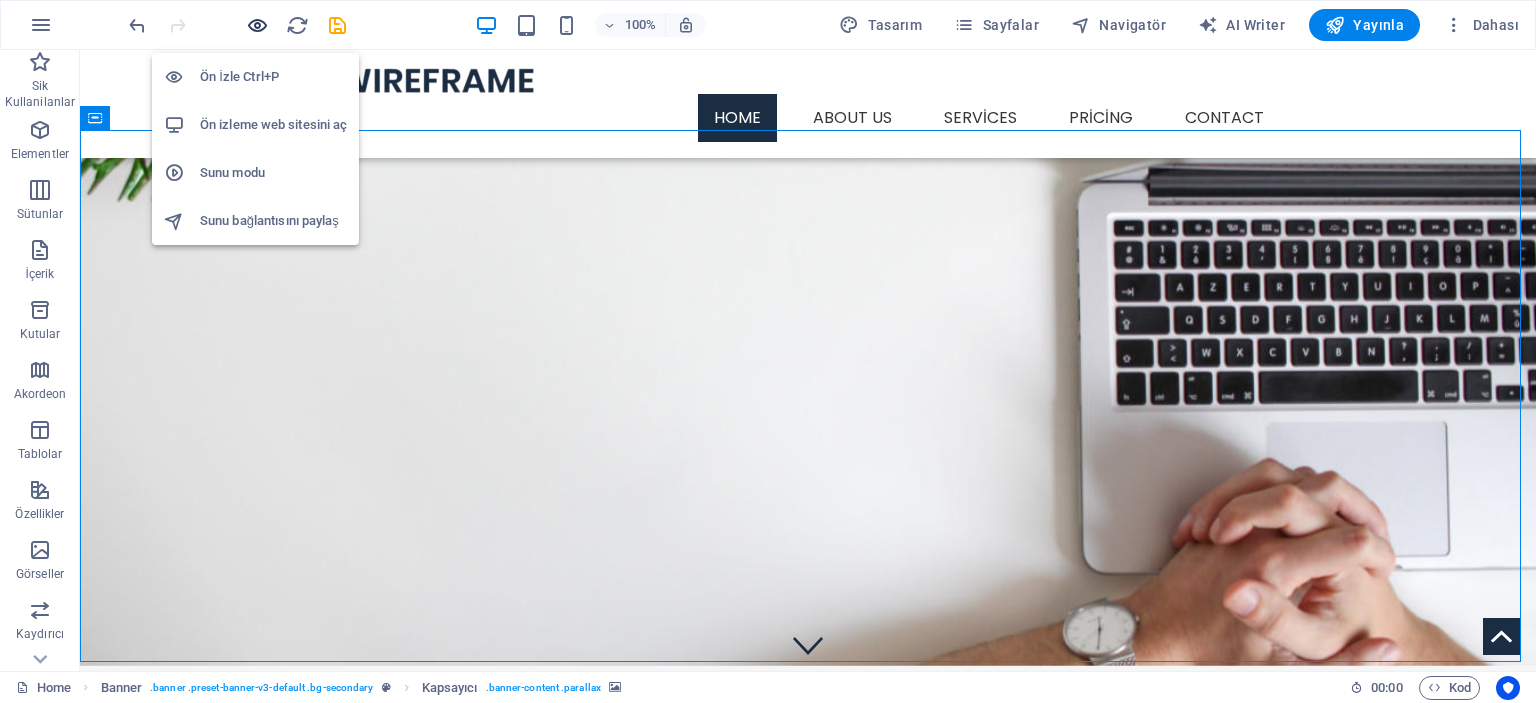 click at bounding box center (257, 25) 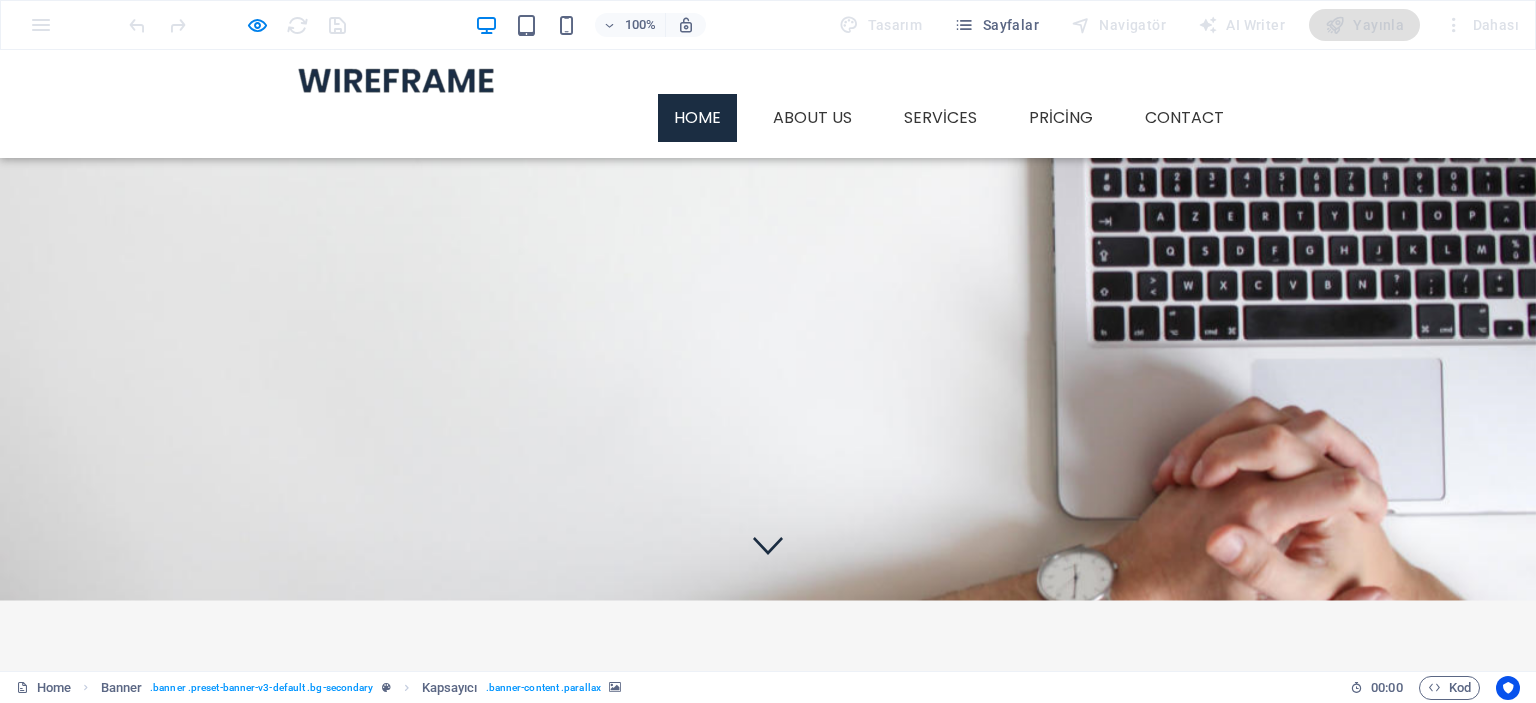 scroll, scrollTop: 0, scrollLeft: 0, axis: both 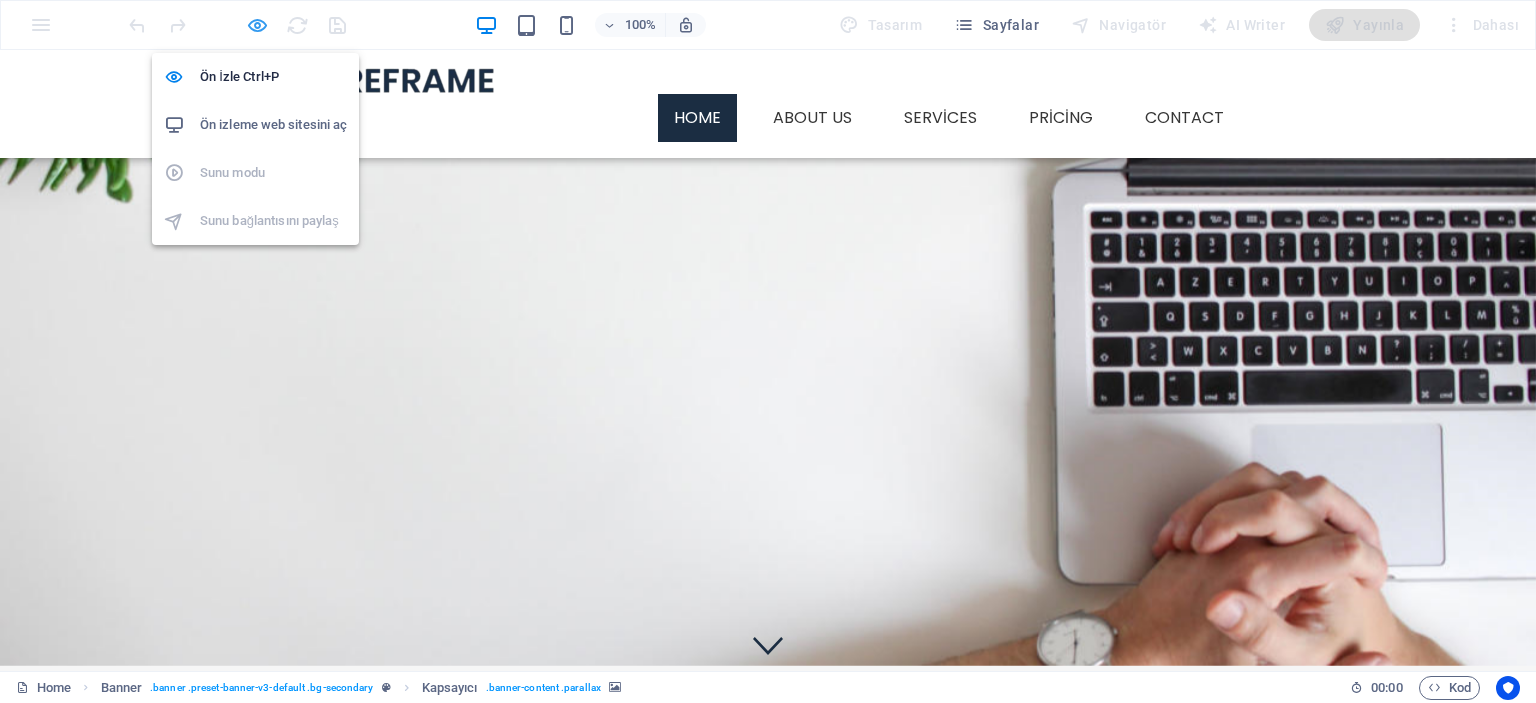 click at bounding box center (257, 25) 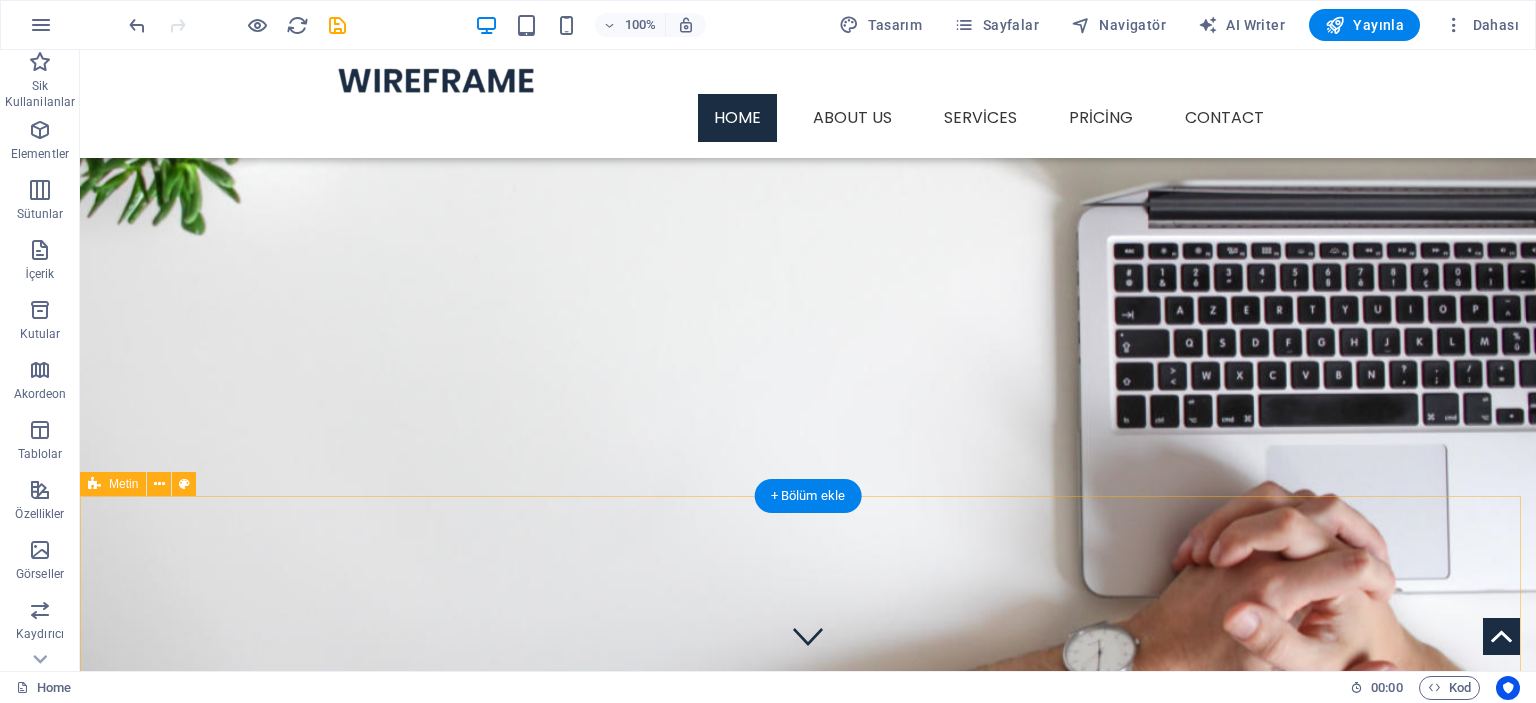 scroll, scrollTop: 0, scrollLeft: 0, axis: both 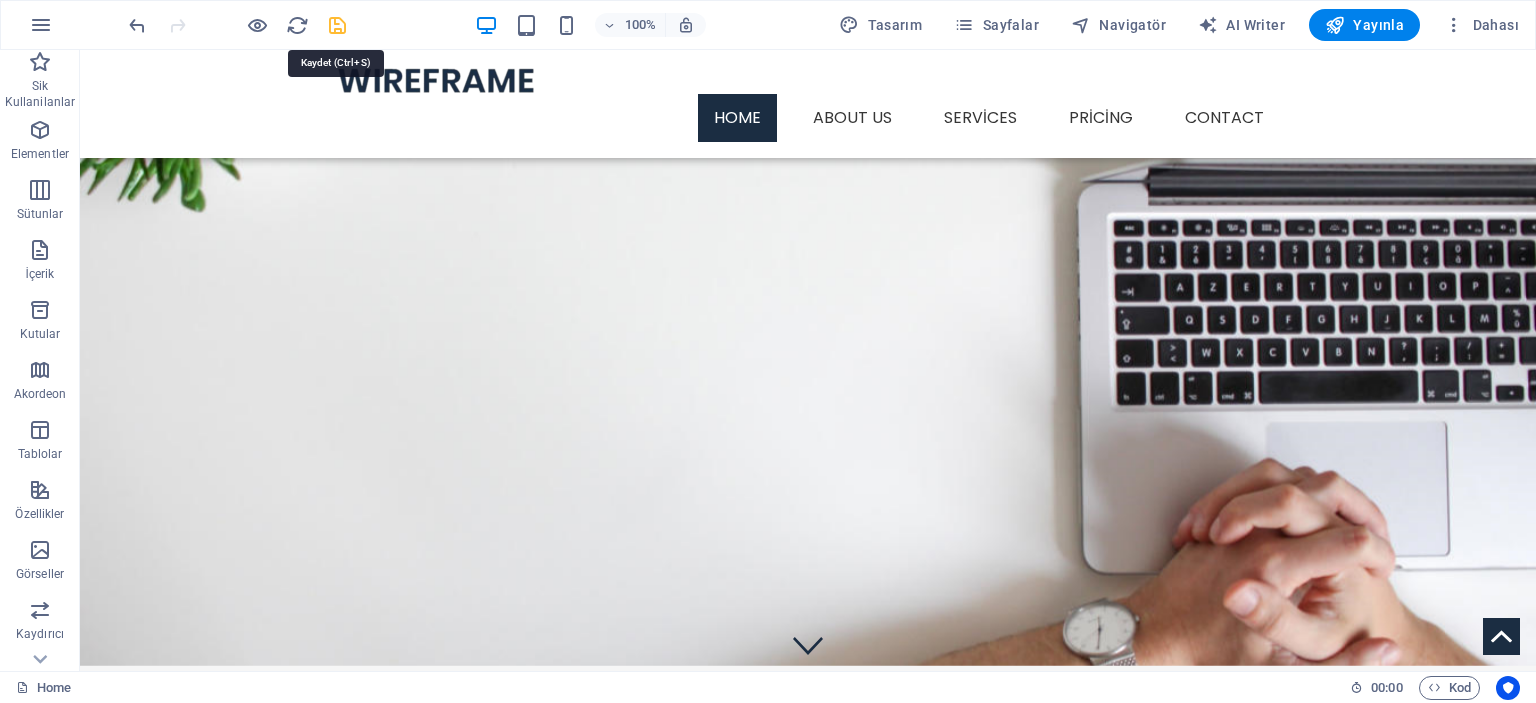 click at bounding box center (337, 25) 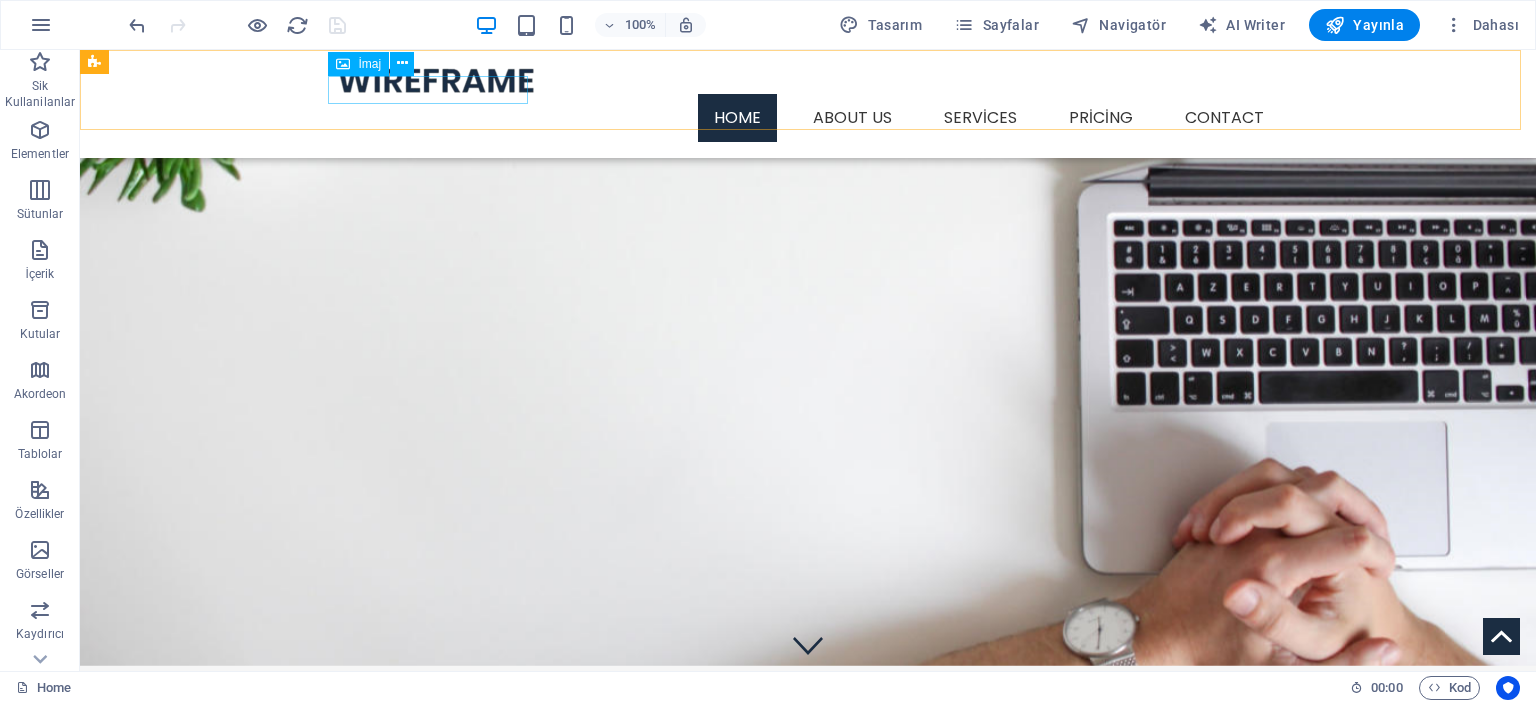 click at bounding box center (808, 80) 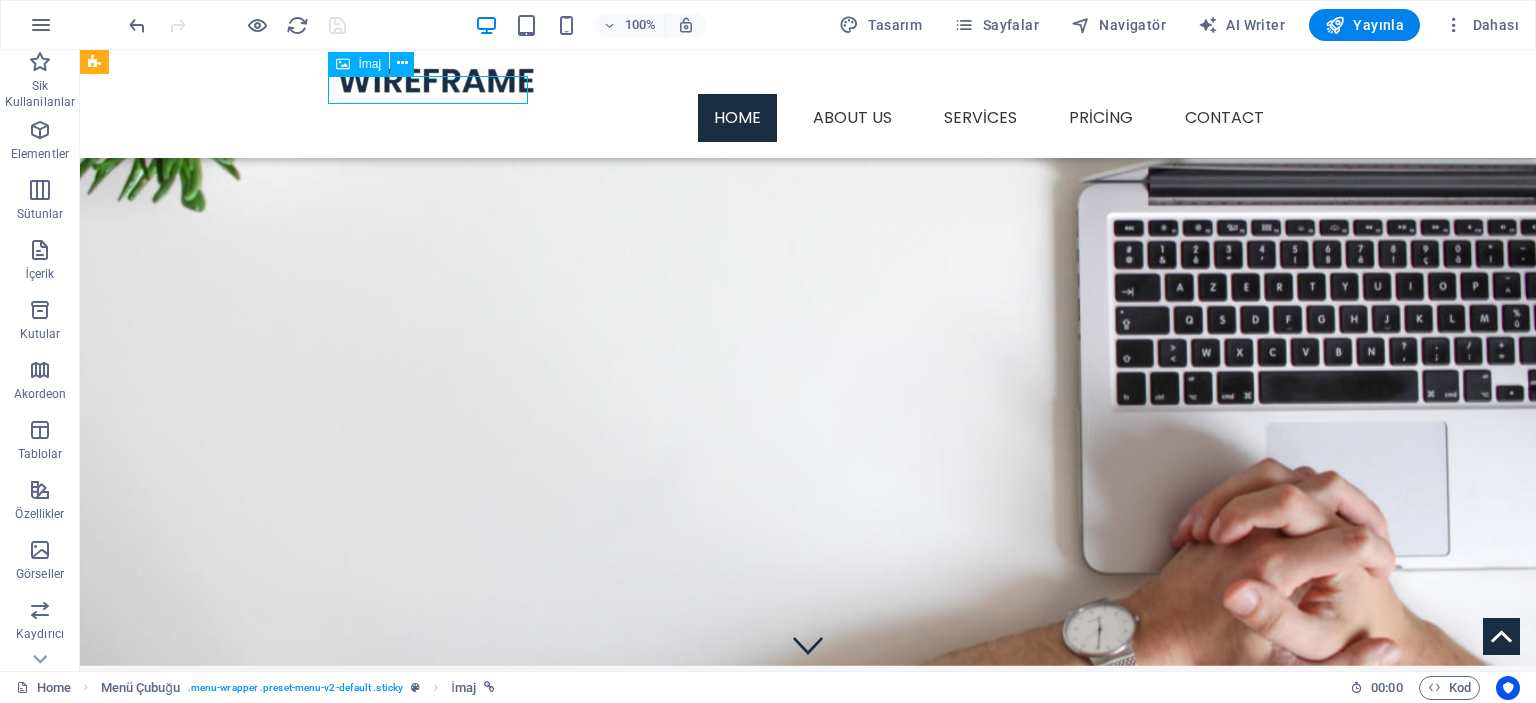 click at bounding box center [808, 80] 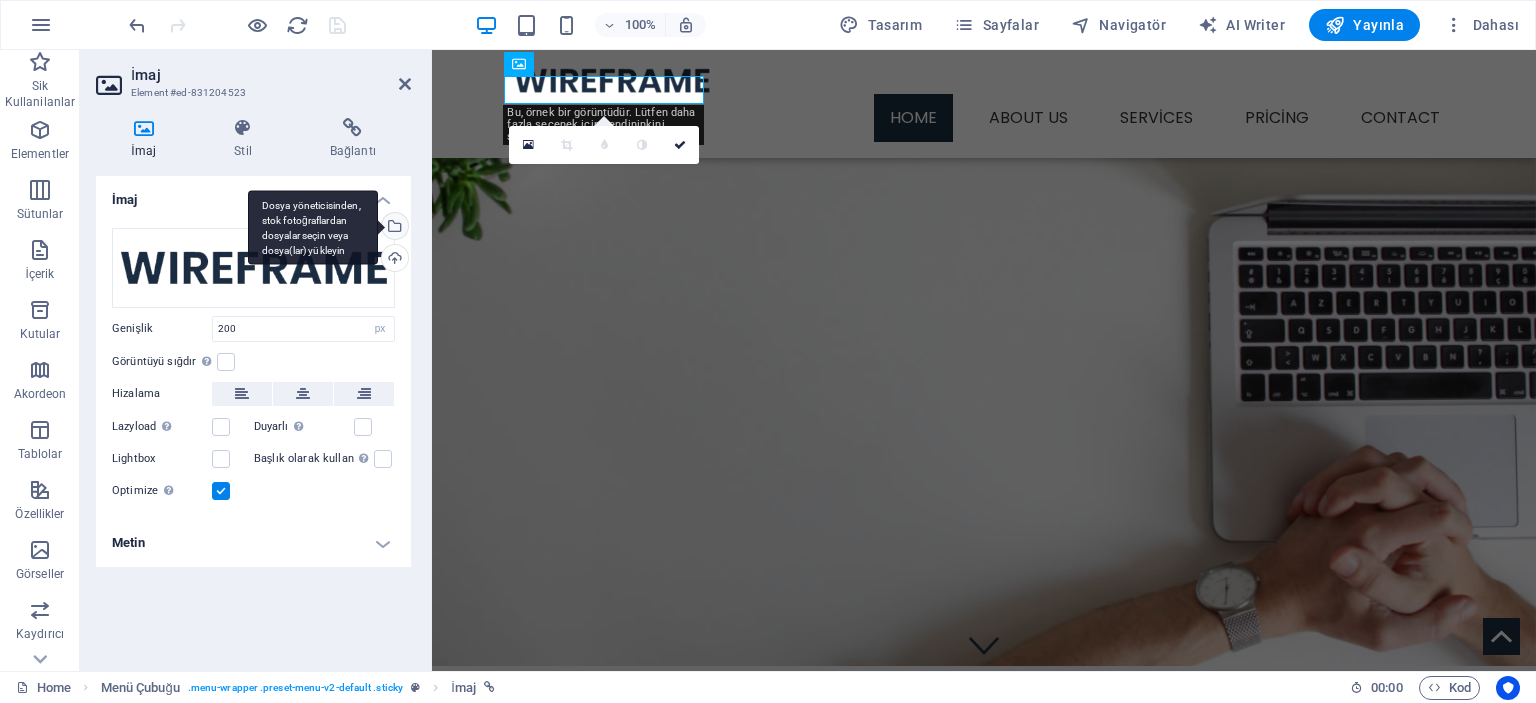 click on "Dosya yöneticisinden, stok fotoğraflardan dosyalar seçin veya dosya(lar) yükleyin" at bounding box center [393, 228] 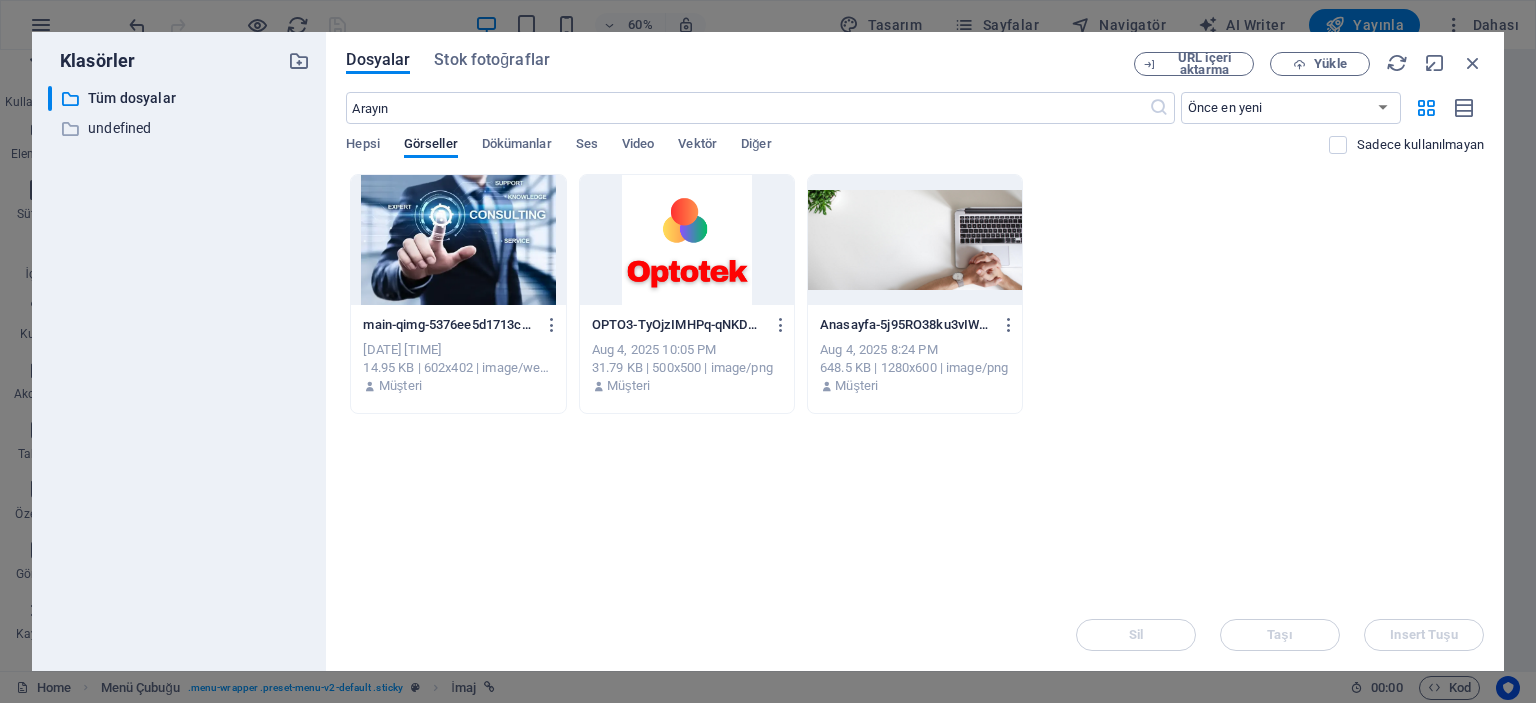click at bounding box center (687, 240) 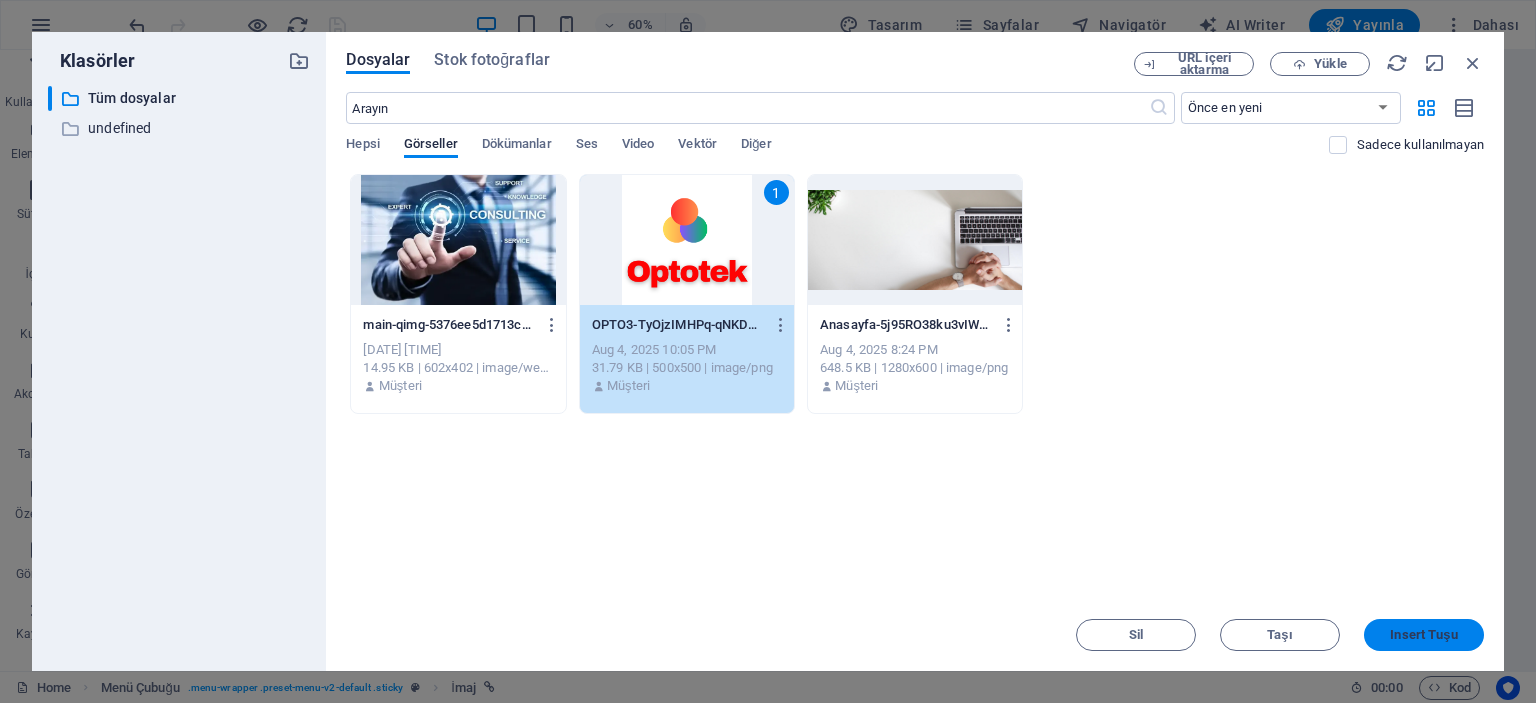 click on "Insert Tuşu" at bounding box center (1423, 635) 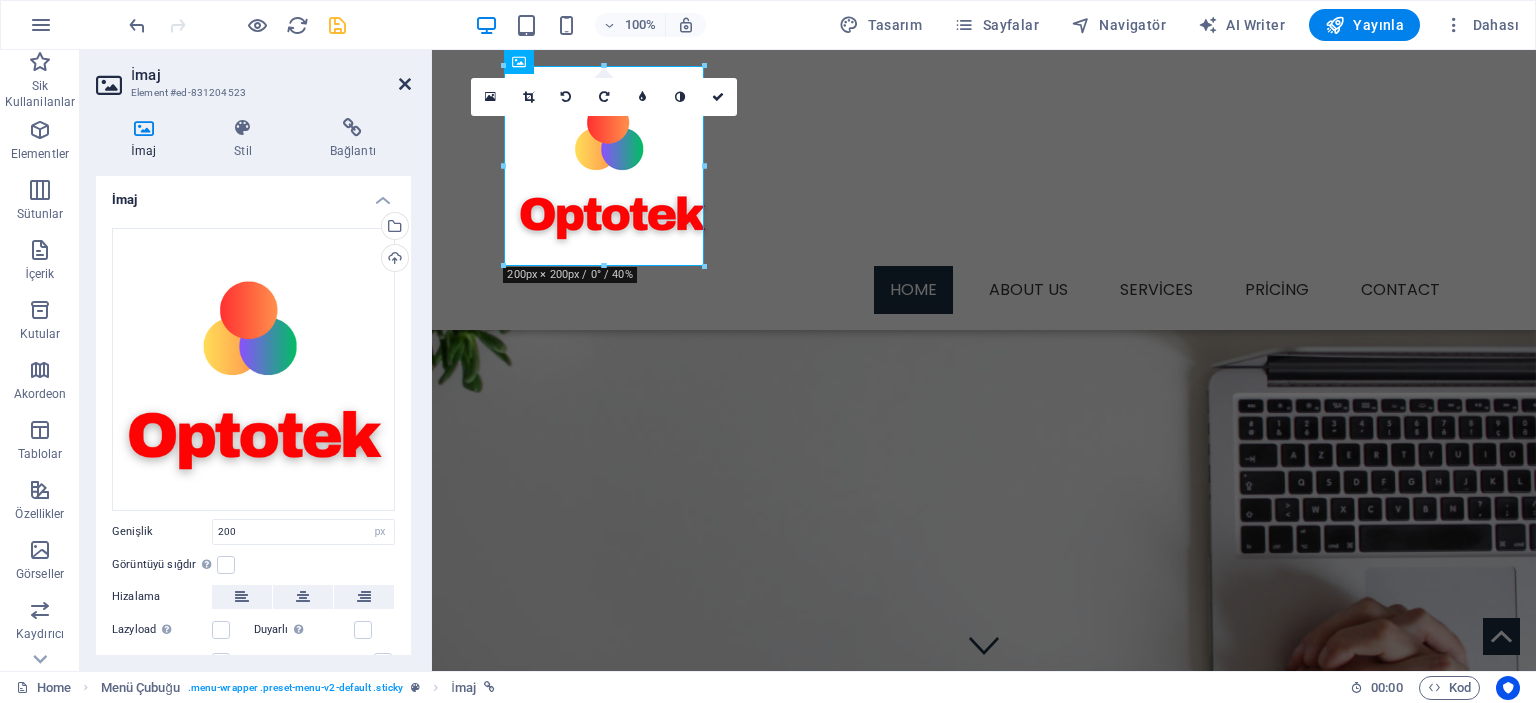 click at bounding box center (405, 84) 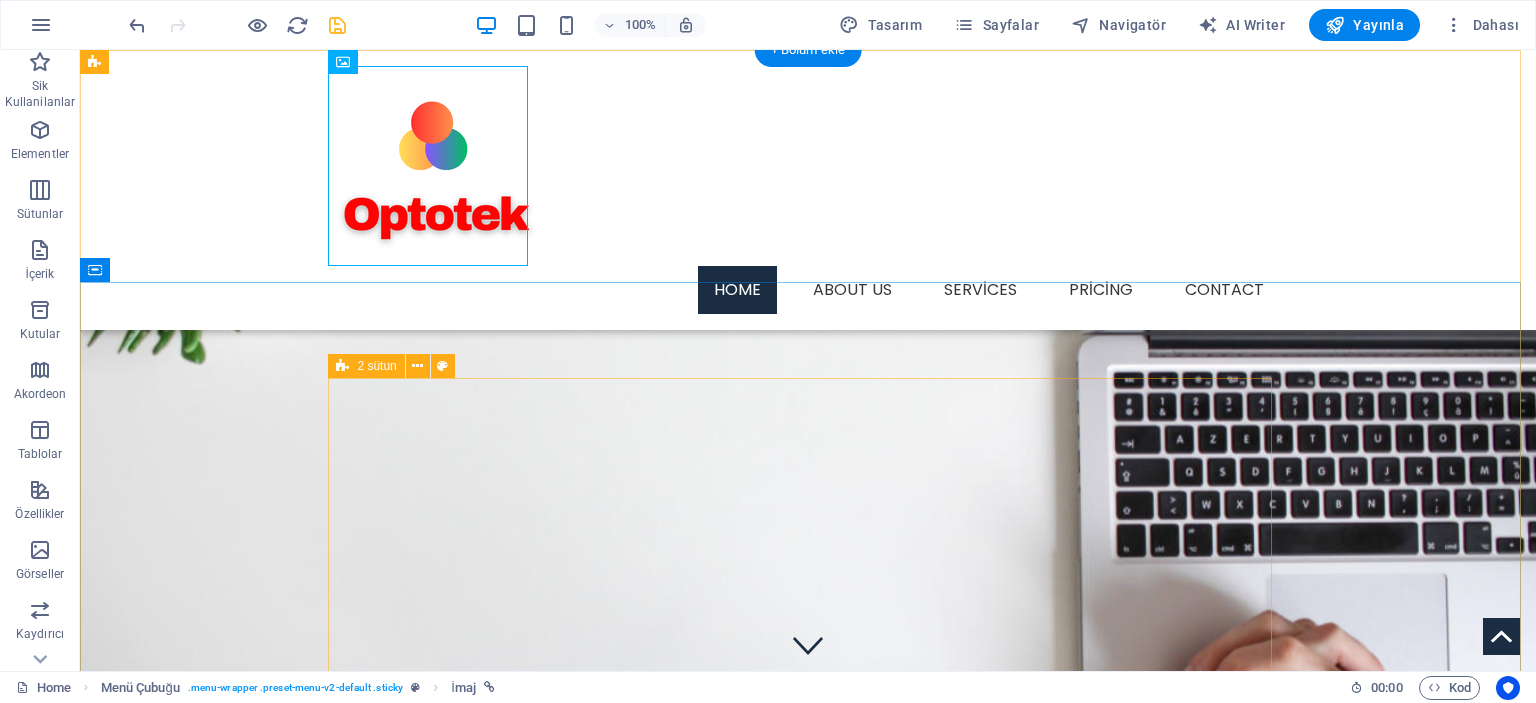 click on "Eğitim ve Danışmanlık Hizmetleri Laboratuvar Akreditasyonu, Optik Deney Tasarımı,  Metod Validasyonu, Sistem Entegrasyonu Learn more" at bounding box center [808, 1116] 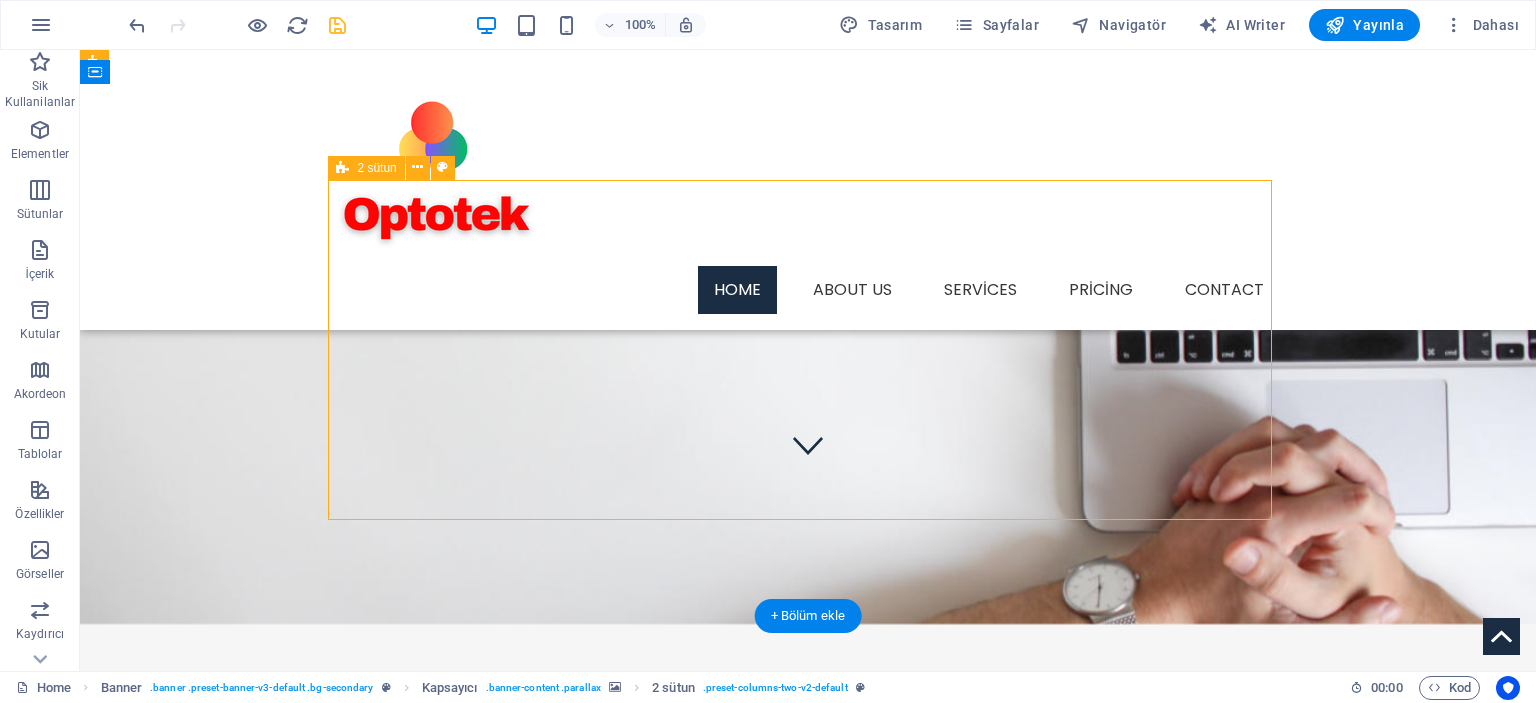 scroll, scrollTop: 0, scrollLeft: 0, axis: both 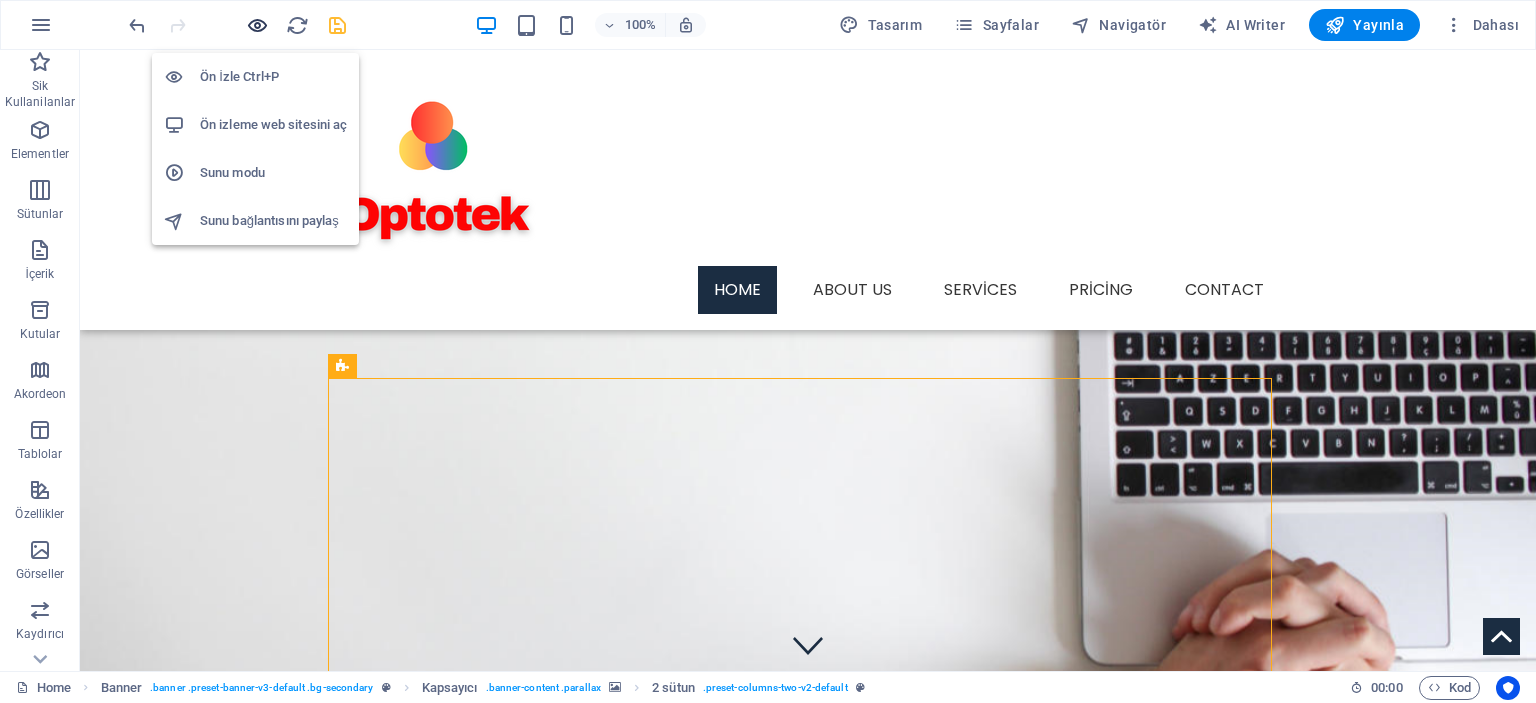 click at bounding box center (257, 25) 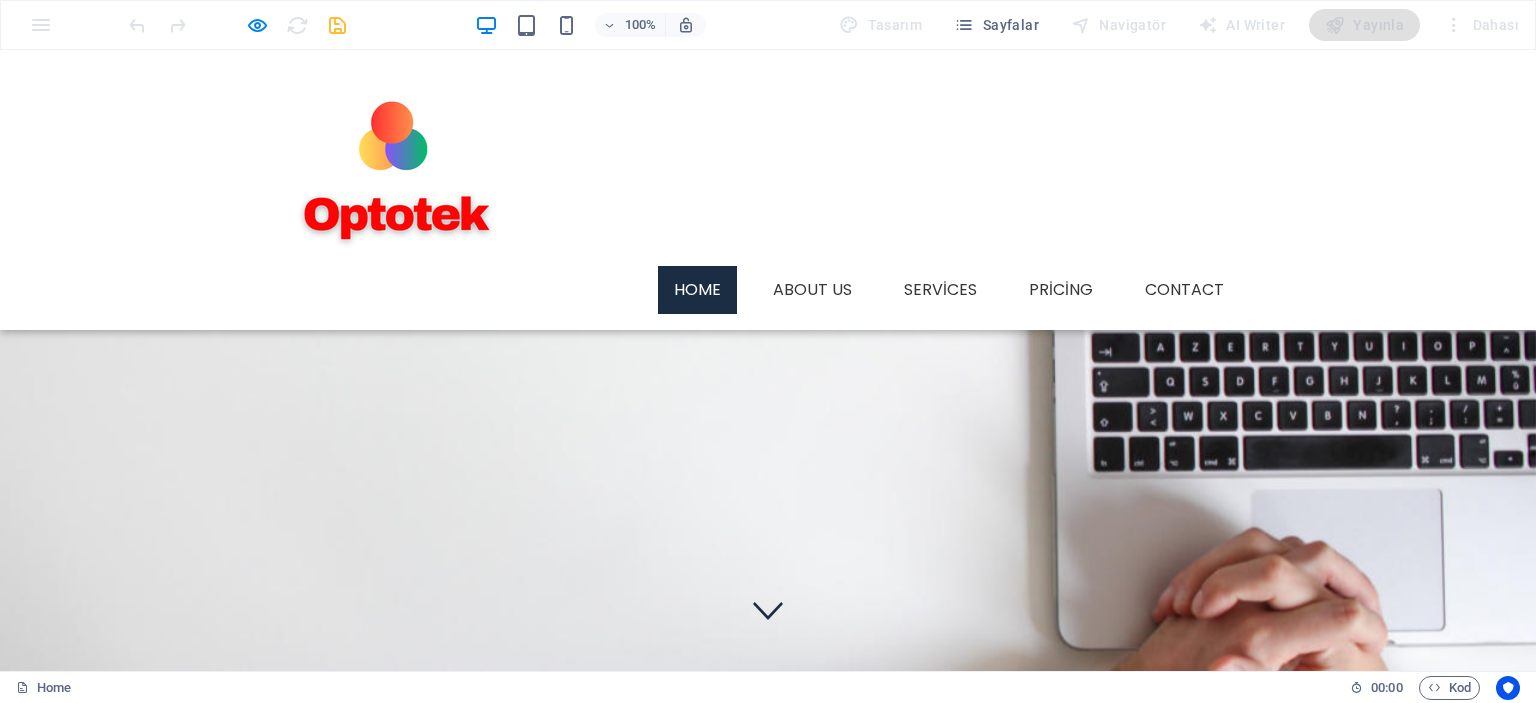 scroll, scrollTop: 0, scrollLeft: 0, axis: both 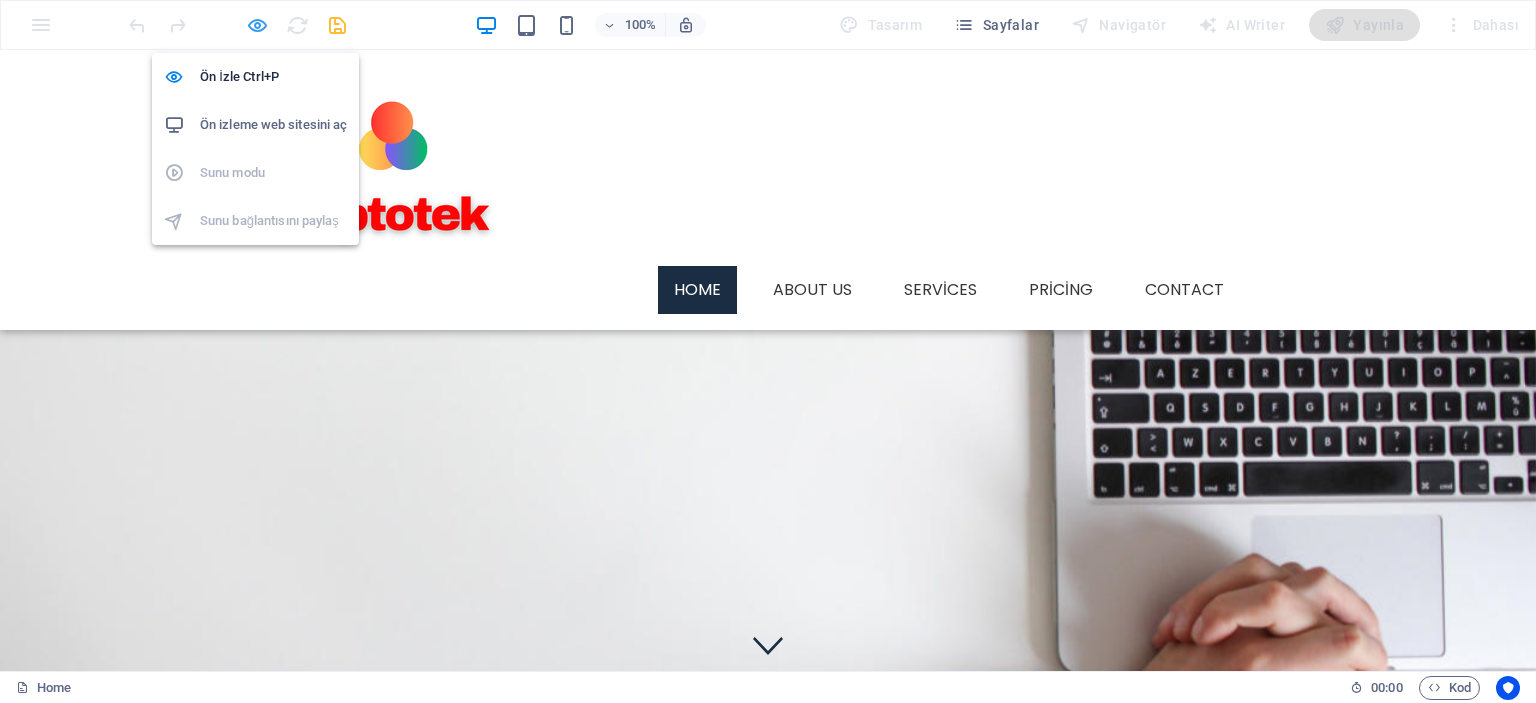 click at bounding box center (257, 25) 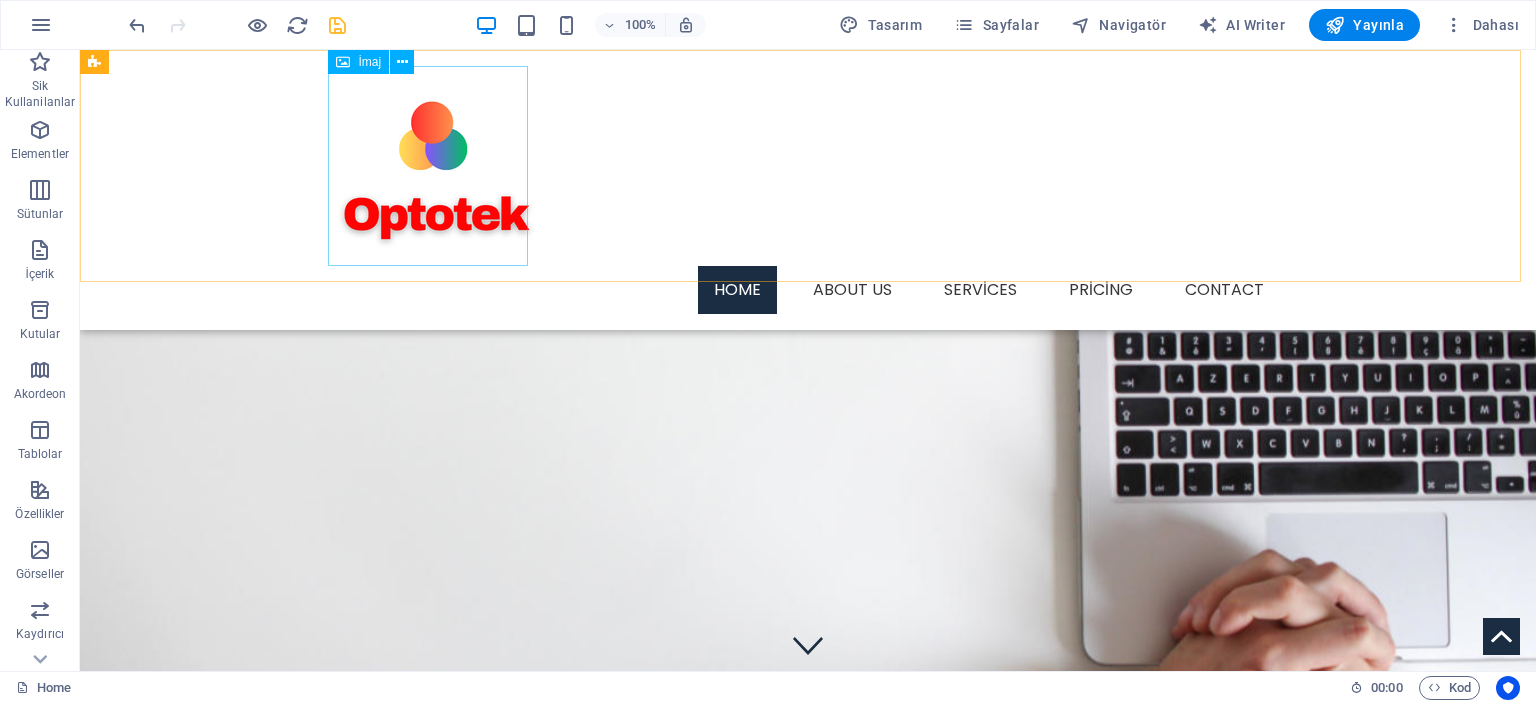 click at bounding box center (808, 166) 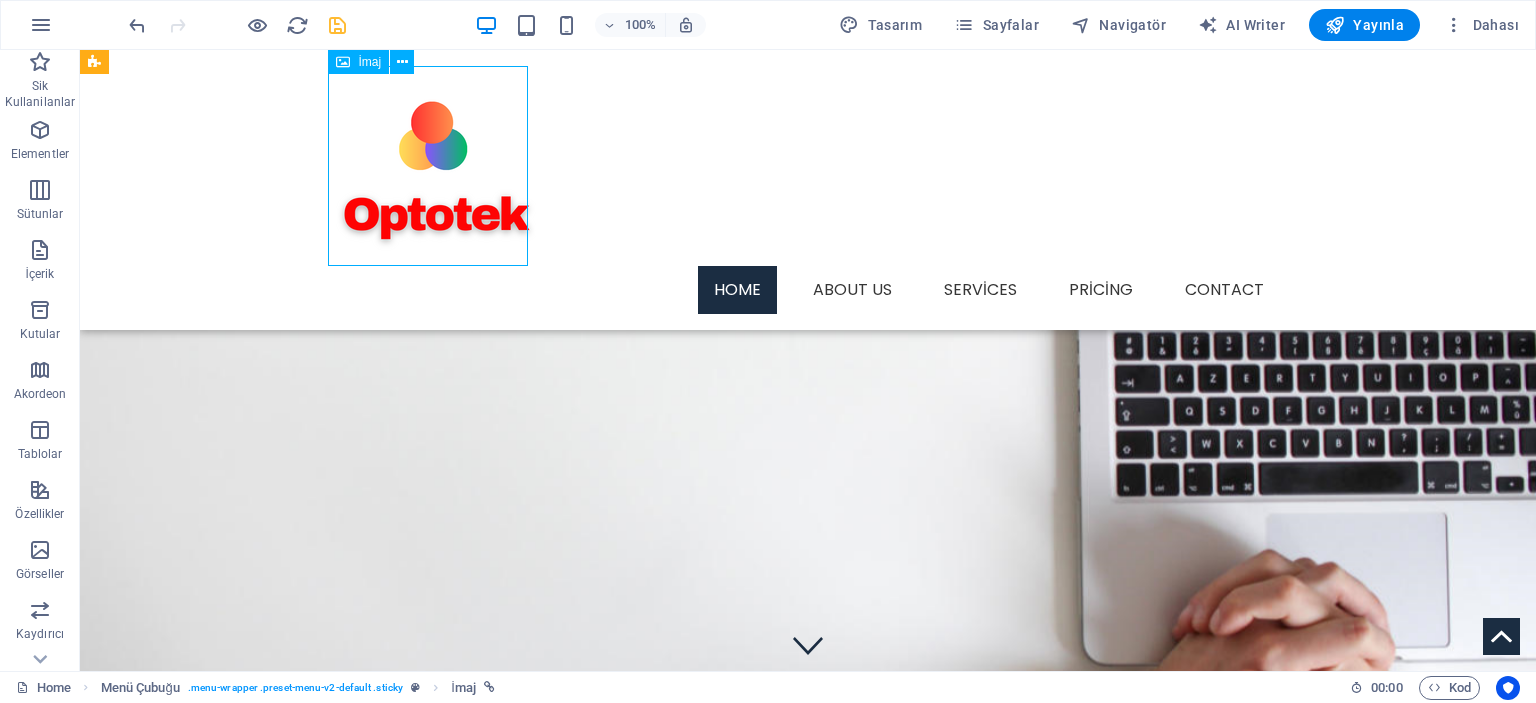 click at bounding box center (808, 166) 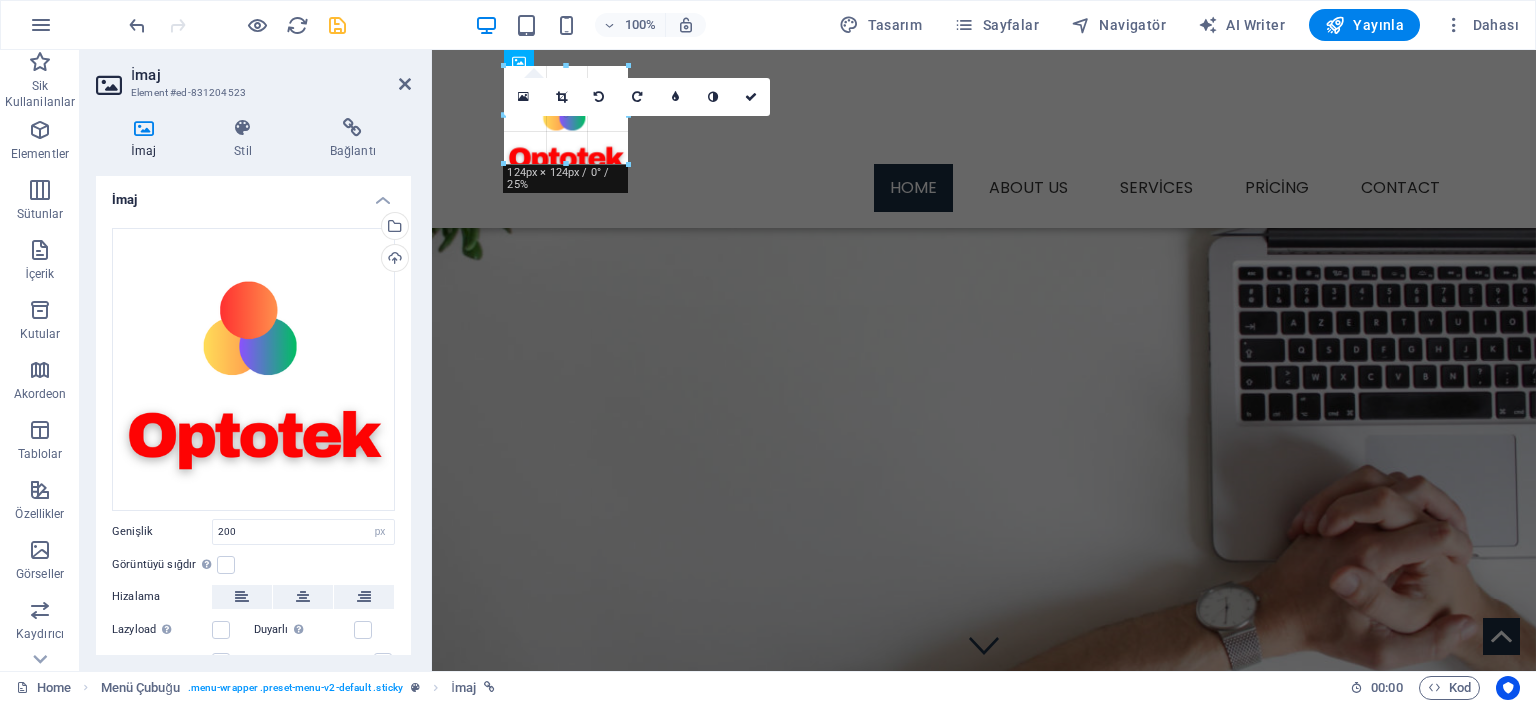 drag, startPoint x: 704, startPoint y: 263, endPoint x: 602, endPoint y: 119, distance: 176.4653 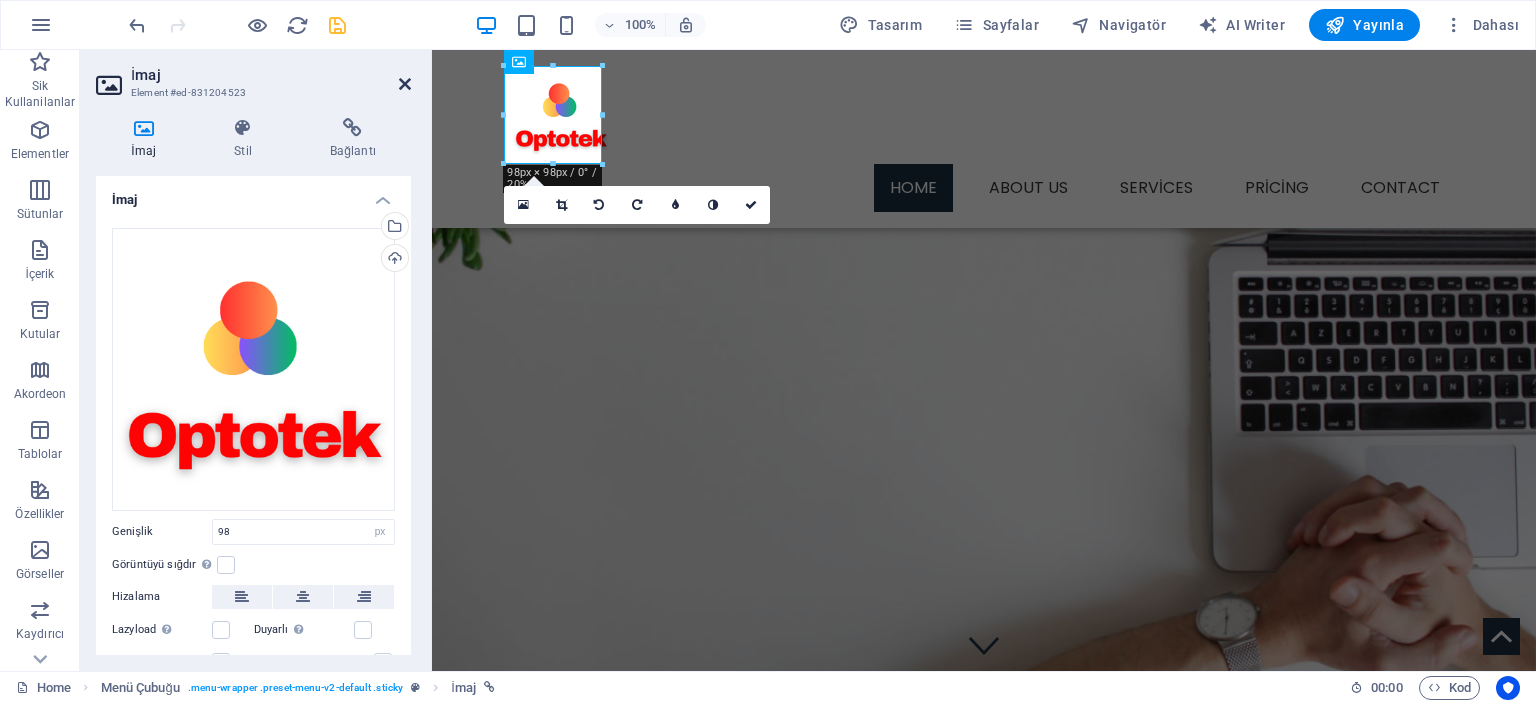 drag, startPoint x: 404, startPoint y: 84, endPoint x: 388, endPoint y: 164, distance: 81.58431 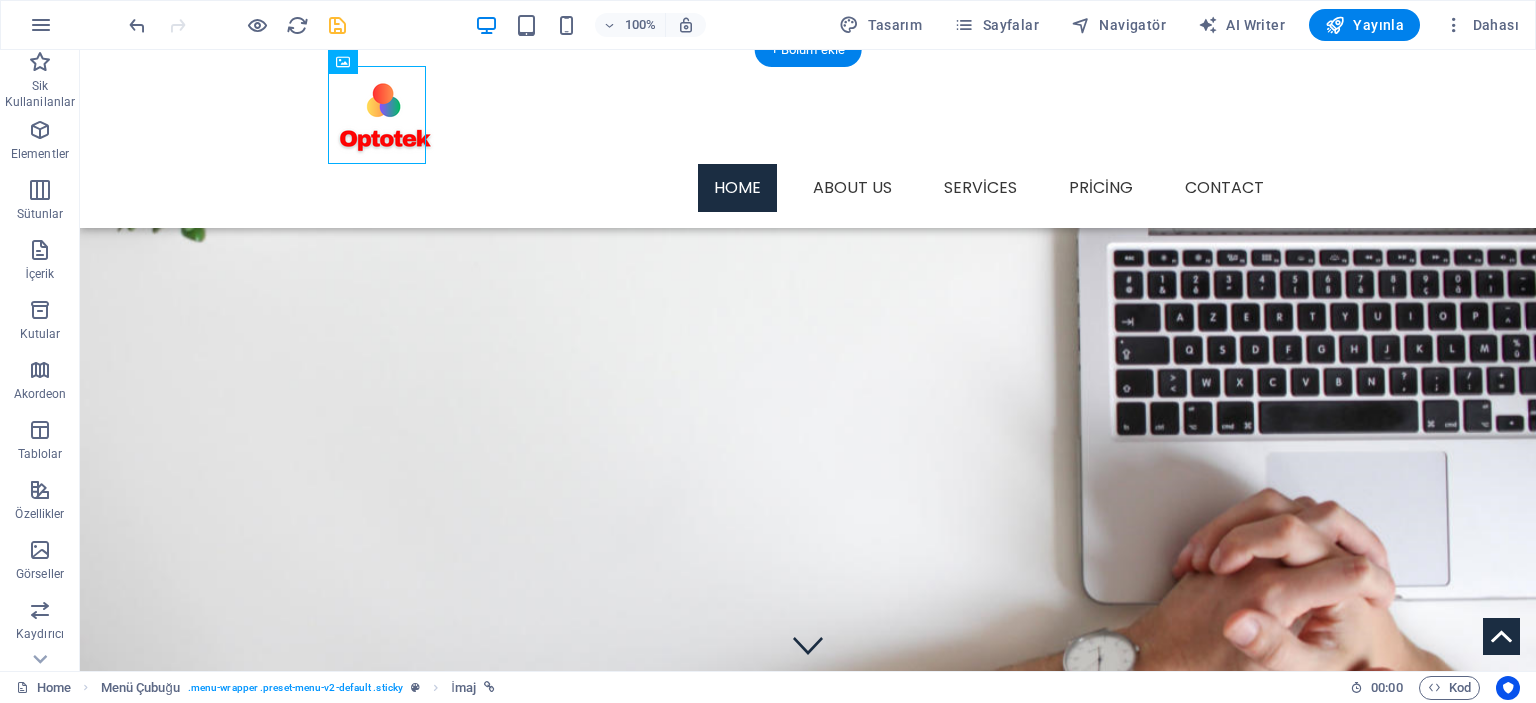 click at bounding box center [808, 412] 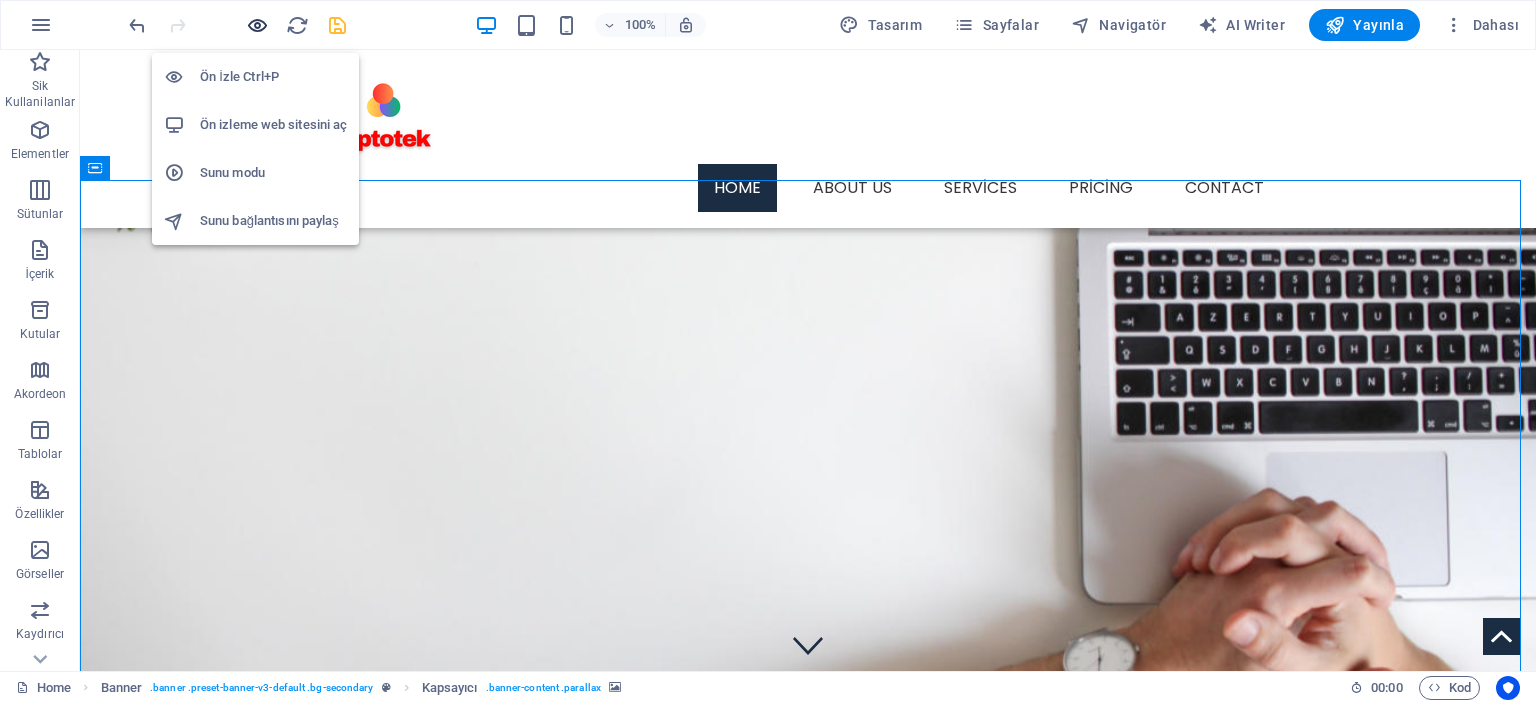 click at bounding box center [257, 25] 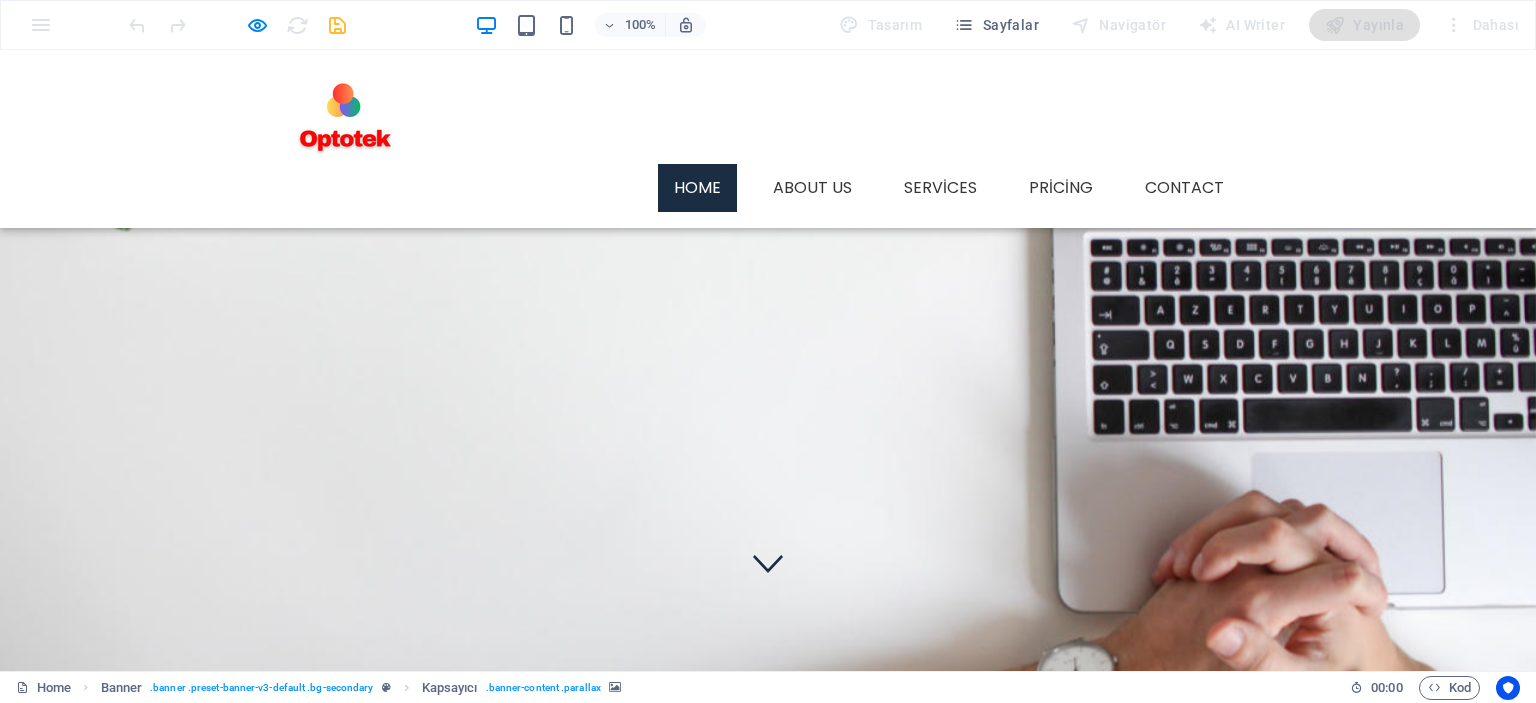 scroll, scrollTop: 0, scrollLeft: 0, axis: both 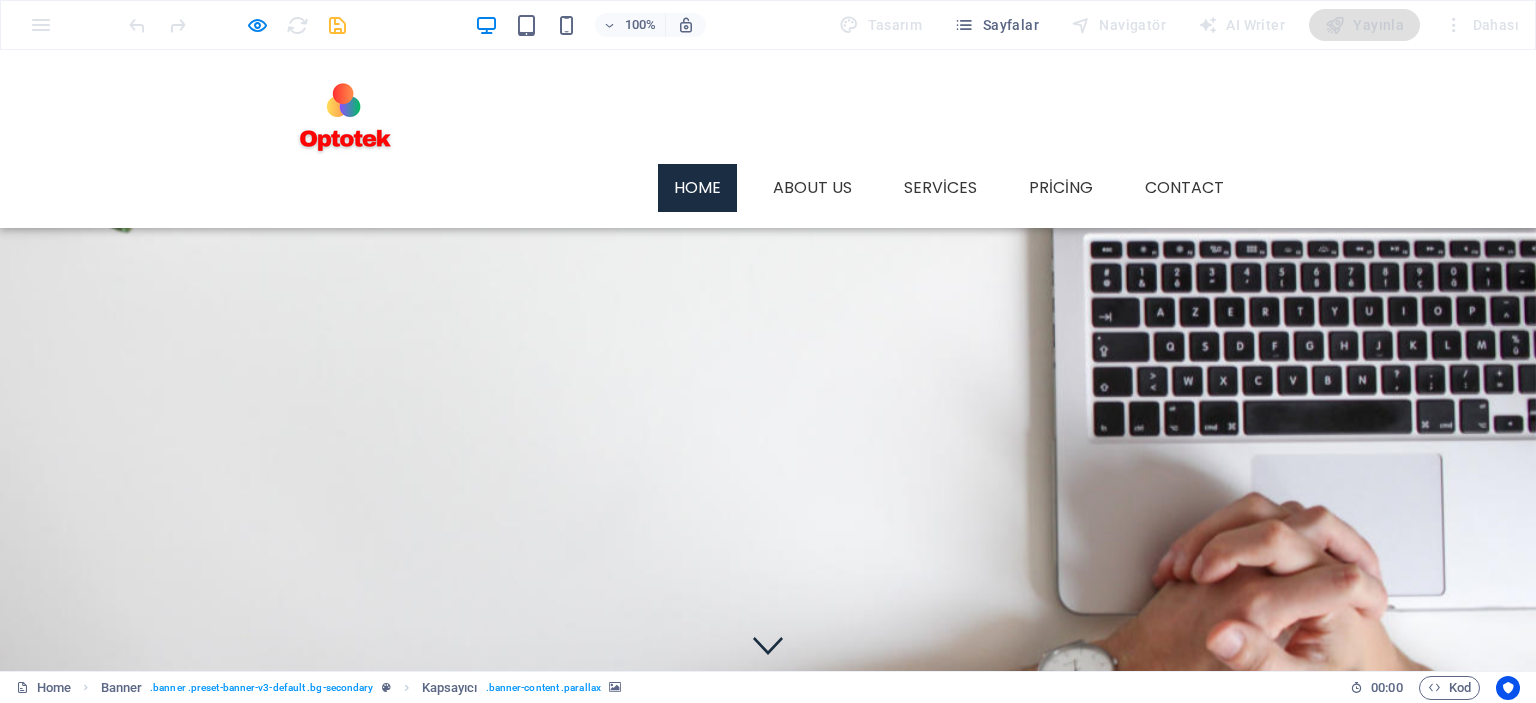 click at bounding box center [345, 115] 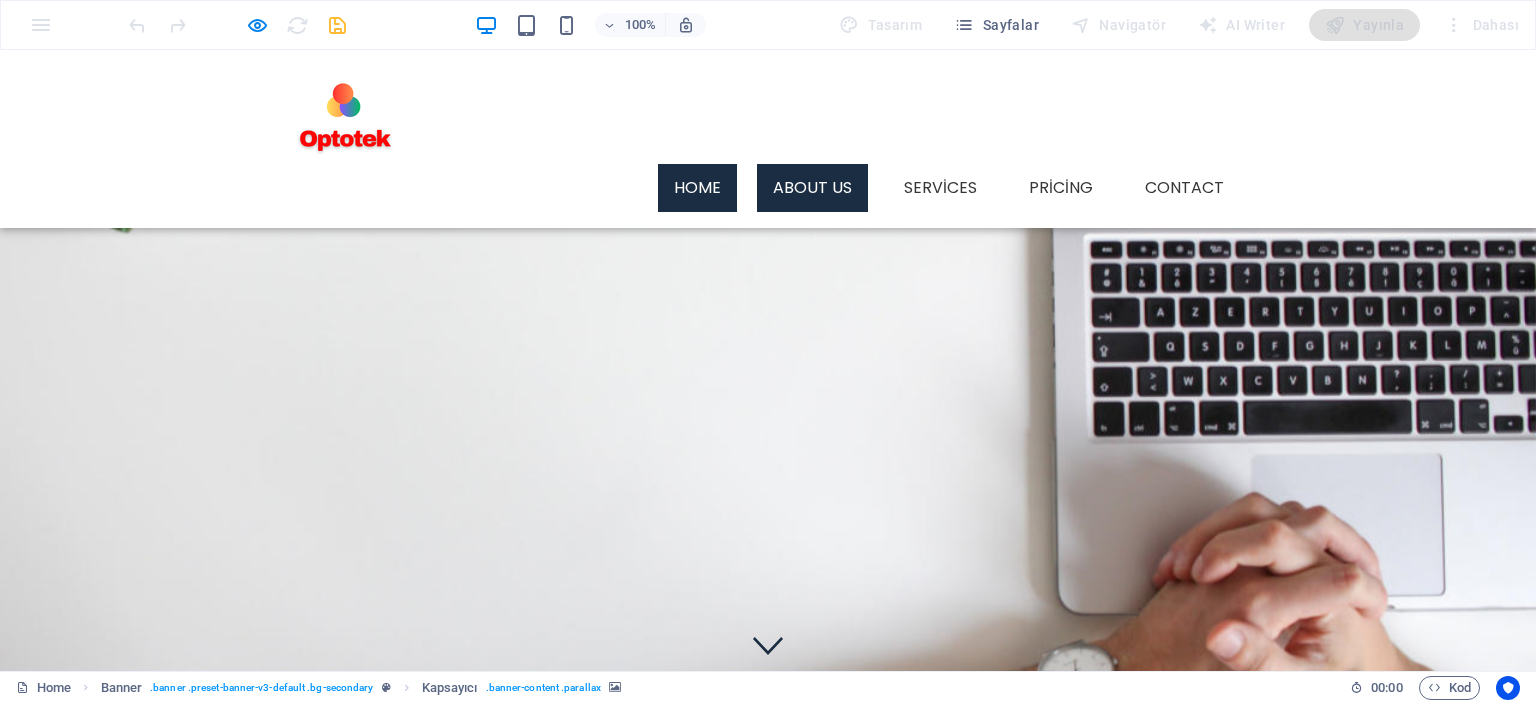 click on "About us" at bounding box center (812, 188) 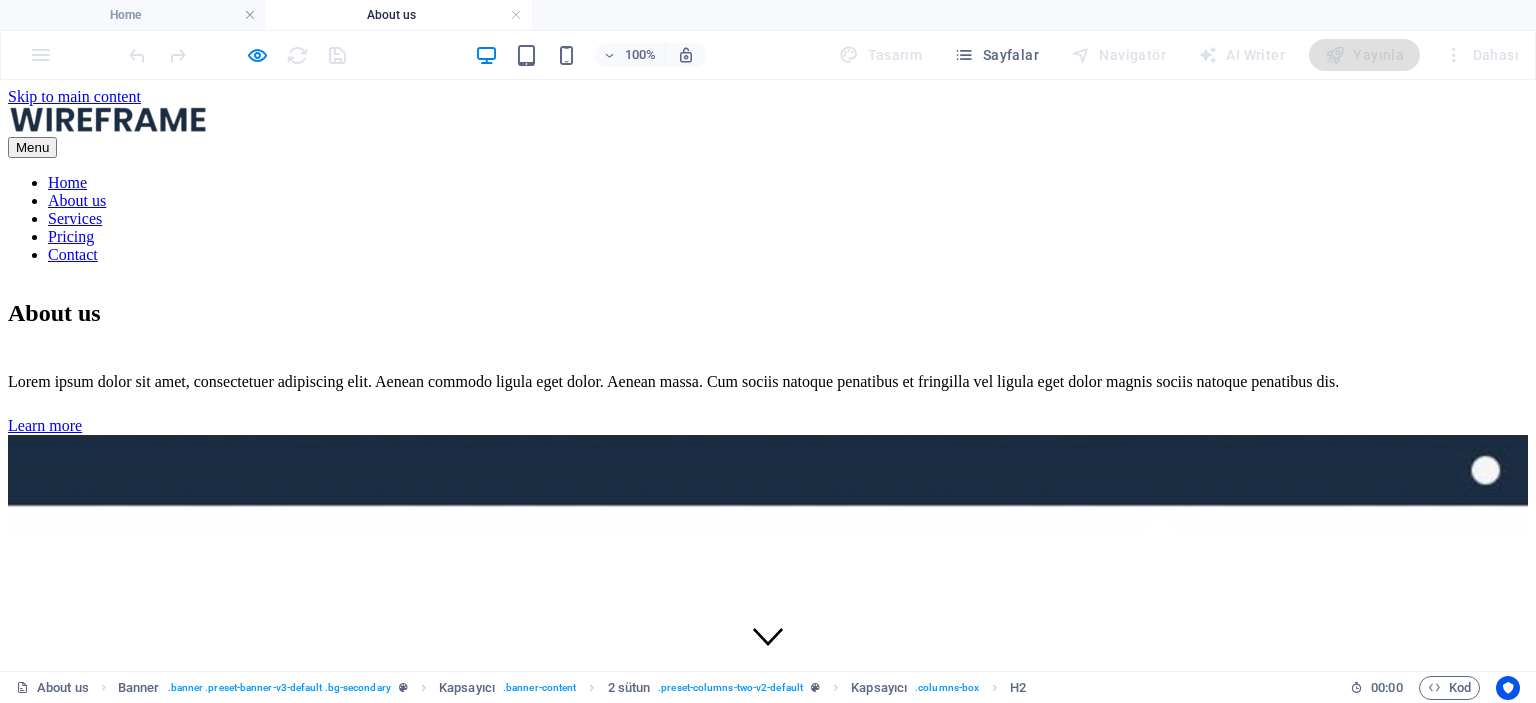 scroll, scrollTop: 0, scrollLeft: 0, axis: both 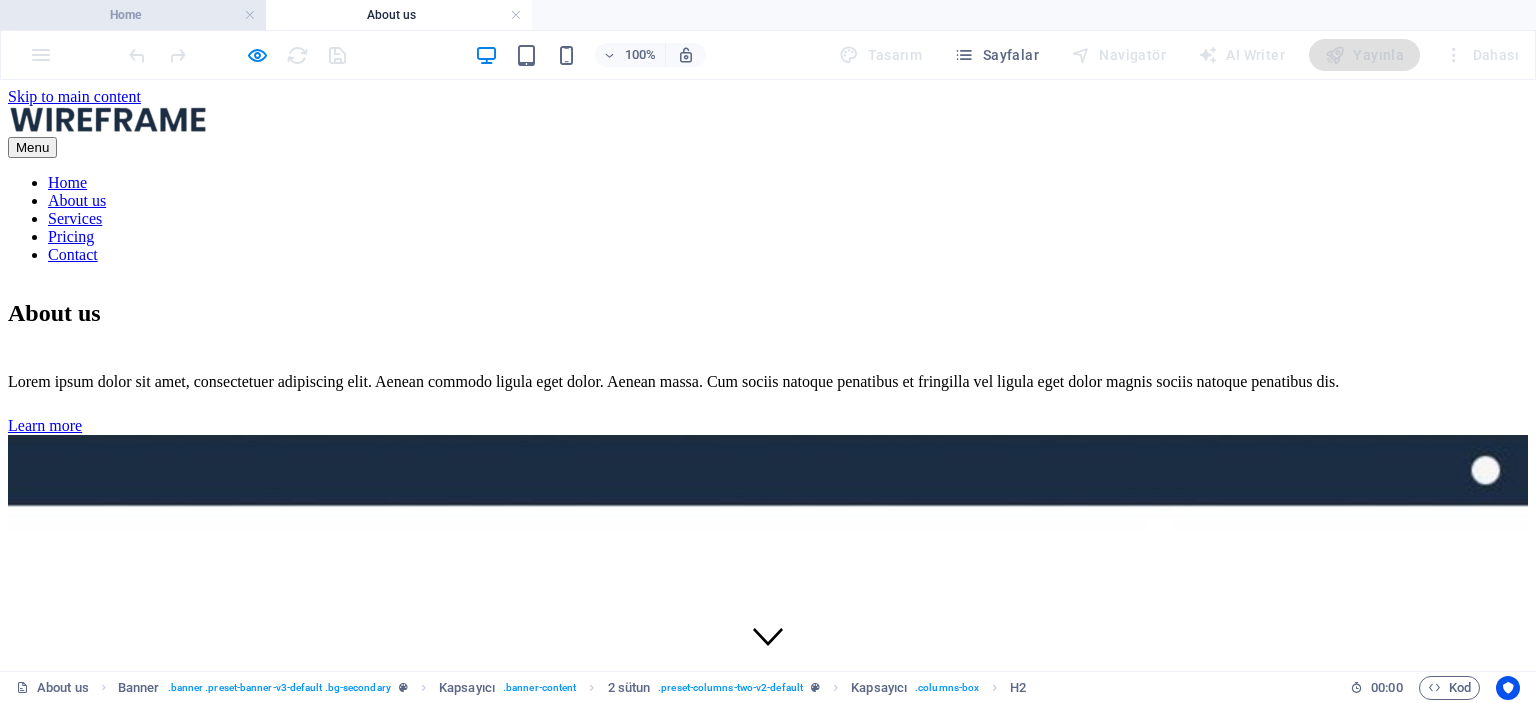 click on "Home" at bounding box center (133, 15) 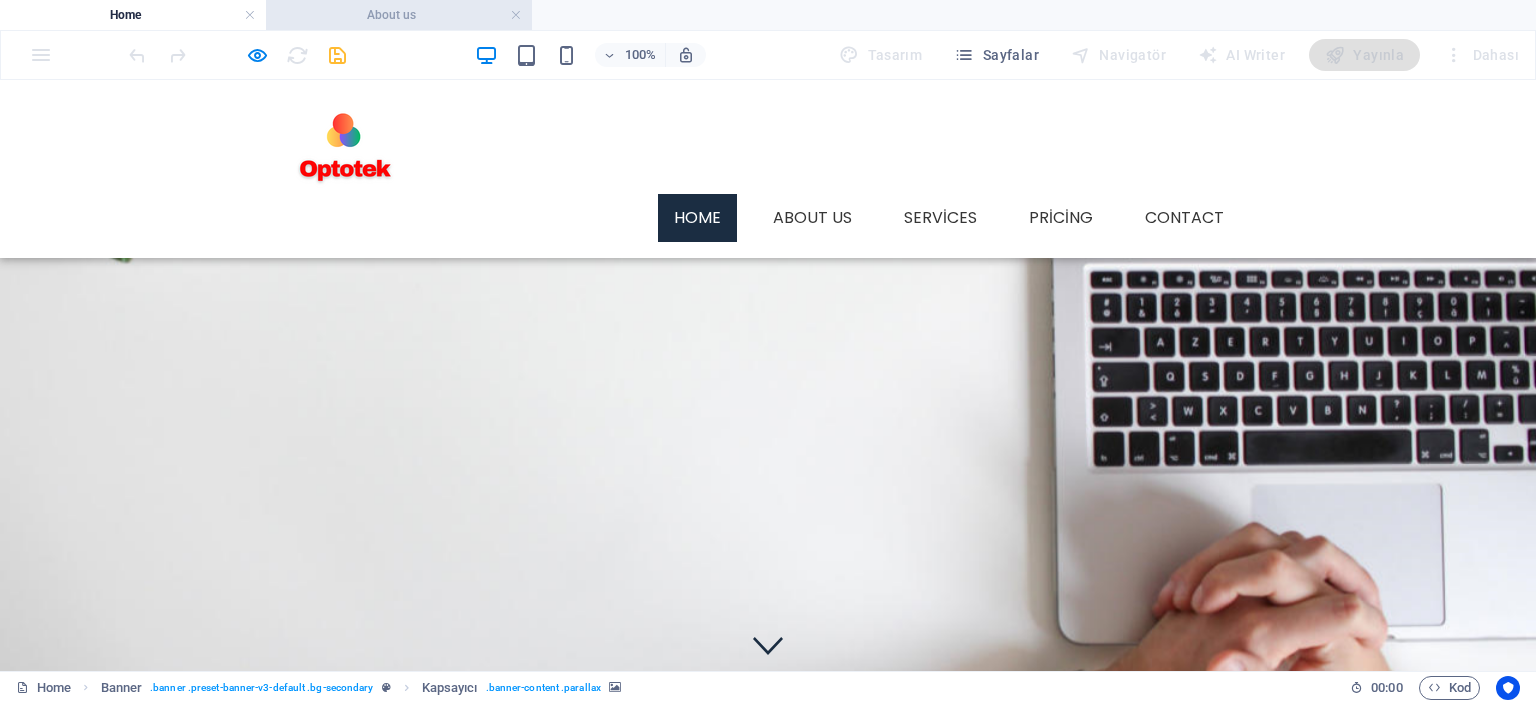 click on "About us" at bounding box center [399, 15] 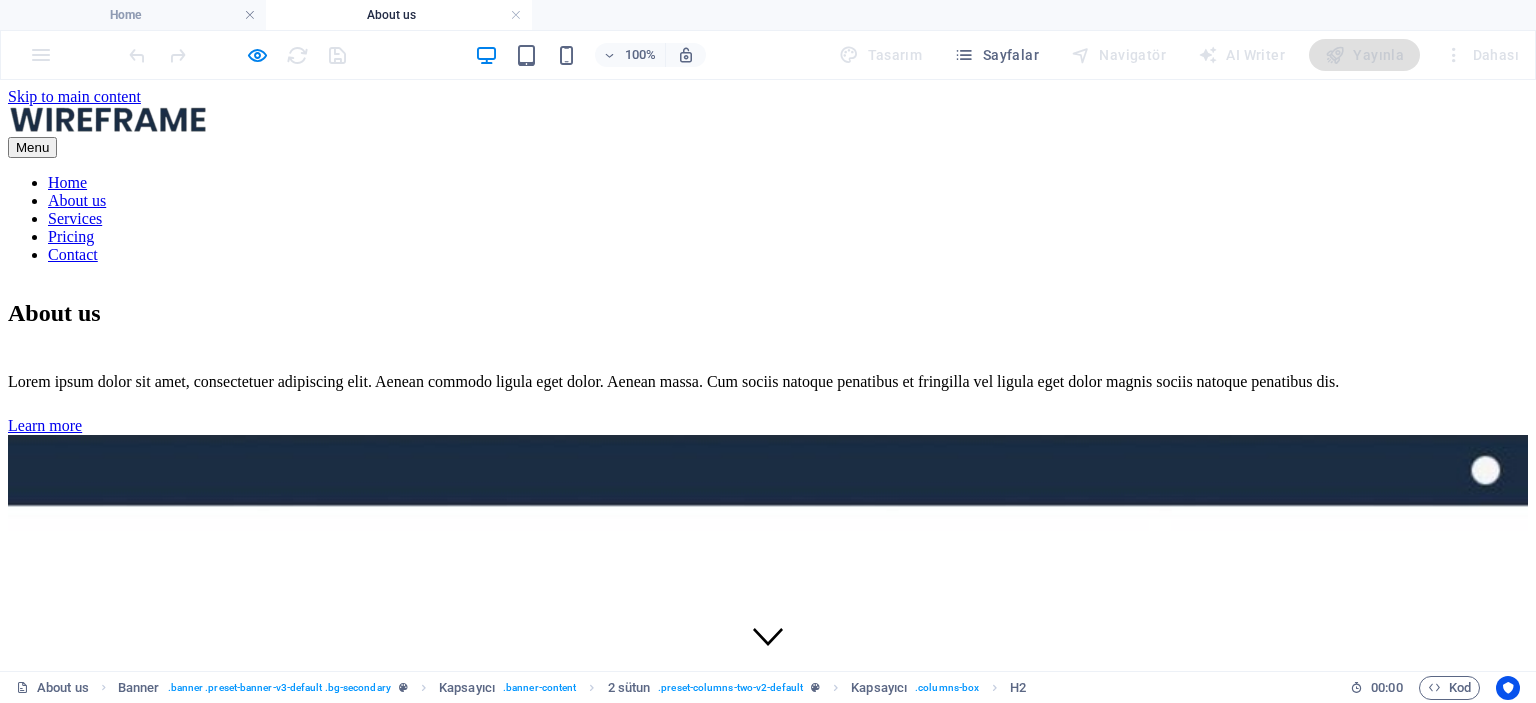 click on "About us" at bounding box center (399, 15) 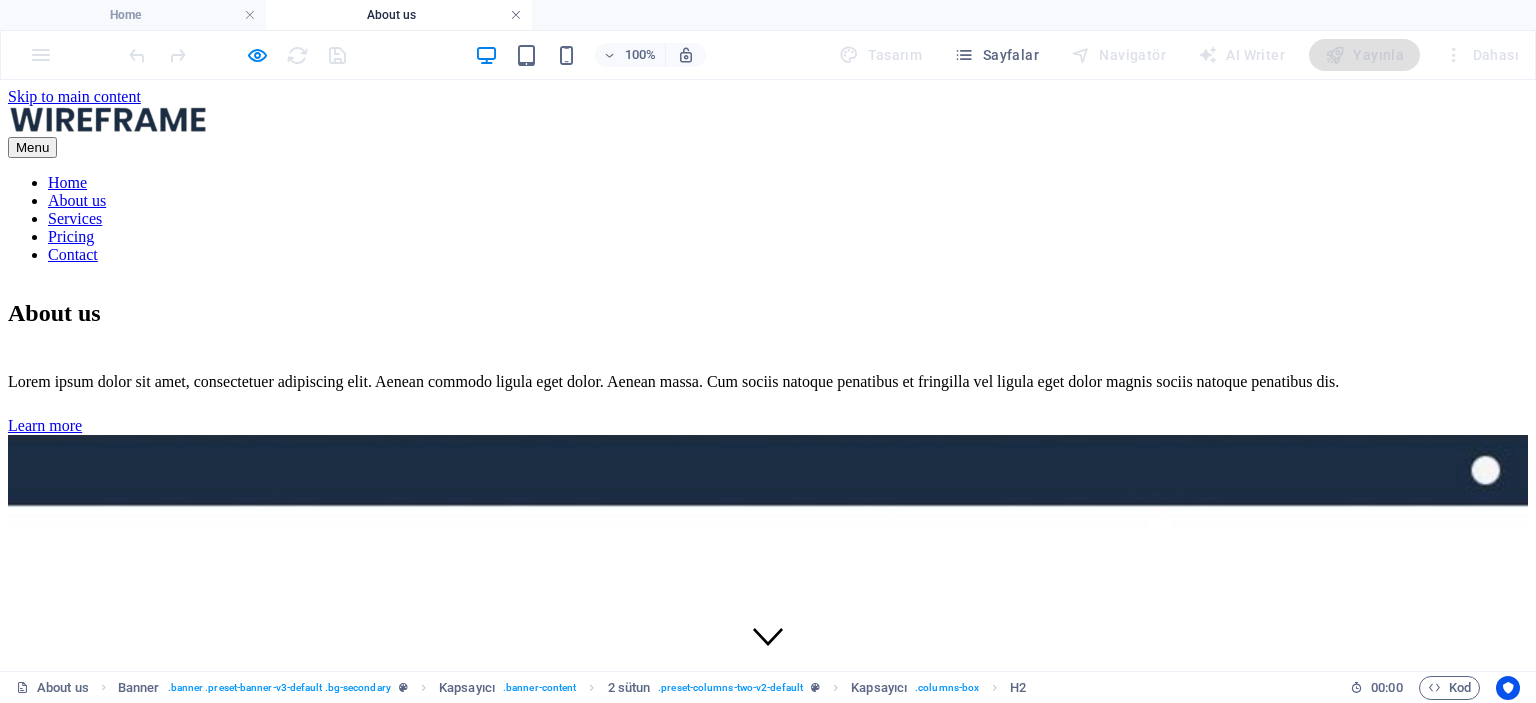 click at bounding box center [516, 15] 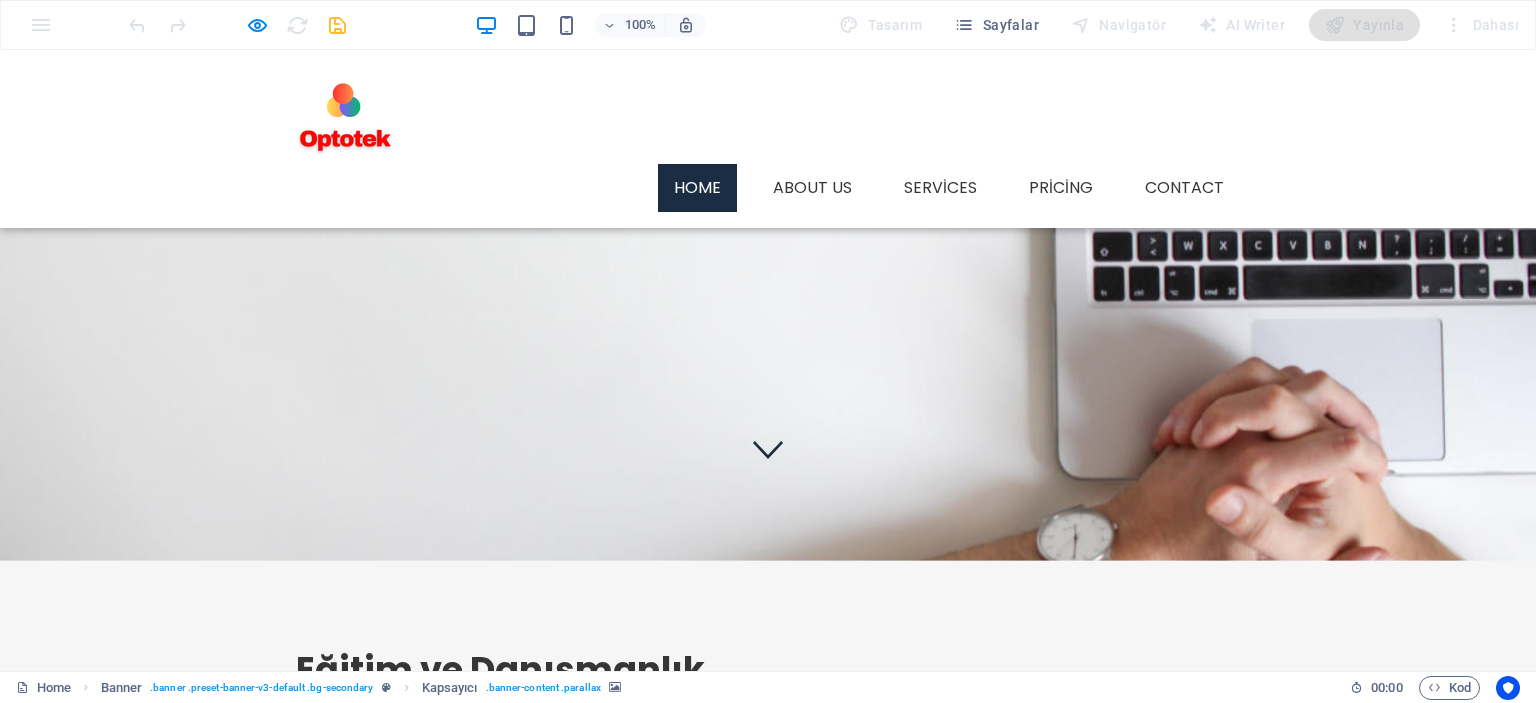 scroll, scrollTop: 200, scrollLeft: 0, axis: vertical 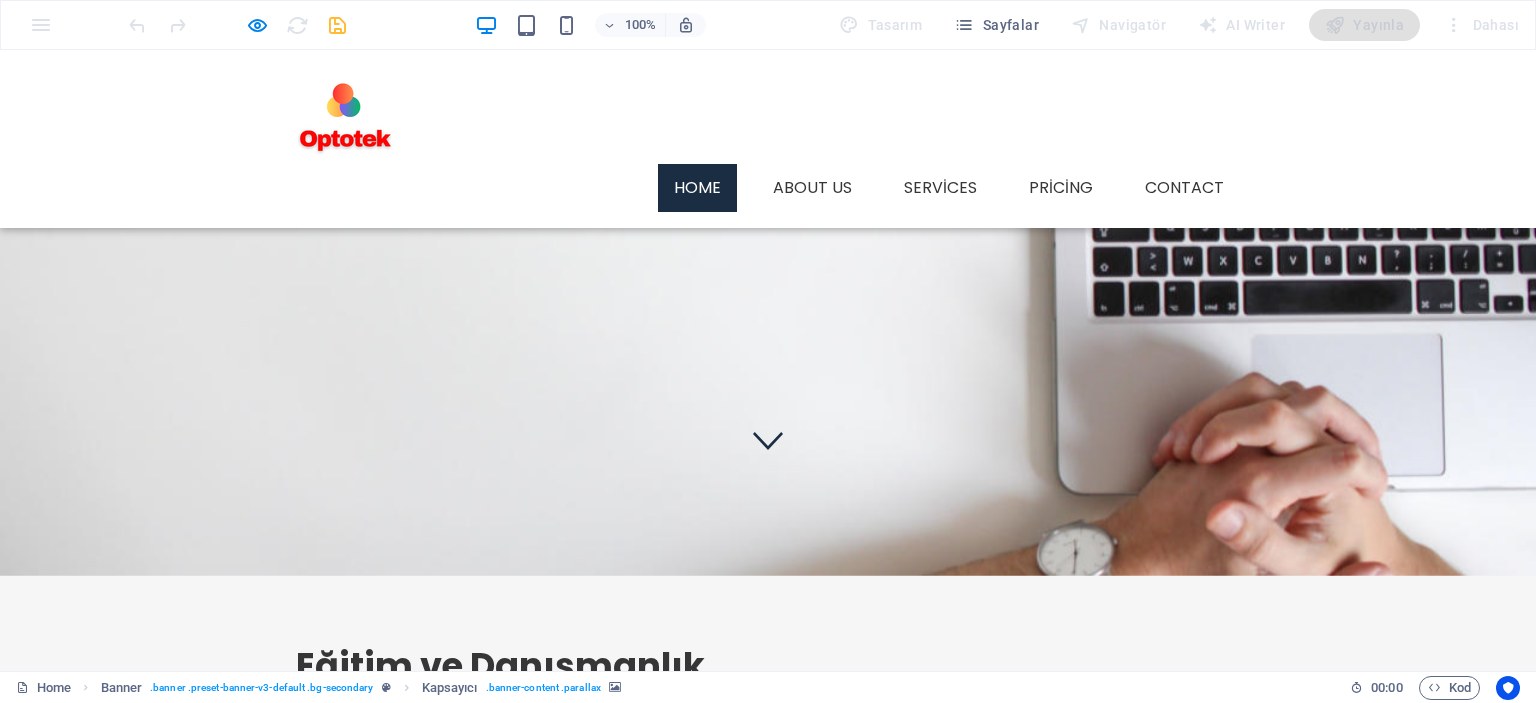 click 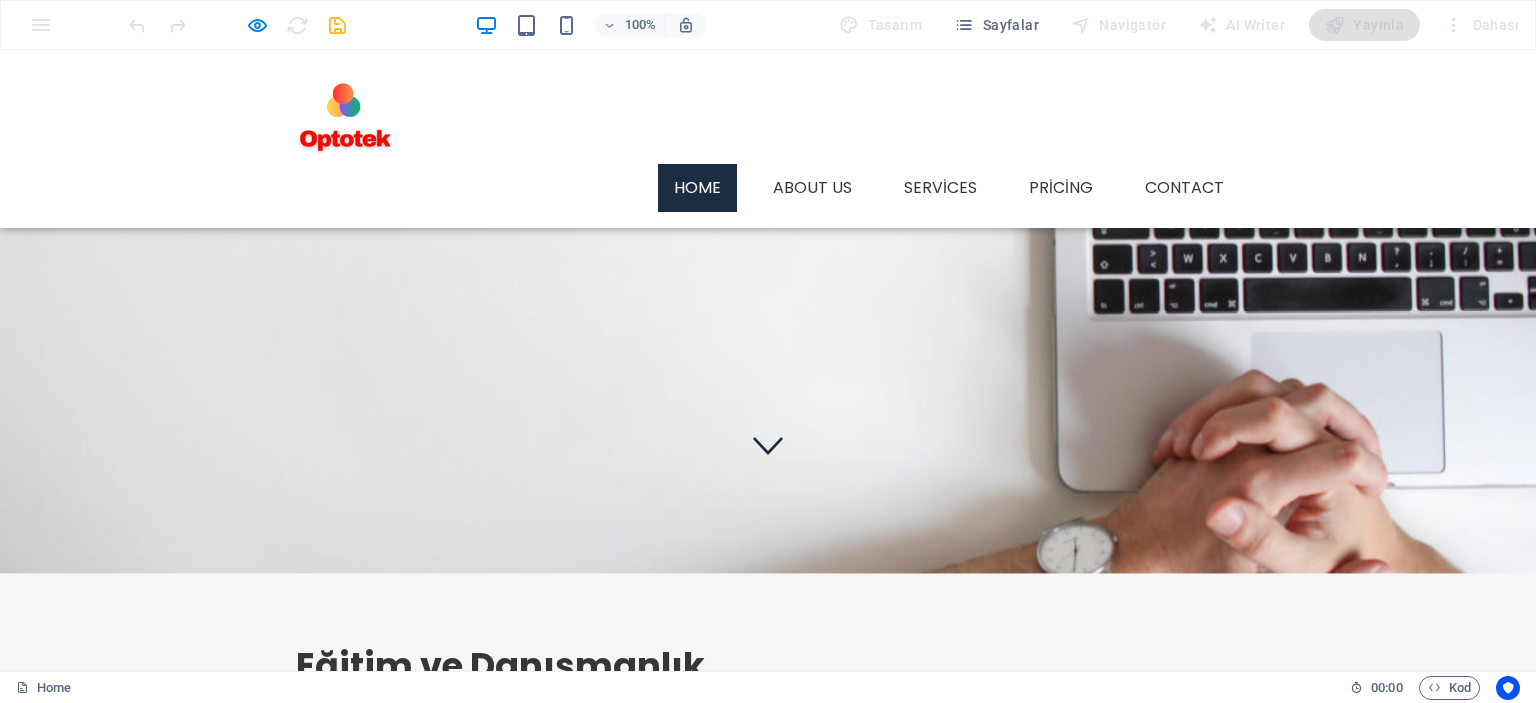 scroll, scrollTop: 0, scrollLeft: 0, axis: both 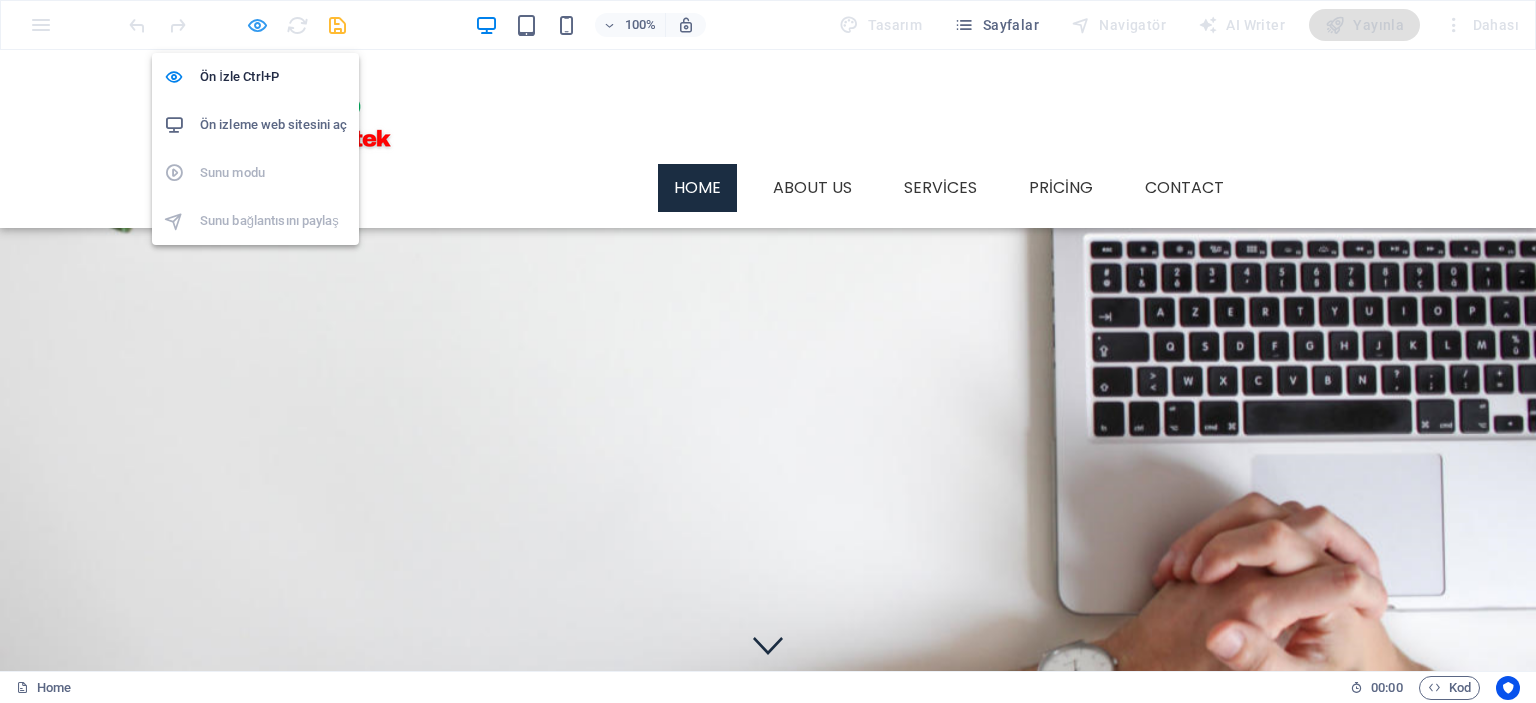 click at bounding box center (257, 25) 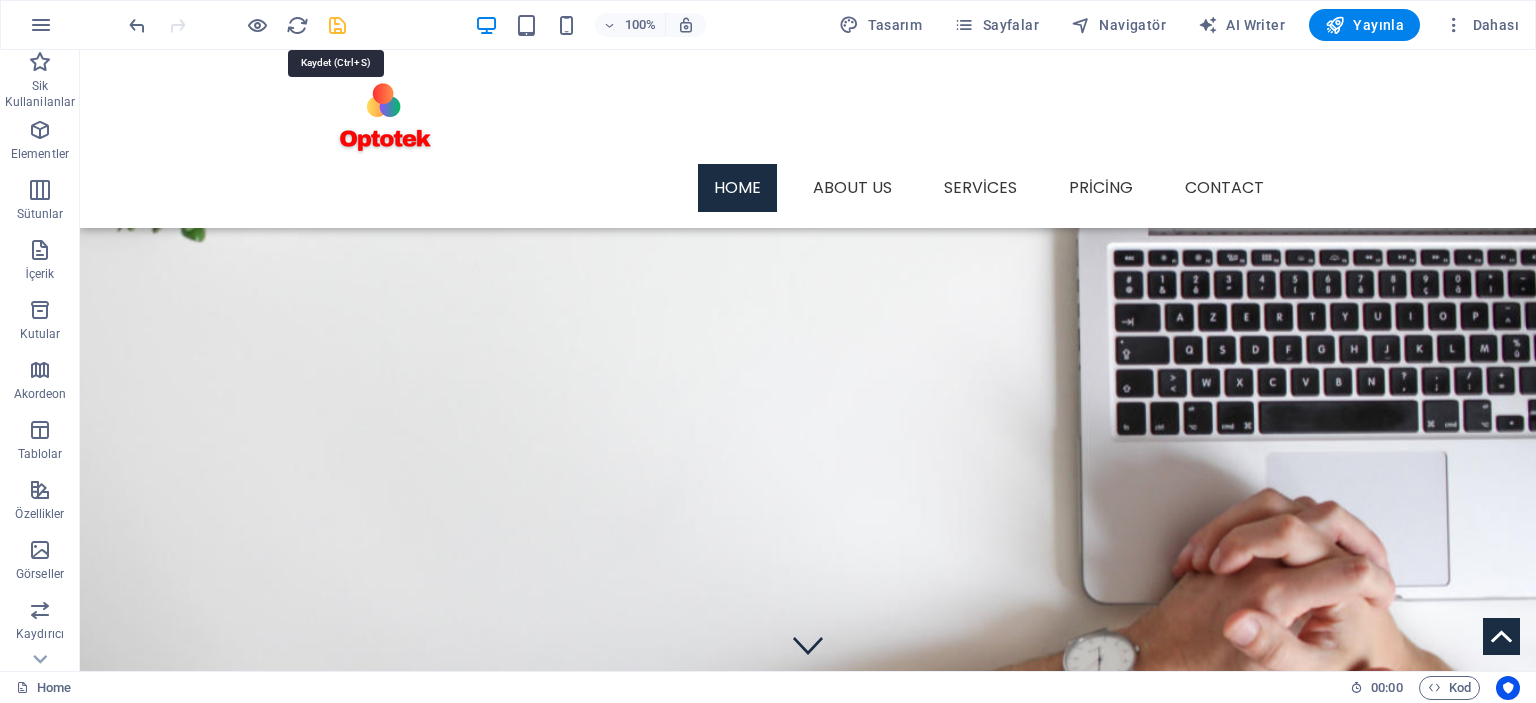 click at bounding box center [337, 25] 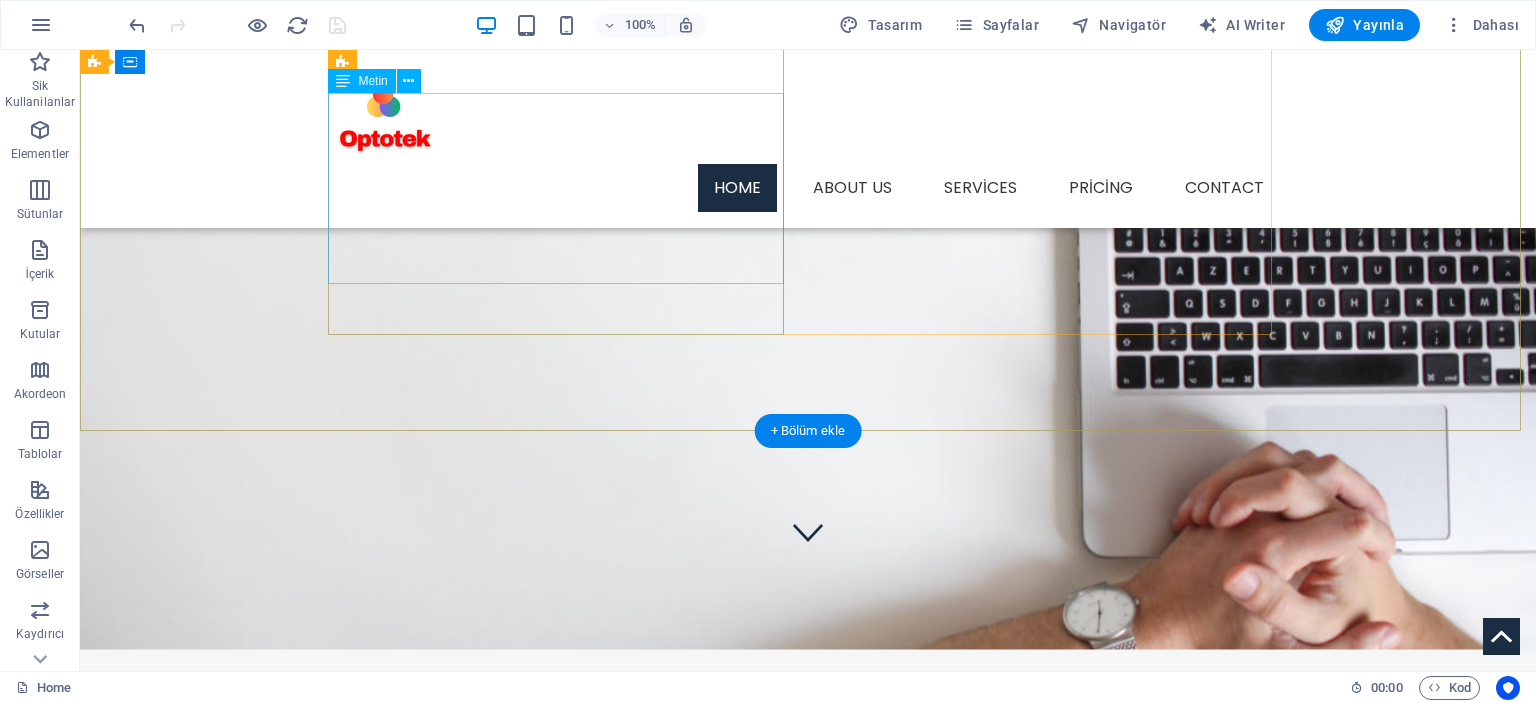 scroll, scrollTop: 0, scrollLeft: 0, axis: both 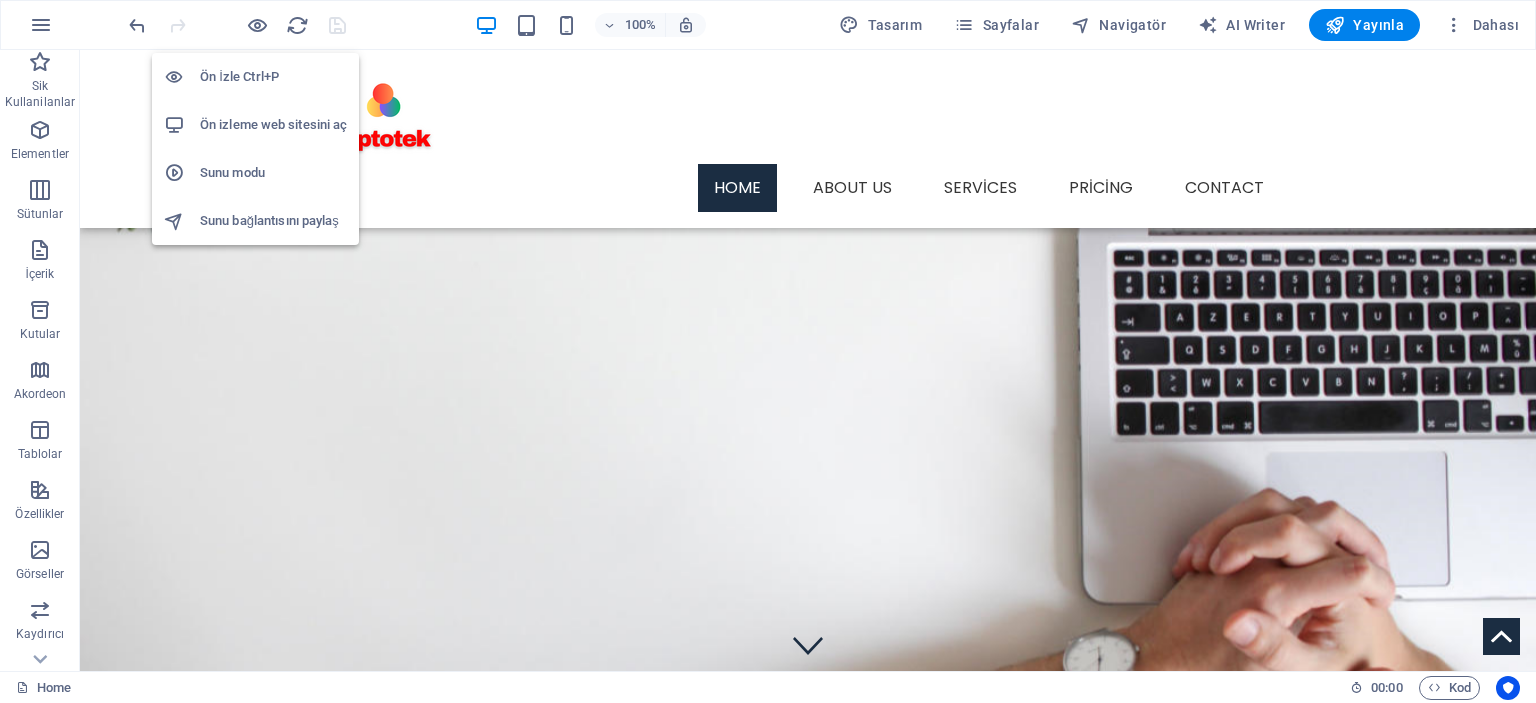click on "Ön İzle Ctrl+P" at bounding box center [273, 77] 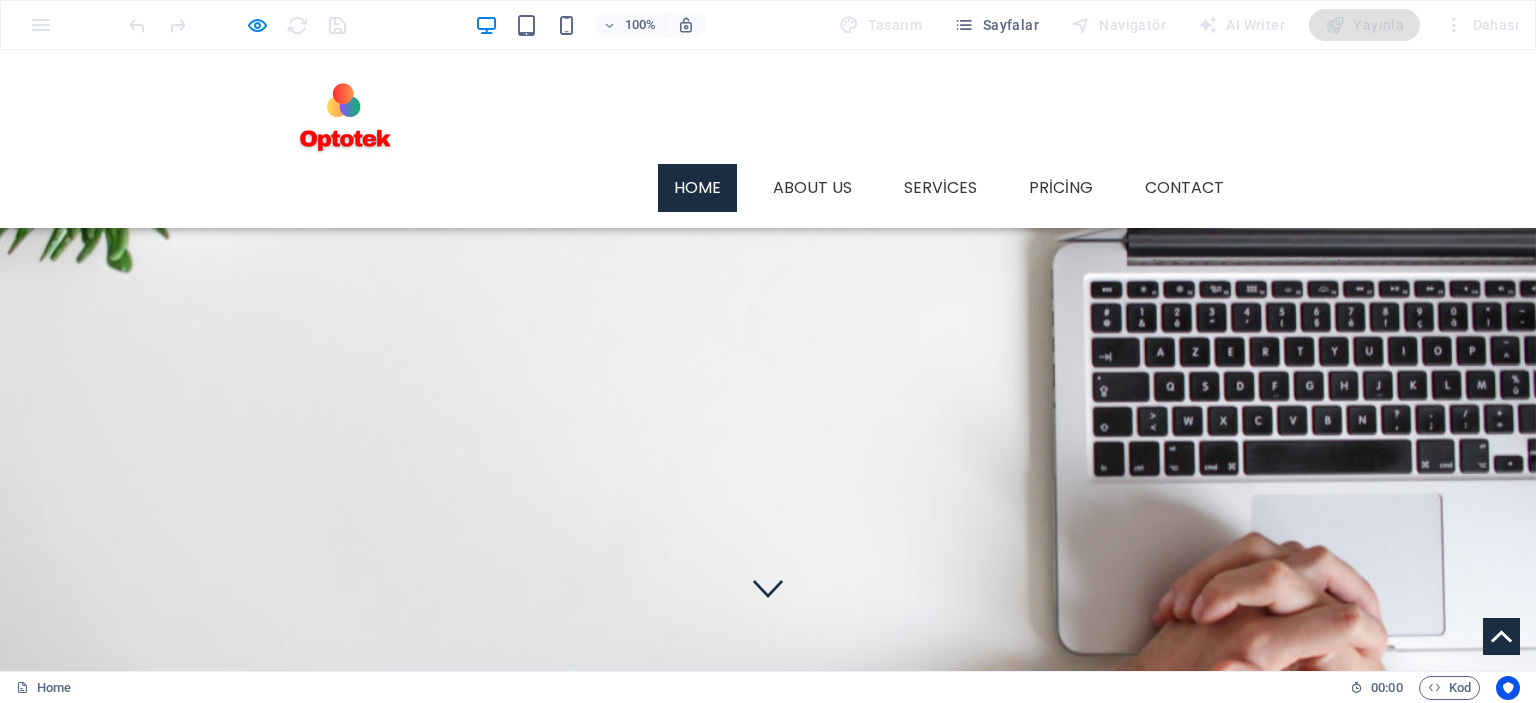 scroll, scrollTop: 0, scrollLeft: 0, axis: both 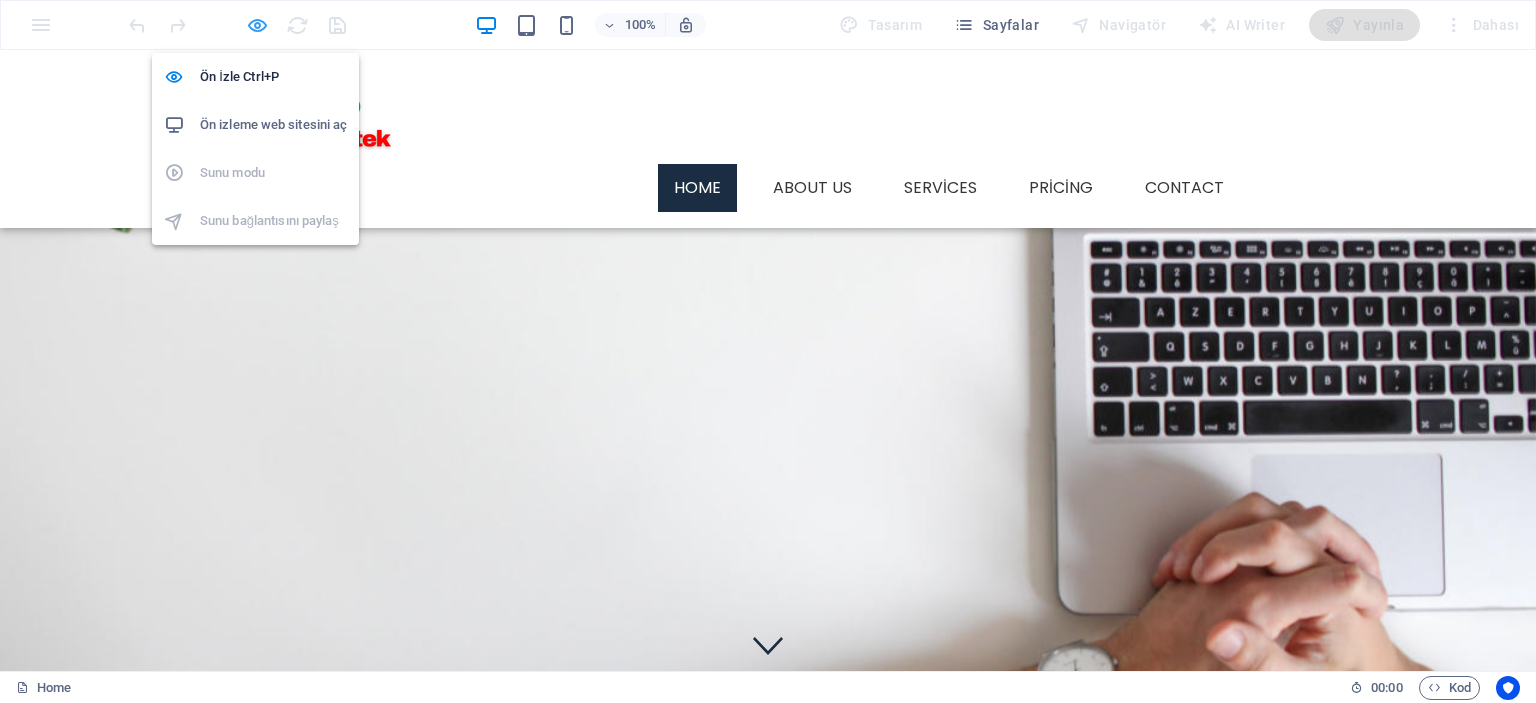 click at bounding box center [257, 25] 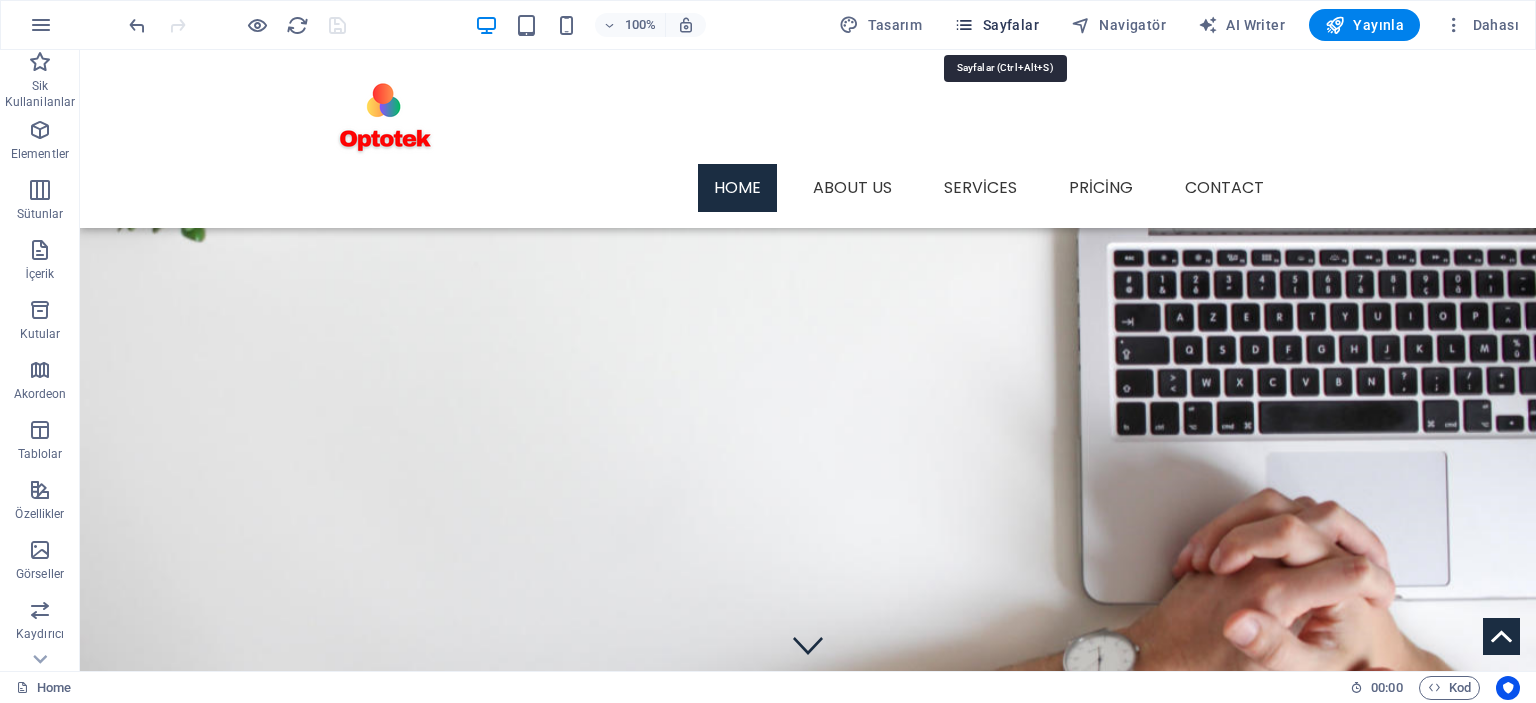 click on "Sayfalar" at bounding box center [996, 25] 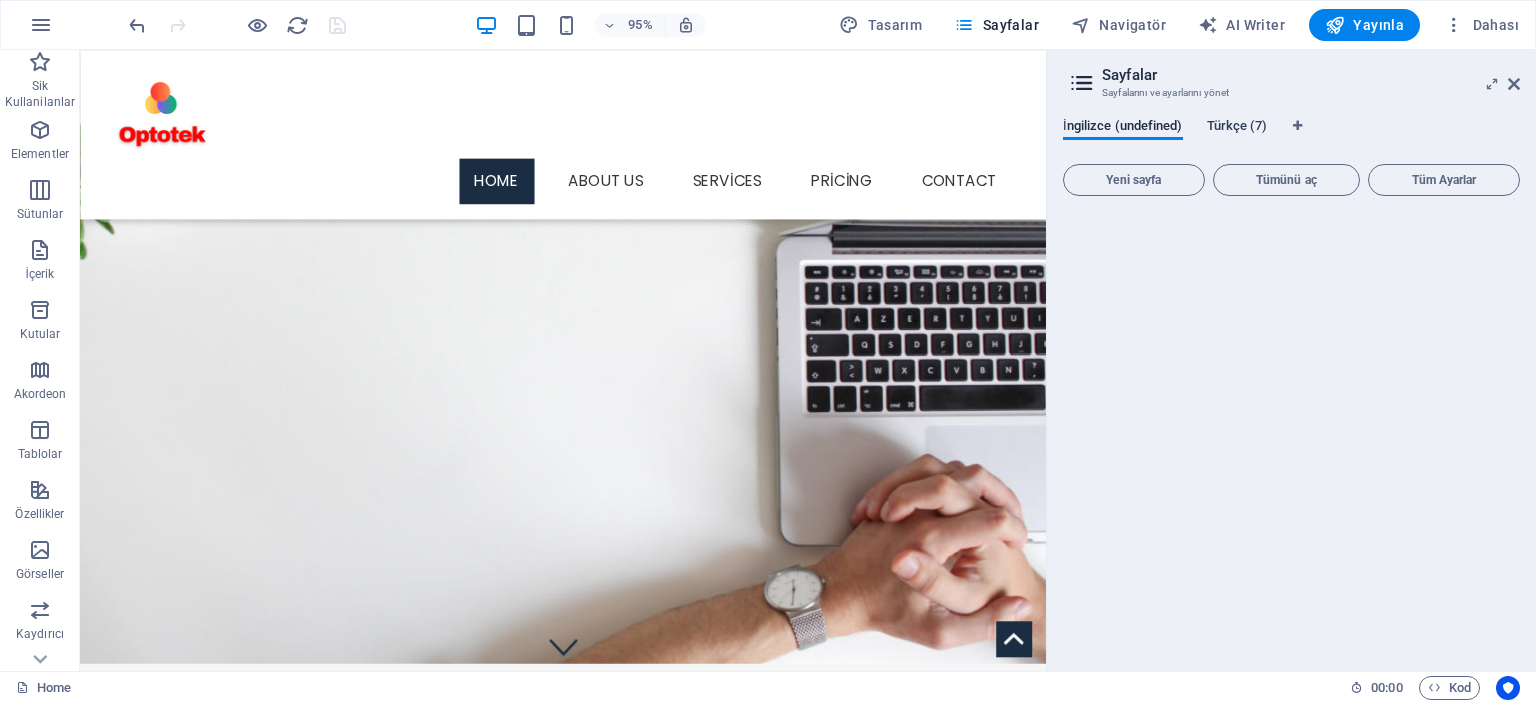 click on "Türkçe (7)" at bounding box center [1237, 128] 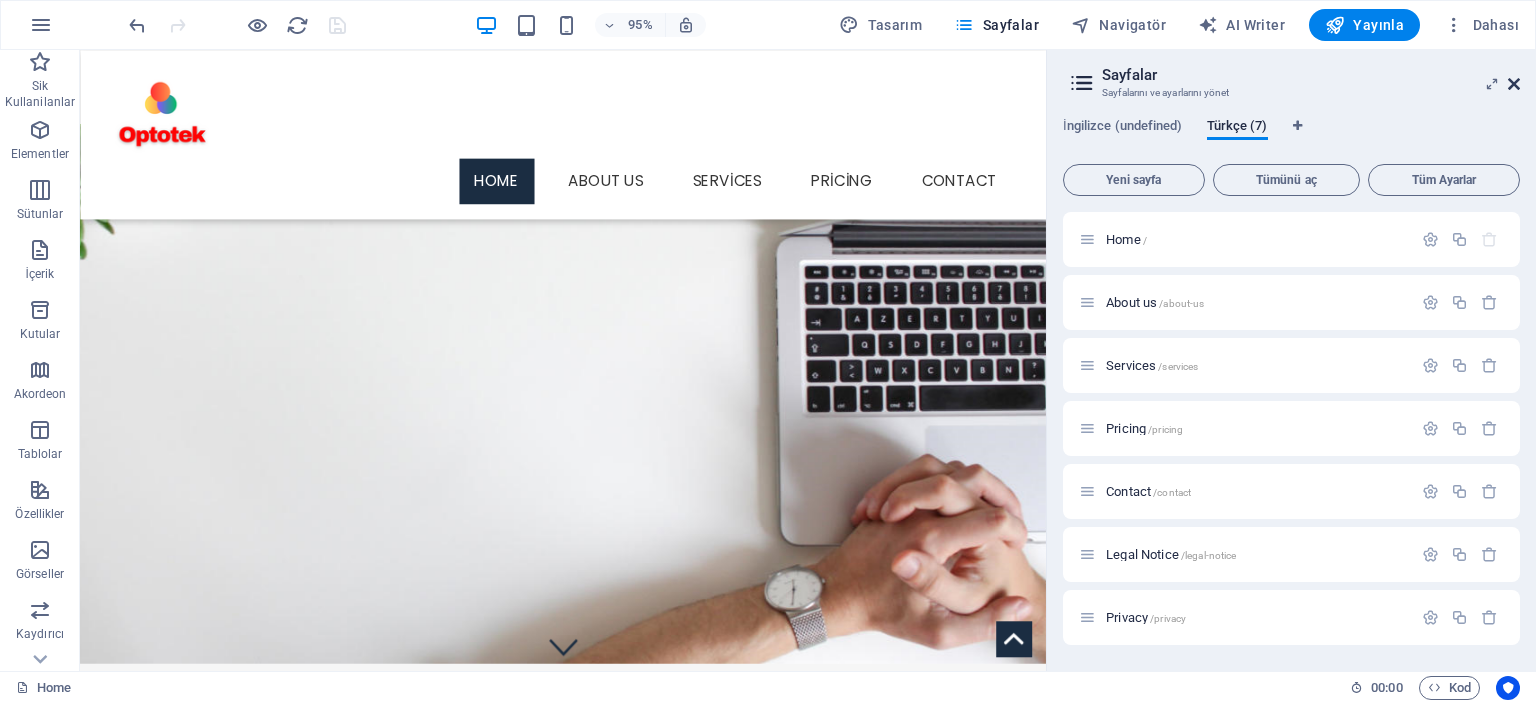 click at bounding box center [1514, 84] 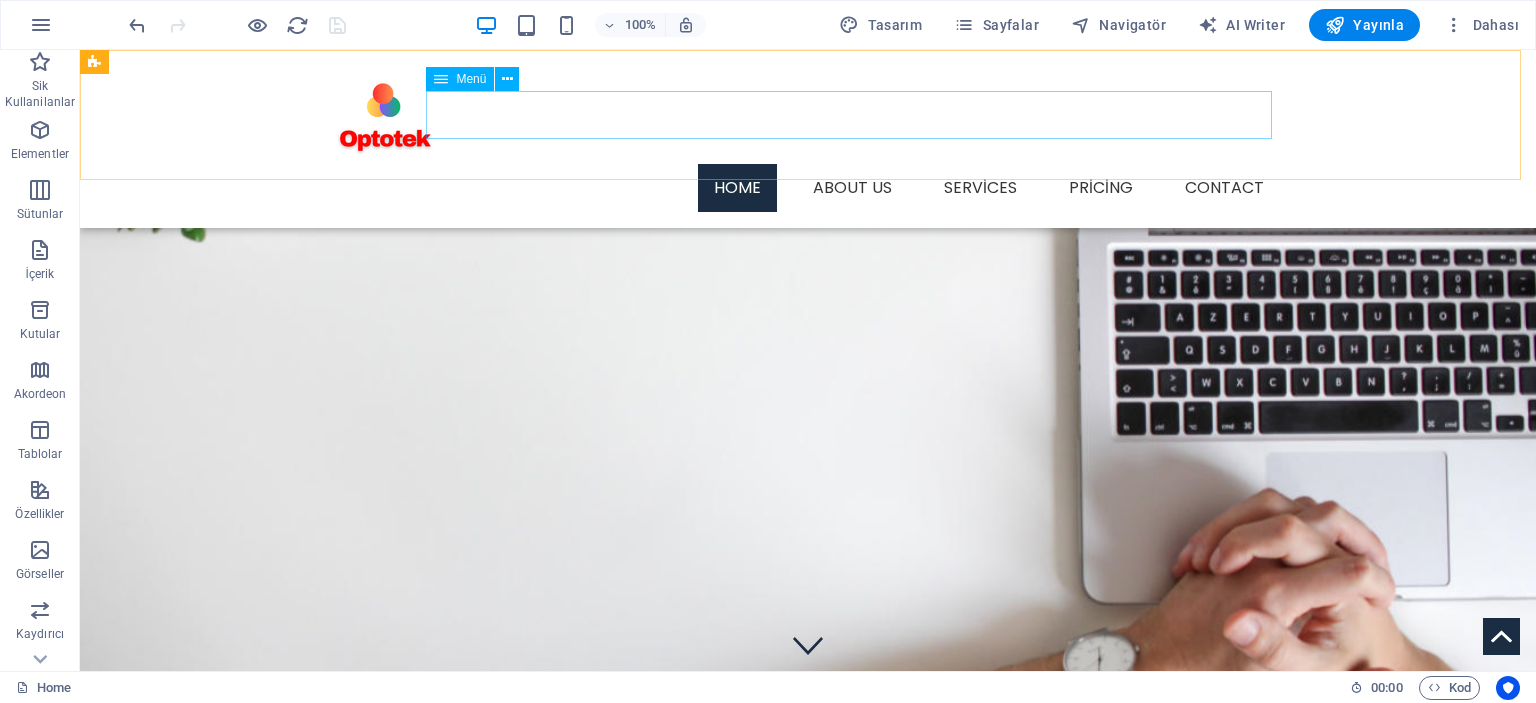 click on "Home About us Services Pricing Contact" at bounding box center (808, 188) 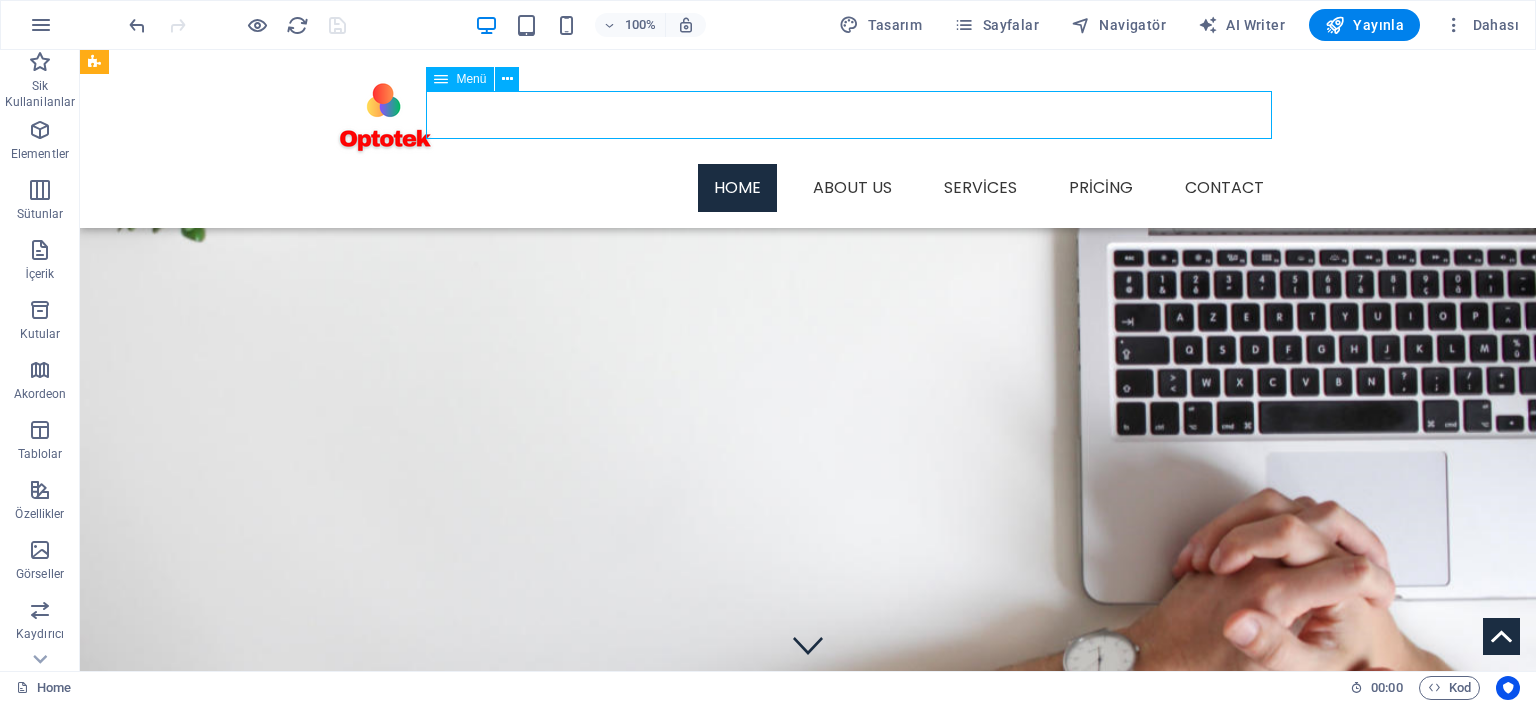 click on "Home About us Services Pricing Contact" at bounding box center (808, 188) 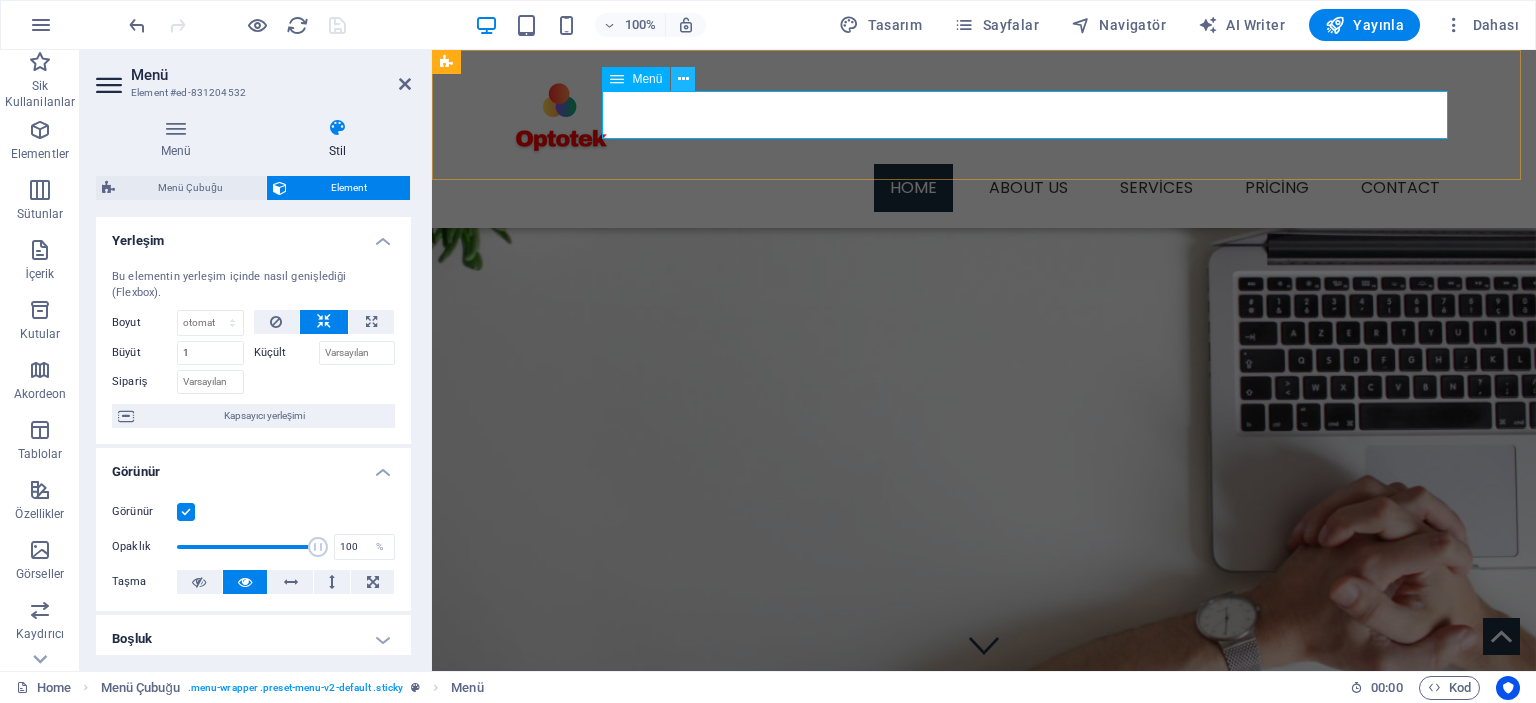 click at bounding box center (683, 79) 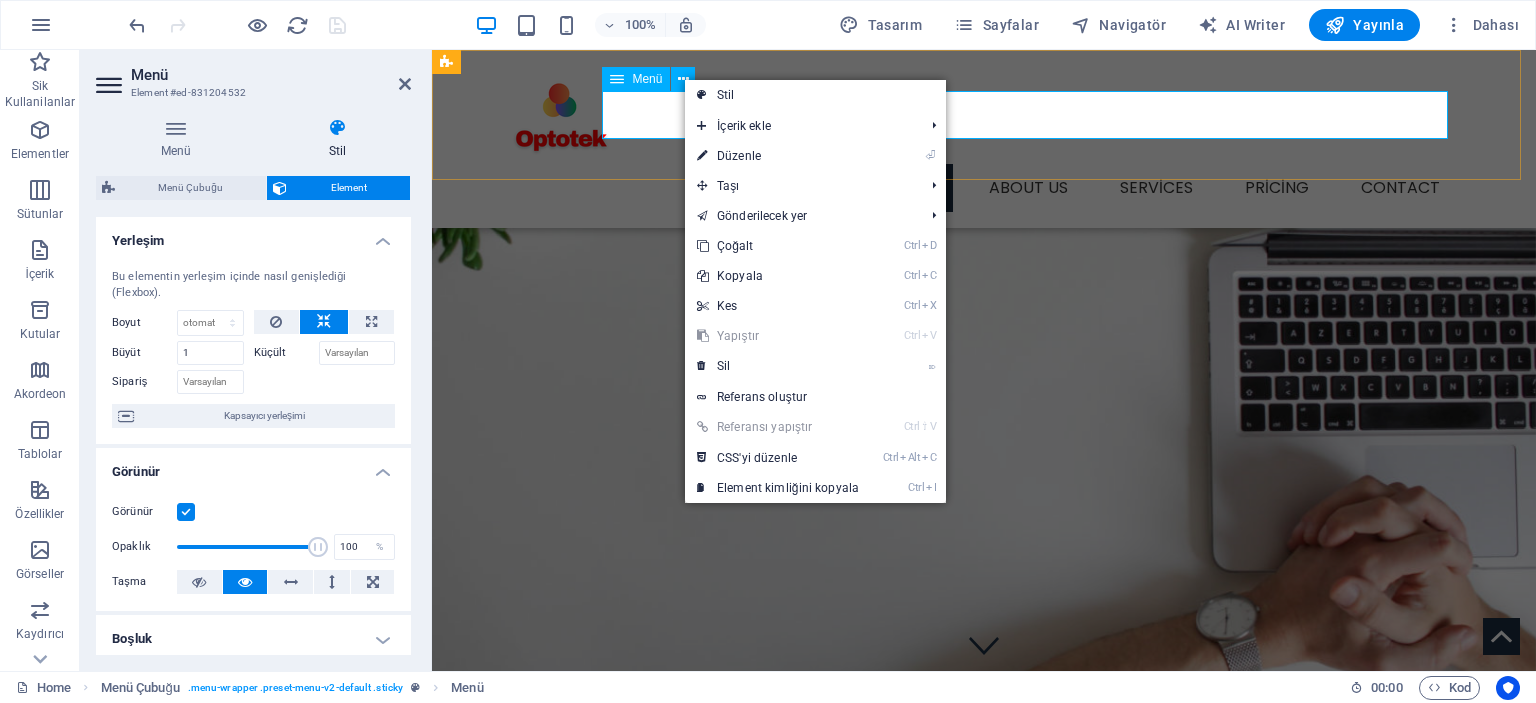 click on "Home About us Services Pricing Contact" at bounding box center [984, 188] 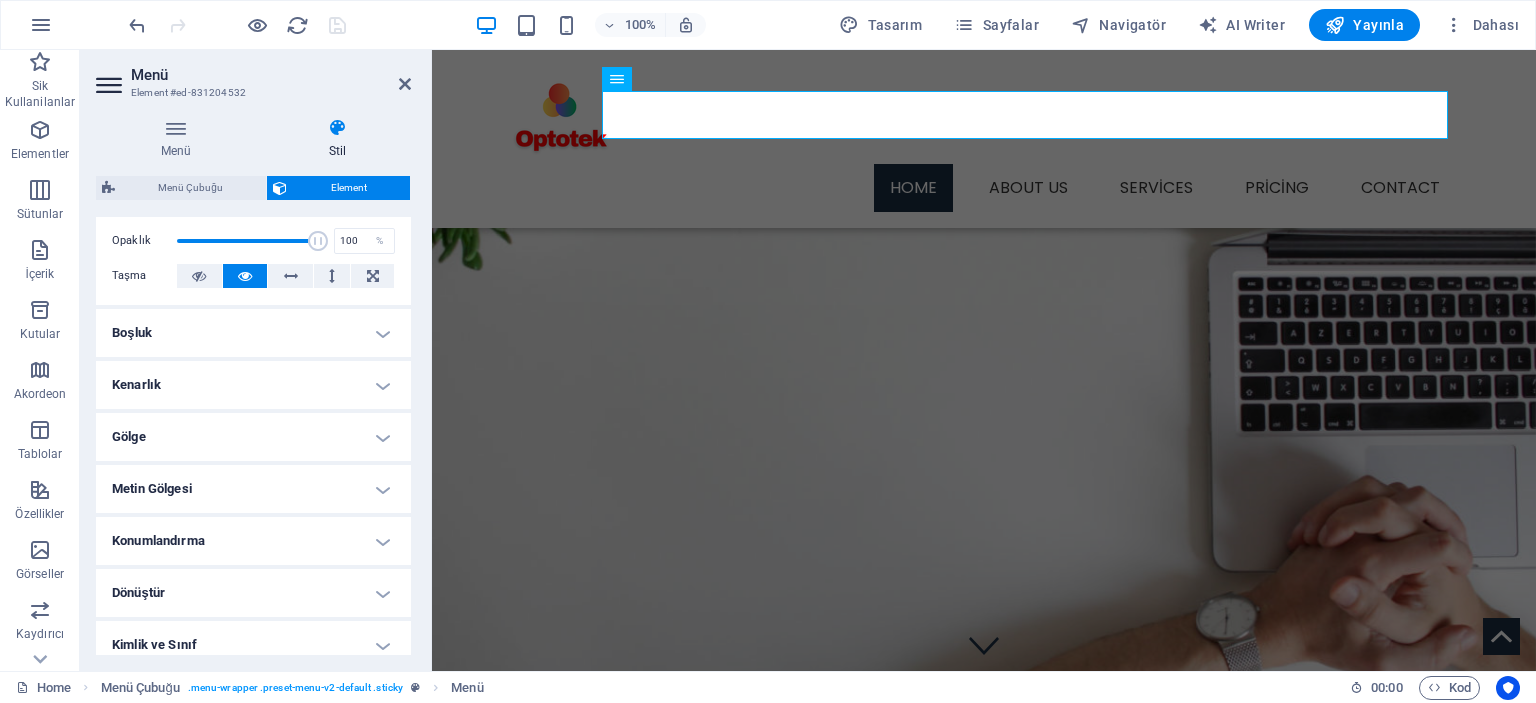 scroll, scrollTop: 0, scrollLeft: 0, axis: both 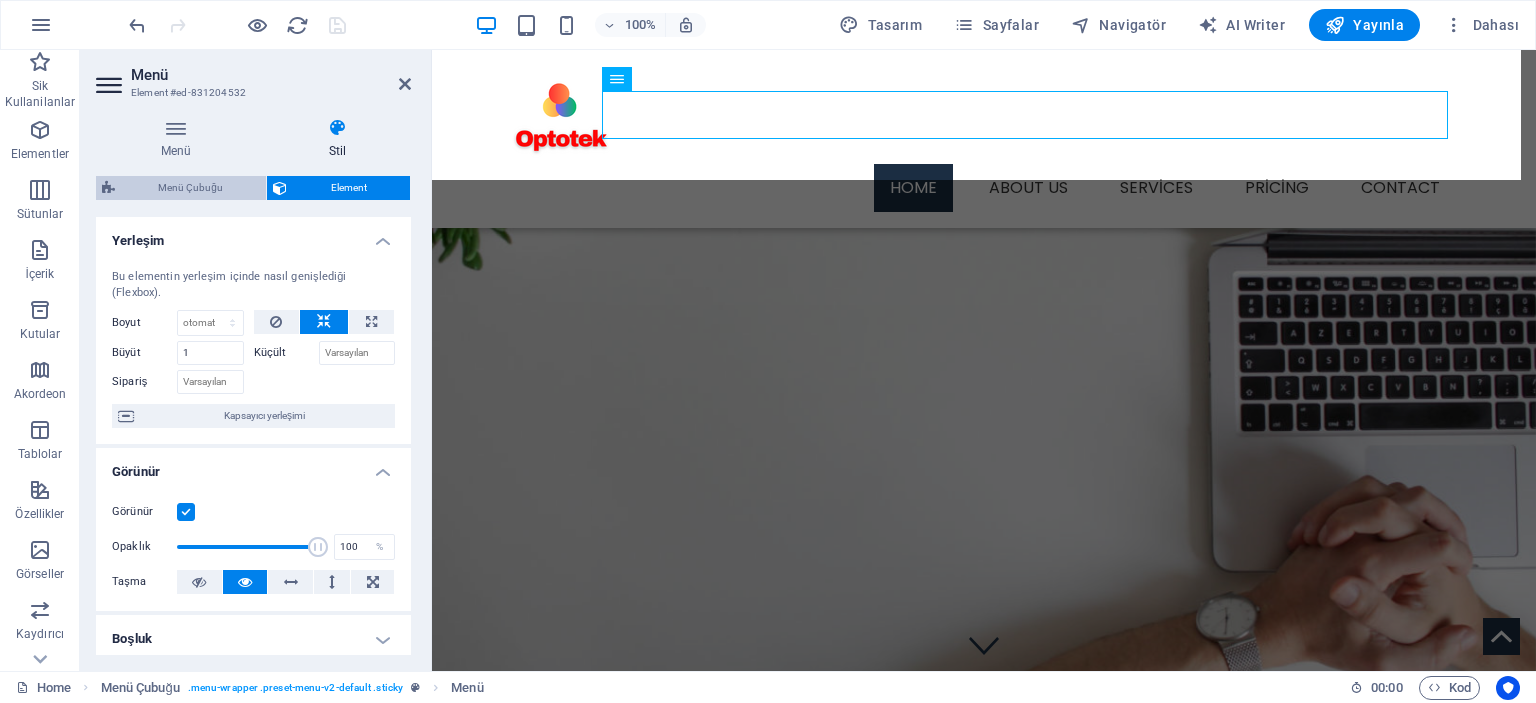 click on "Menü Çubuğu" at bounding box center [190, 188] 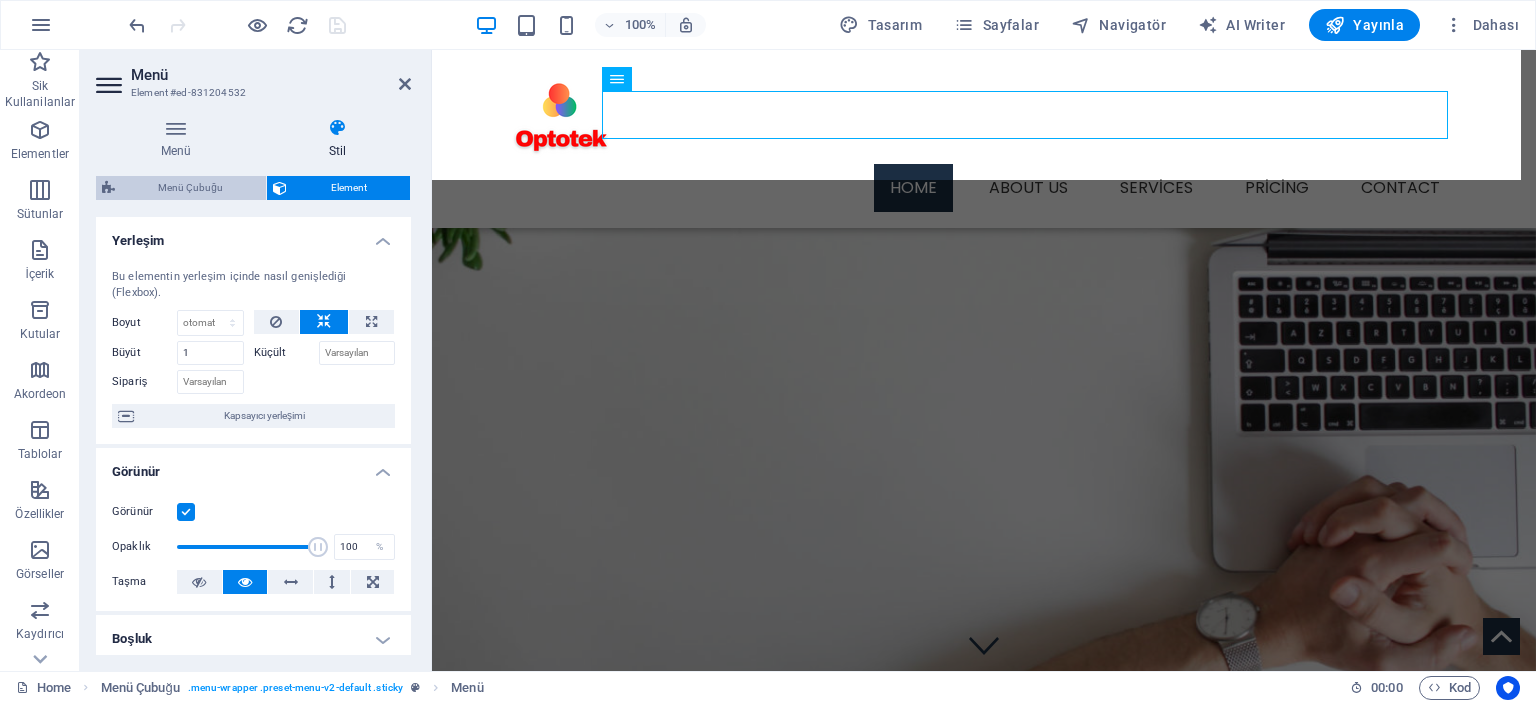 select on "rem" 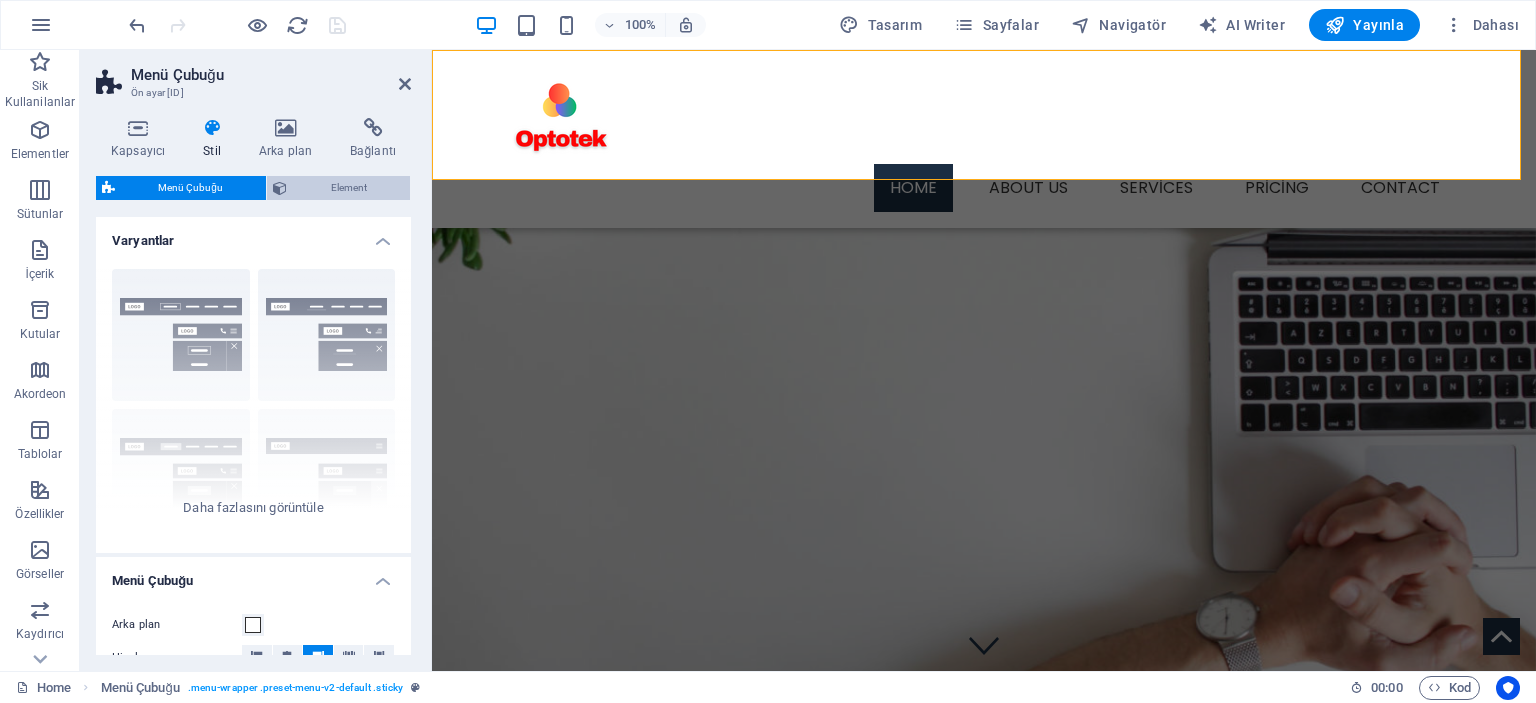click on "Element" at bounding box center [348, 188] 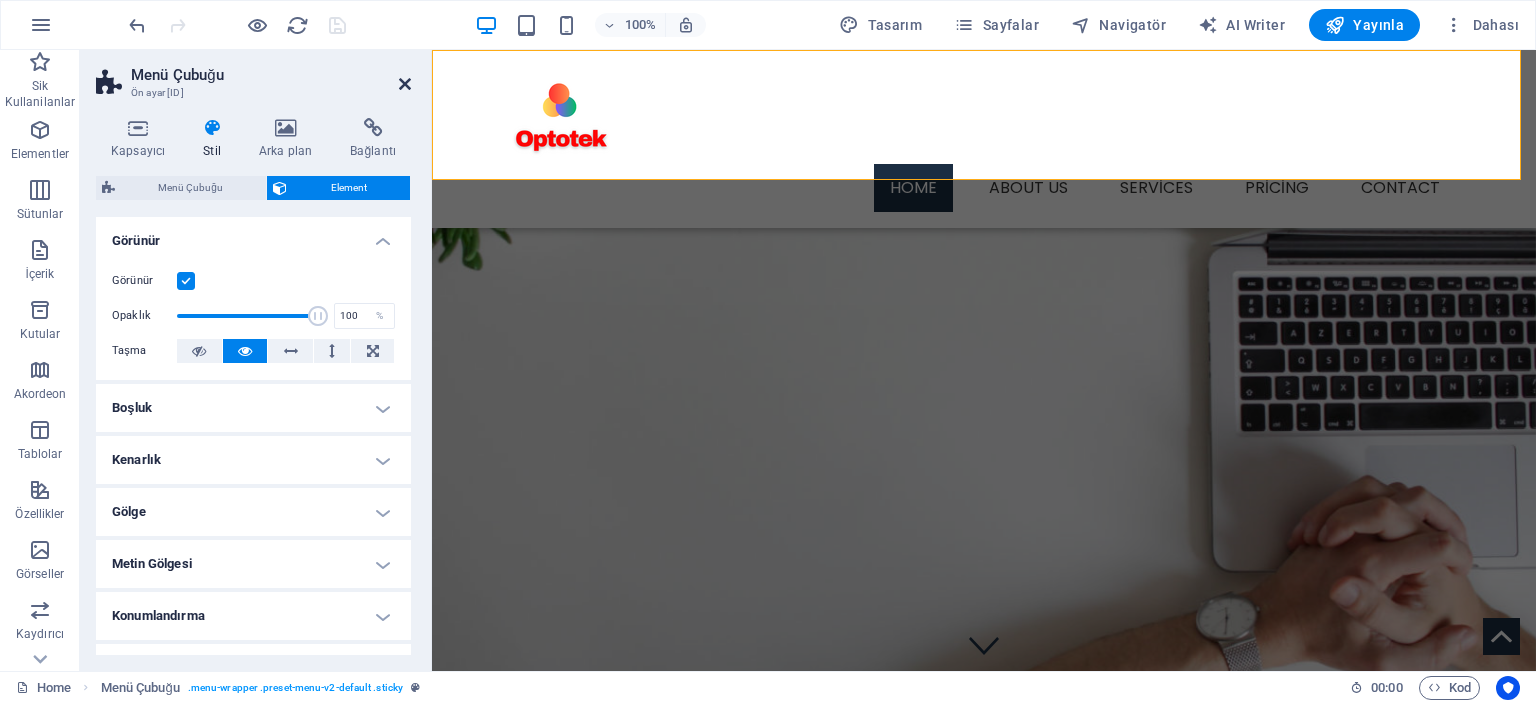 click at bounding box center (405, 84) 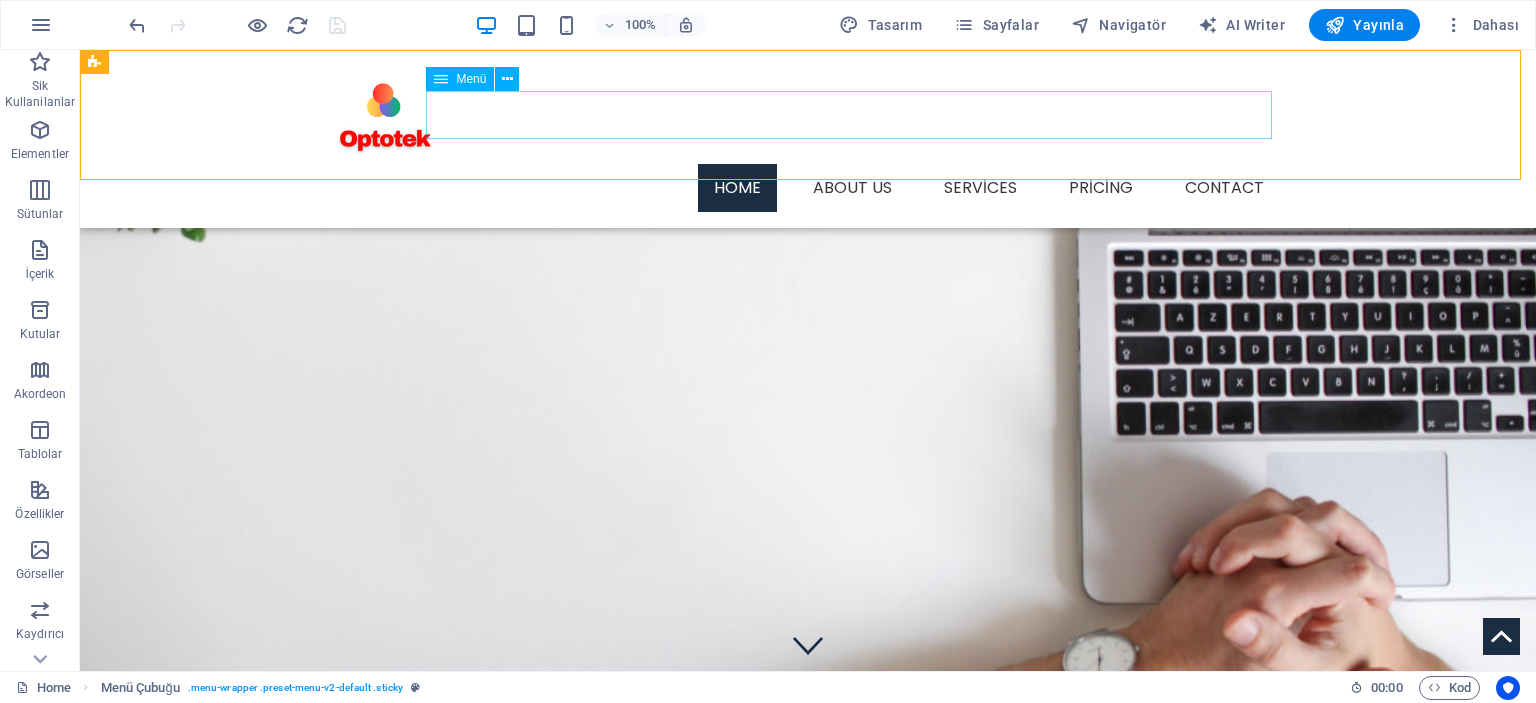 click on "Home About us Services Pricing Contact" at bounding box center (808, 188) 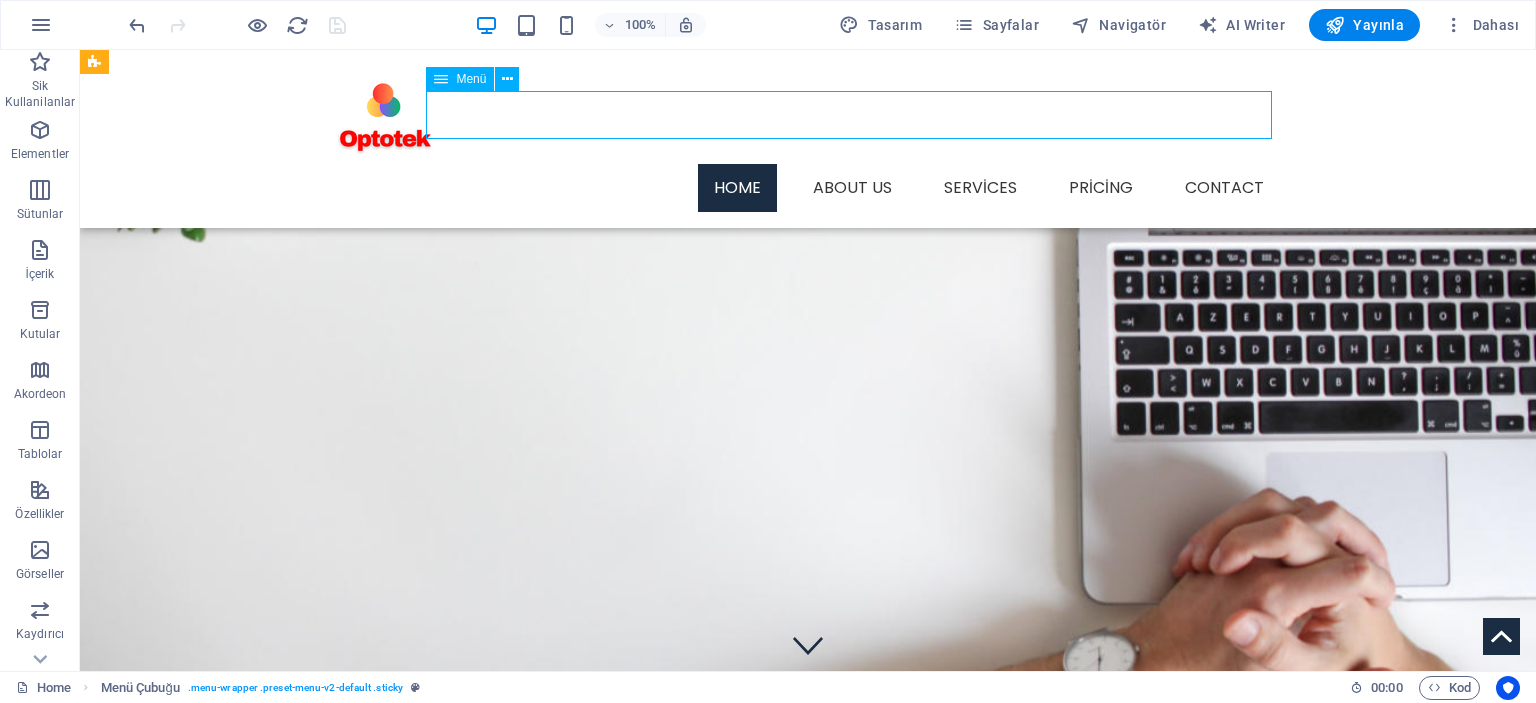 click on "Home About us Services Pricing Contact" at bounding box center (808, 188) 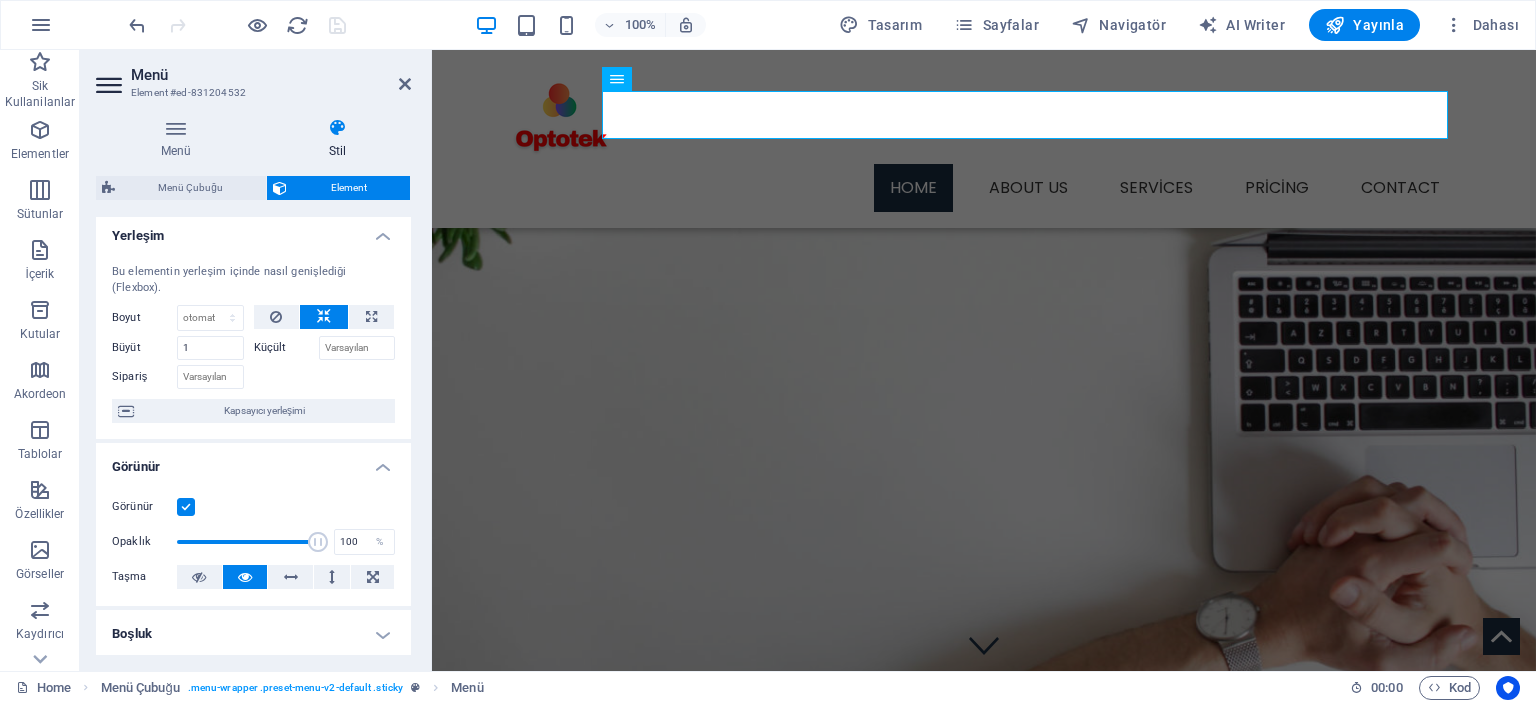 scroll, scrollTop: 0, scrollLeft: 0, axis: both 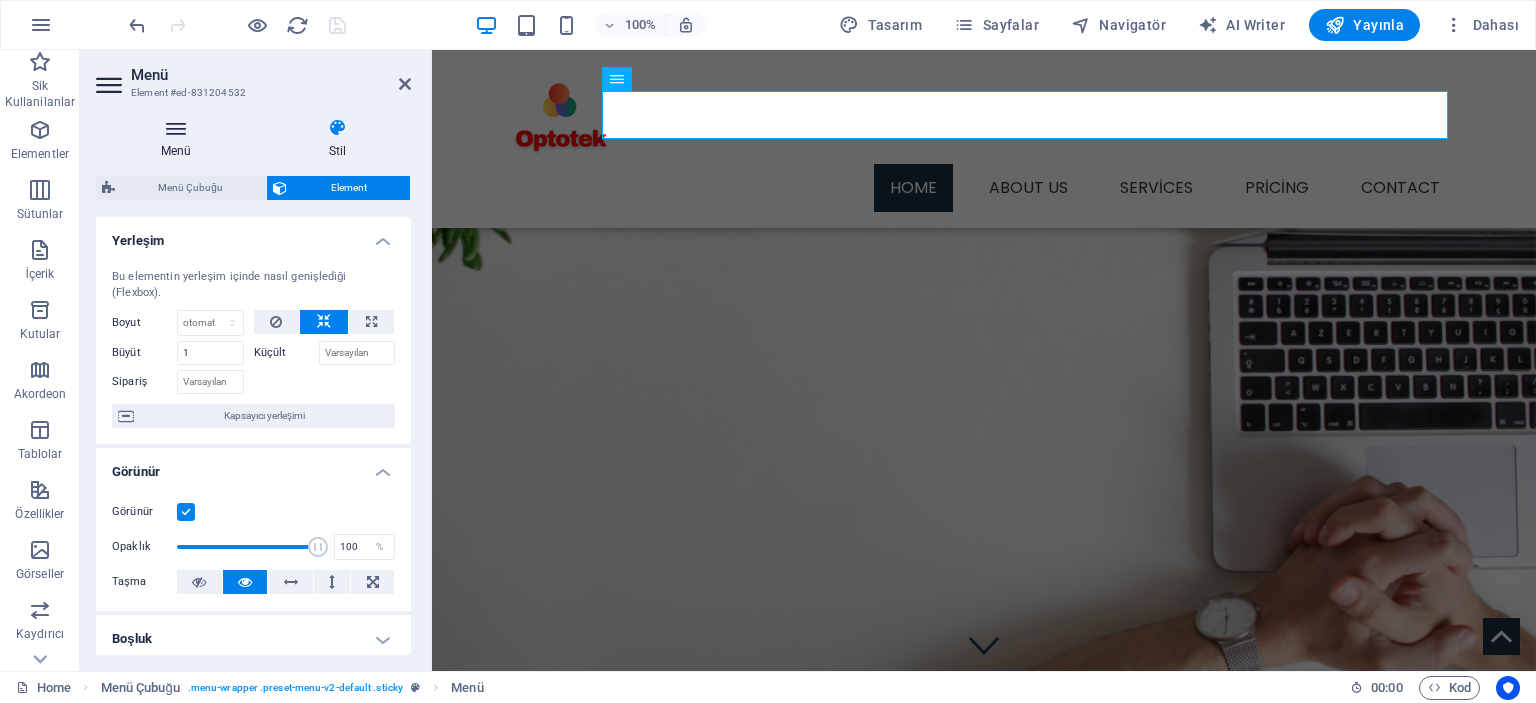 click on "Menü" at bounding box center (180, 139) 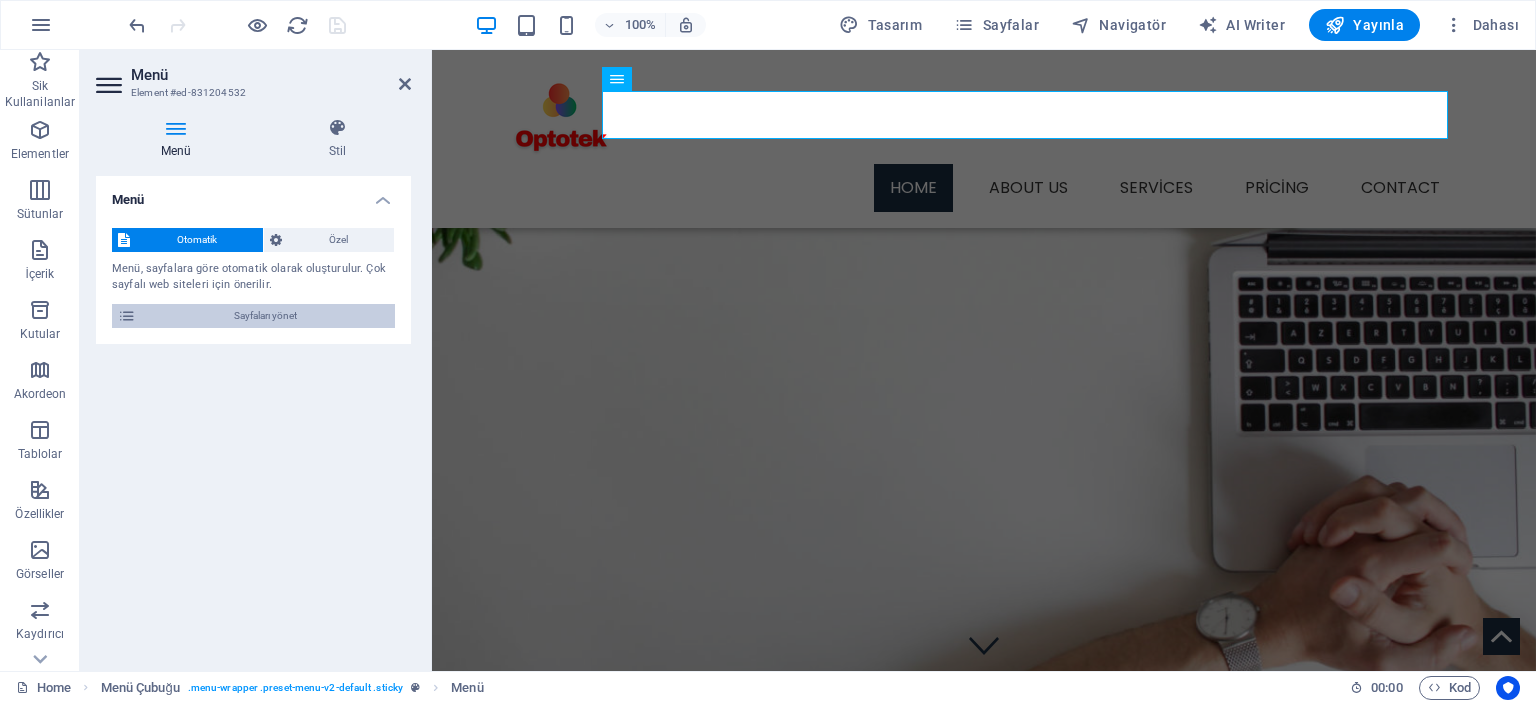 click on "Sayfaları yönet" at bounding box center (265, 316) 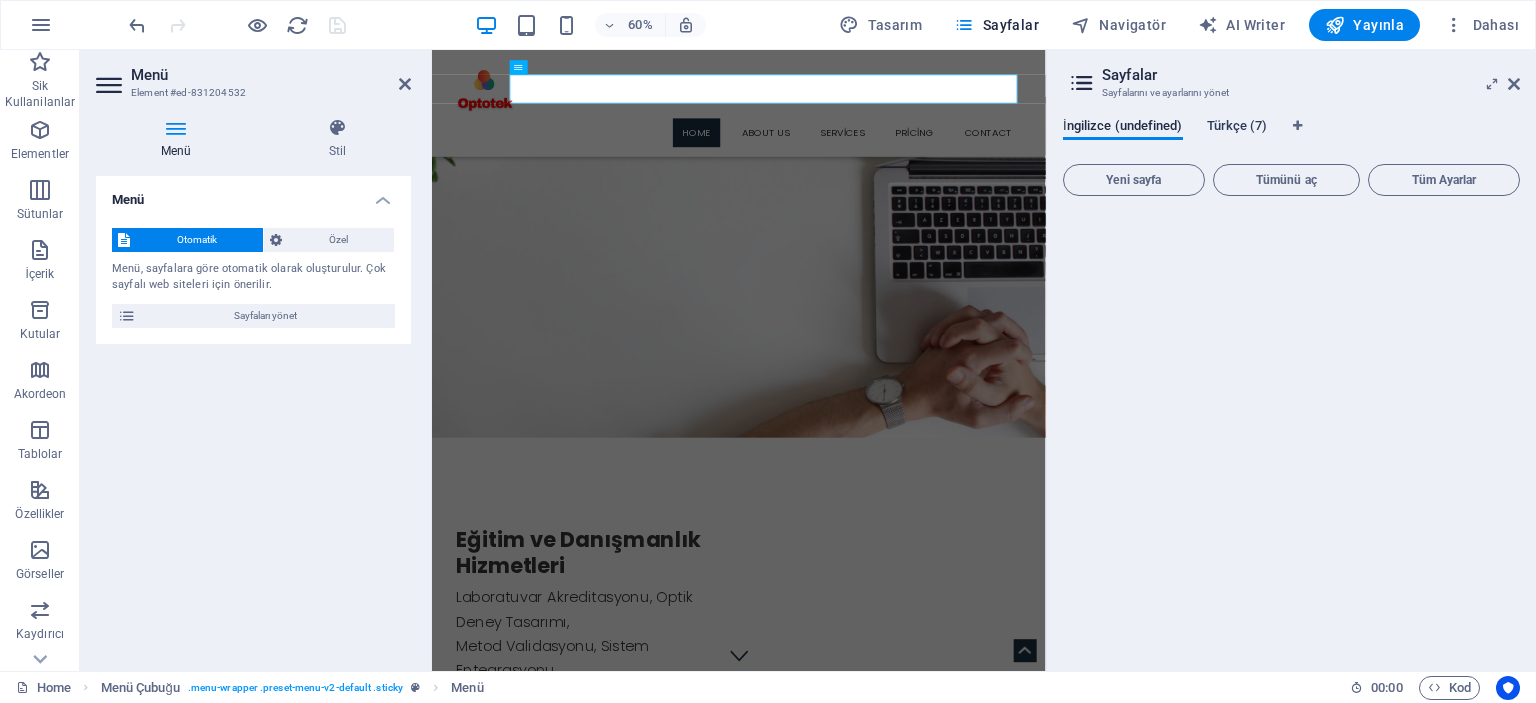 click on "Türkçe (7)" at bounding box center [1237, 128] 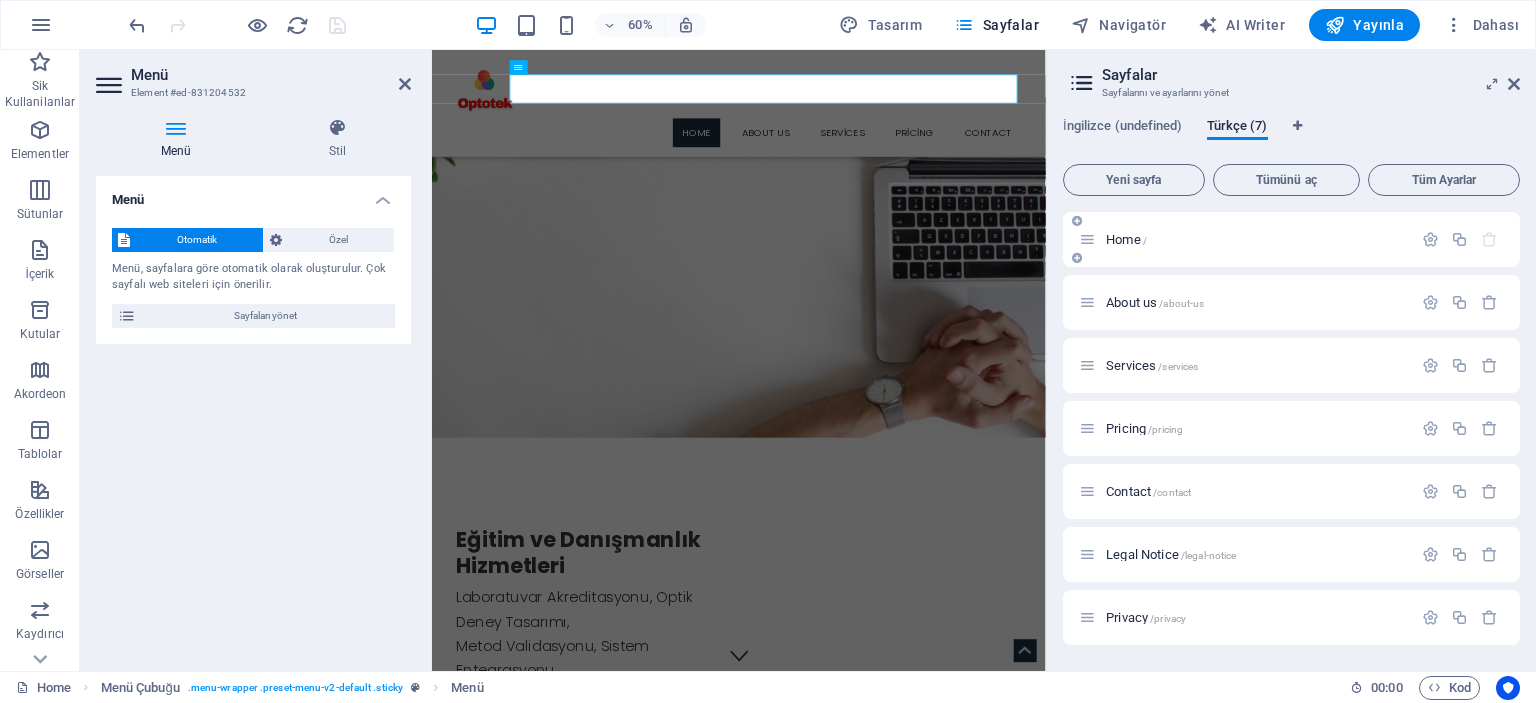 click on "Home /" at bounding box center [1126, 239] 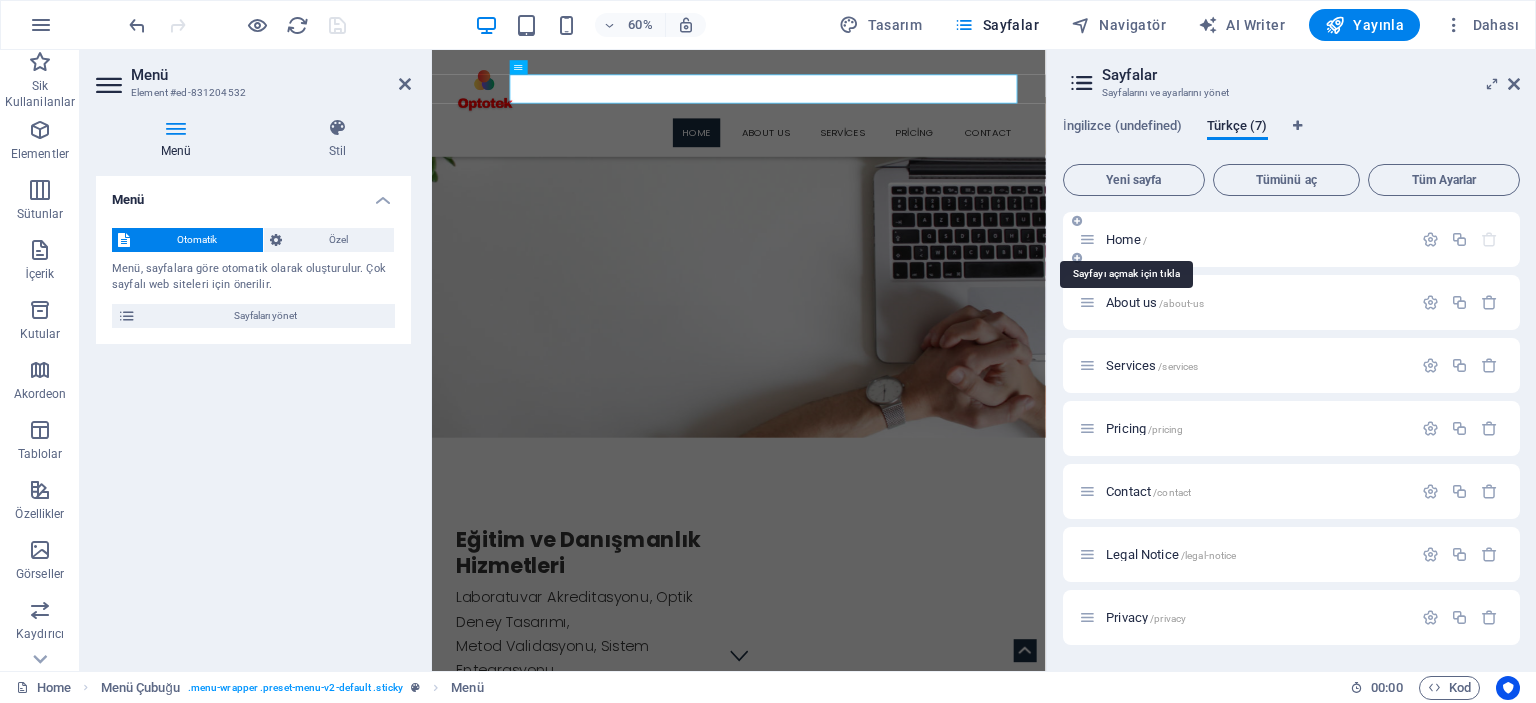click on "Home /" at bounding box center [1126, 239] 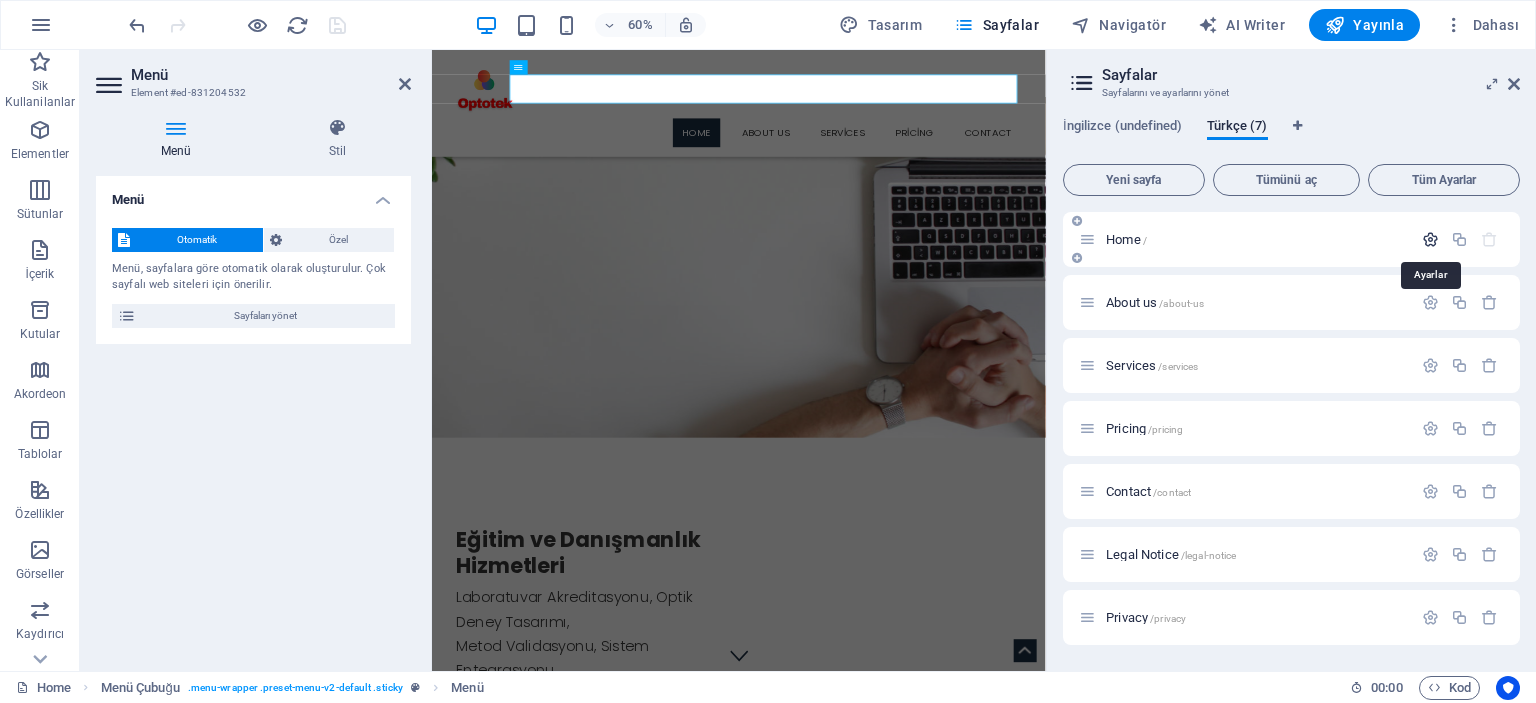 click at bounding box center [1430, 239] 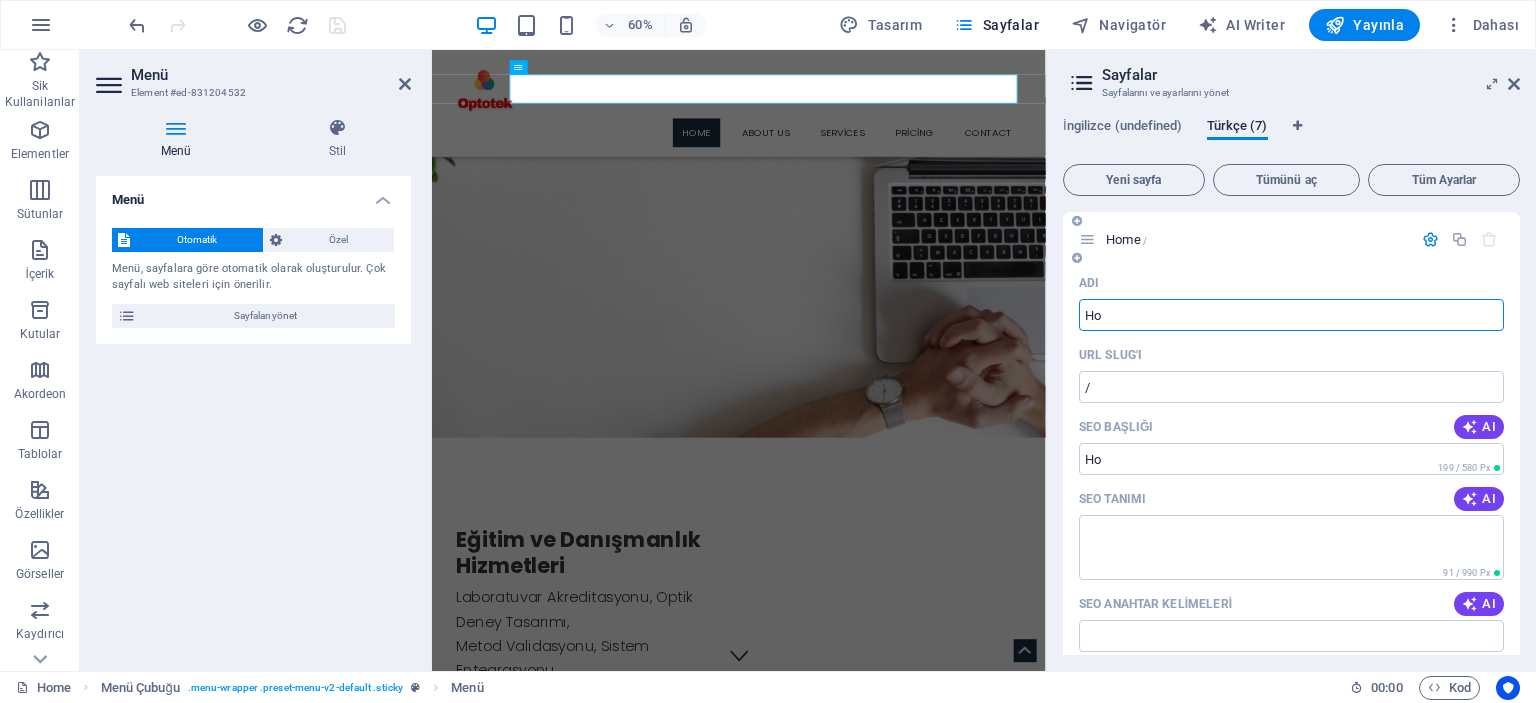 type on "H" 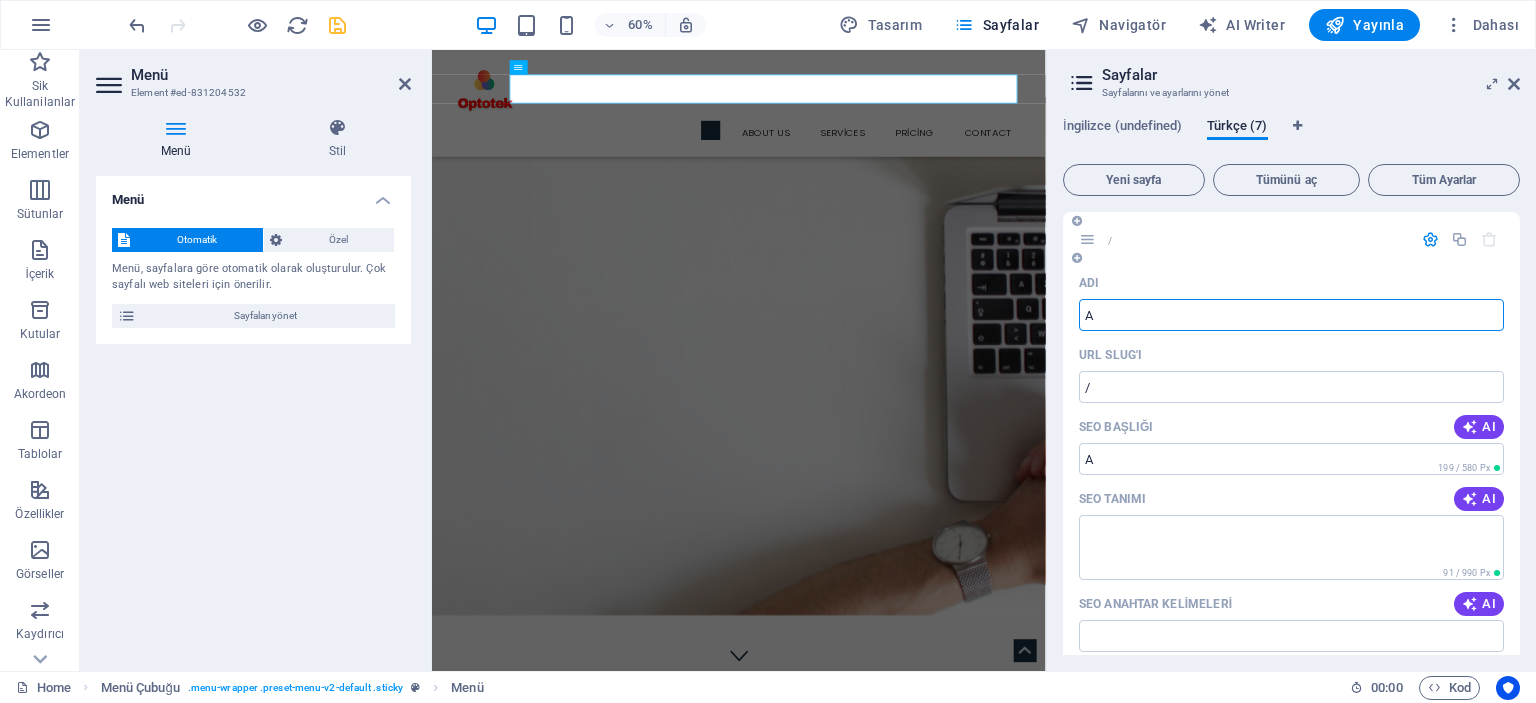 type on "An" 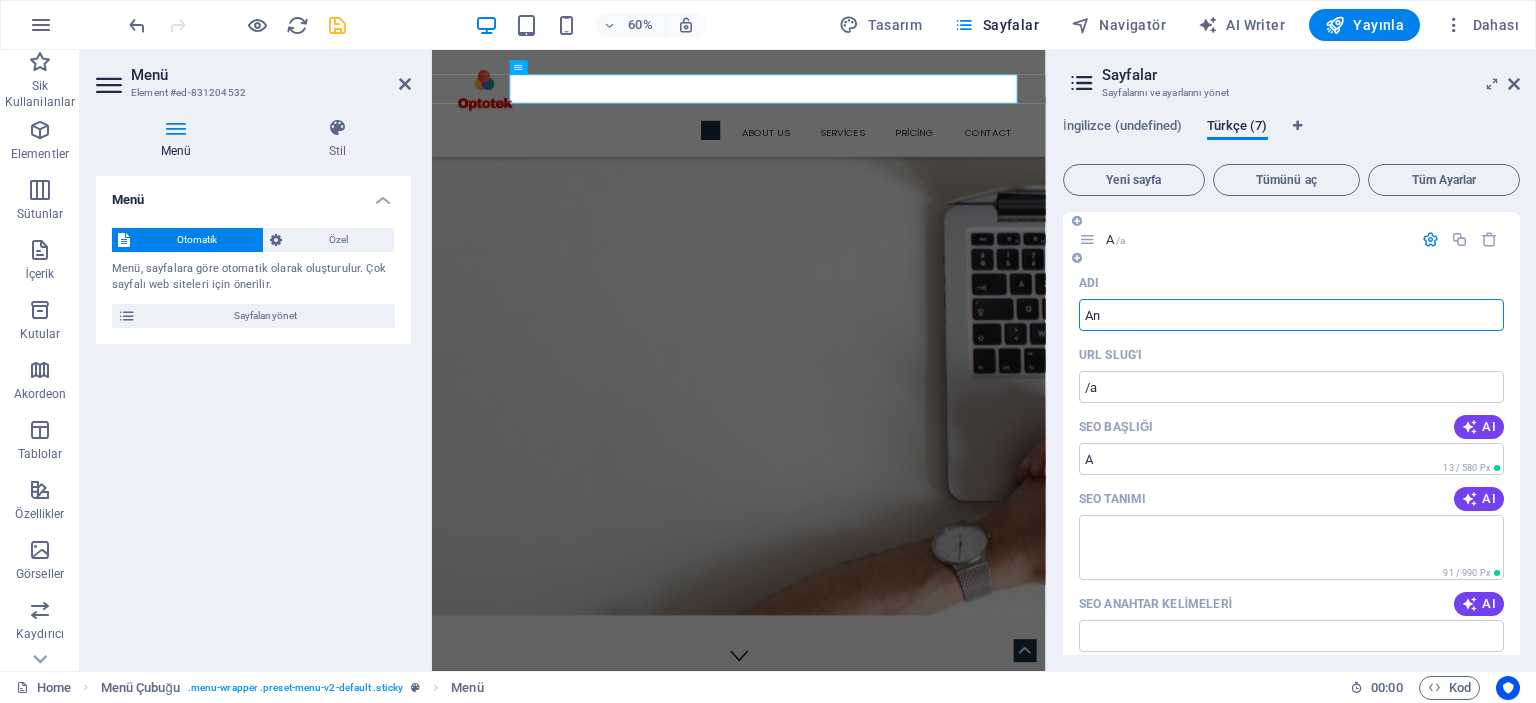 type on "/a" 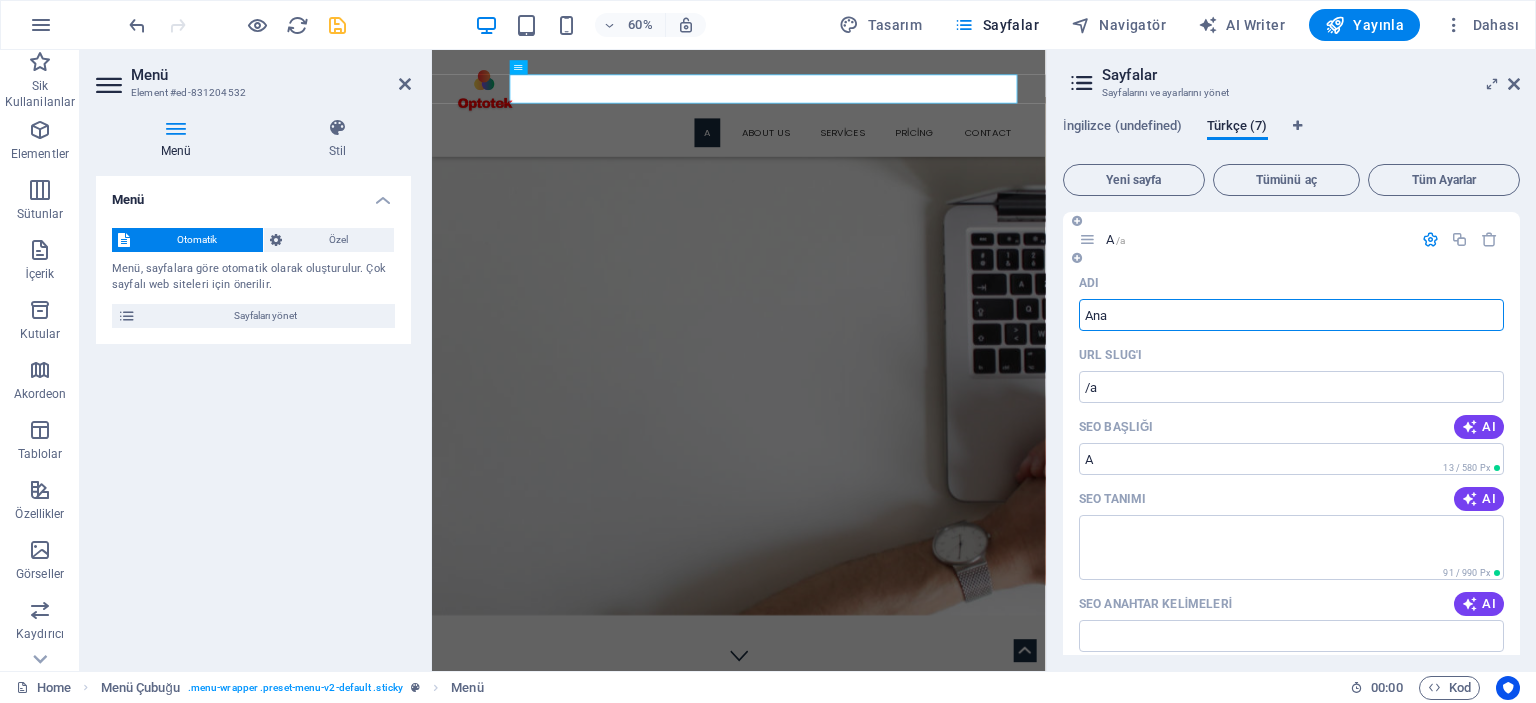 type on "Ana" 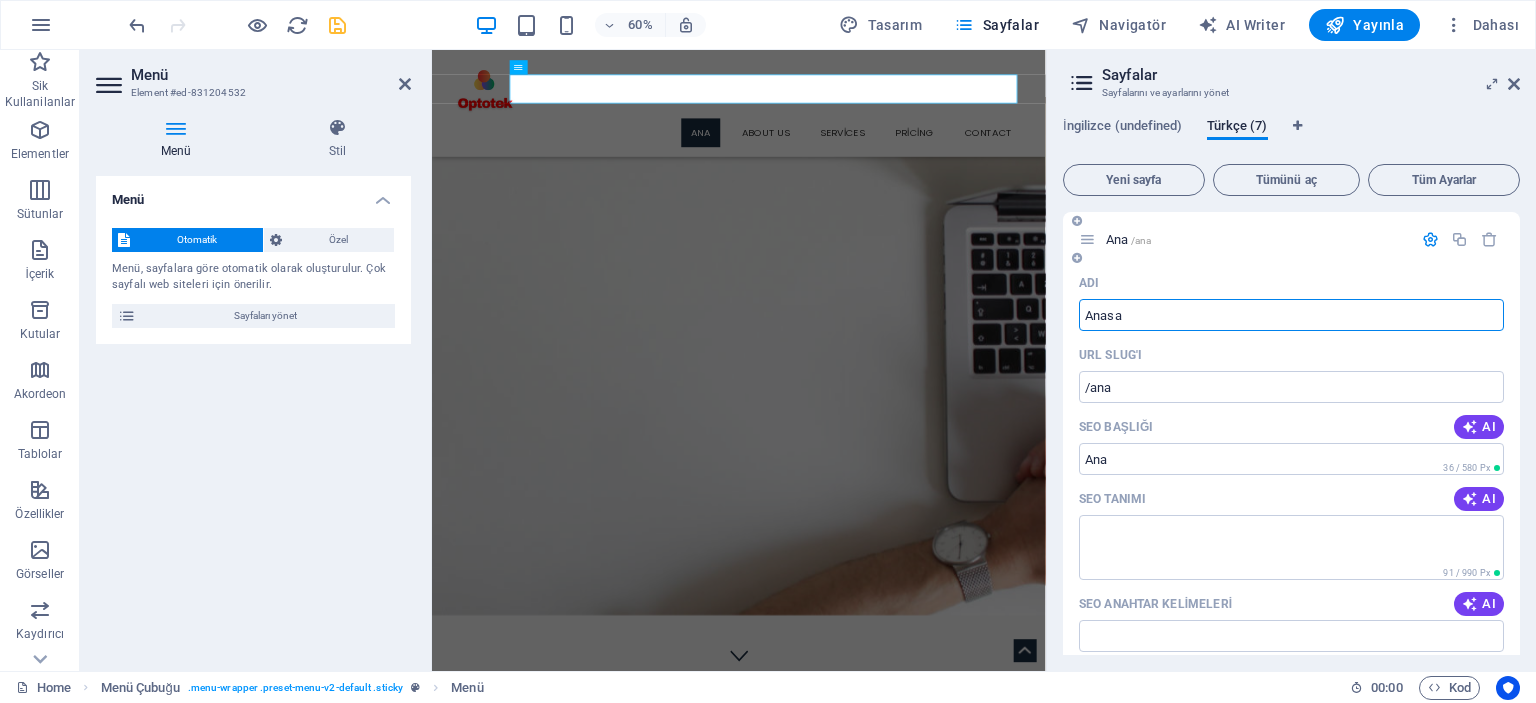 type on "Anasa" 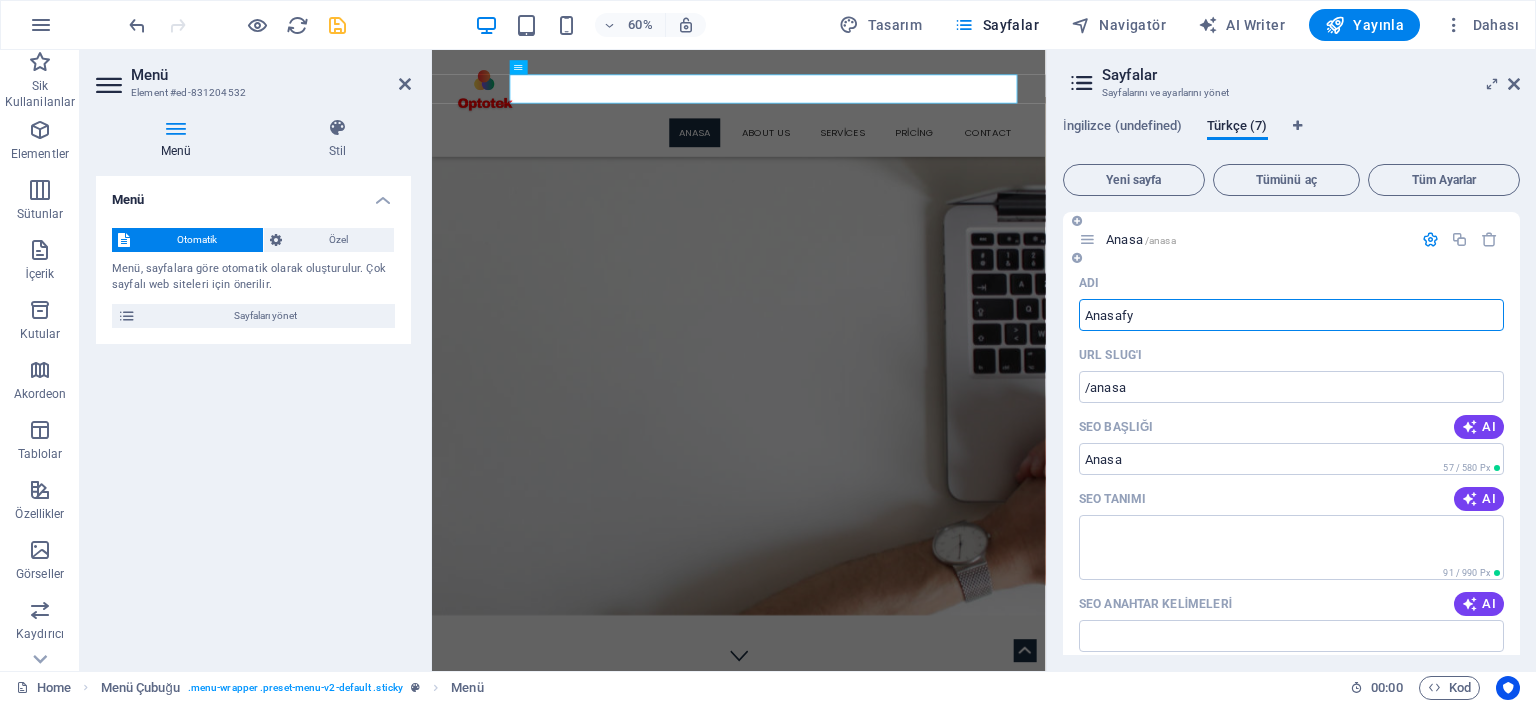 type on "Anasafya" 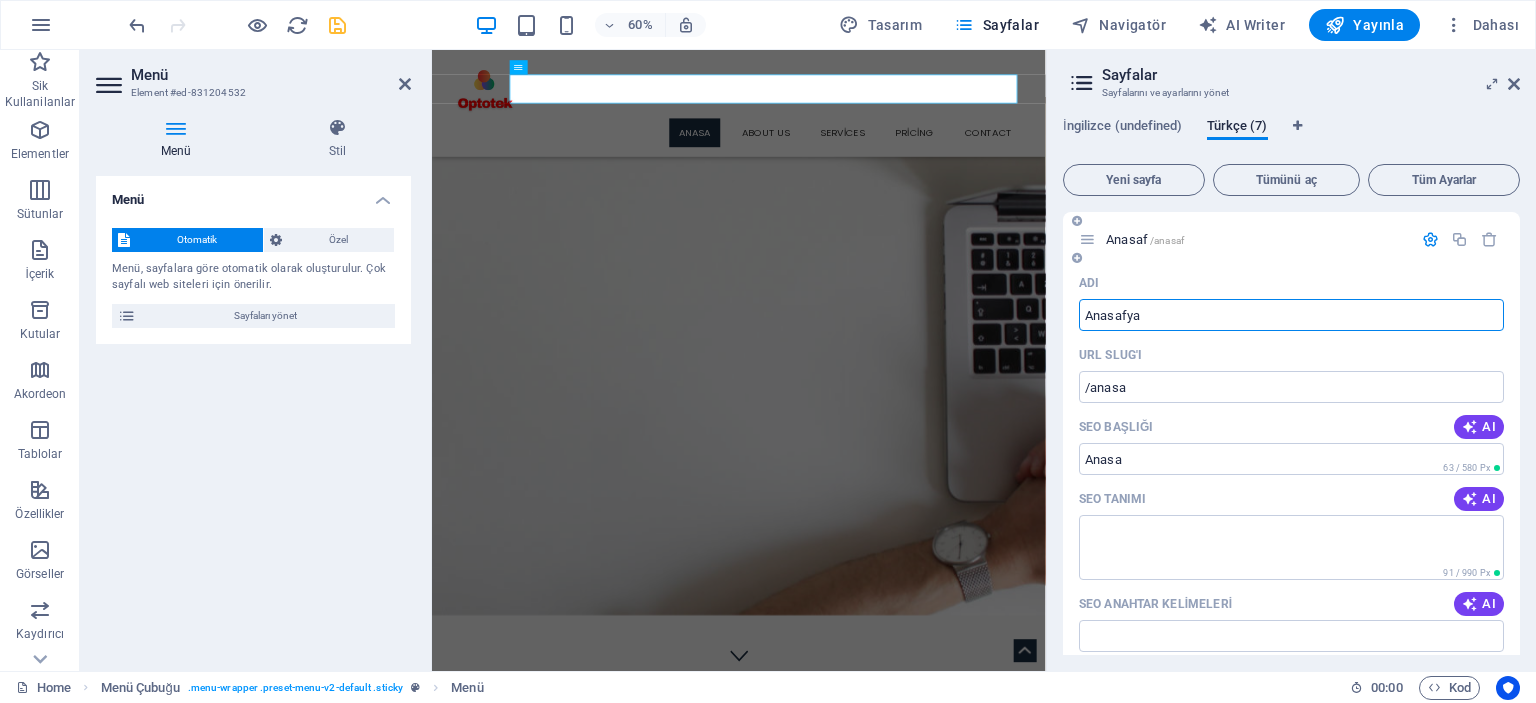 type on "/anasaf" 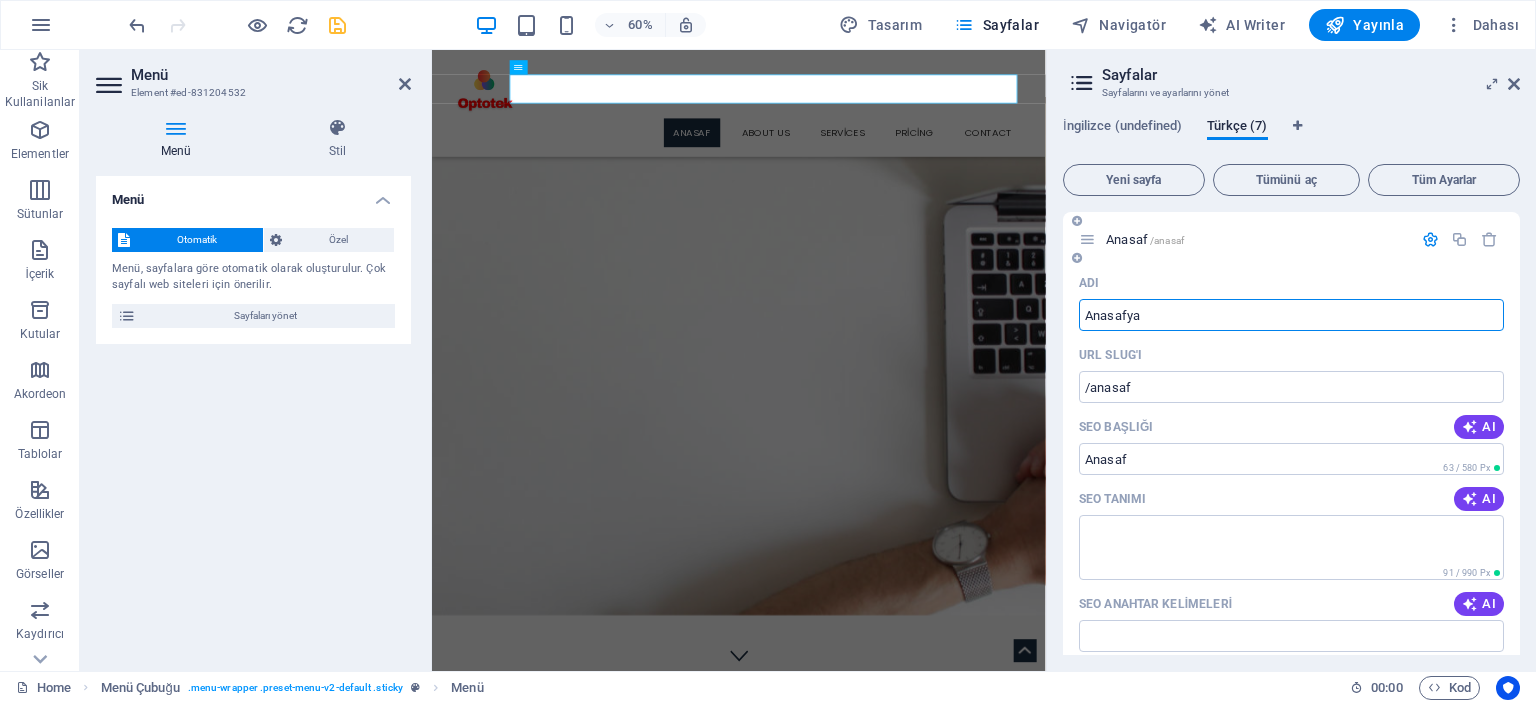 type on "Anasafya" 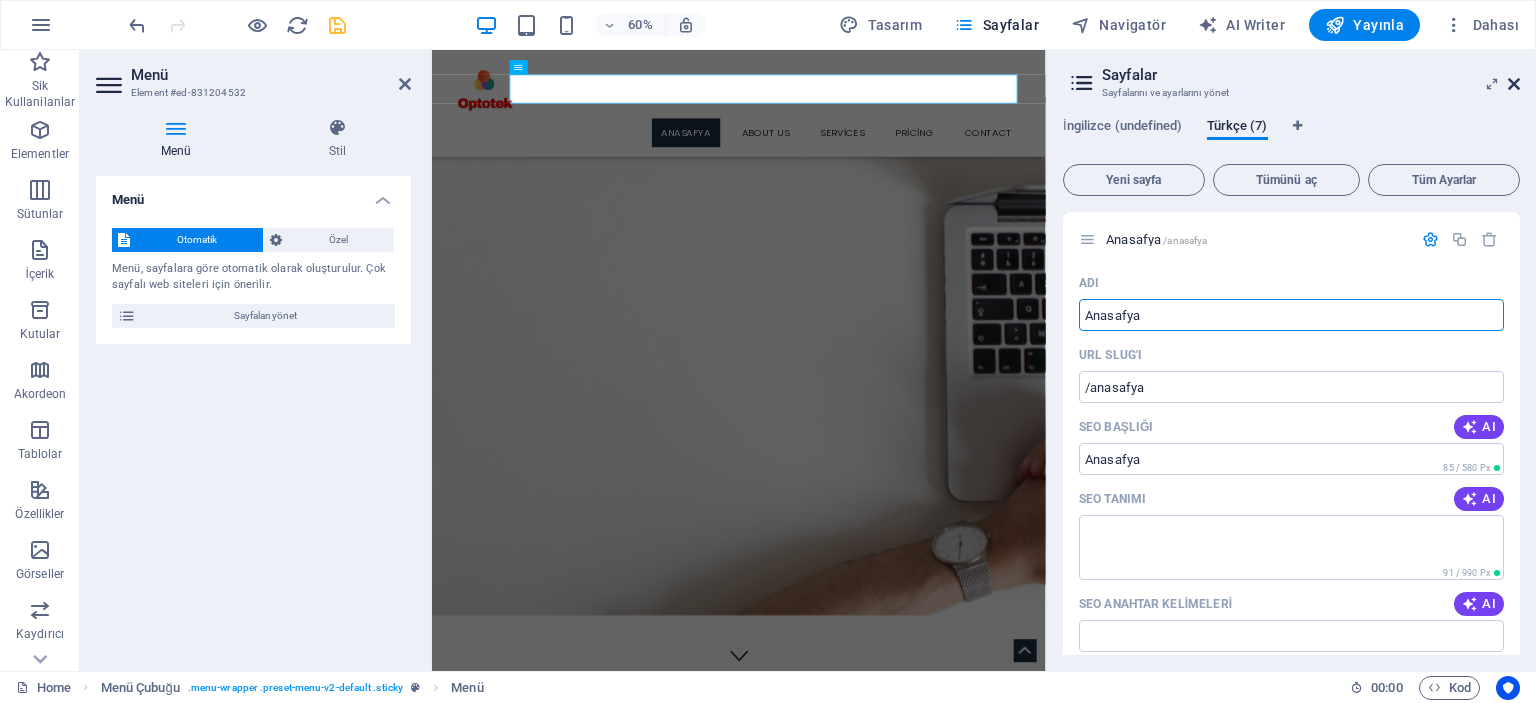 type on "Anasafya" 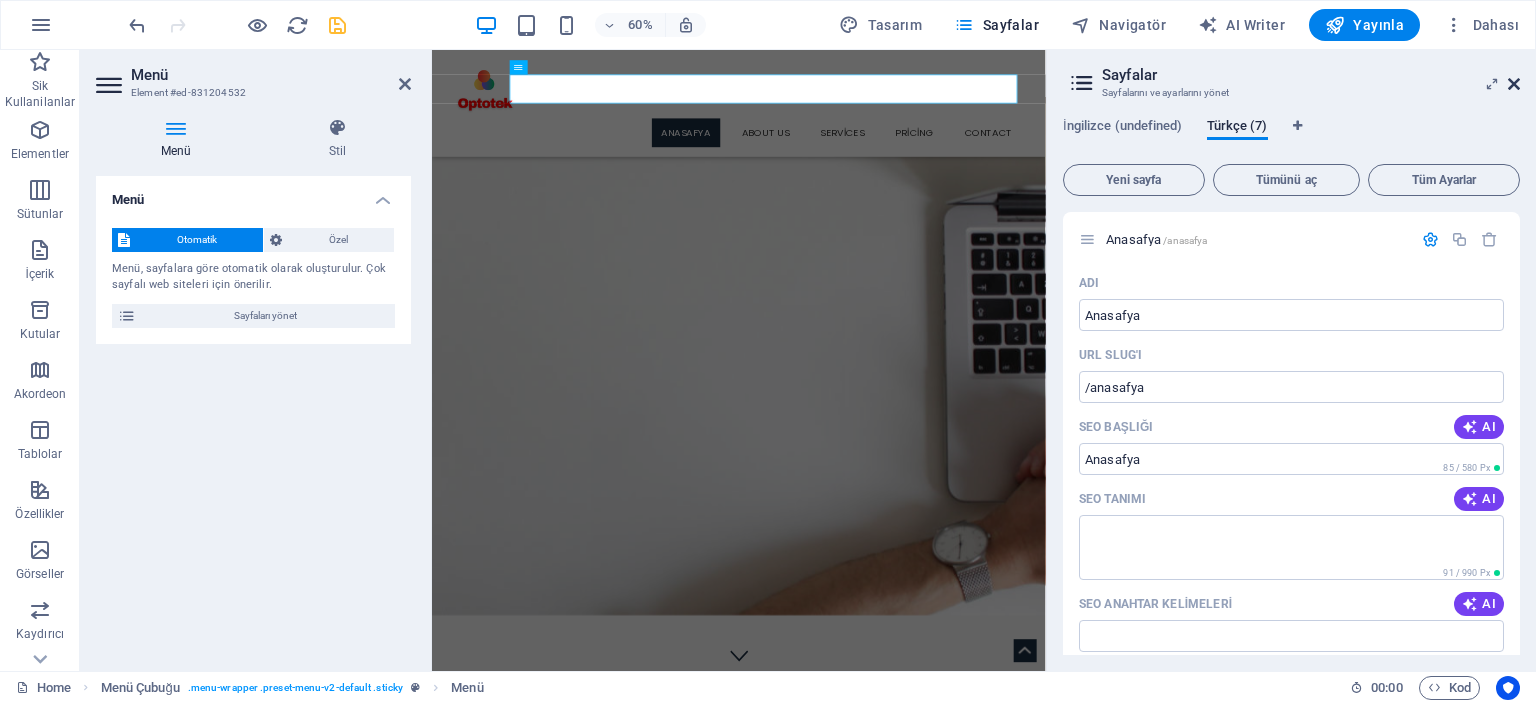 click at bounding box center [1514, 84] 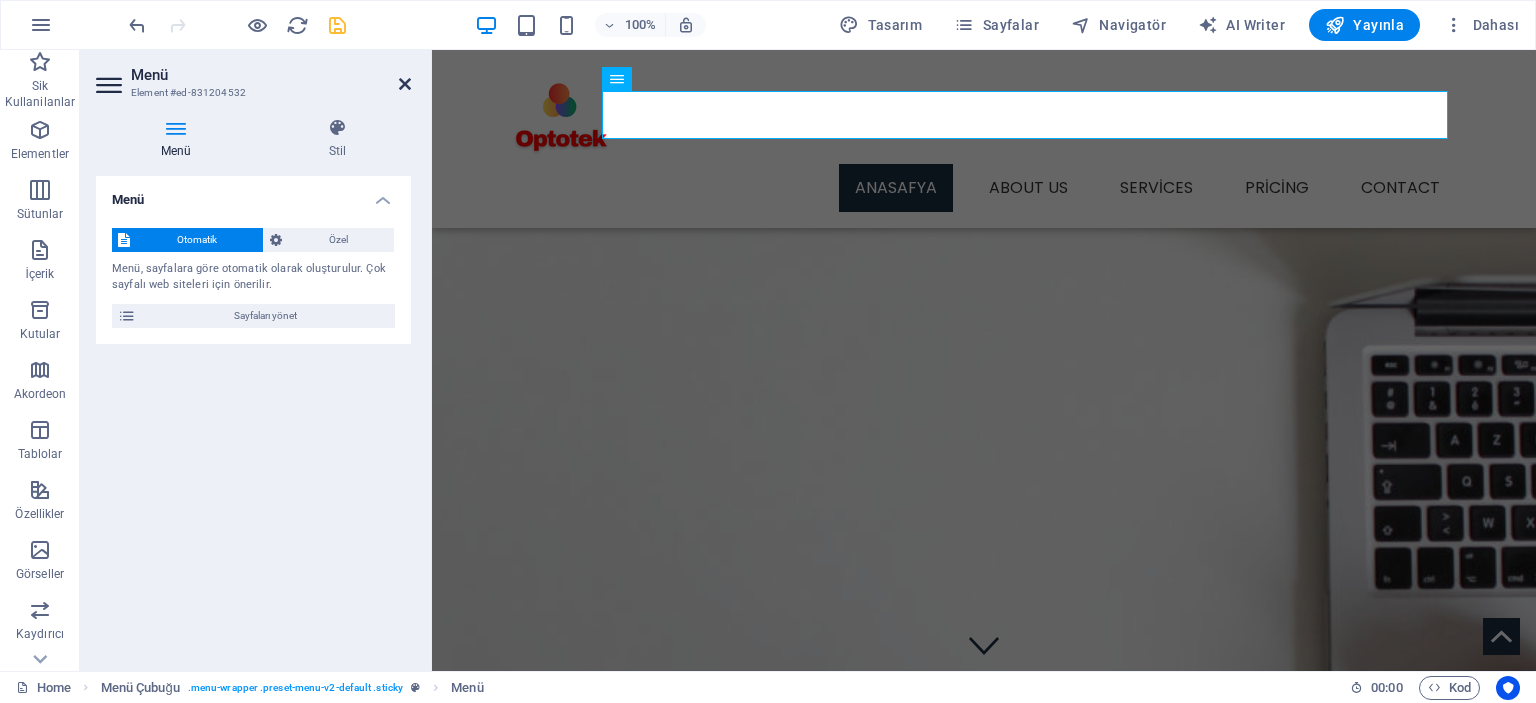 click at bounding box center [405, 84] 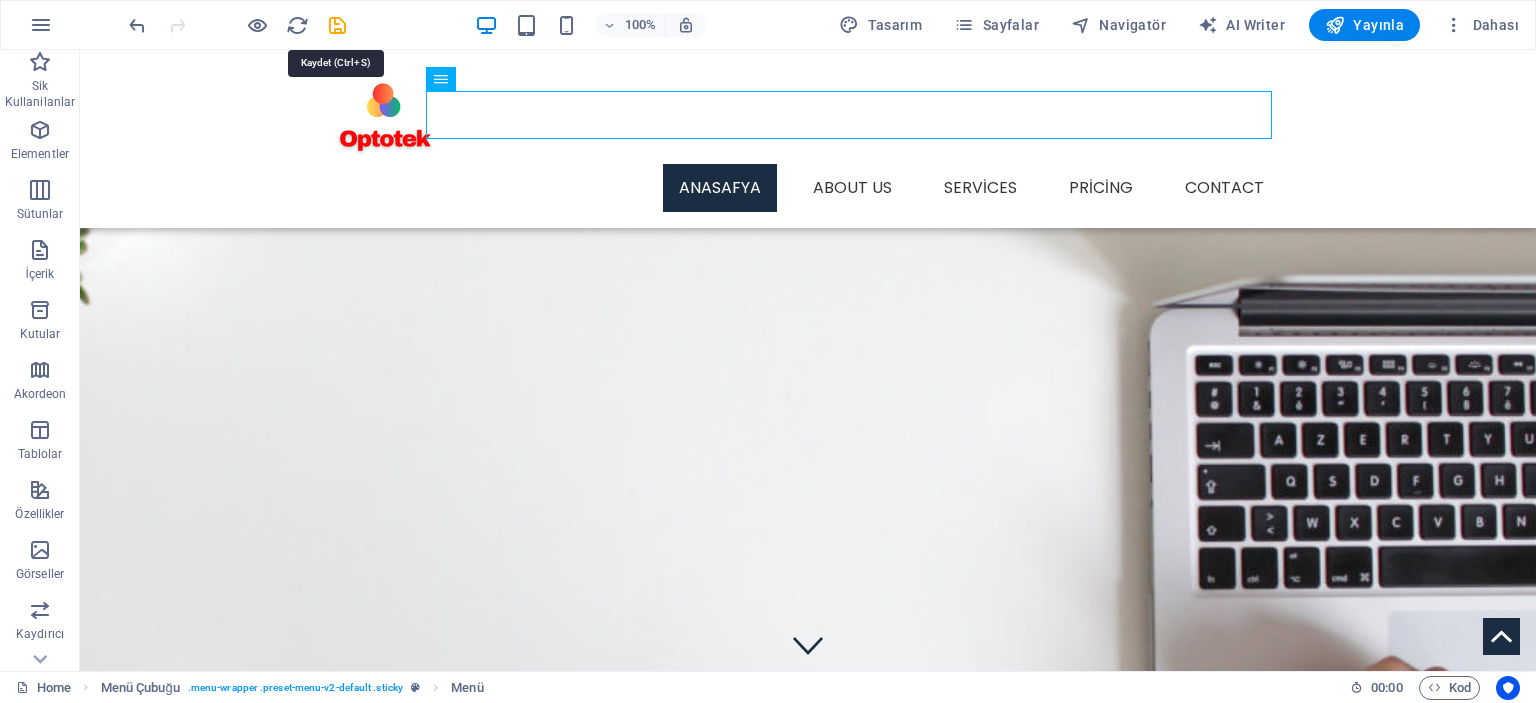 click at bounding box center (337, 25) 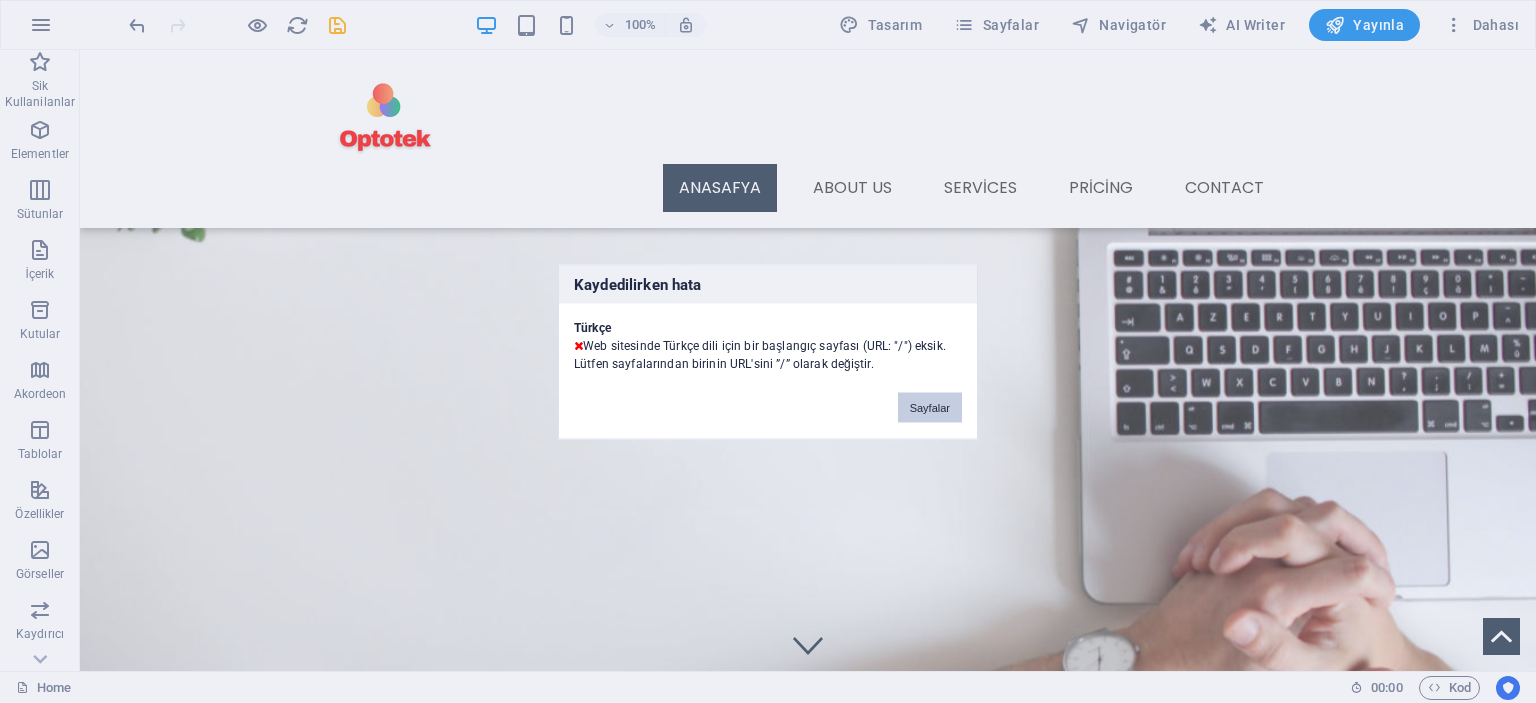 click on "Sayfalar" at bounding box center (930, 407) 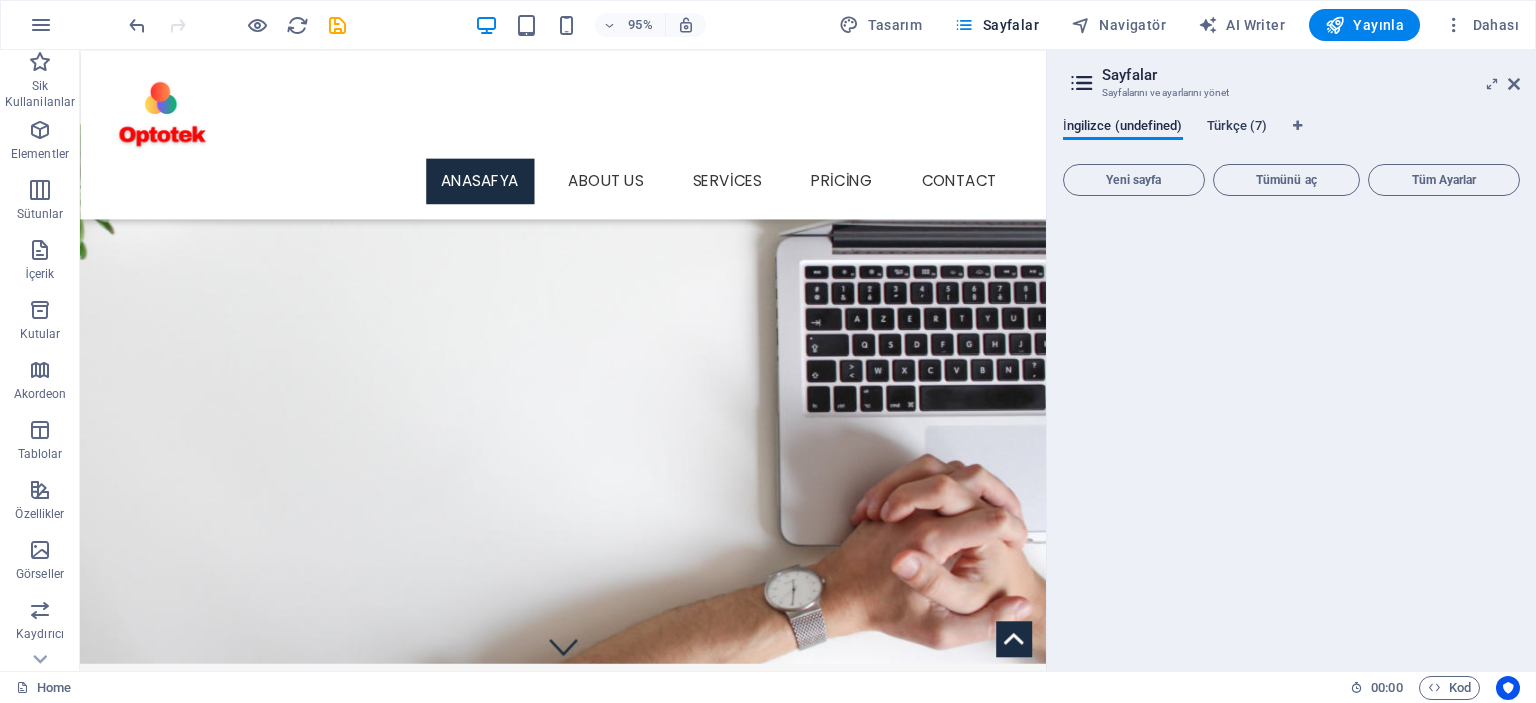 click on "Türkçe (7)" at bounding box center [1237, 128] 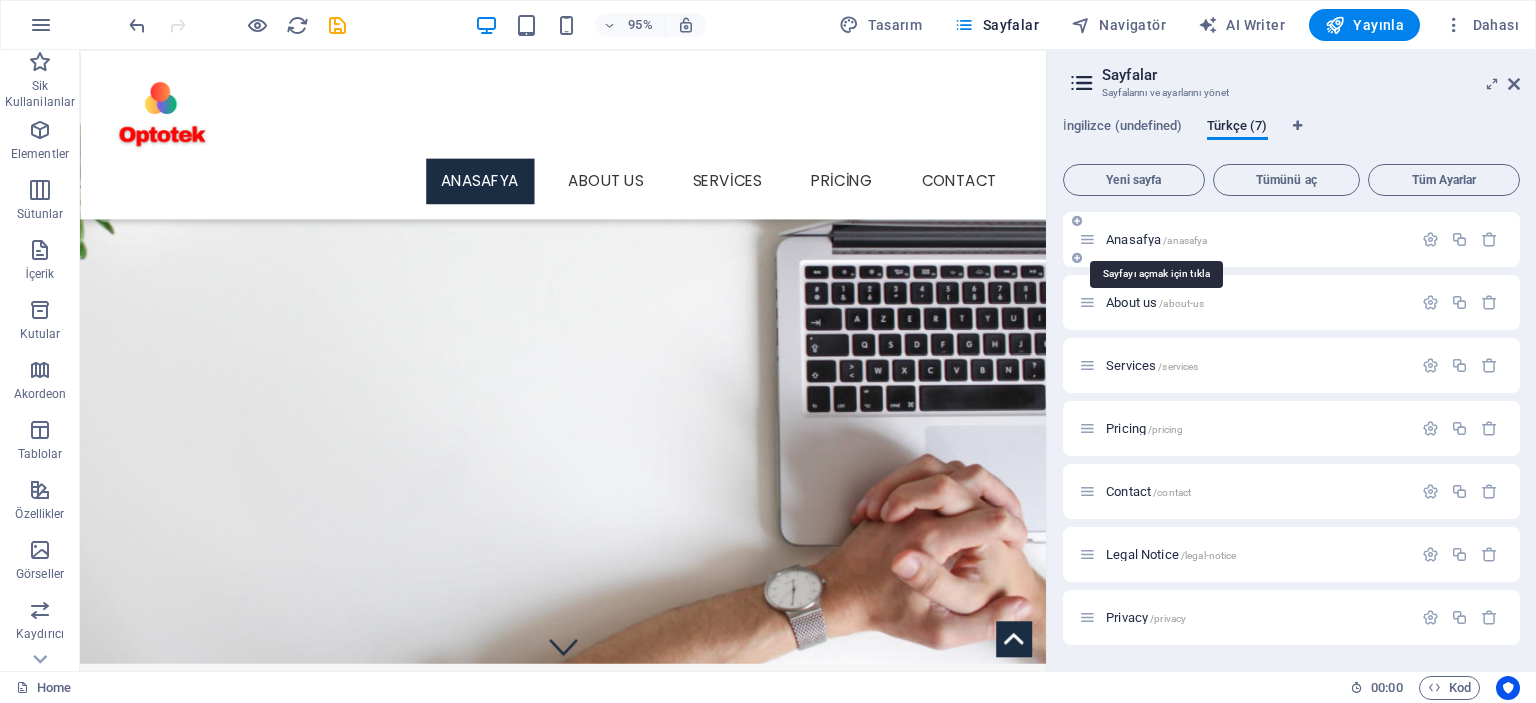 click on "Anasafya /anasafya" at bounding box center (1156, 239) 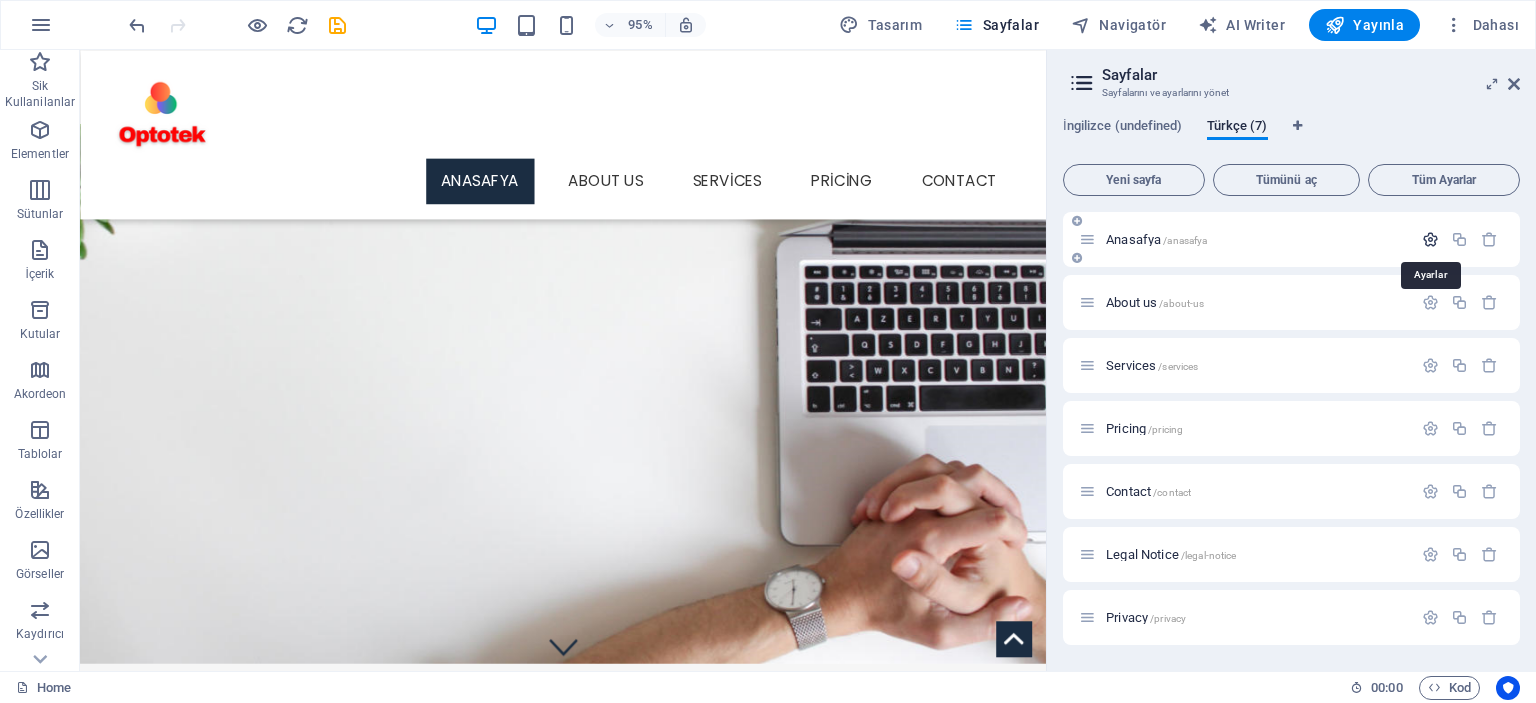 click at bounding box center [1430, 239] 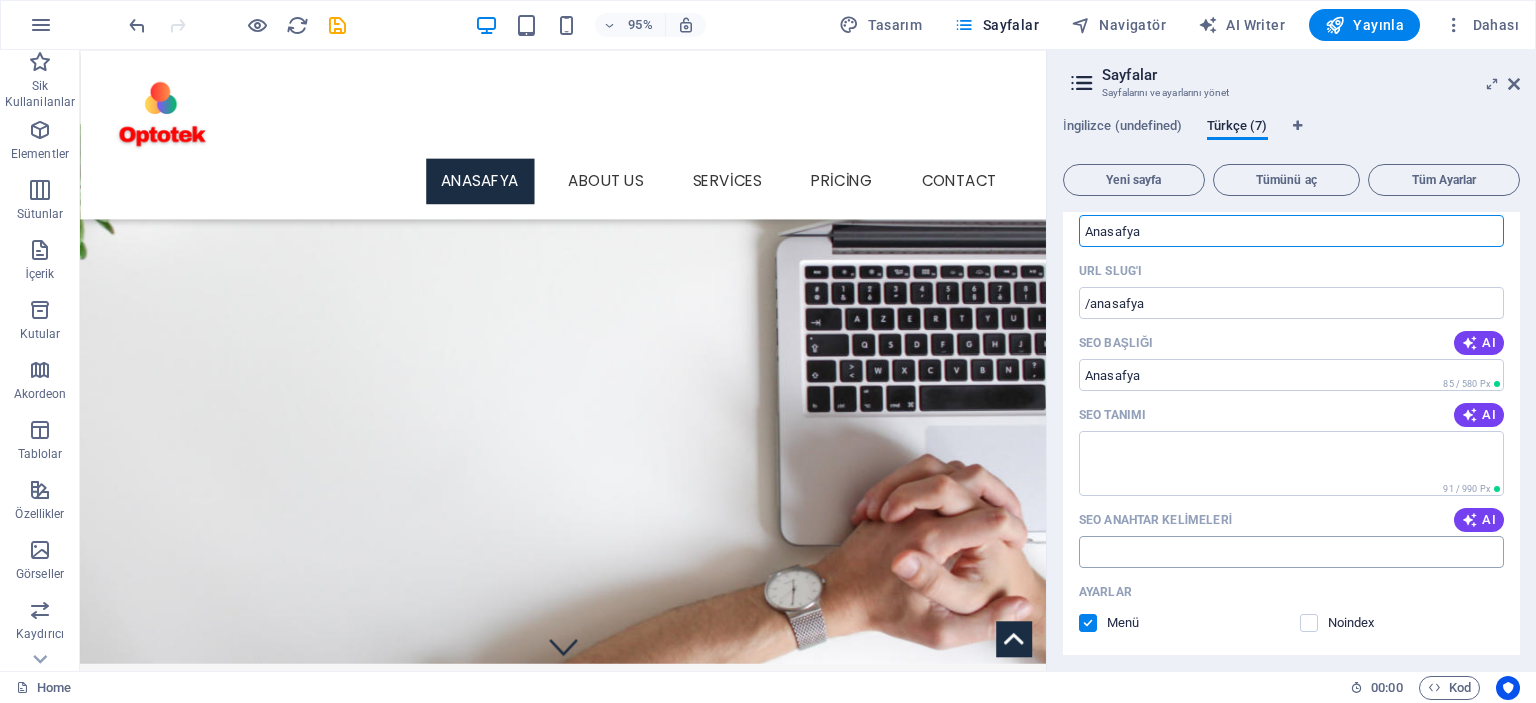 scroll, scrollTop: 0, scrollLeft: 0, axis: both 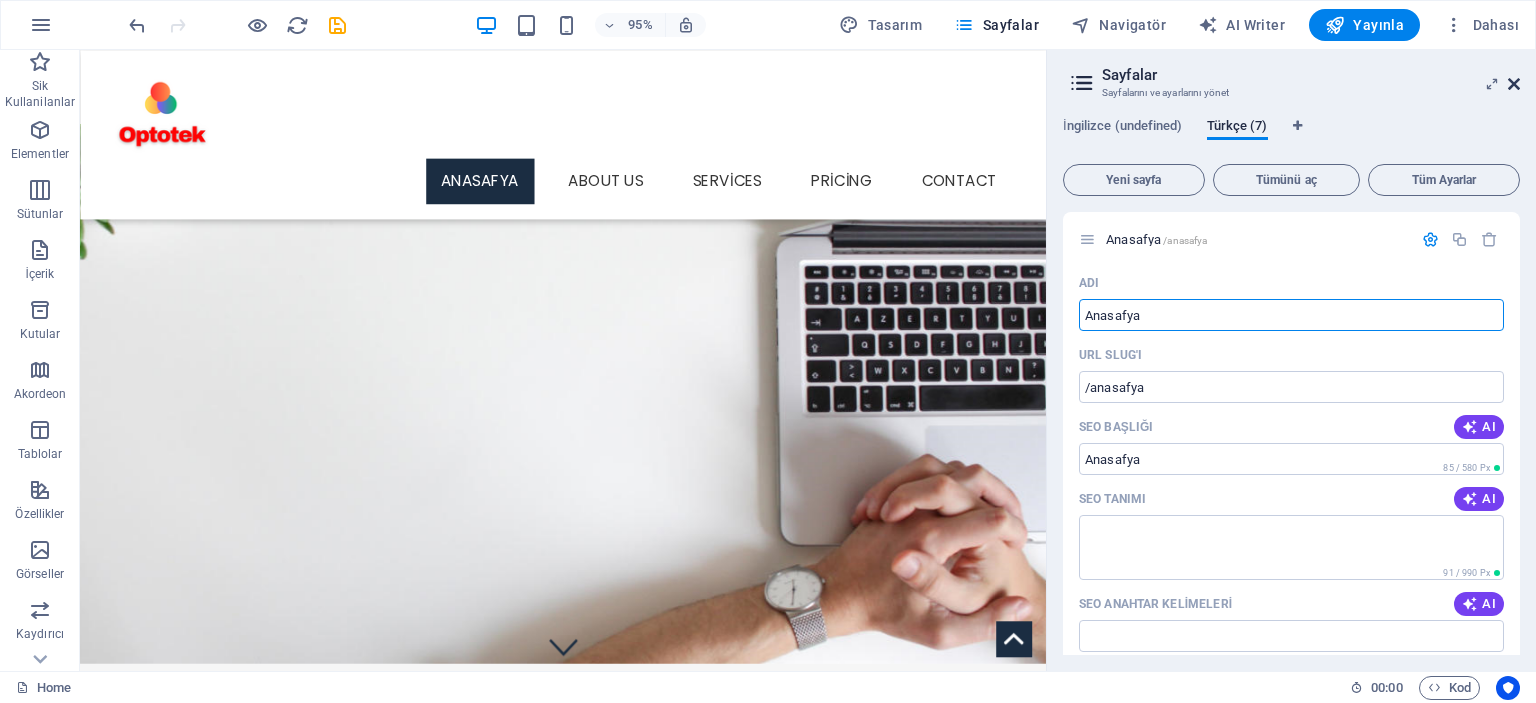 click at bounding box center [1514, 84] 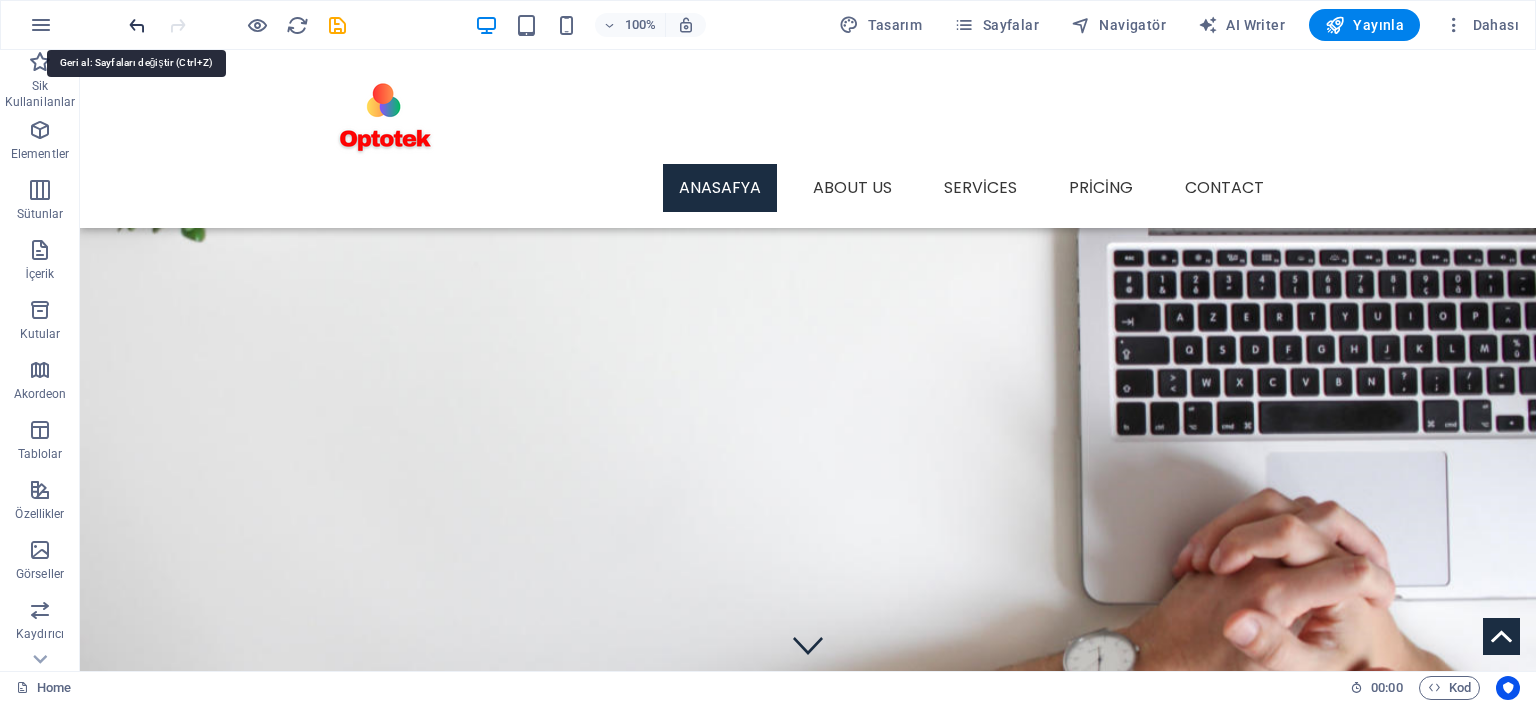 click at bounding box center [137, 25] 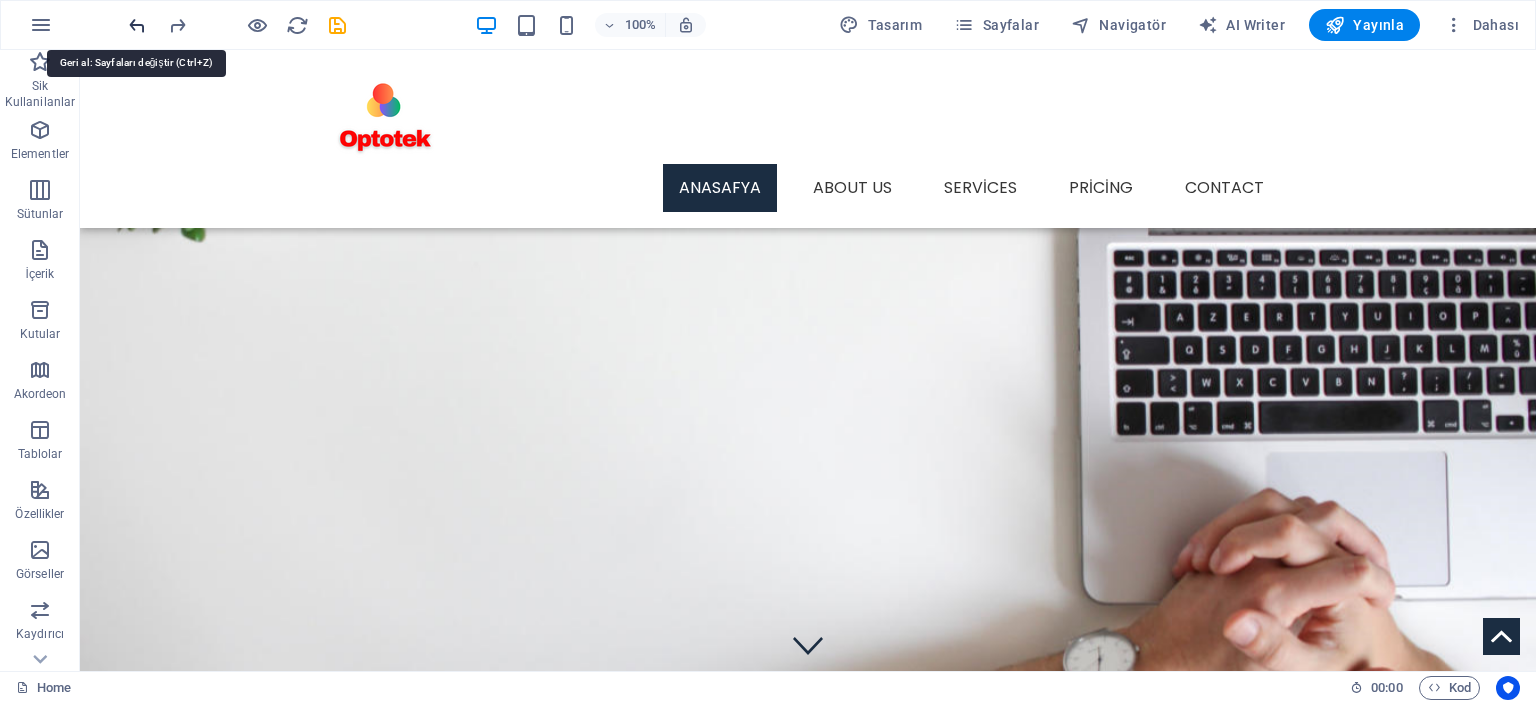 click at bounding box center [137, 25] 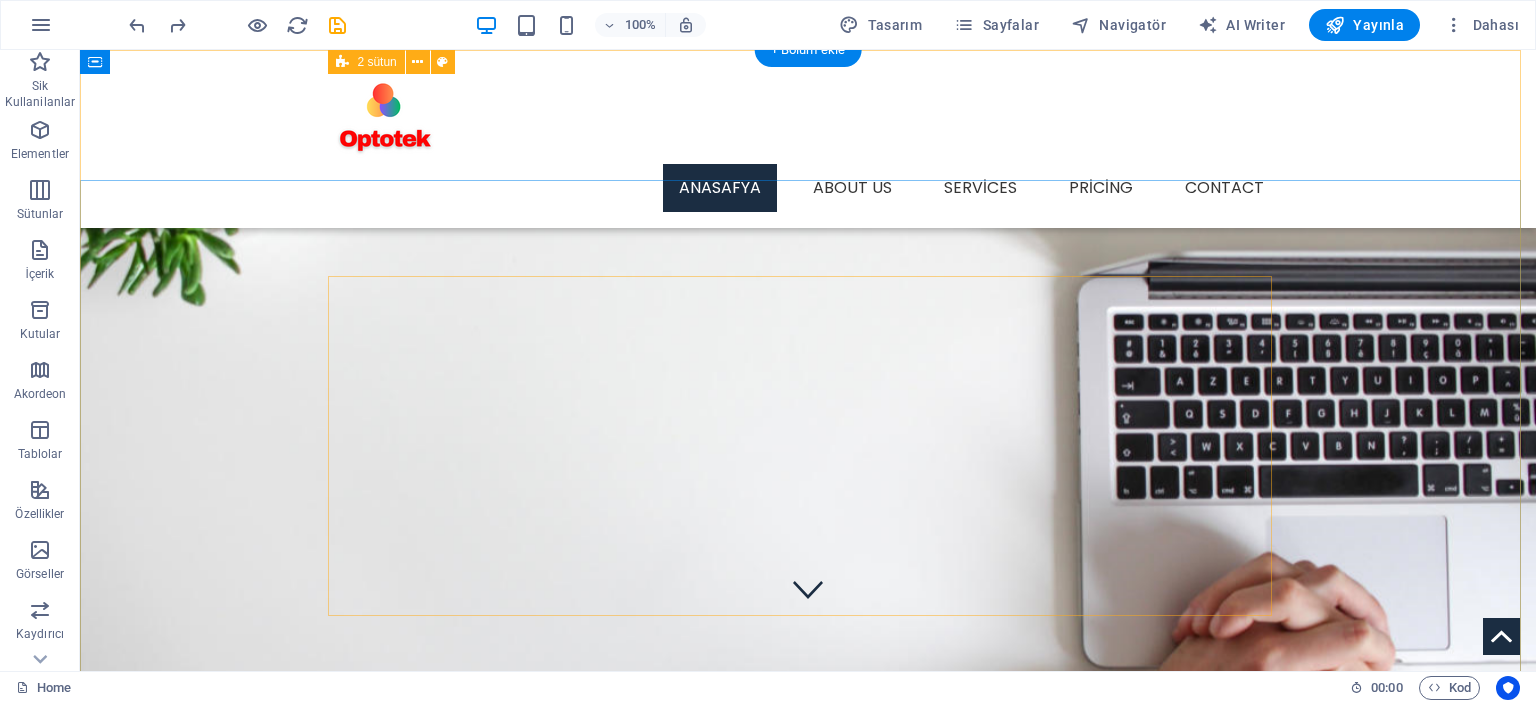 scroll, scrollTop: 0, scrollLeft: 0, axis: both 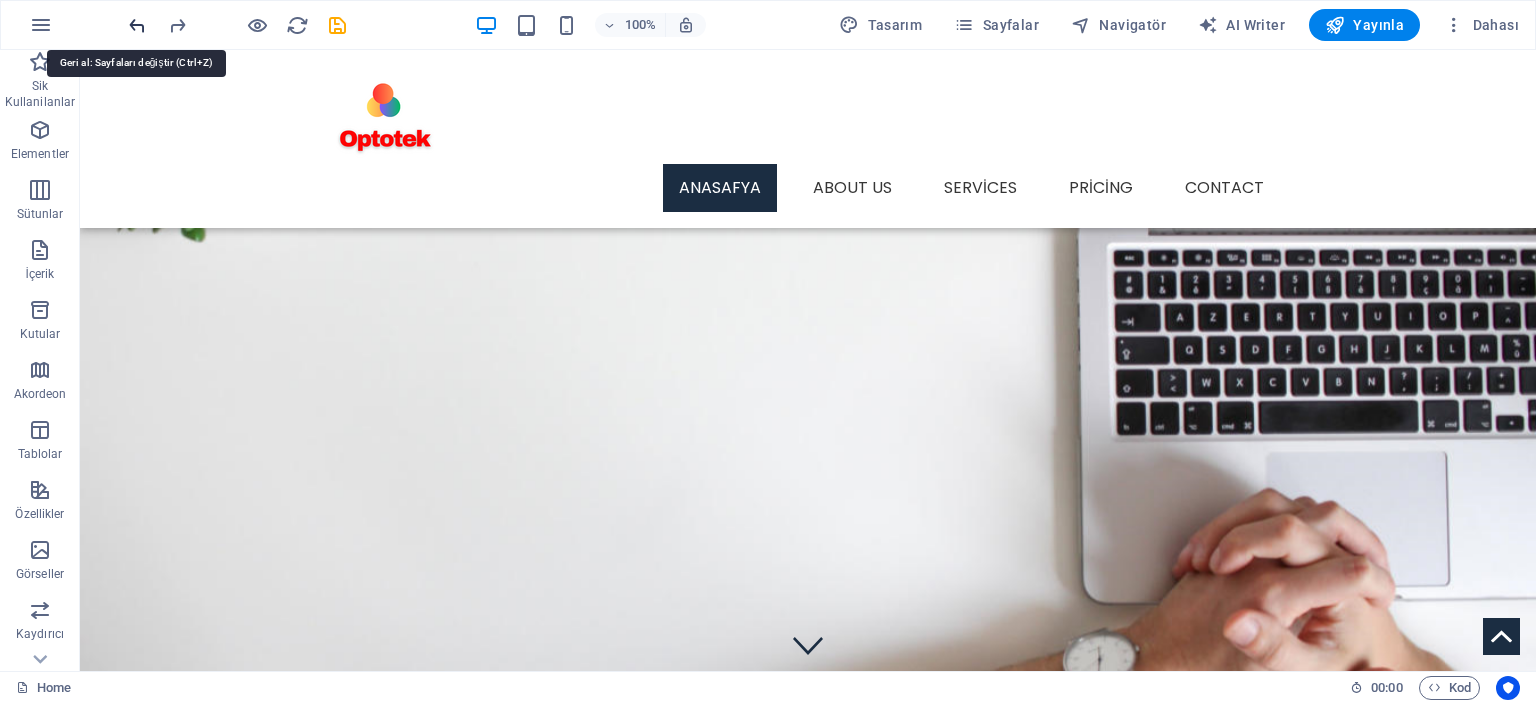 click at bounding box center [137, 25] 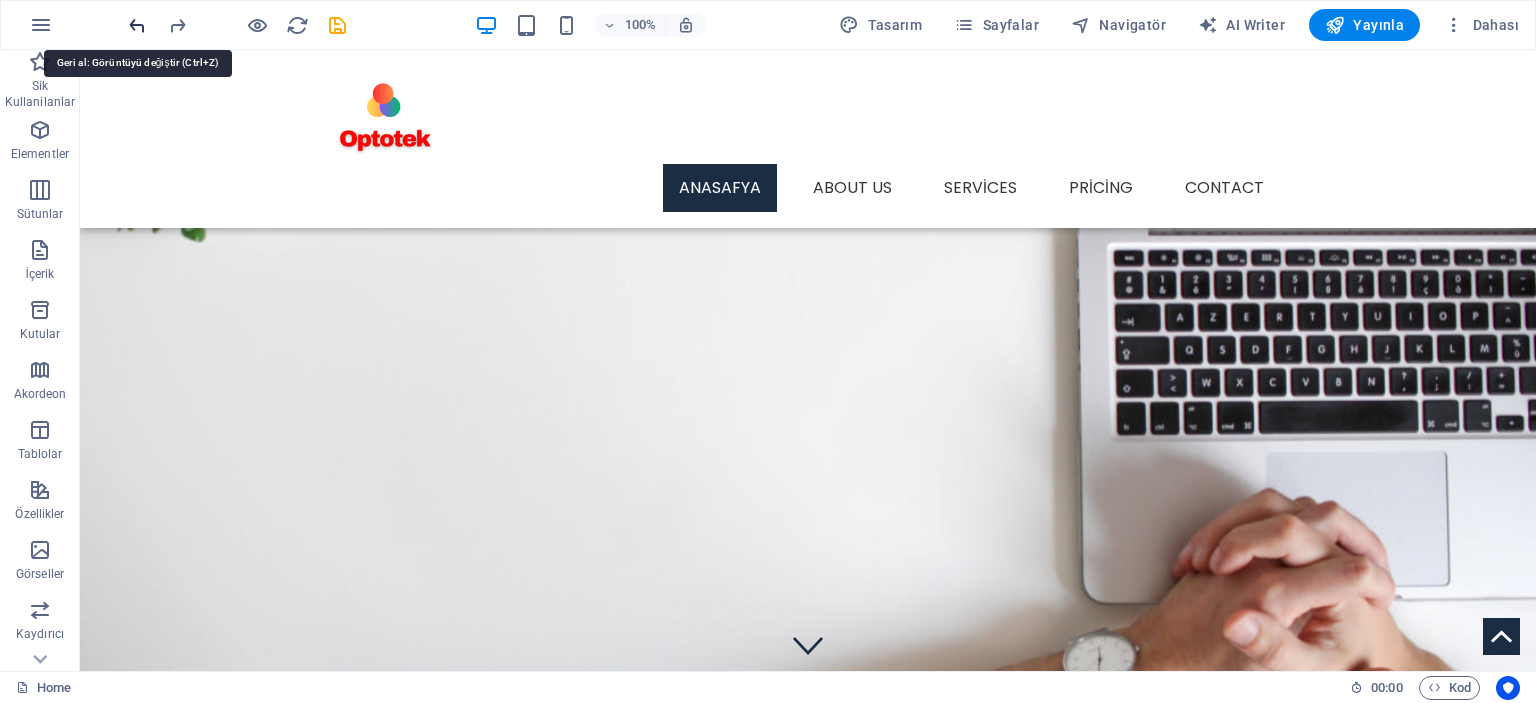 click at bounding box center (137, 25) 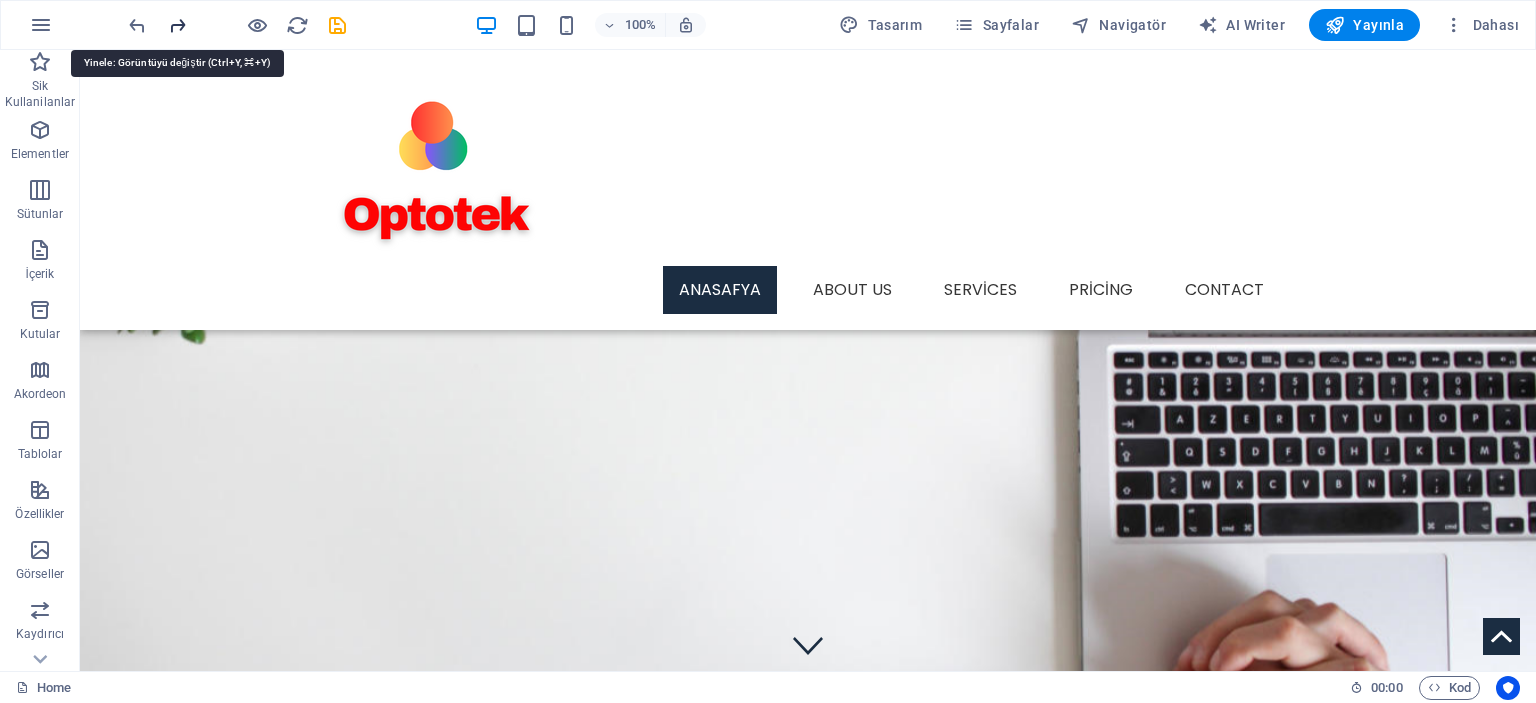 click at bounding box center (177, 25) 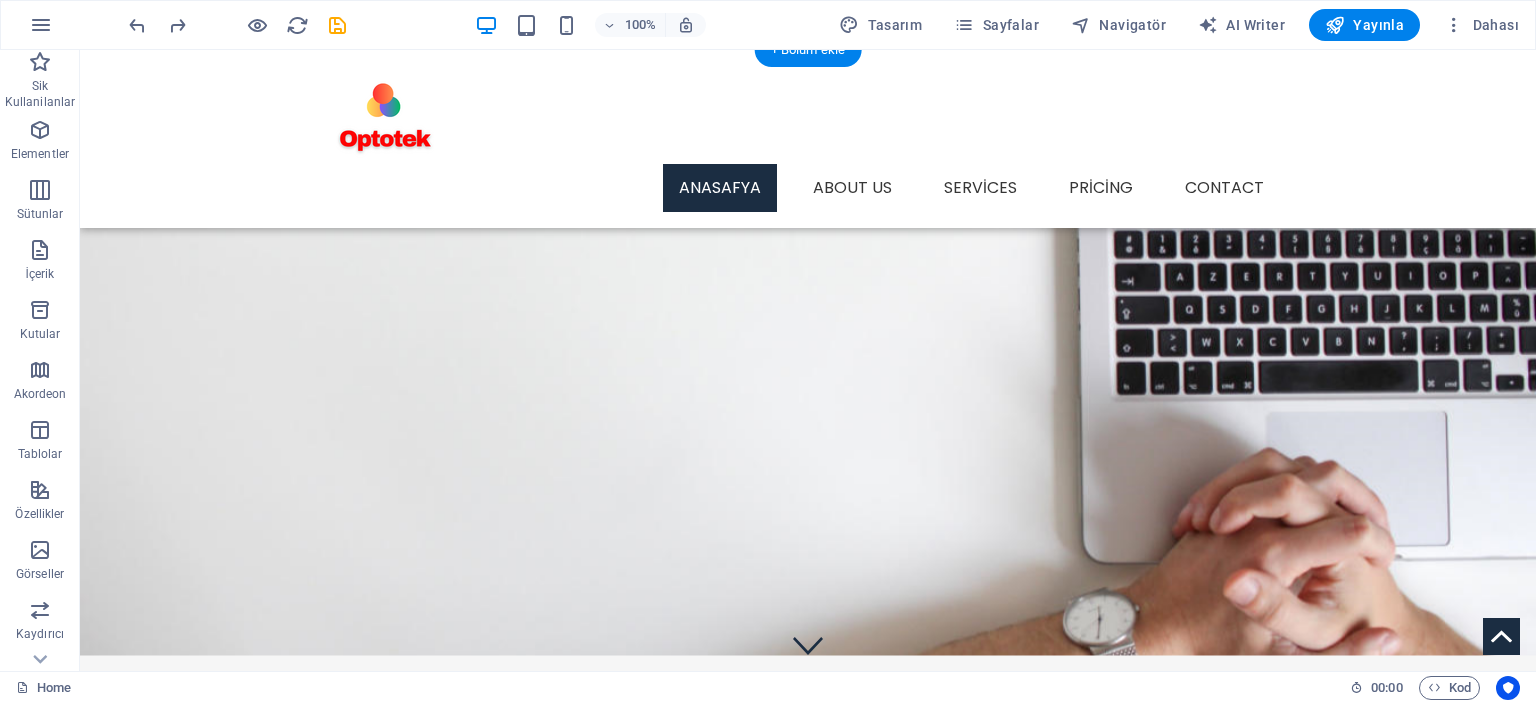 click at bounding box center (808, 372) 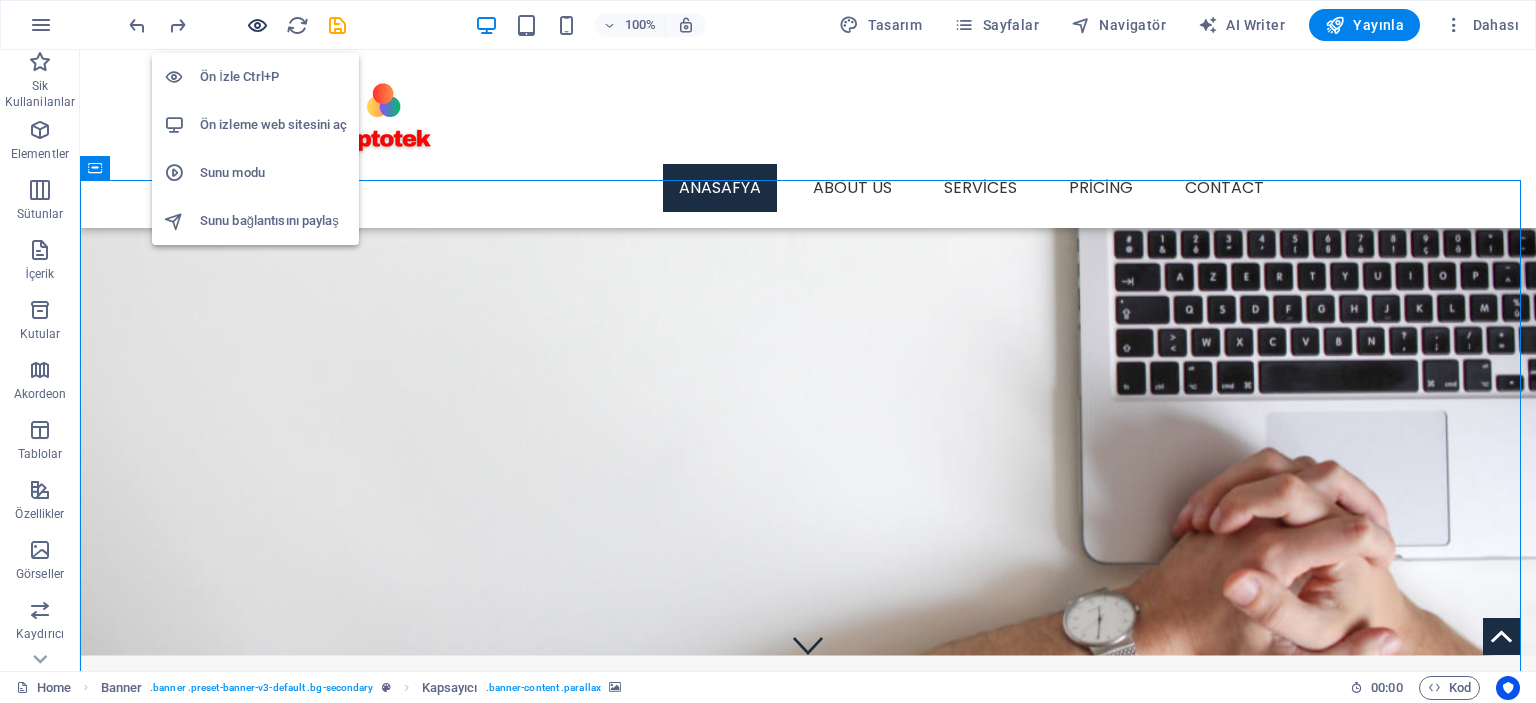 click at bounding box center [257, 25] 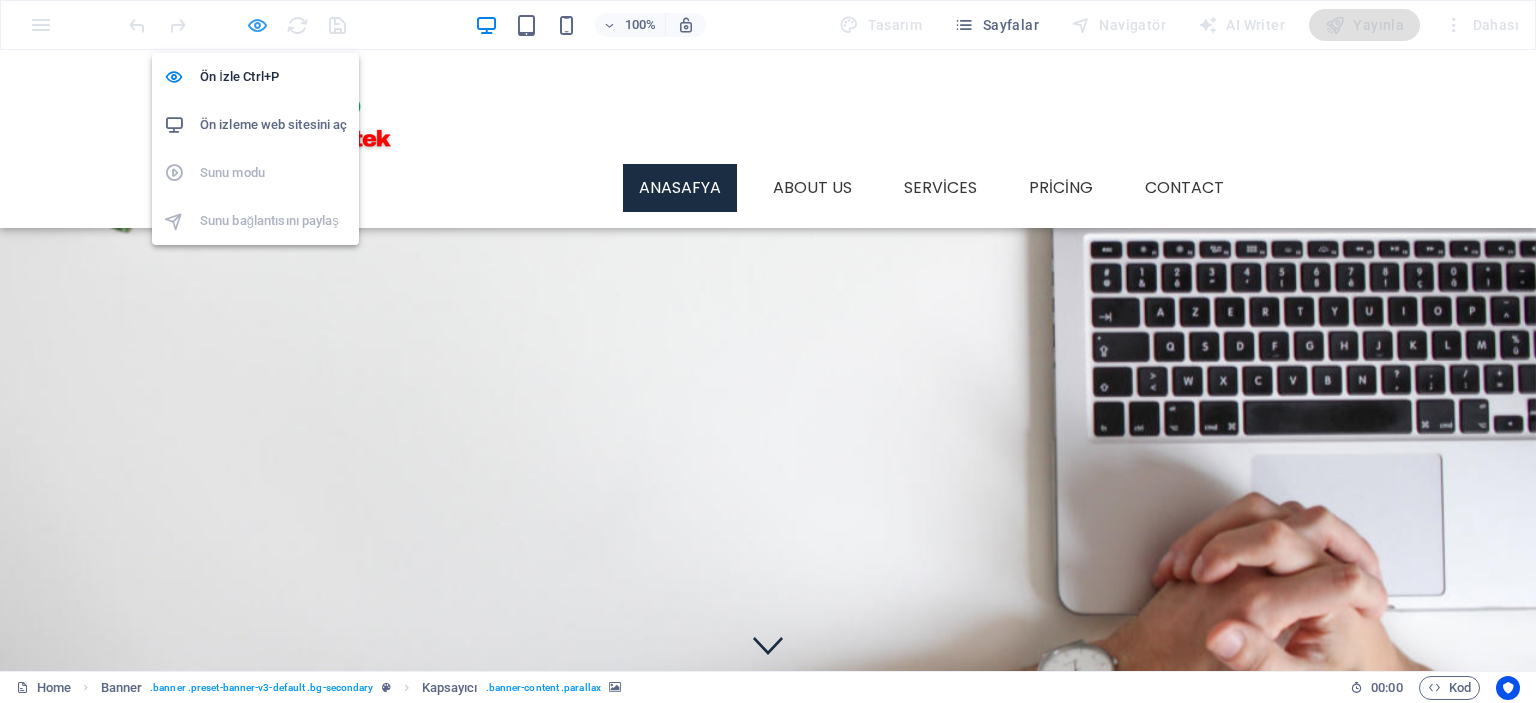 click at bounding box center (257, 25) 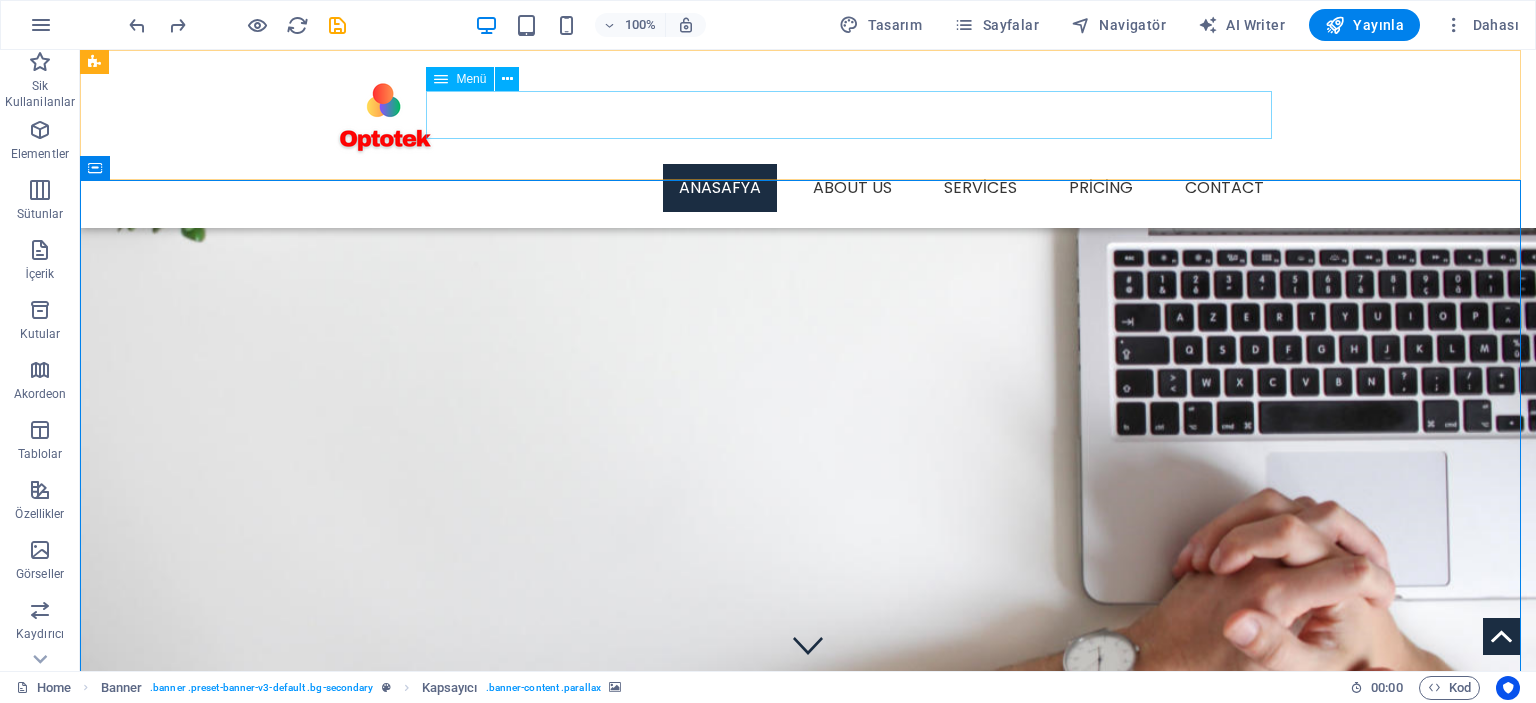 click on "Anasafya About us Services Pricing Contact" at bounding box center [808, 188] 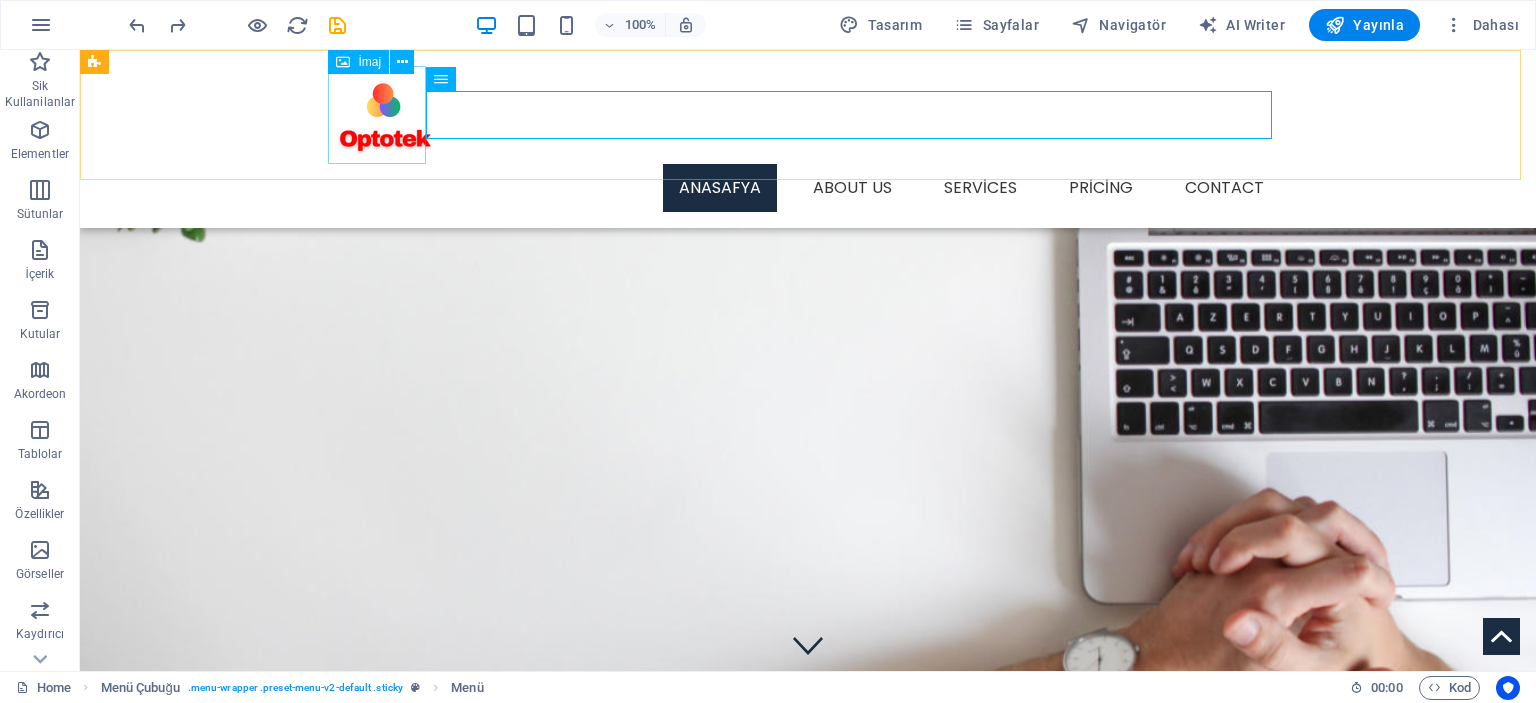 click at bounding box center (808, 115) 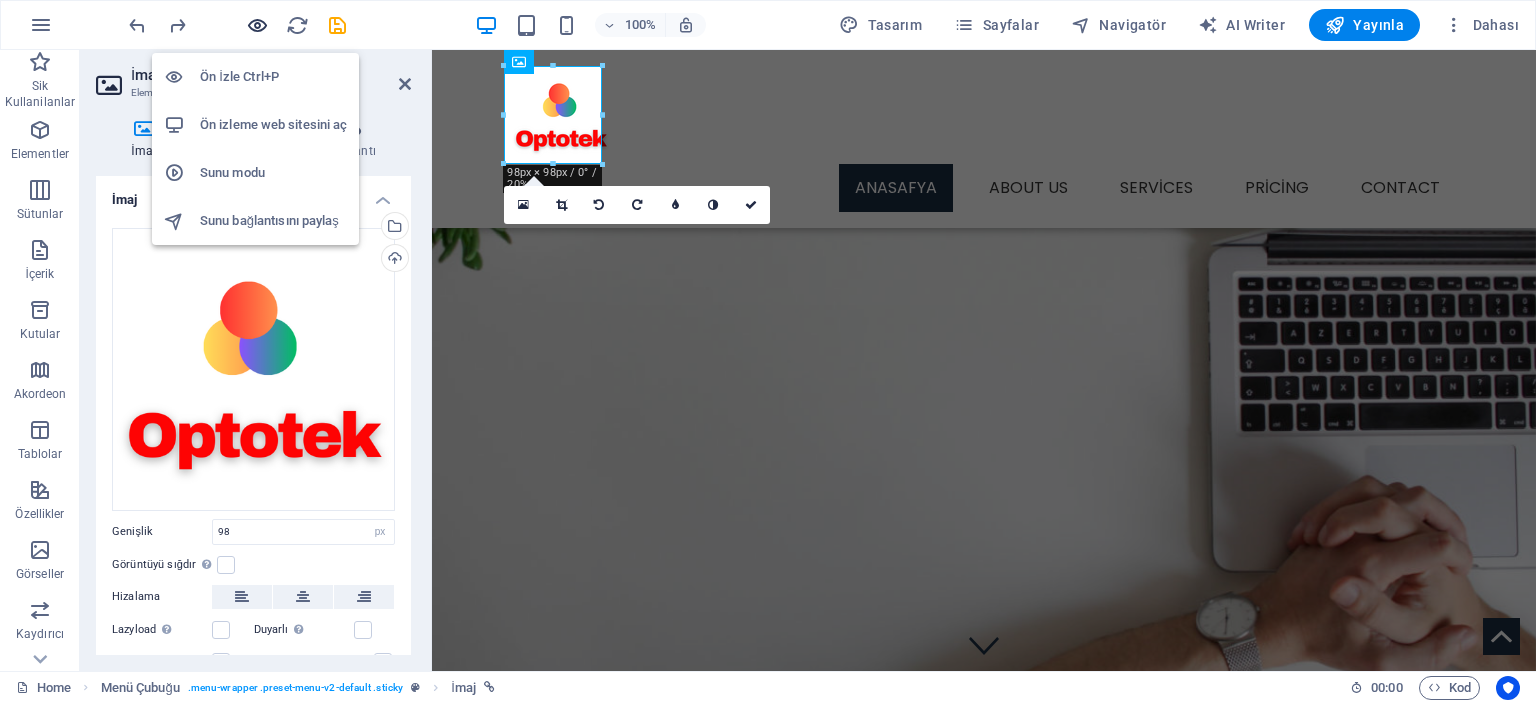 click at bounding box center (257, 25) 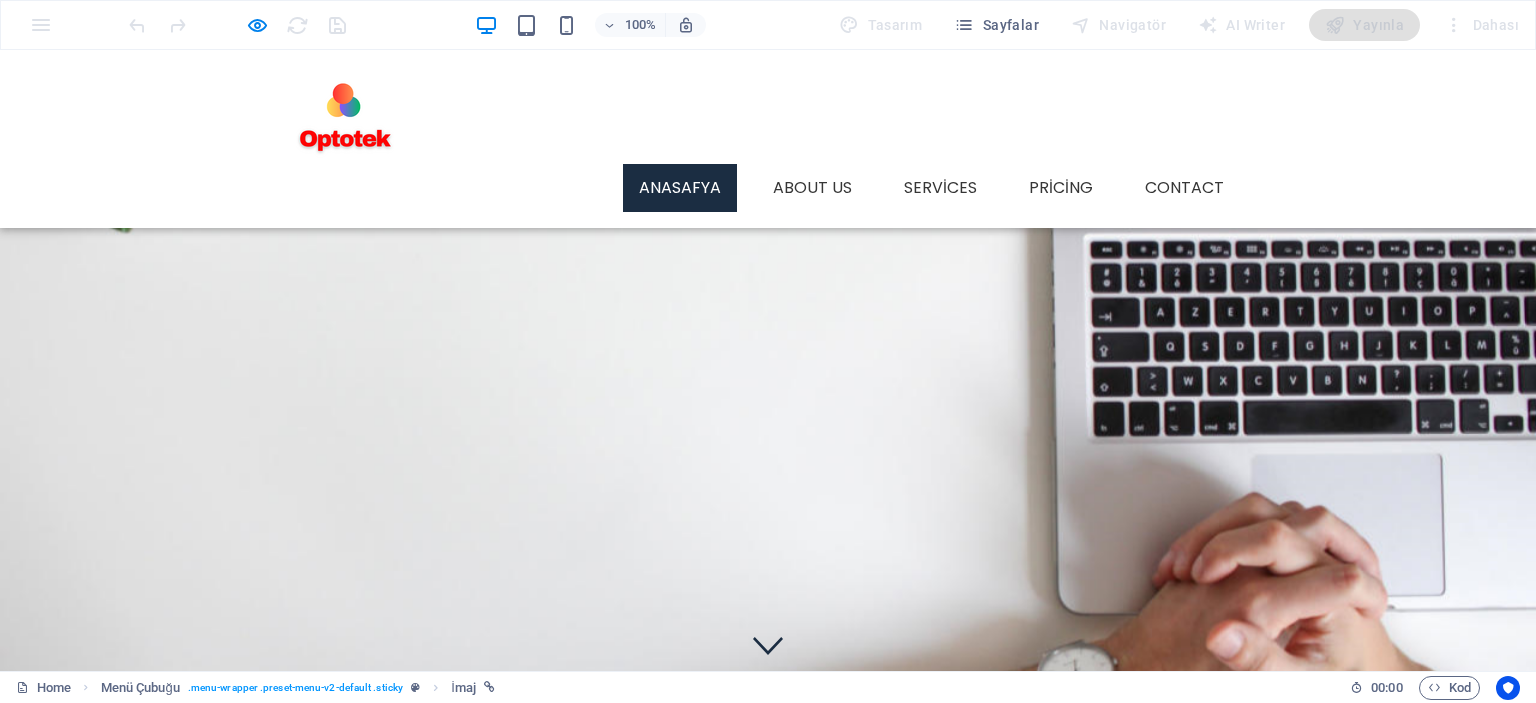 click on "Anasafya" at bounding box center [680, 188] 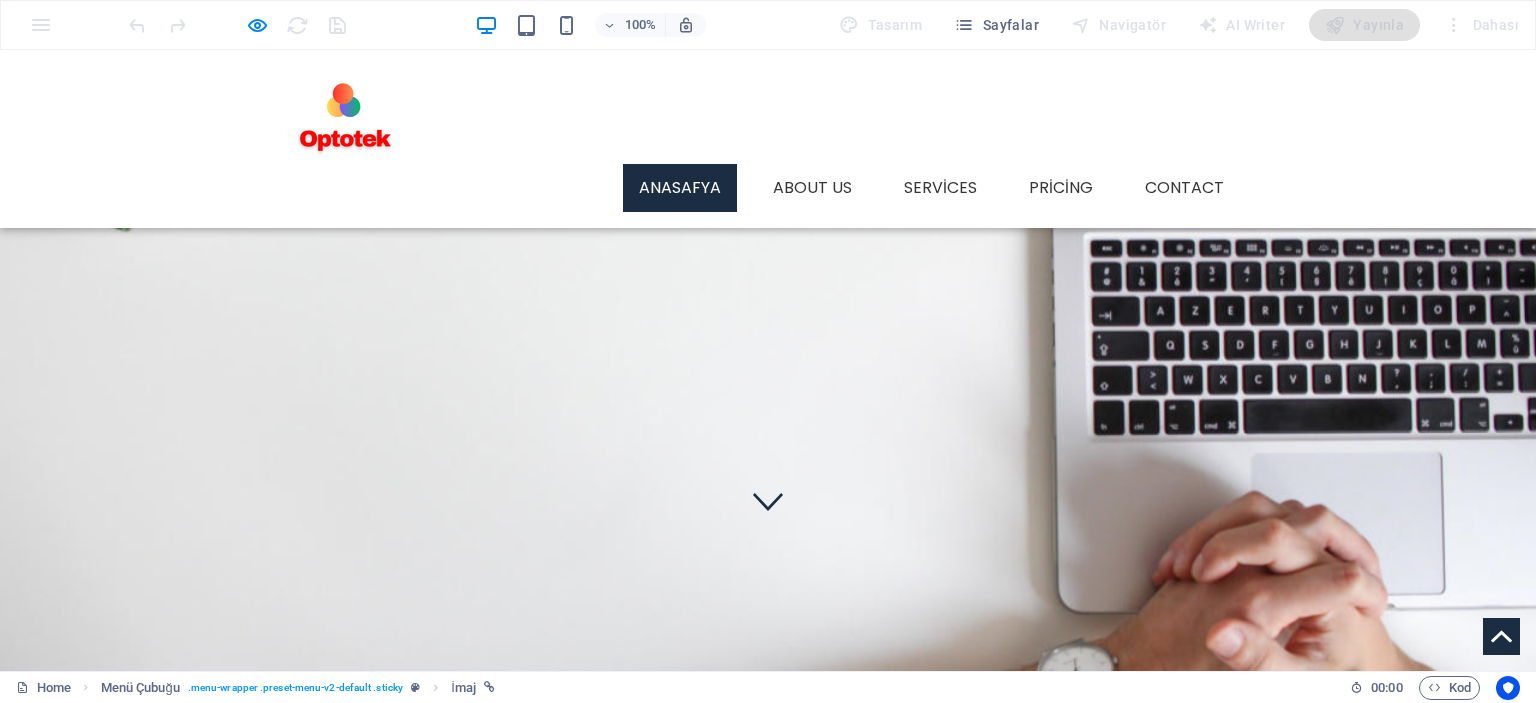 scroll, scrollTop: 0, scrollLeft: 0, axis: both 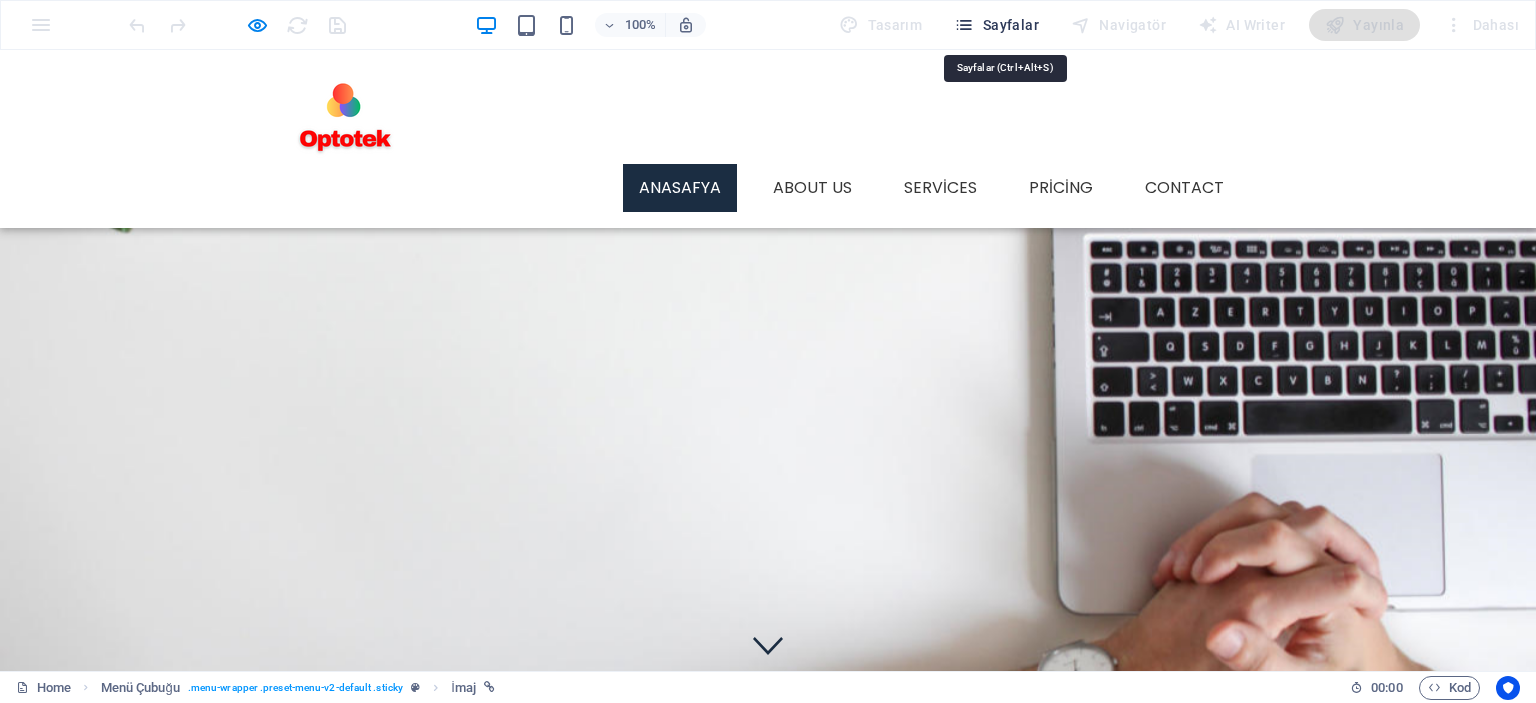 click on "Sayfalar" at bounding box center (996, 25) 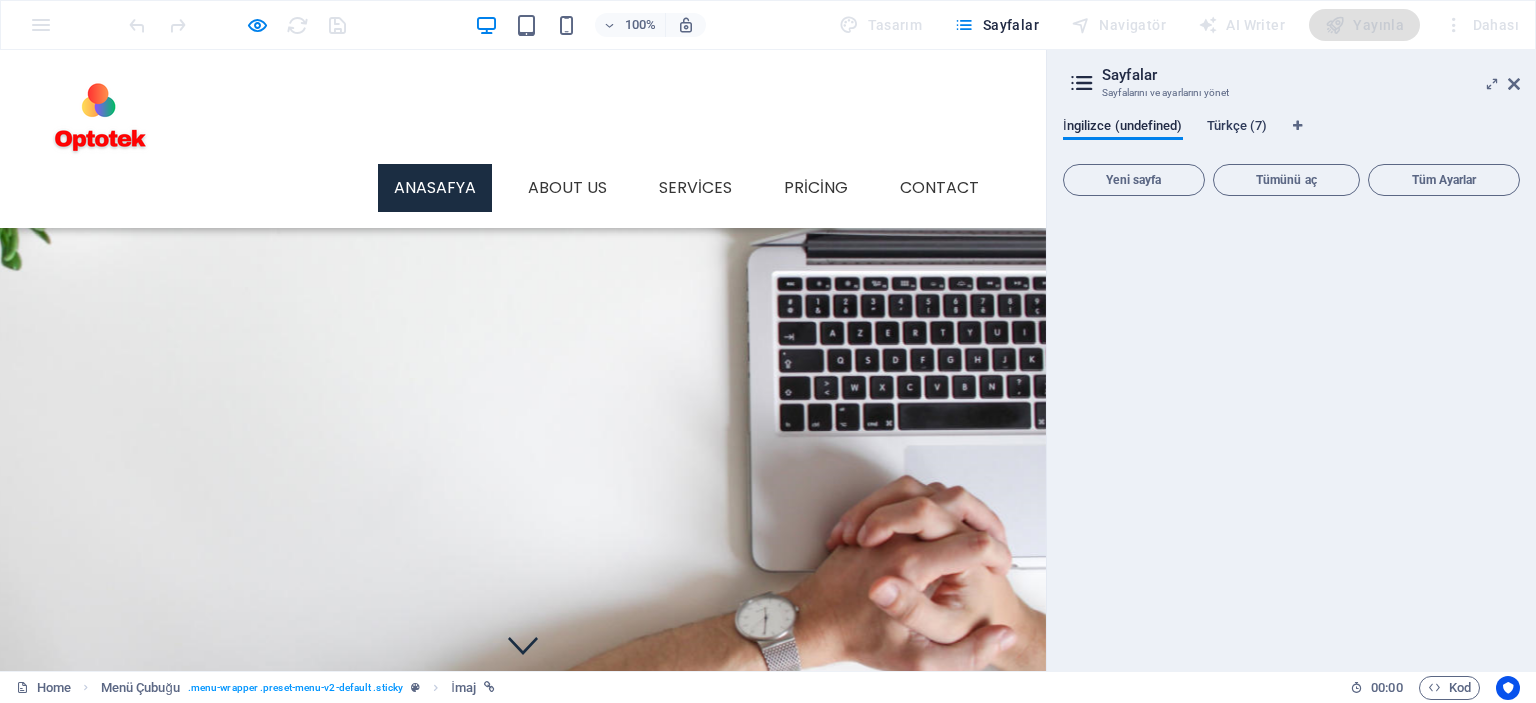 click on "Türkçe (7)" at bounding box center (1237, 128) 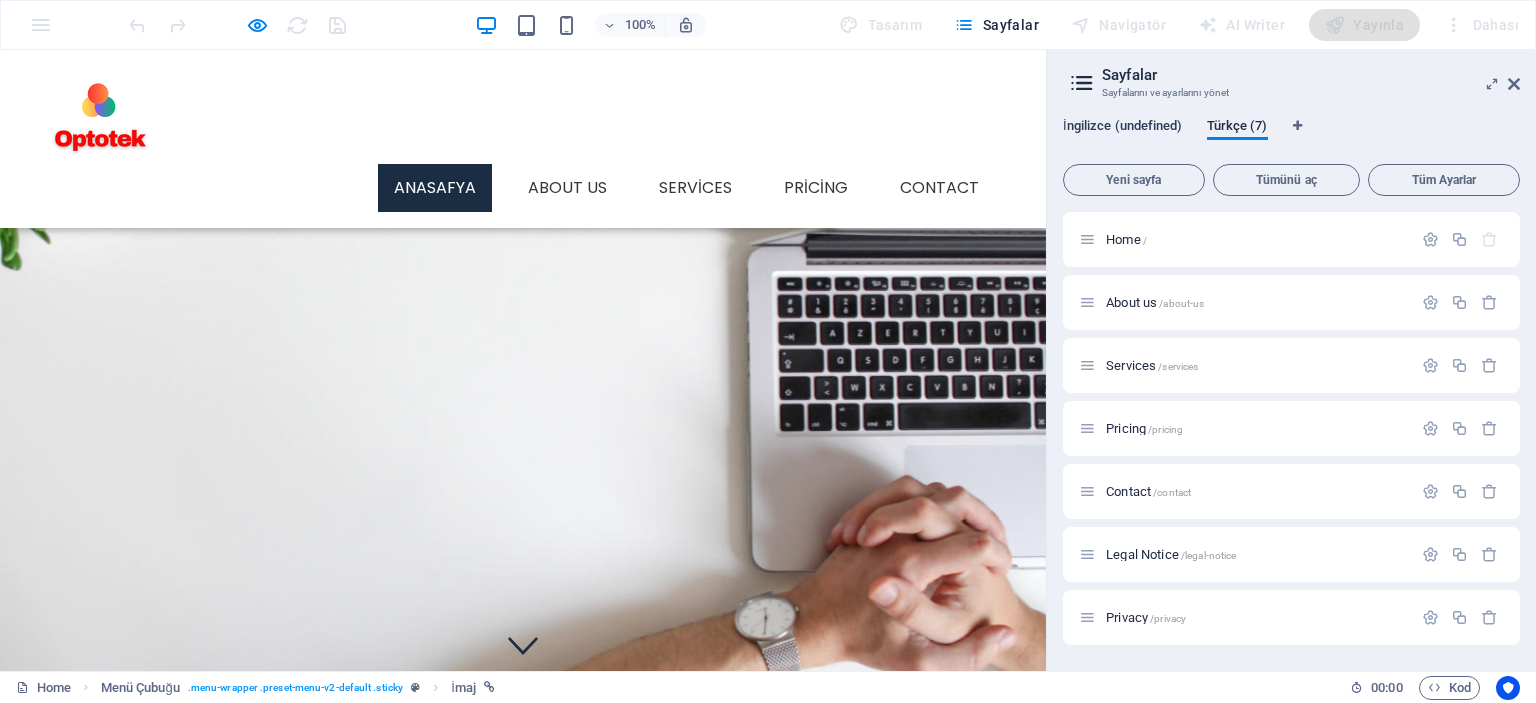 click on "İngilizce (undefined)" at bounding box center [1123, 128] 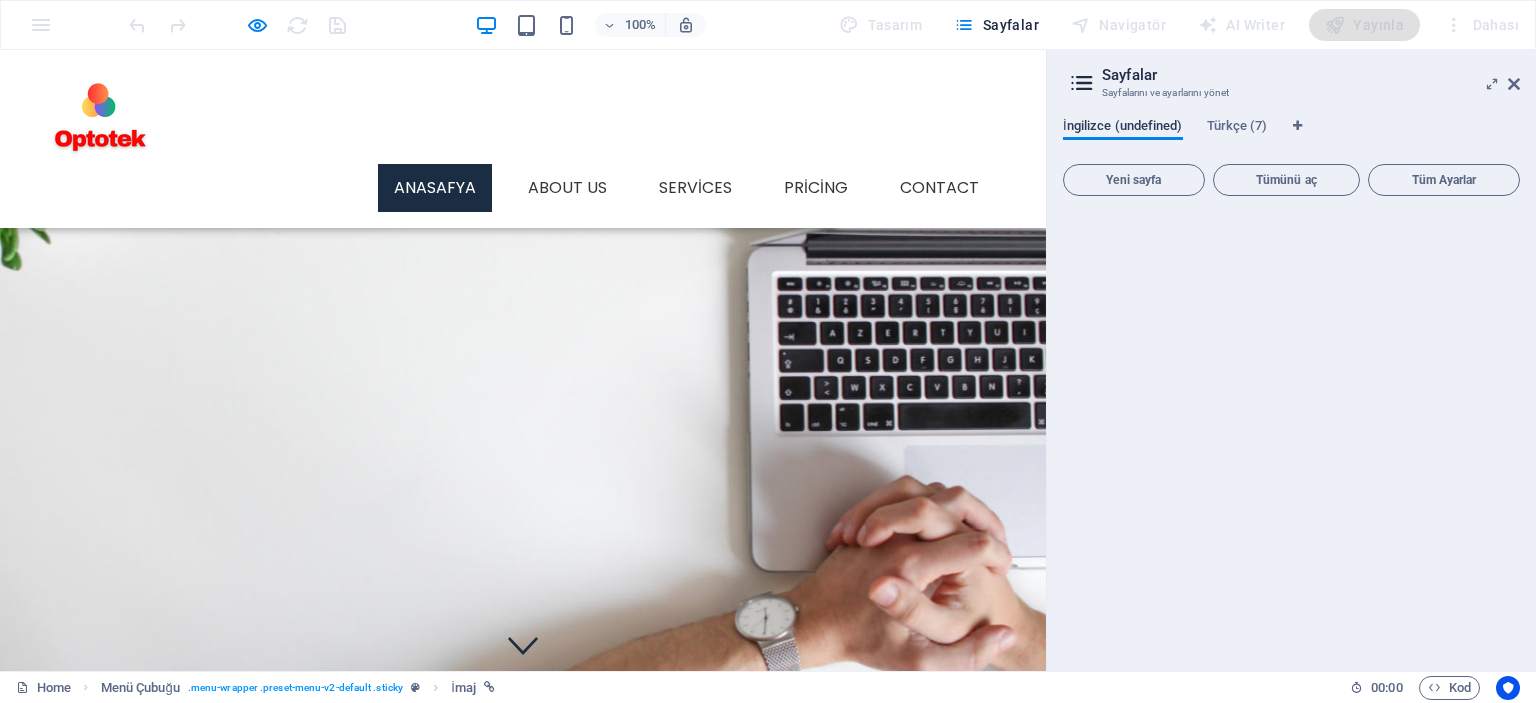 click on "İngilizce (undefined)" at bounding box center [1123, 128] 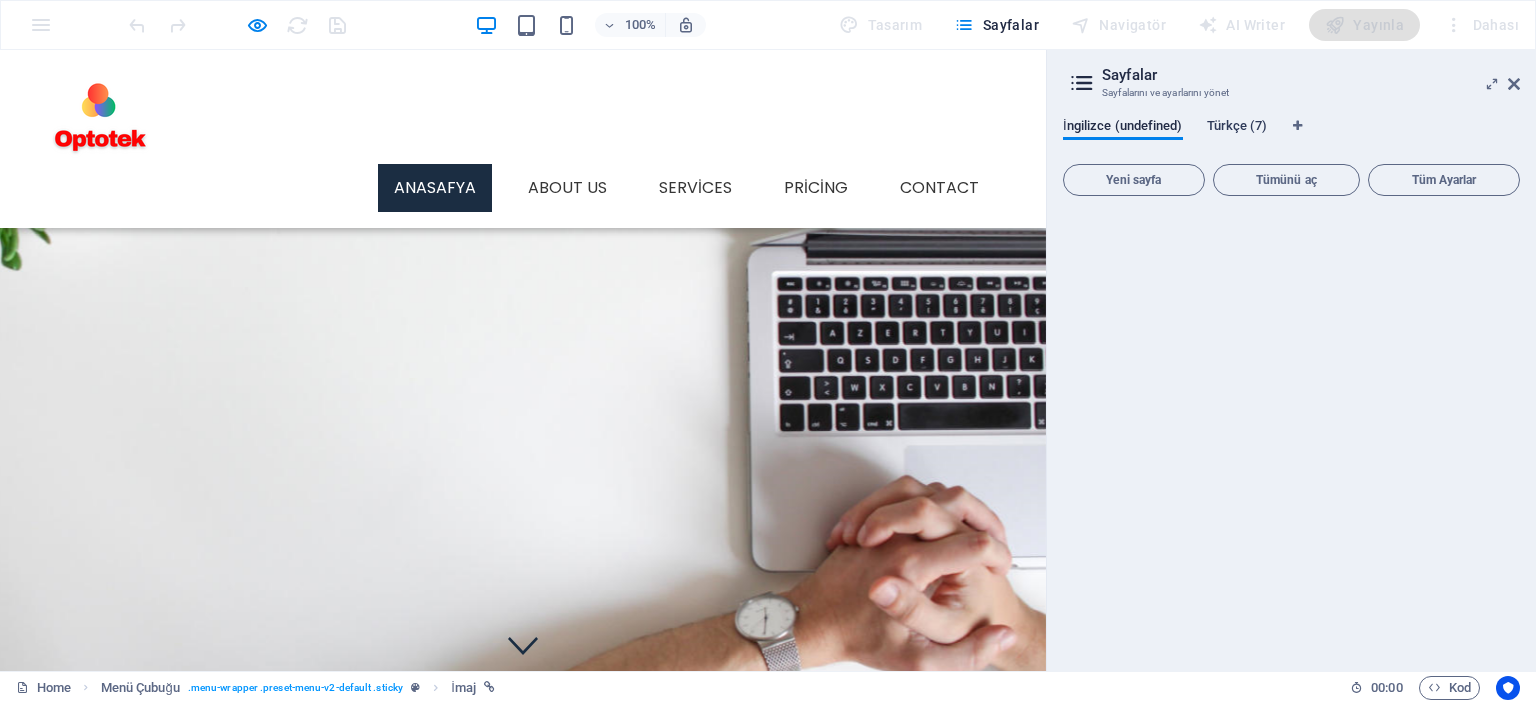 click on "Türkçe (7)" at bounding box center (1237, 128) 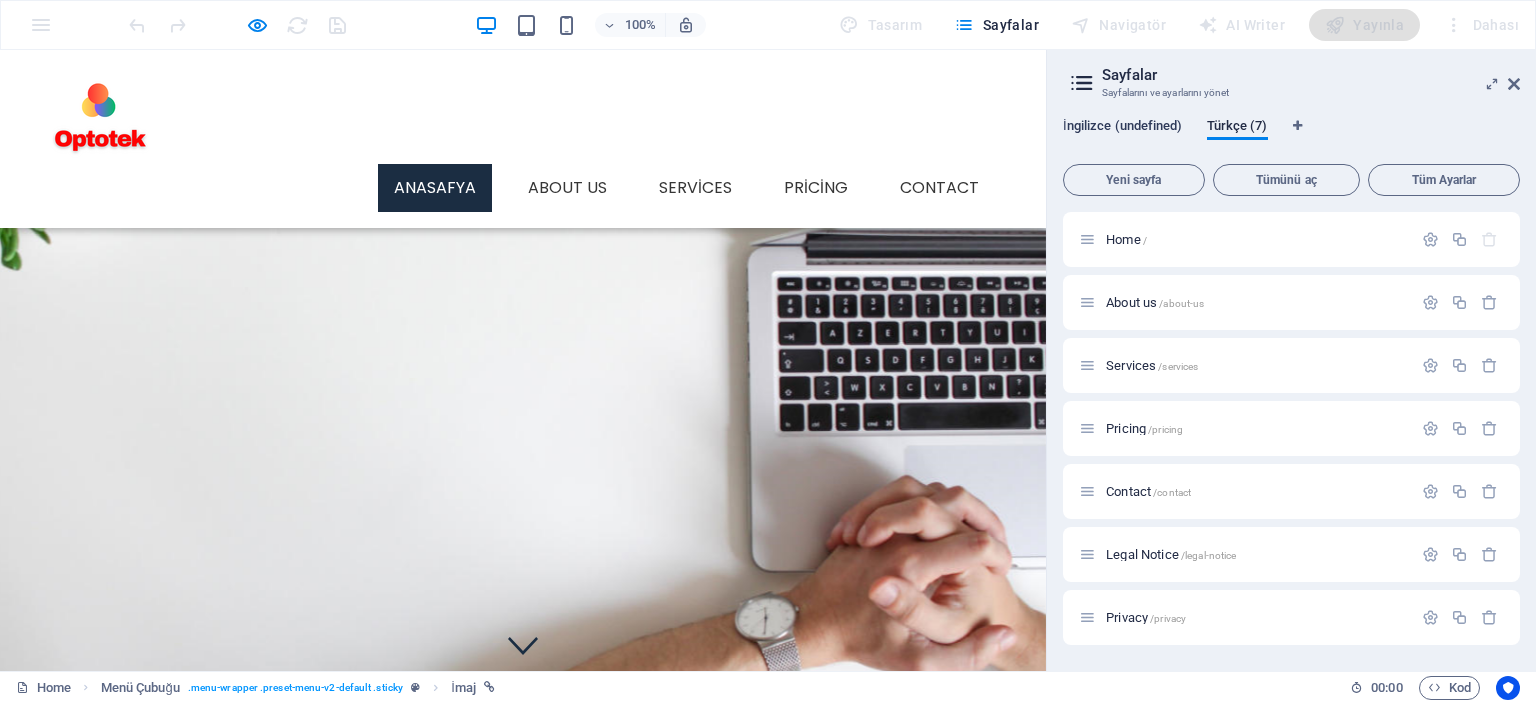 click on "İngilizce (undefined)" at bounding box center (1123, 128) 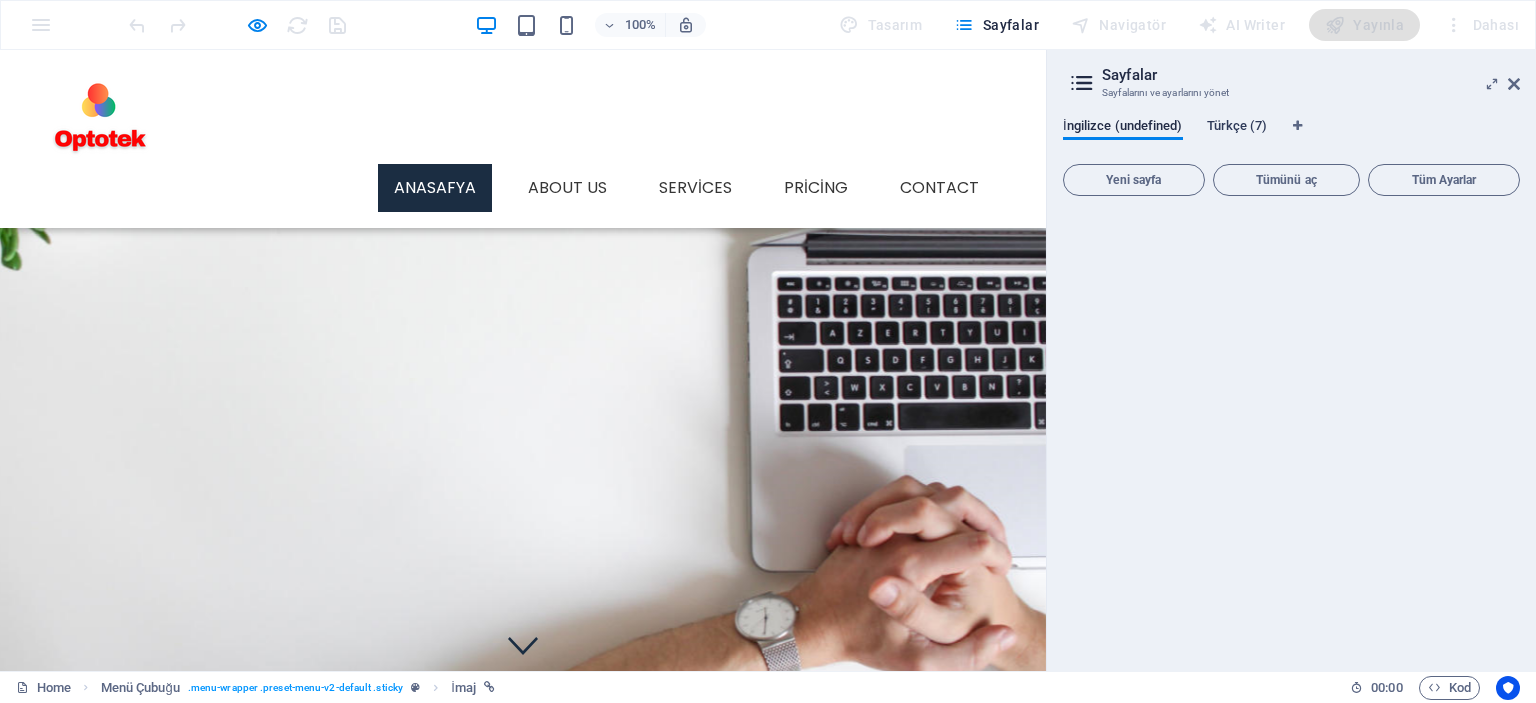 click on "Türkçe (7)" at bounding box center (1237, 128) 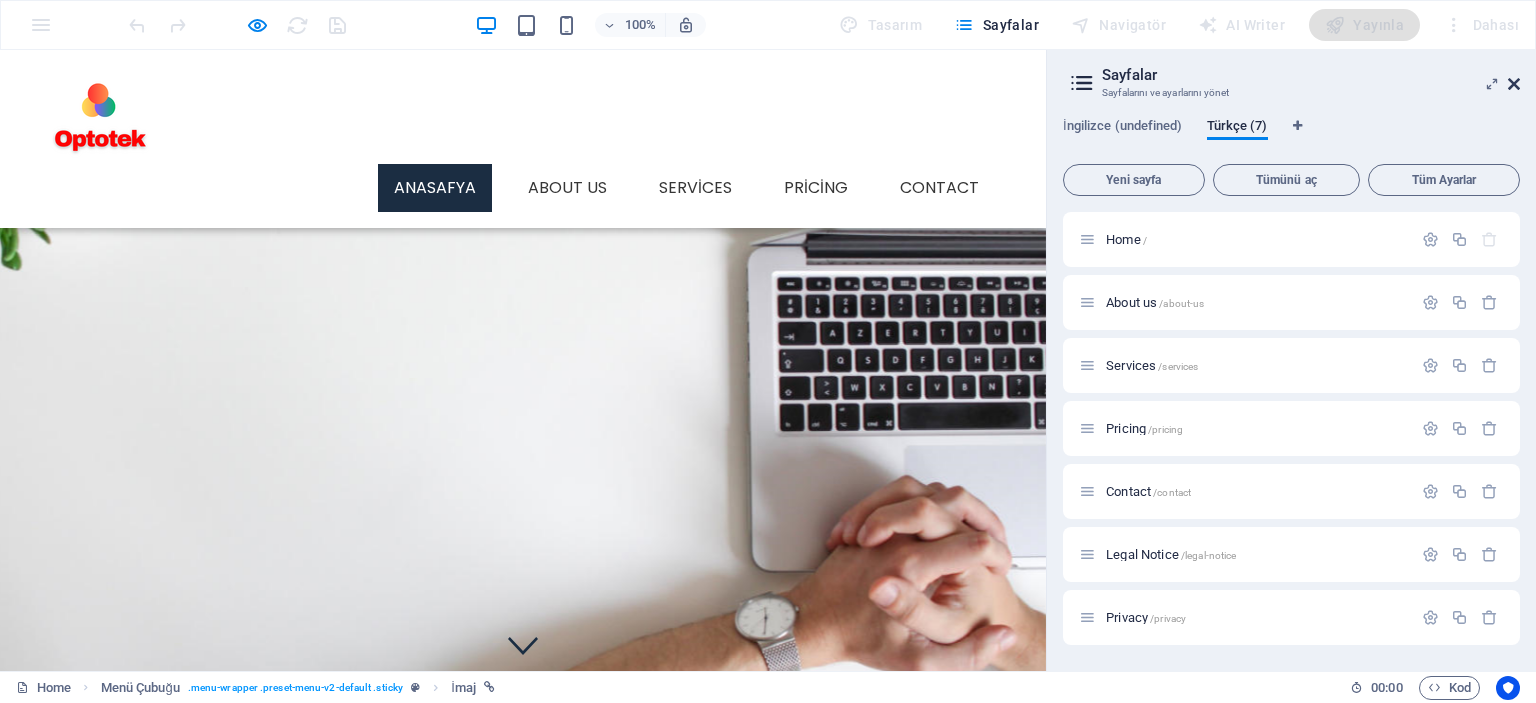 click at bounding box center (1514, 84) 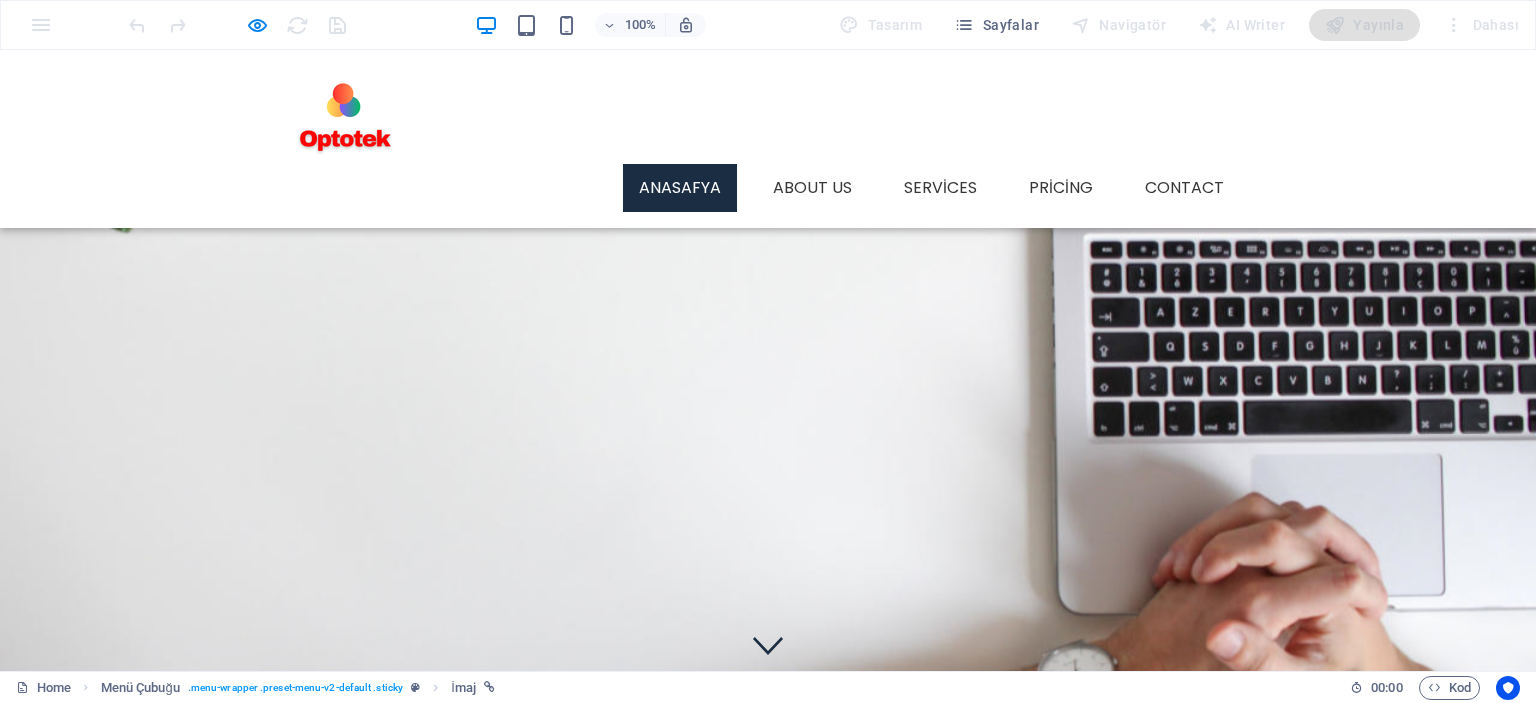 click on "Dahası" at bounding box center (1481, 25) 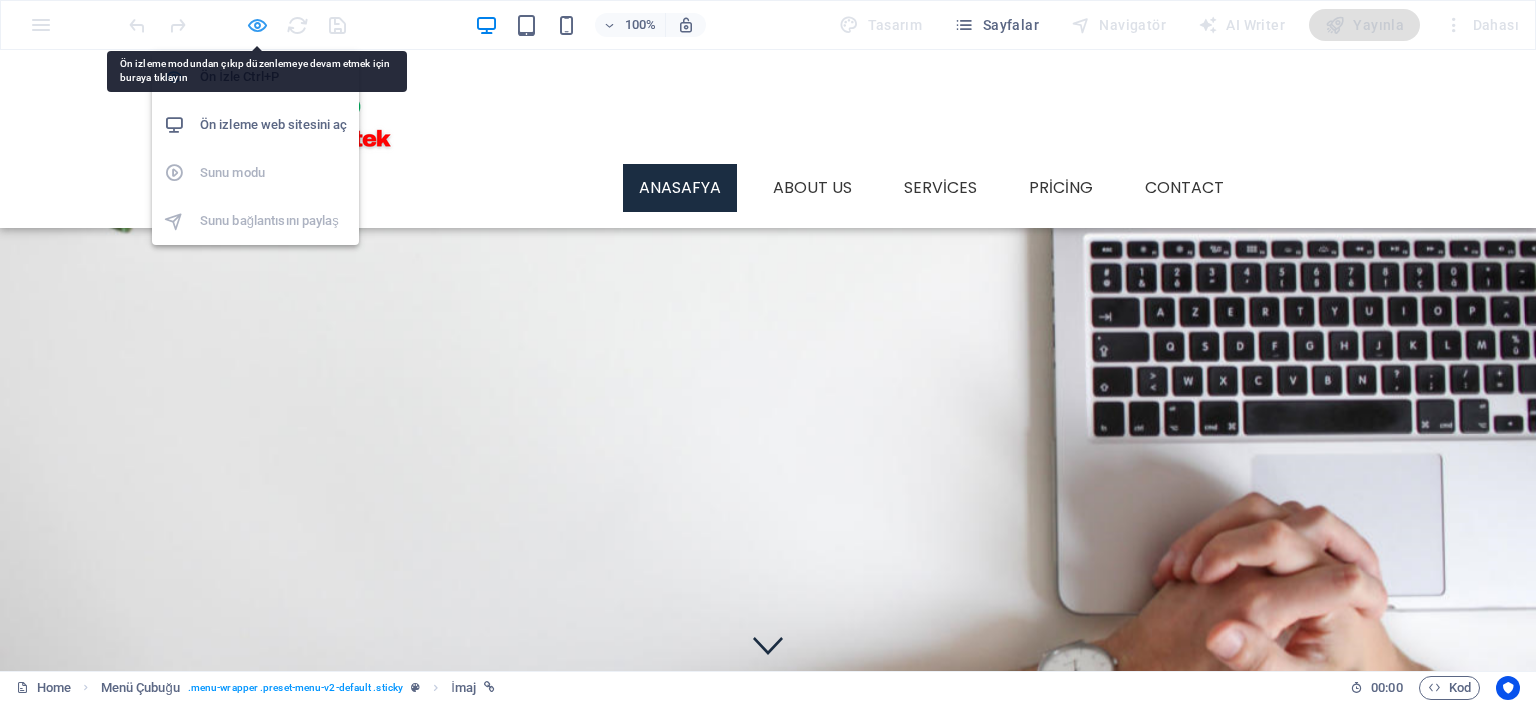 click at bounding box center [257, 25] 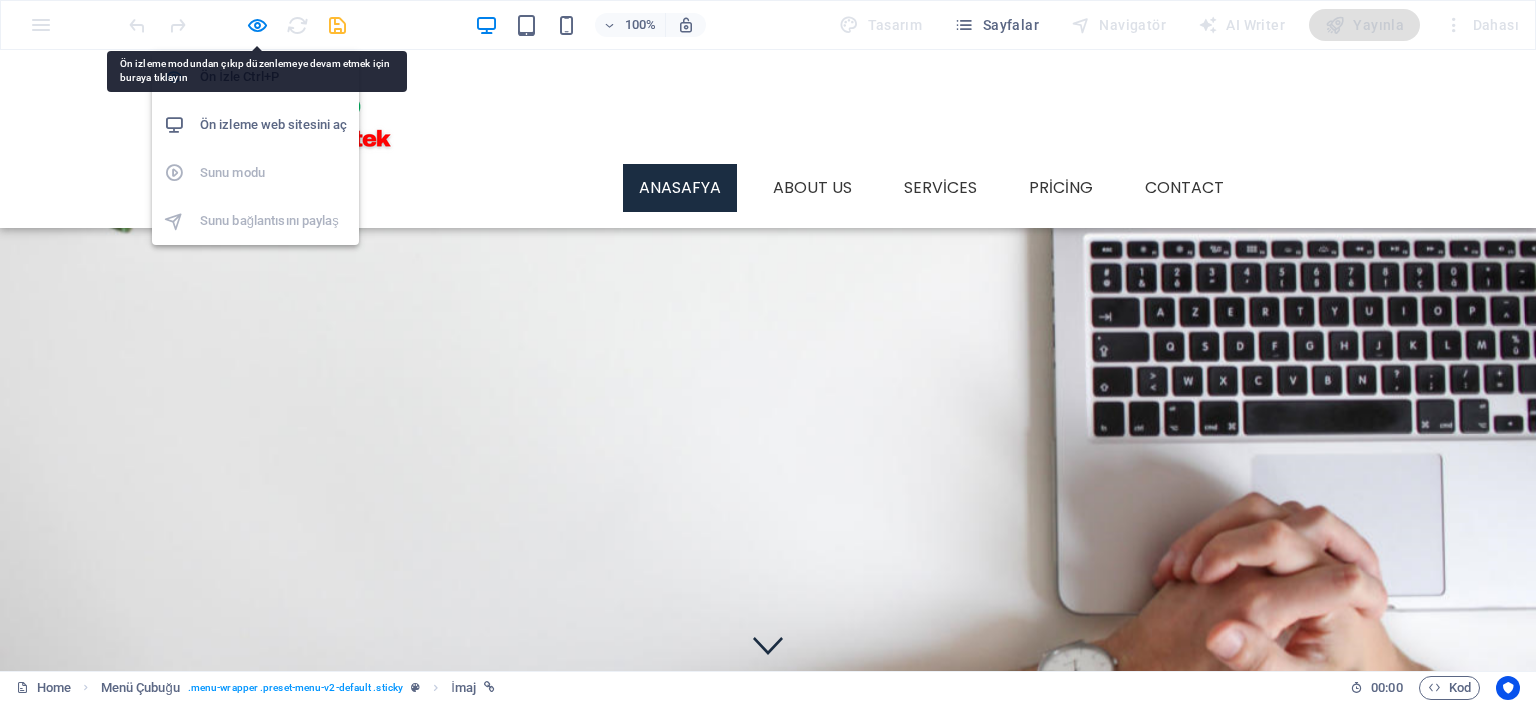 select on "px" 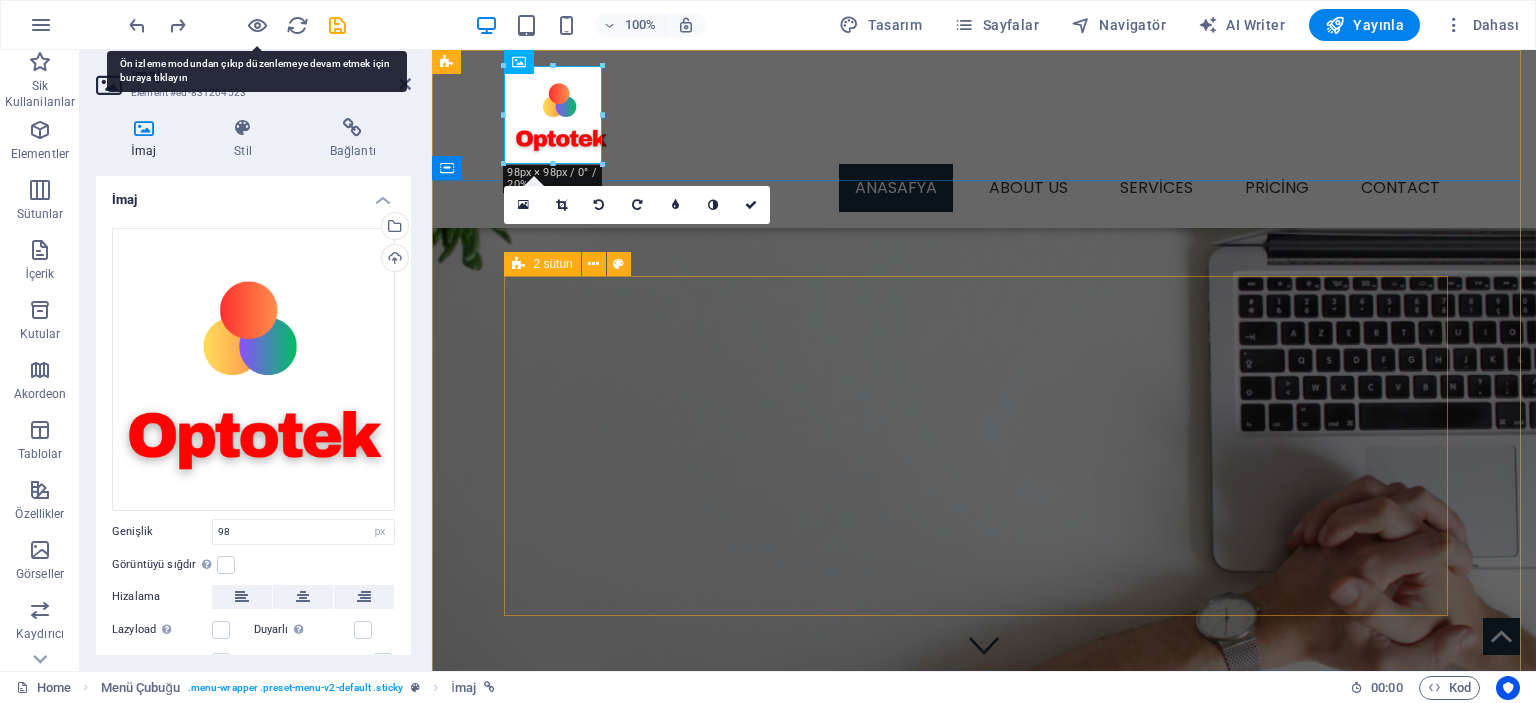 click on "Eğitim ve Danışmanlık Hizmetleri Laboratuvar Akreditasyonu, Optik Deney Tasarımı,  Metod Validasyonu, Sistem Entegrasyonu Learn more" at bounding box center [984, 1014] 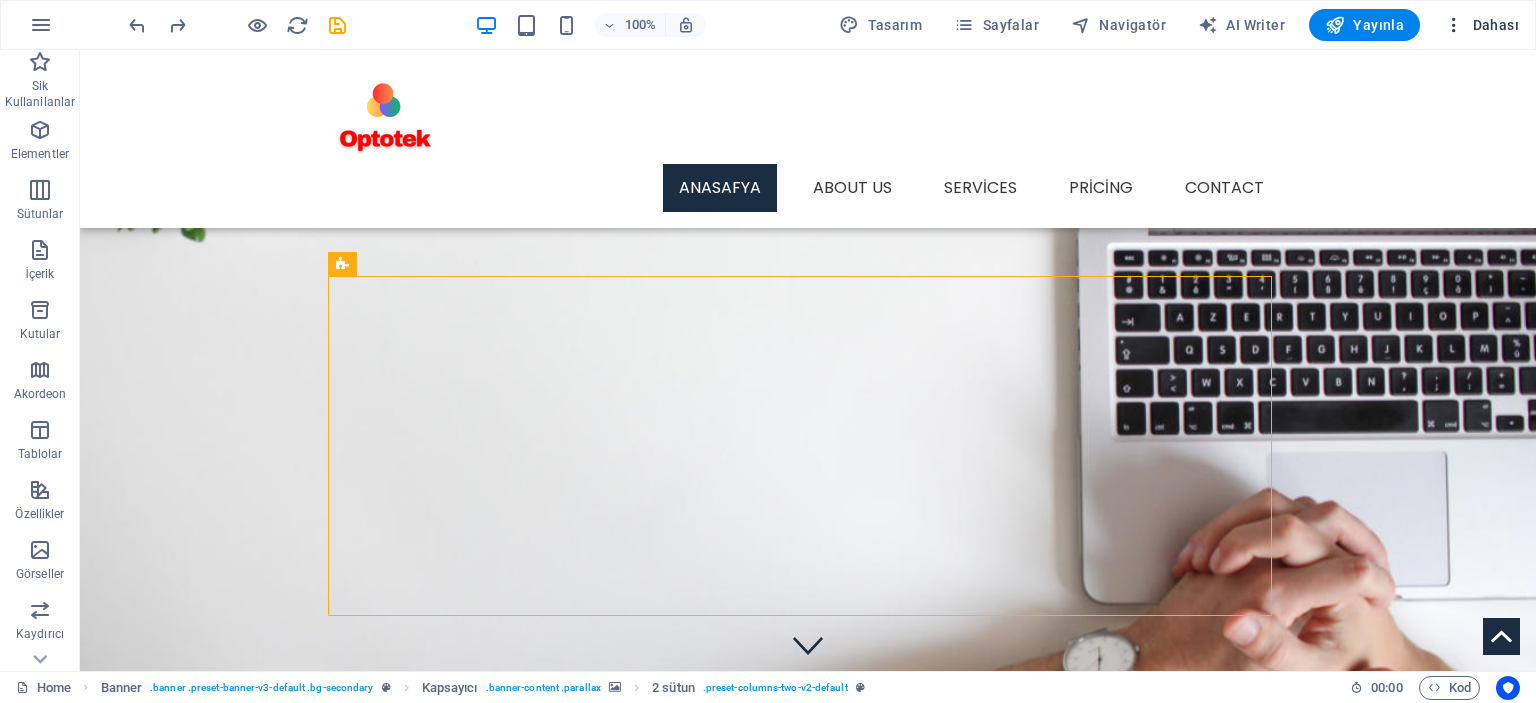 click on "Dahası" at bounding box center [1481, 25] 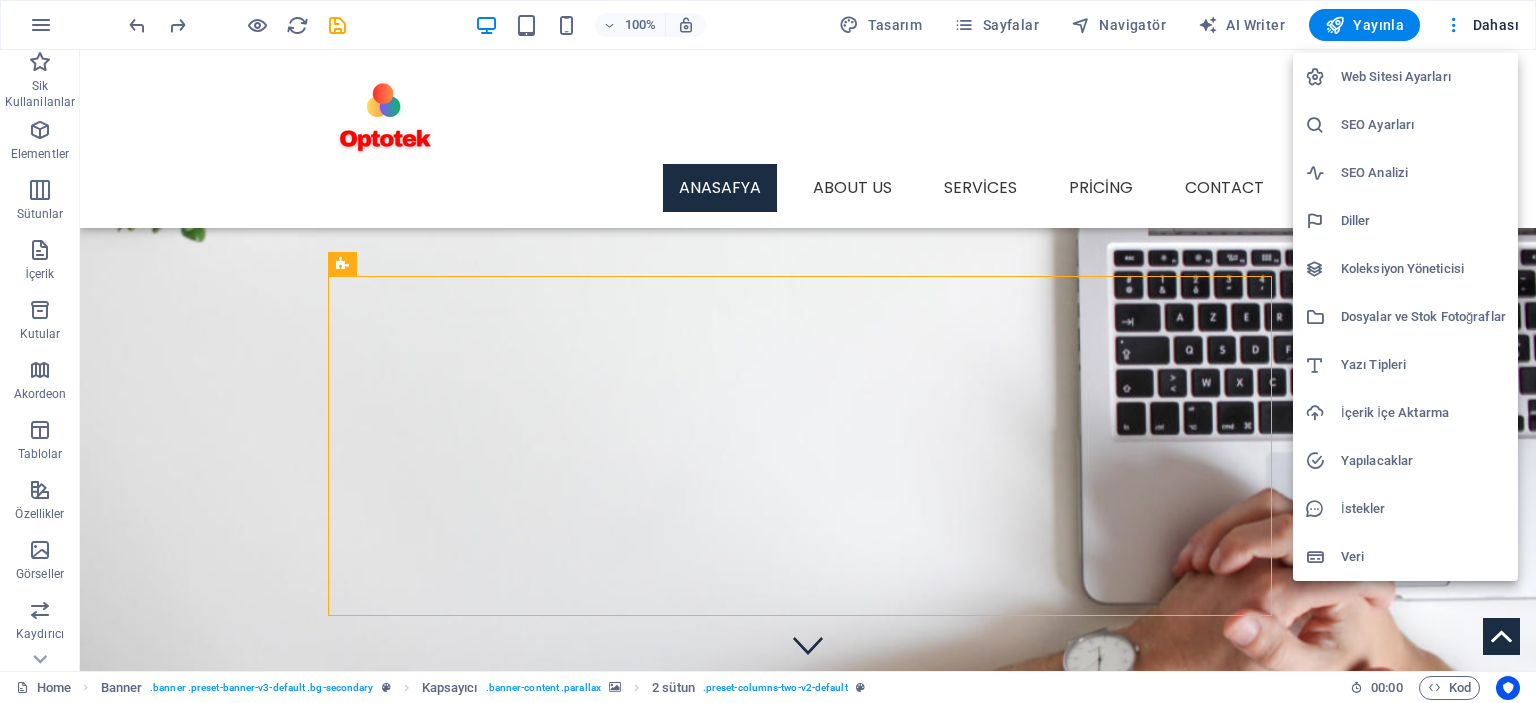click on "Diller" at bounding box center (1423, 221) 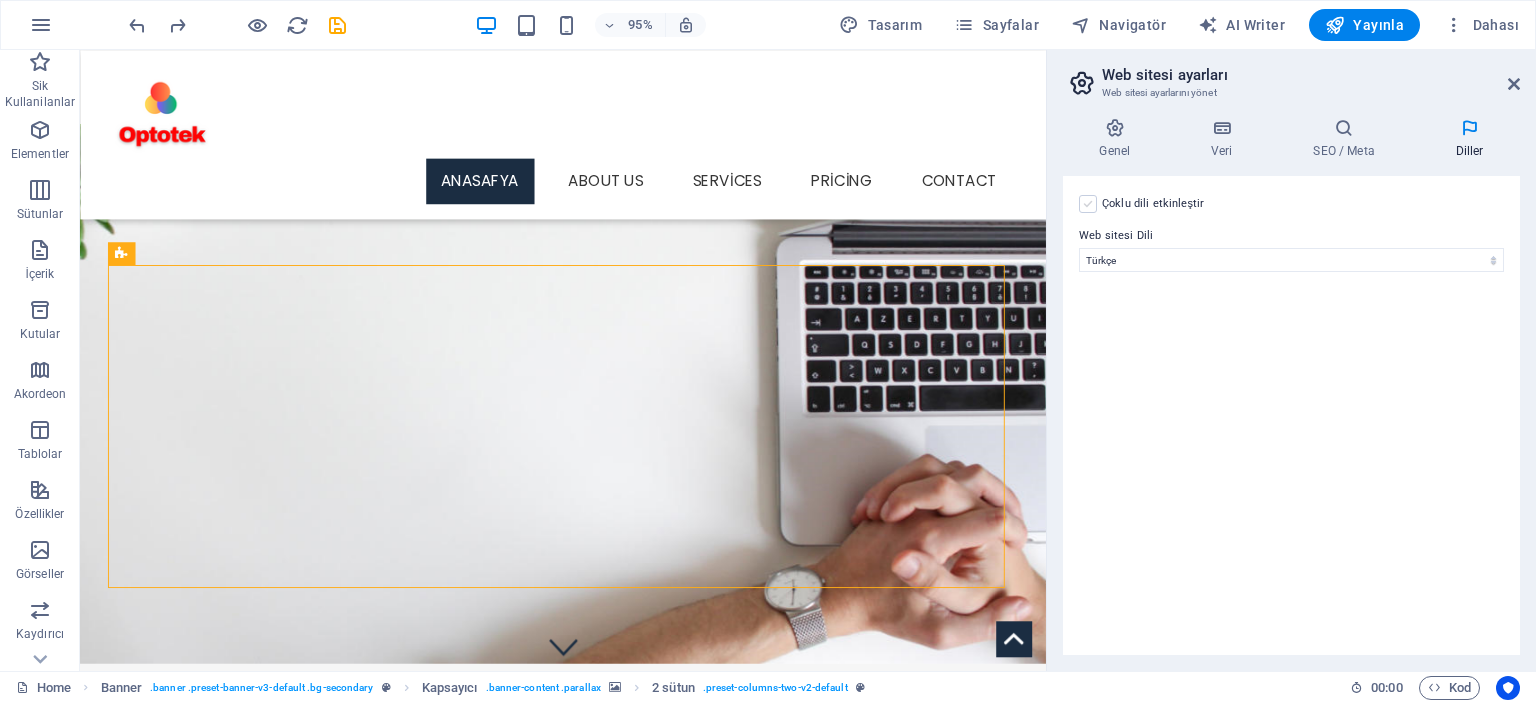 click at bounding box center [1088, 204] 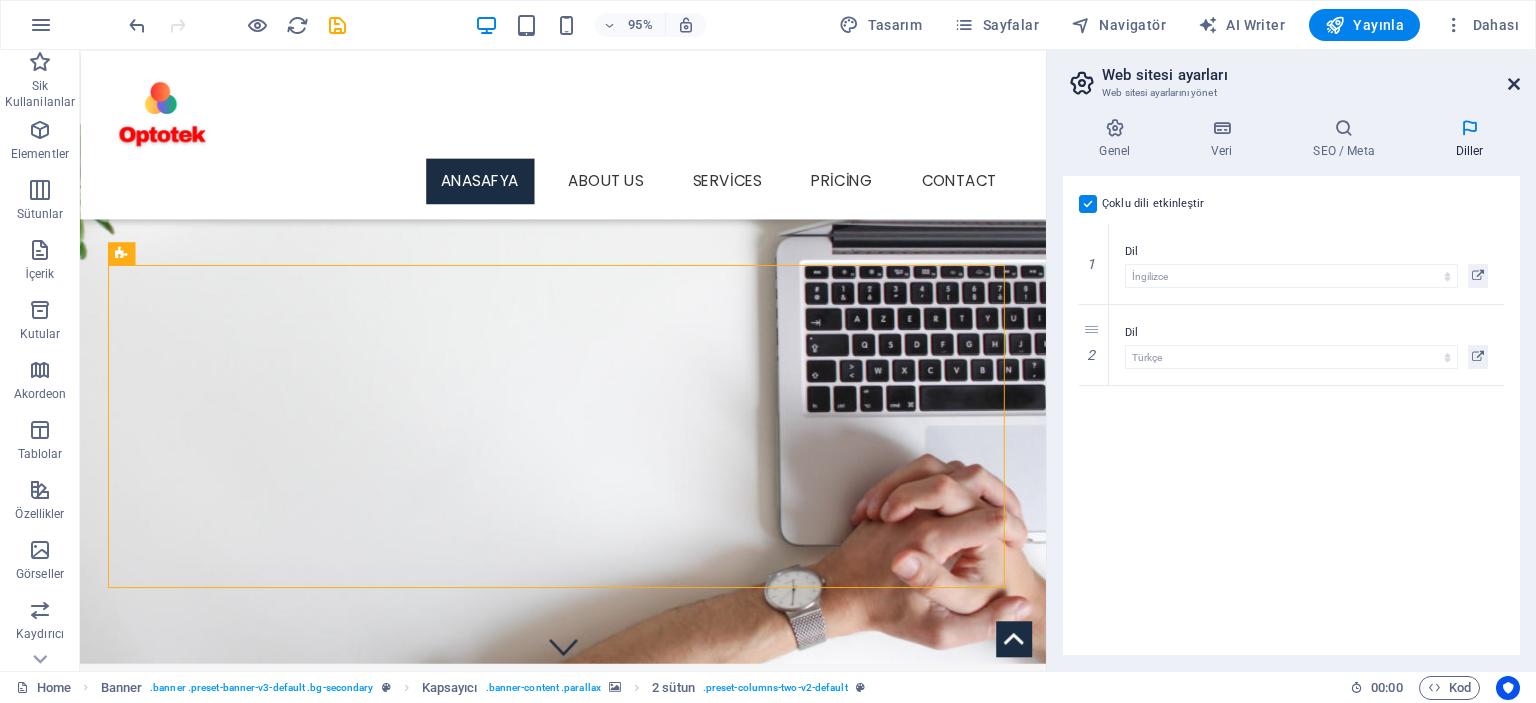 click at bounding box center [1514, 84] 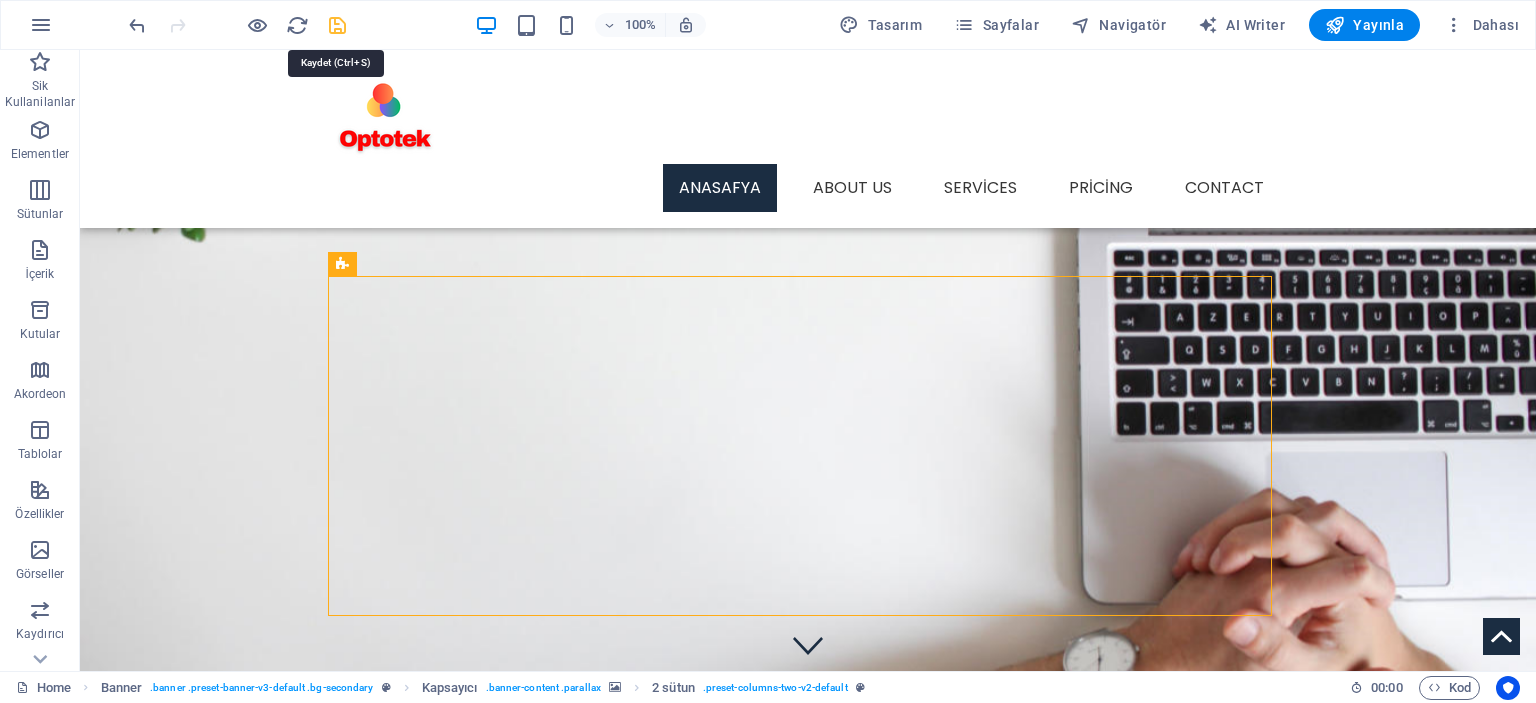 click at bounding box center (337, 25) 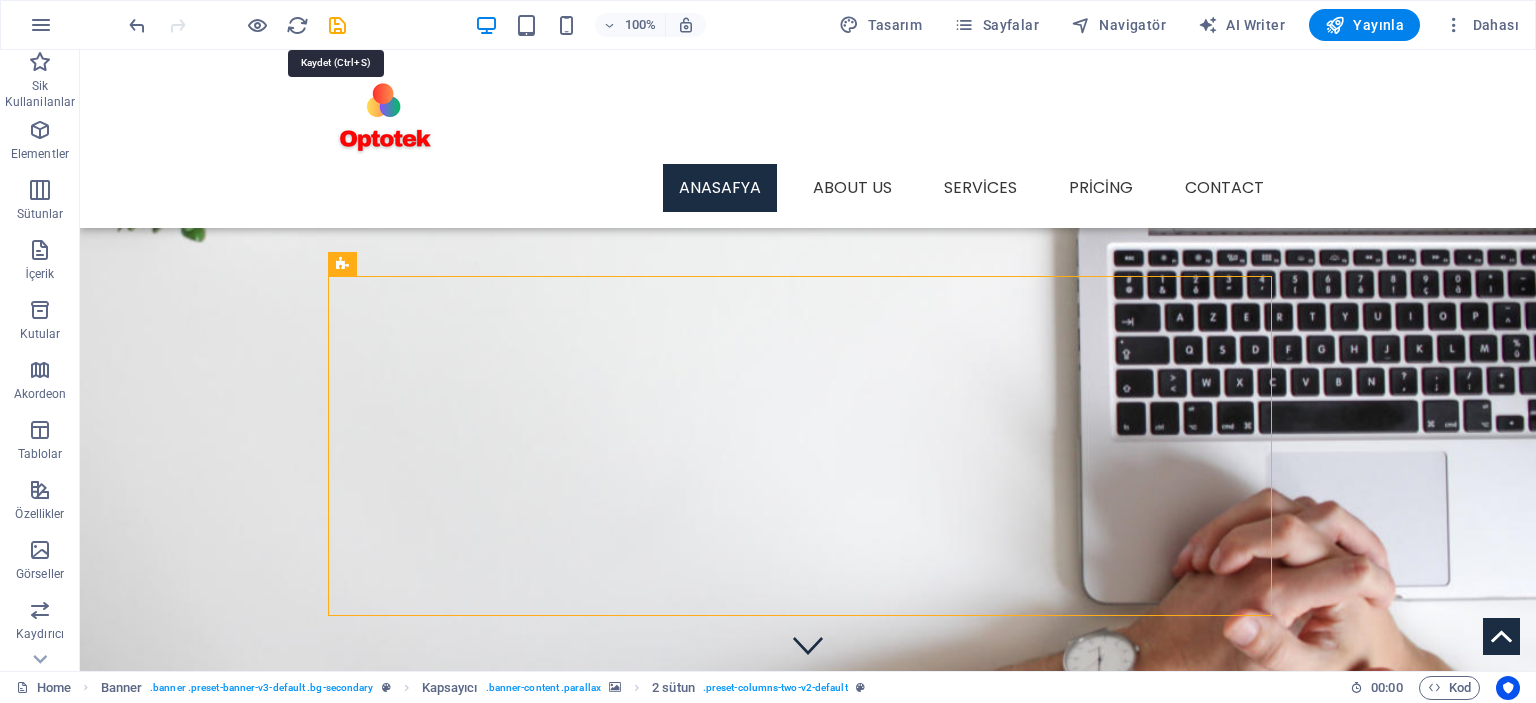 select on "px" 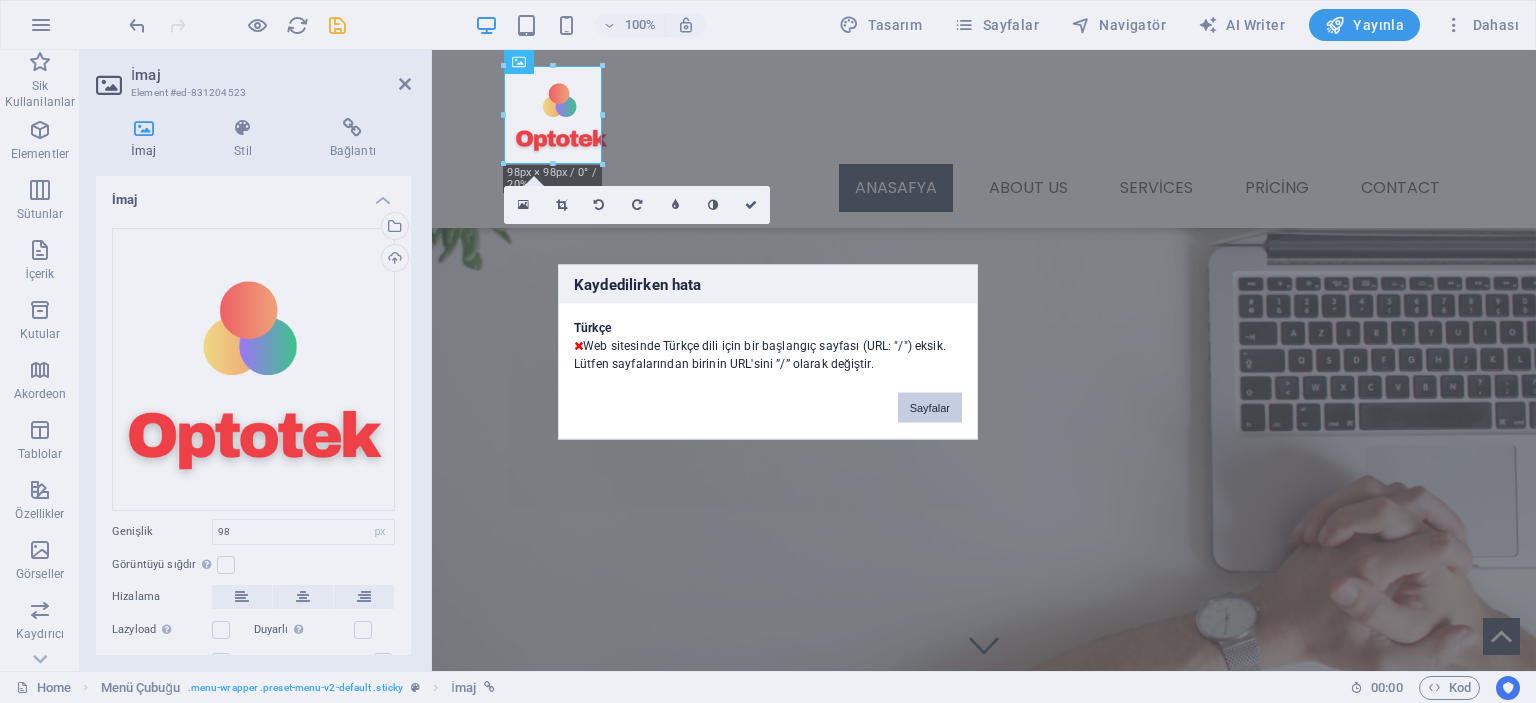click on "Sayfalar" at bounding box center [930, 407] 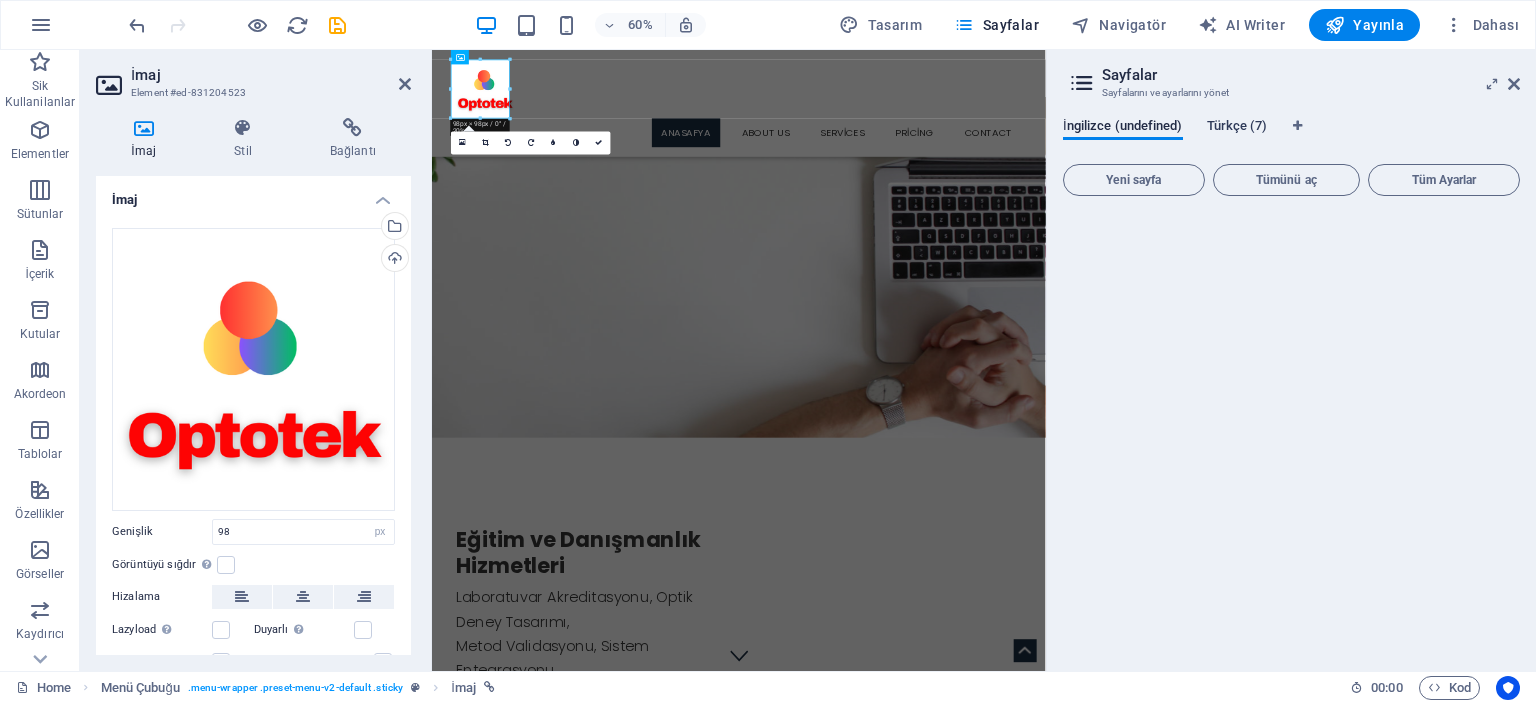 click on "Türkçe (7)" at bounding box center [1237, 128] 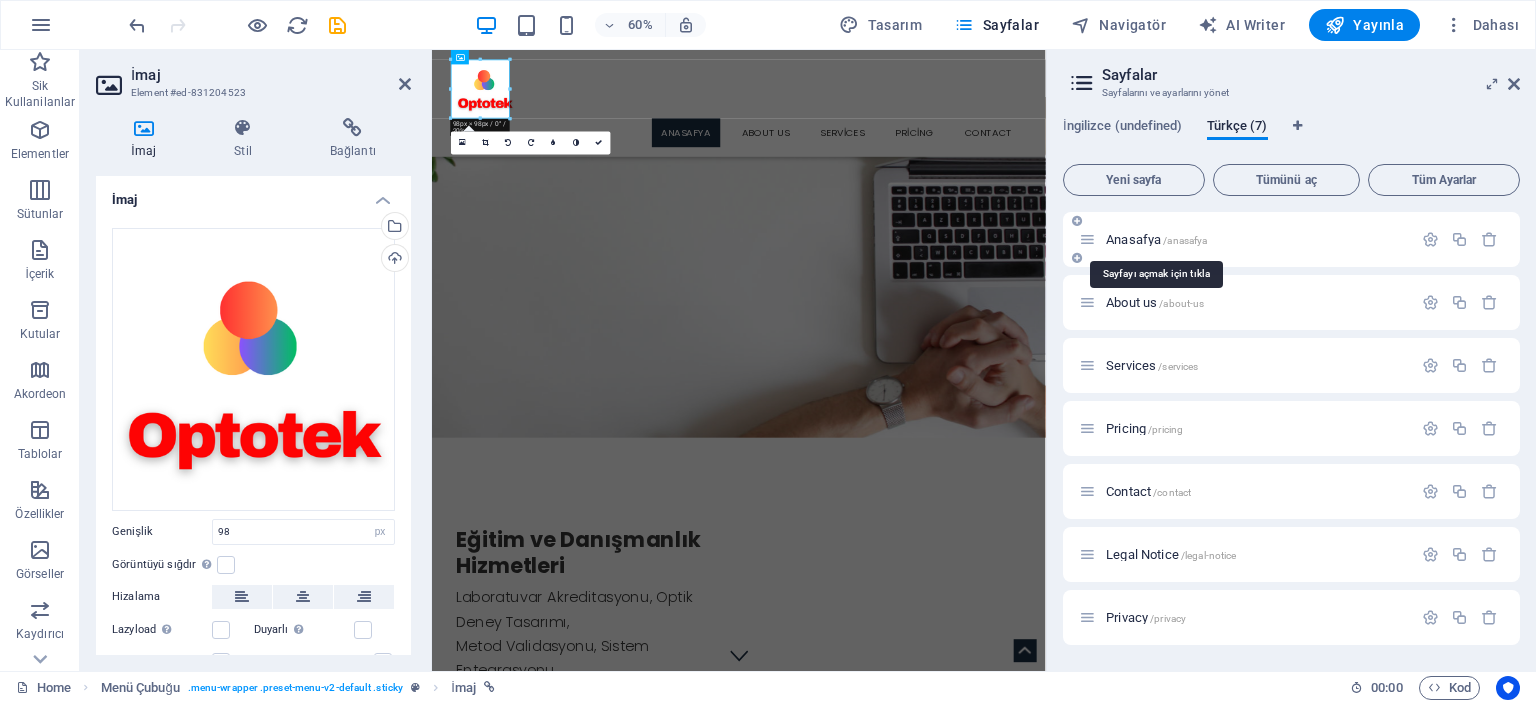 click on "Anasafya /anasafya" at bounding box center [1156, 239] 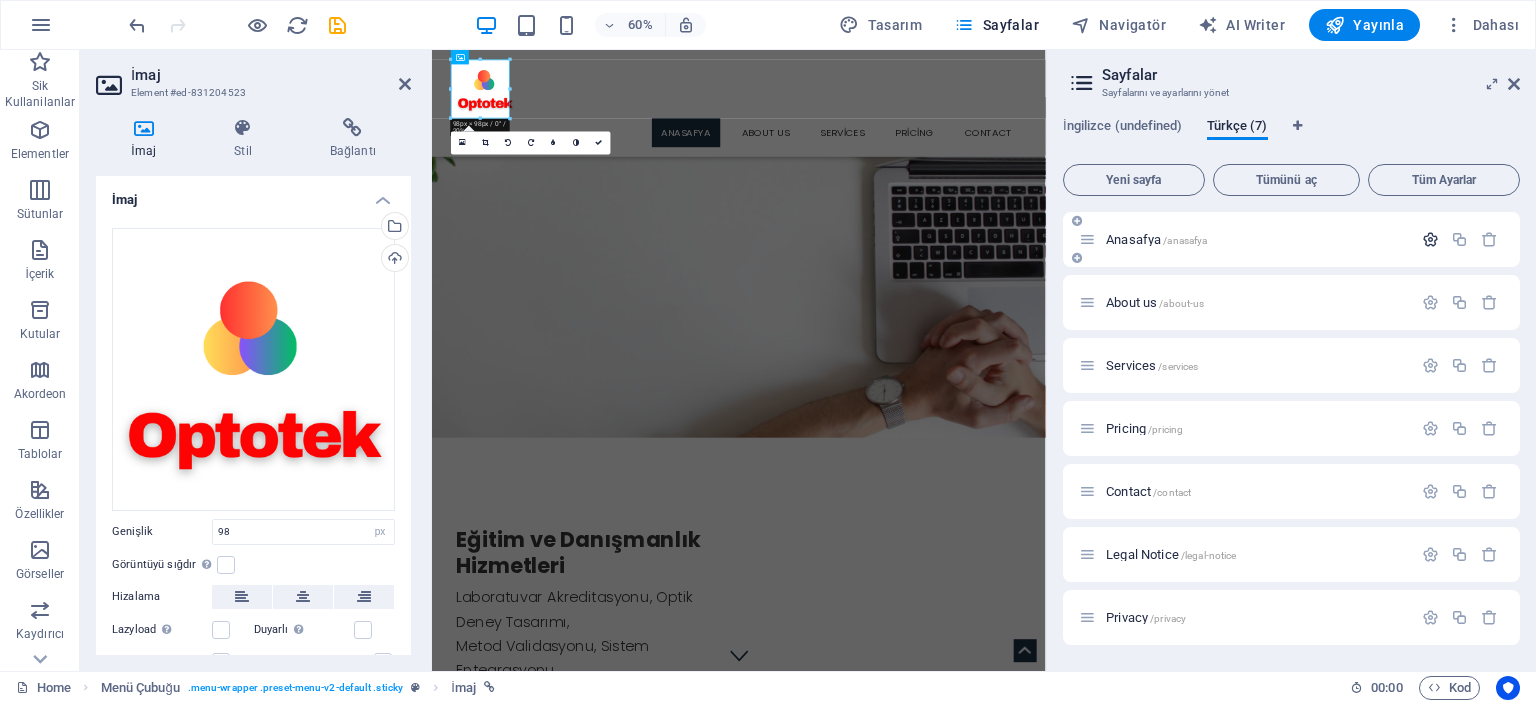 click at bounding box center [1430, 239] 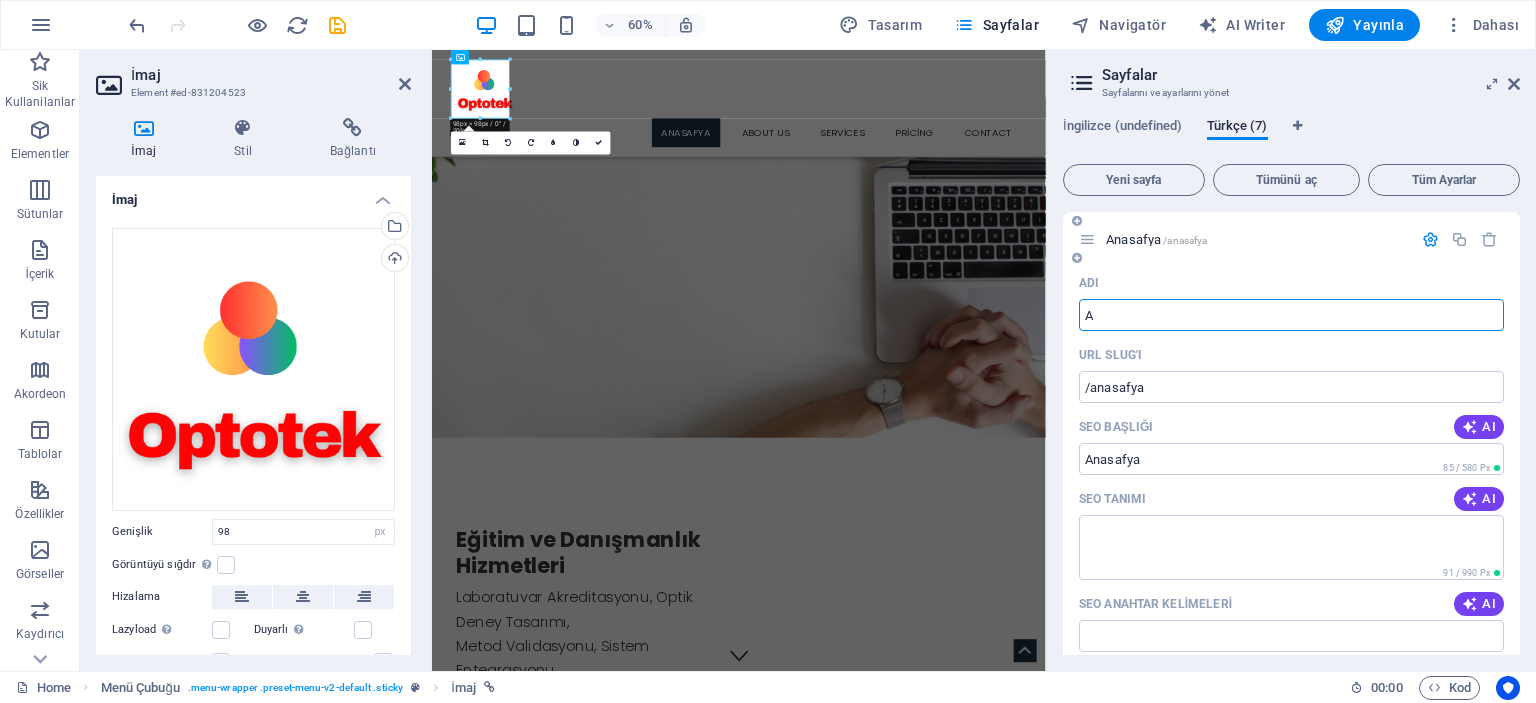 type on "A" 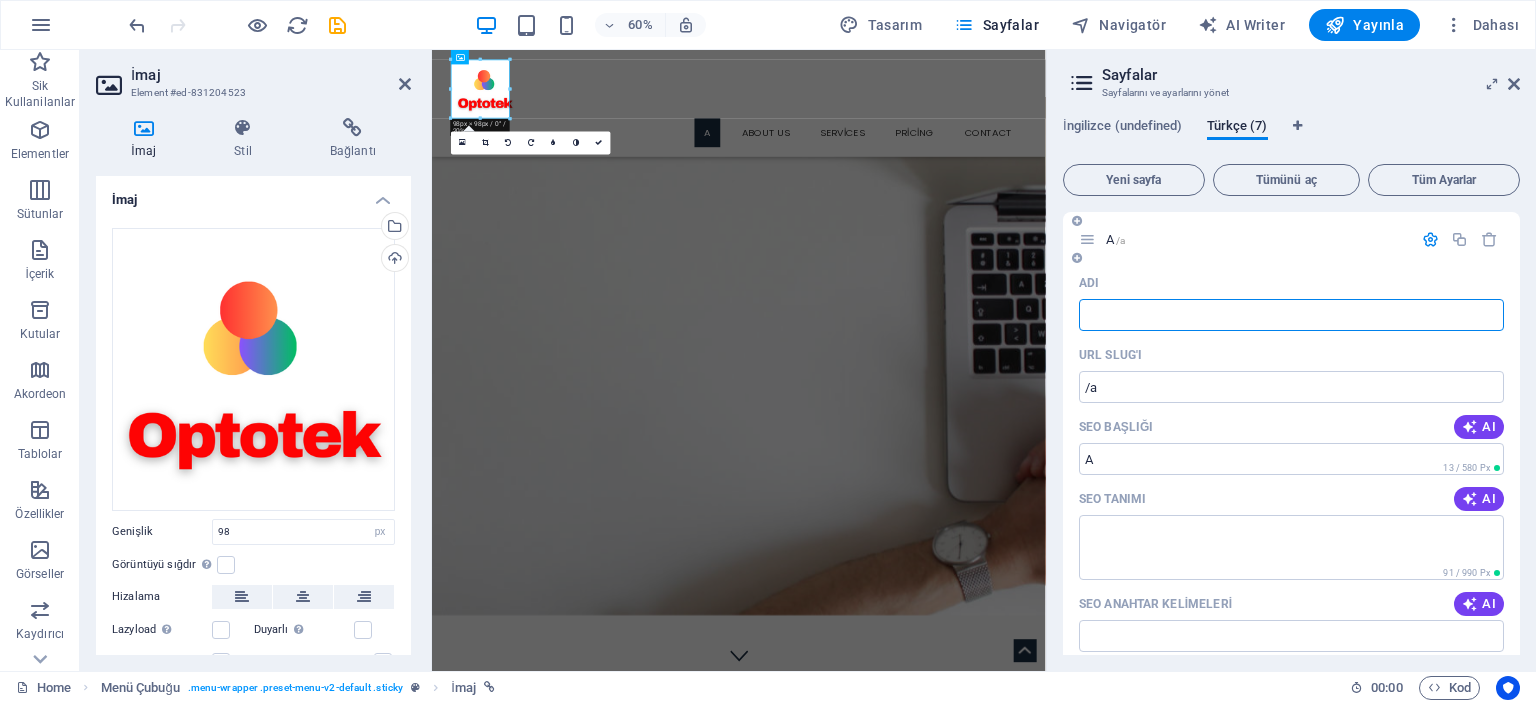 type 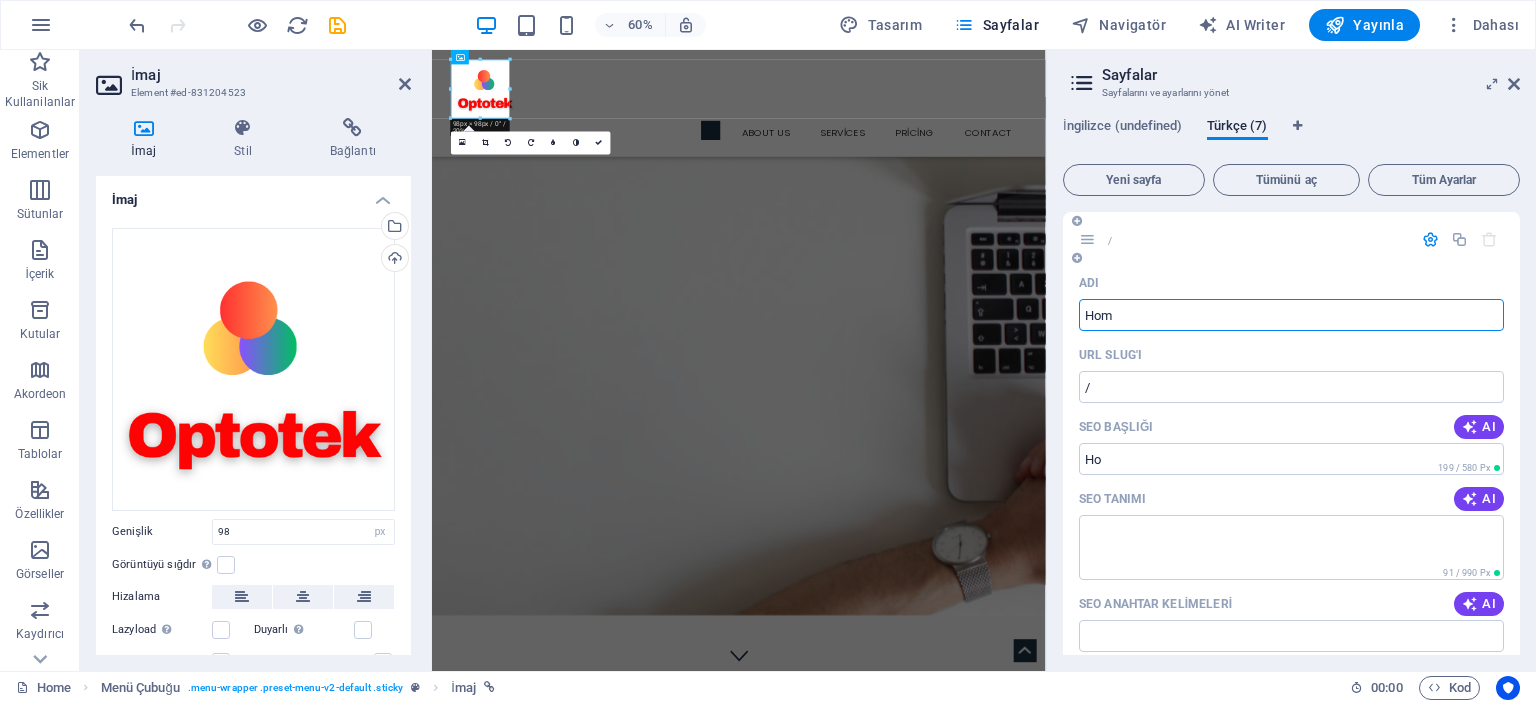 type on "Home" 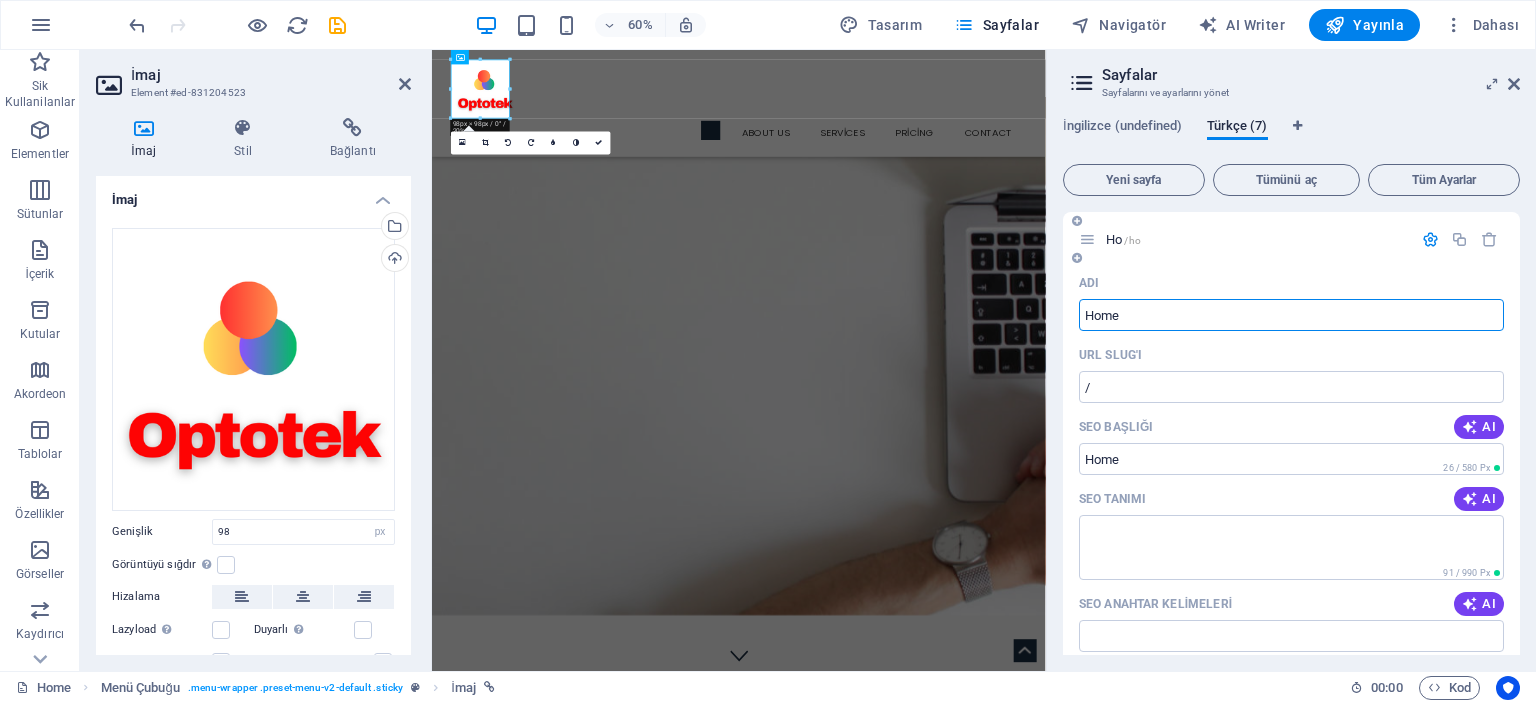 type on "/ho" 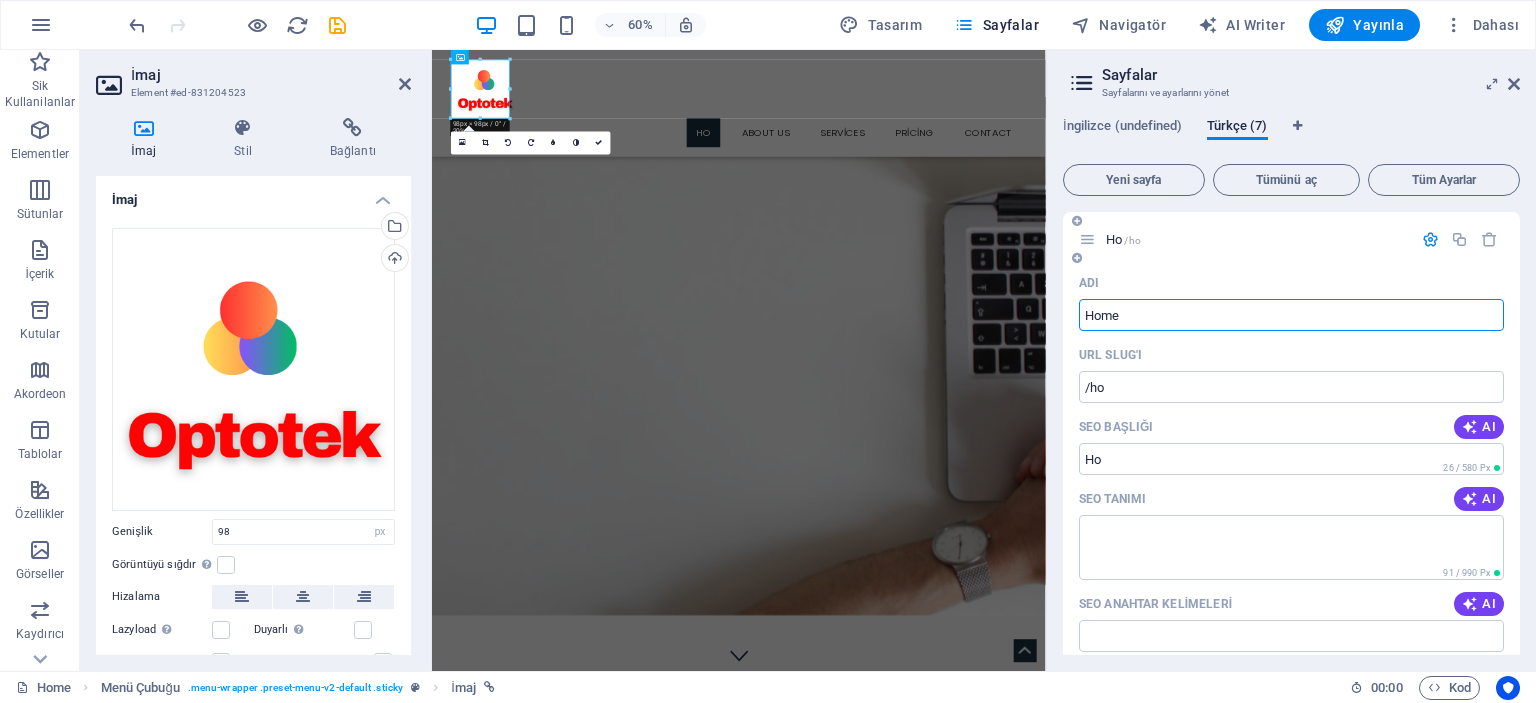type on "Home" 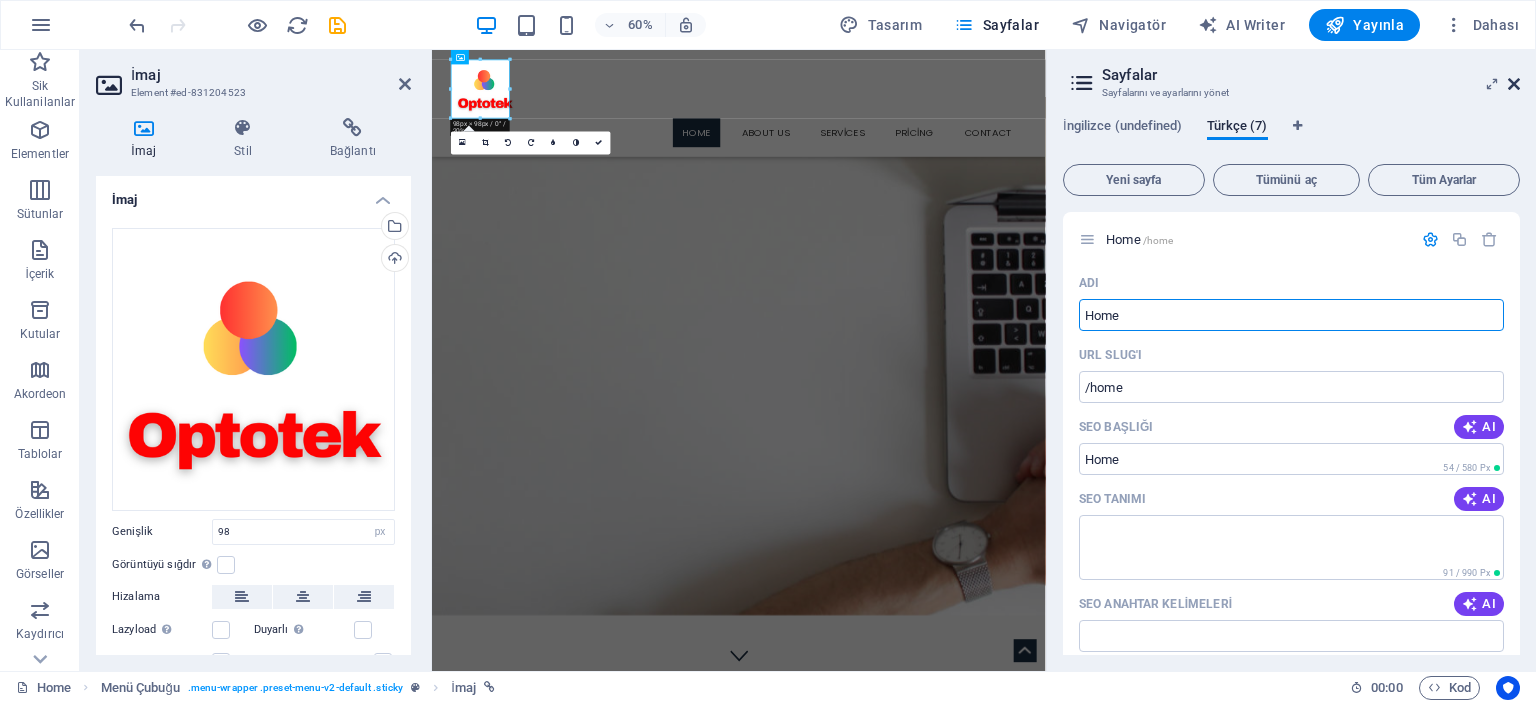 type on "Home" 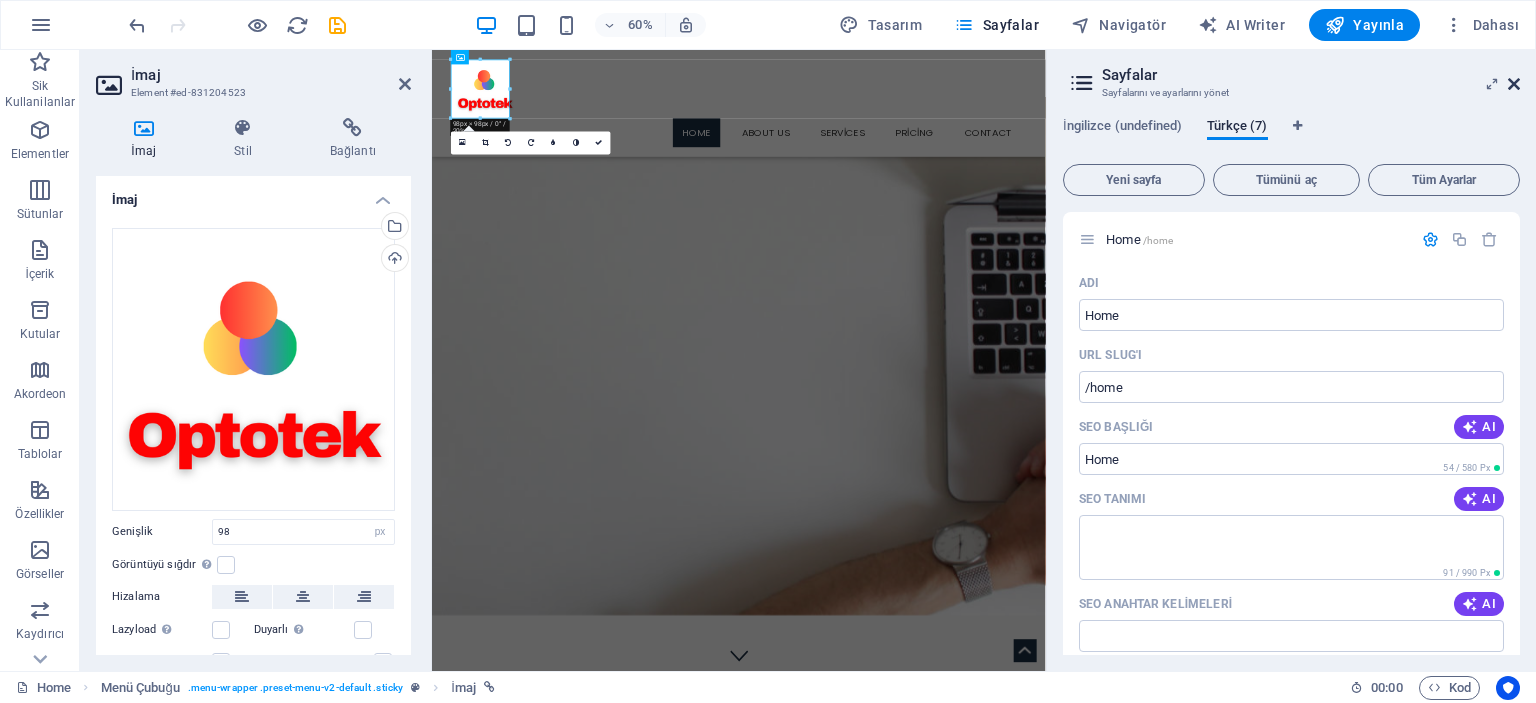 click at bounding box center [1514, 84] 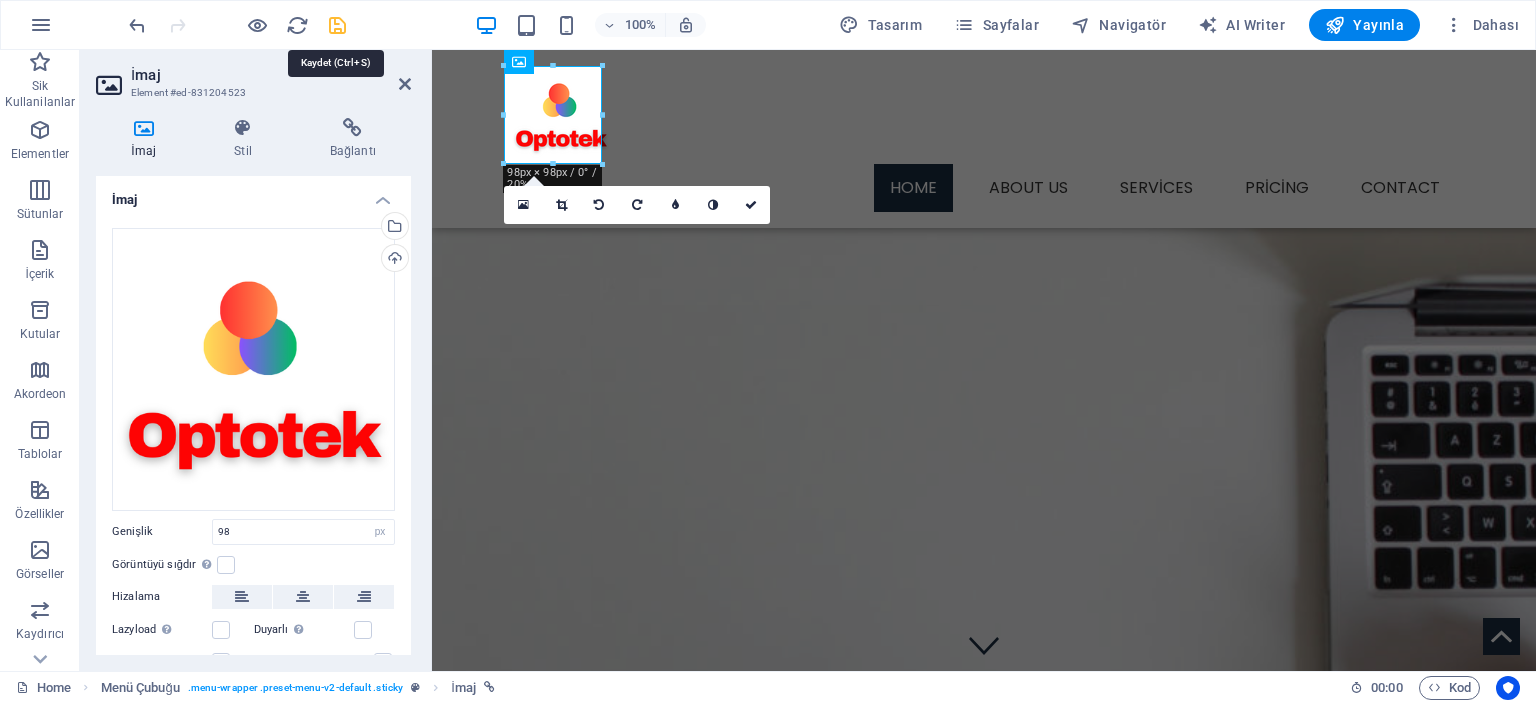click at bounding box center (337, 25) 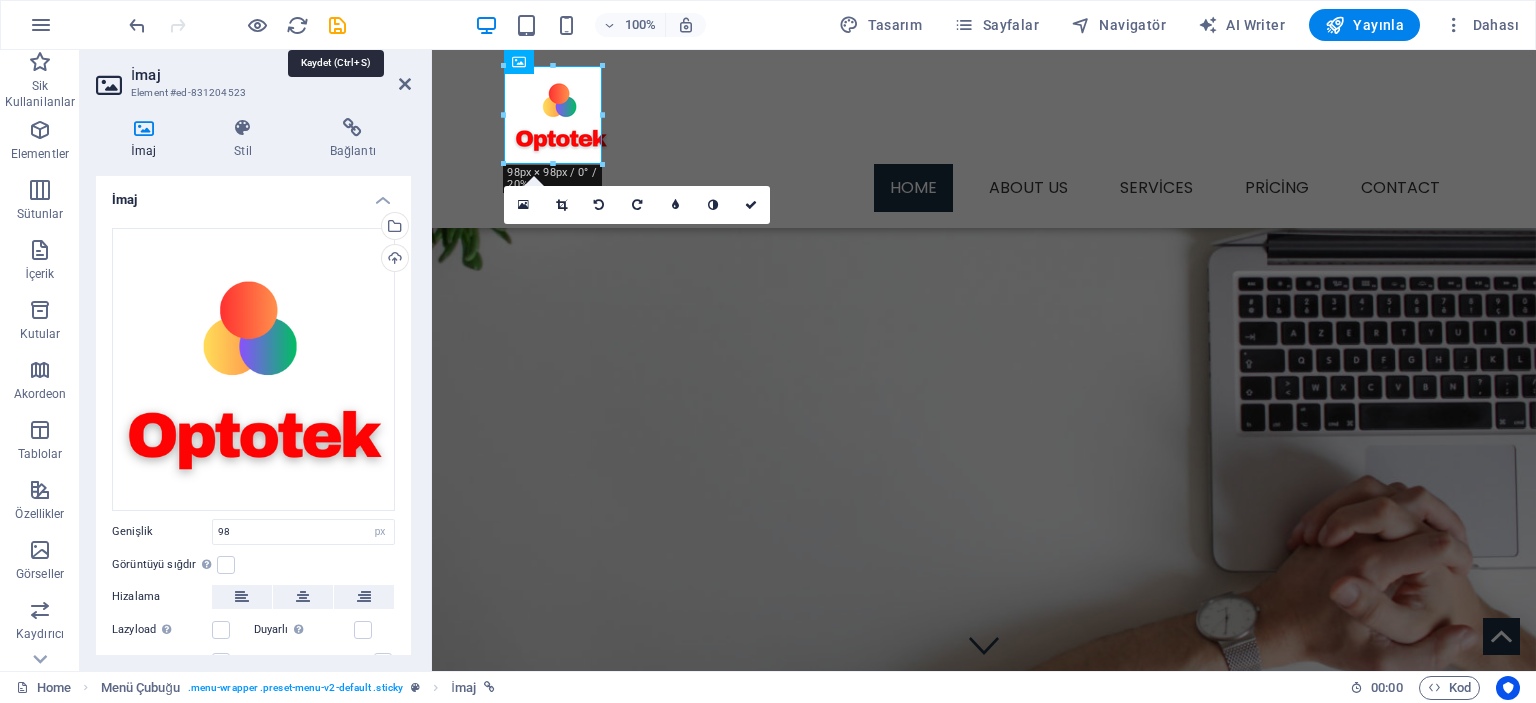 select on "px" 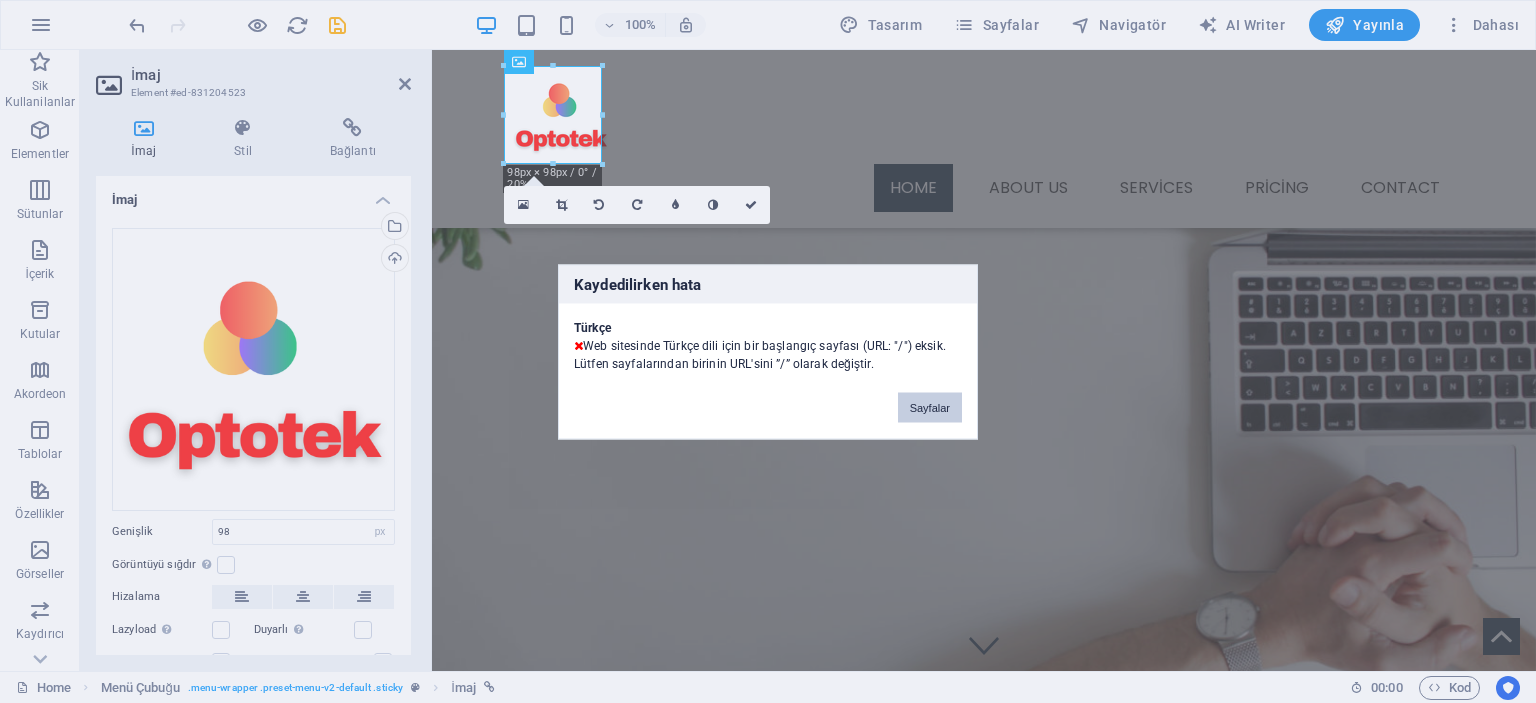 drag, startPoint x: 928, startPoint y: 410, endPoint x: 831, endPoint y: 598, distance: 211.54904 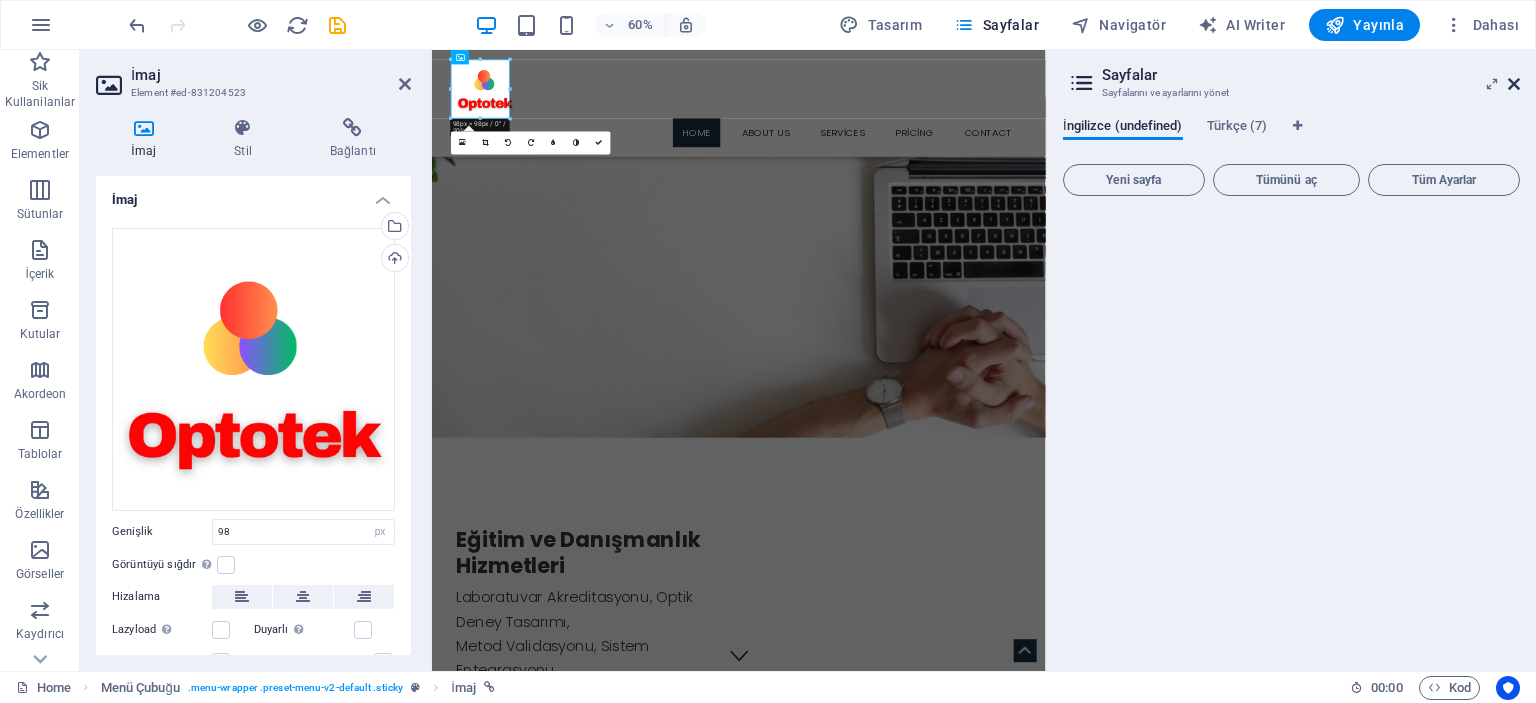 click at bounding box center [1514, 84] 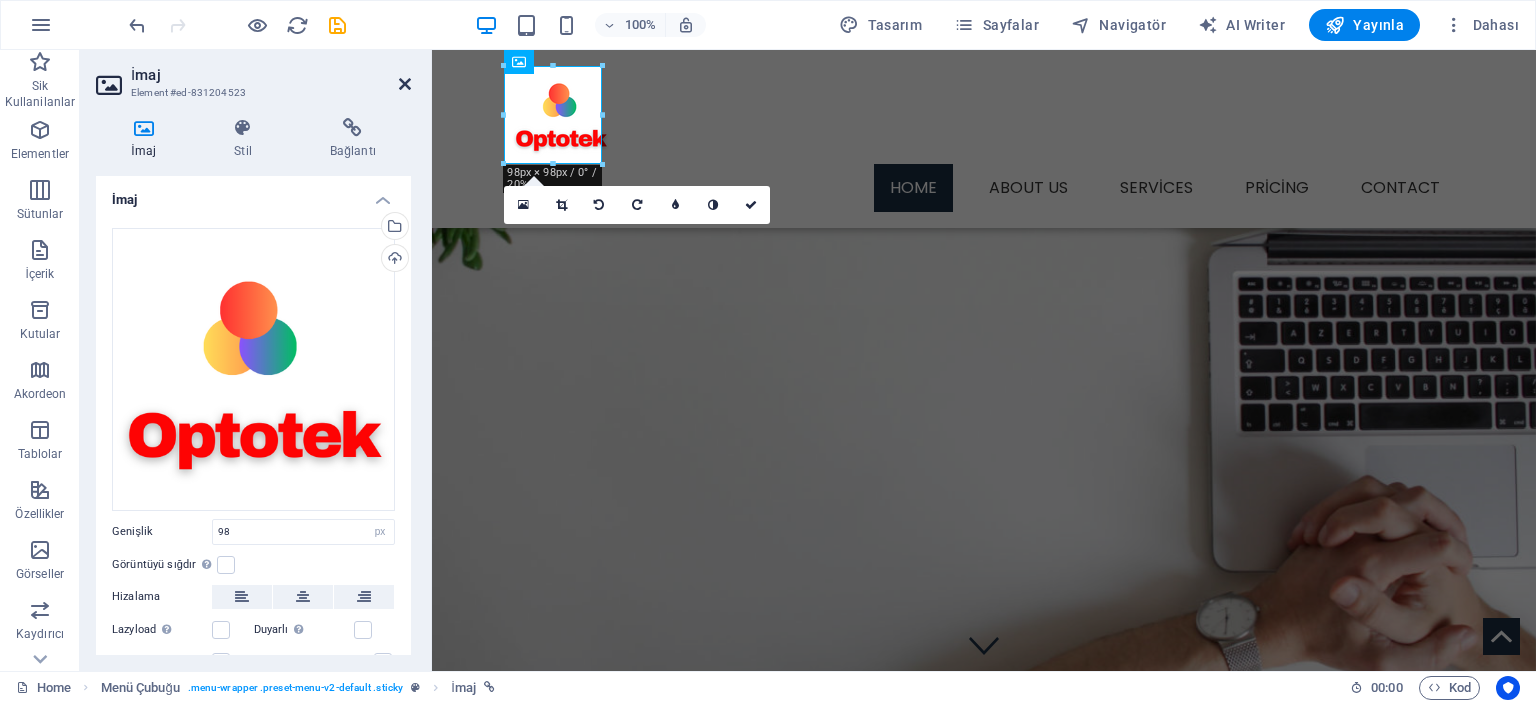 click at bounding box center [405, 84] 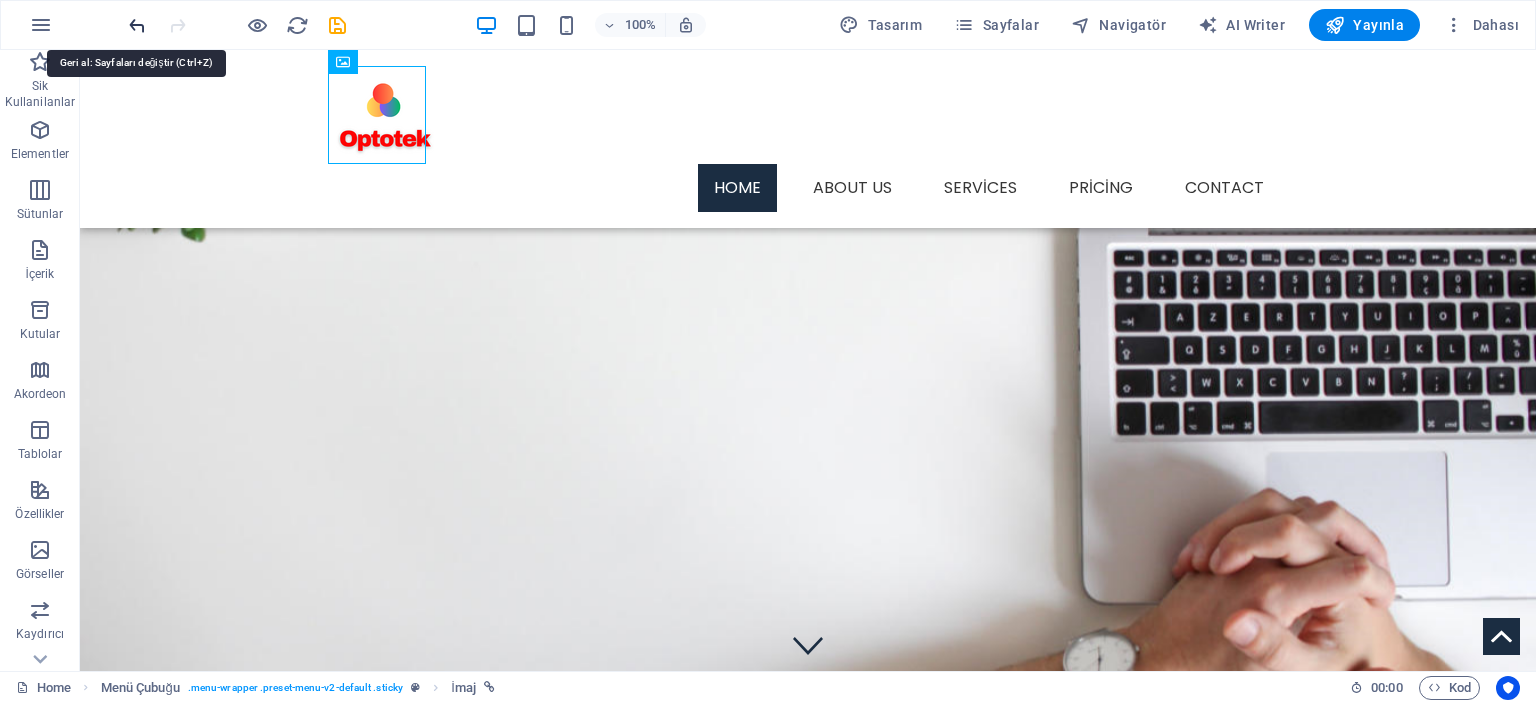 click at bounding box center (137, 25) 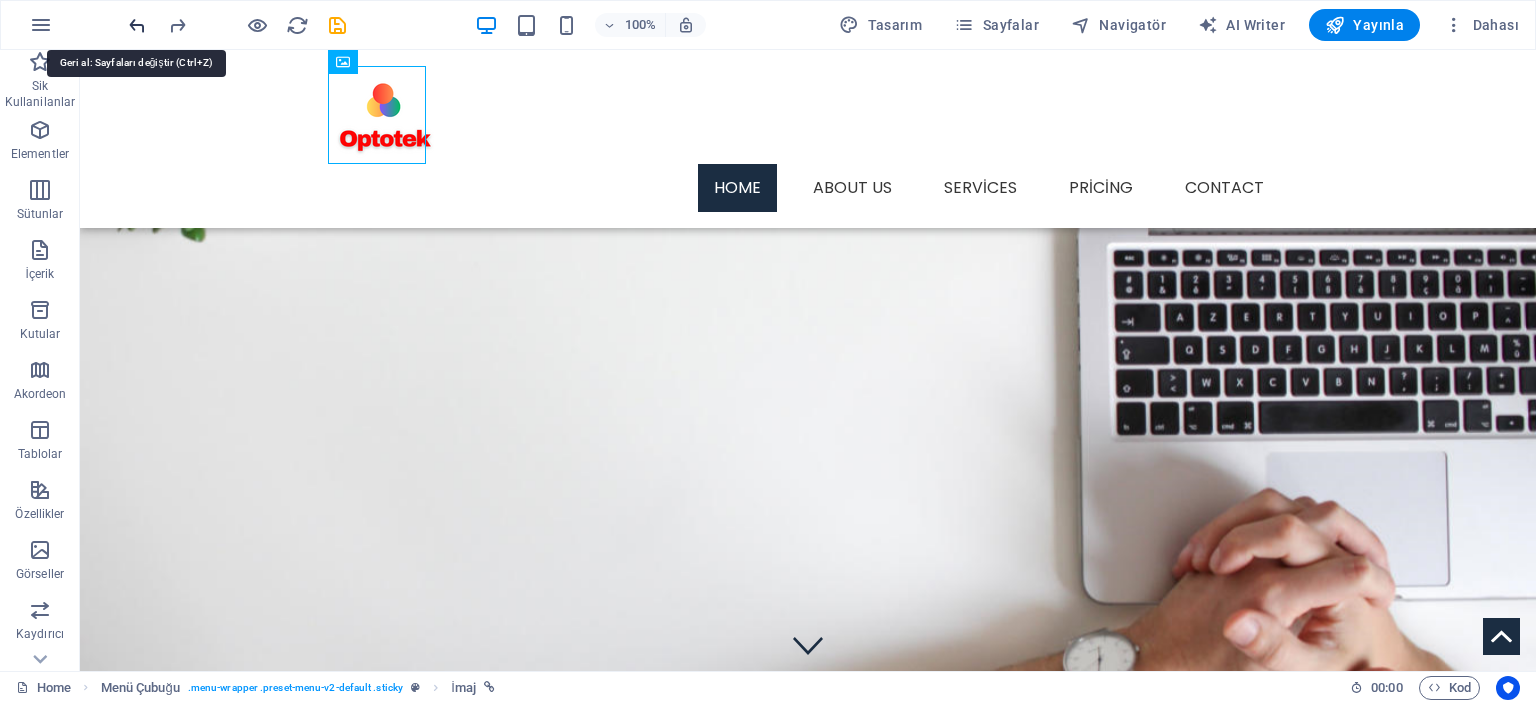 click at bounding box center (137, 25) 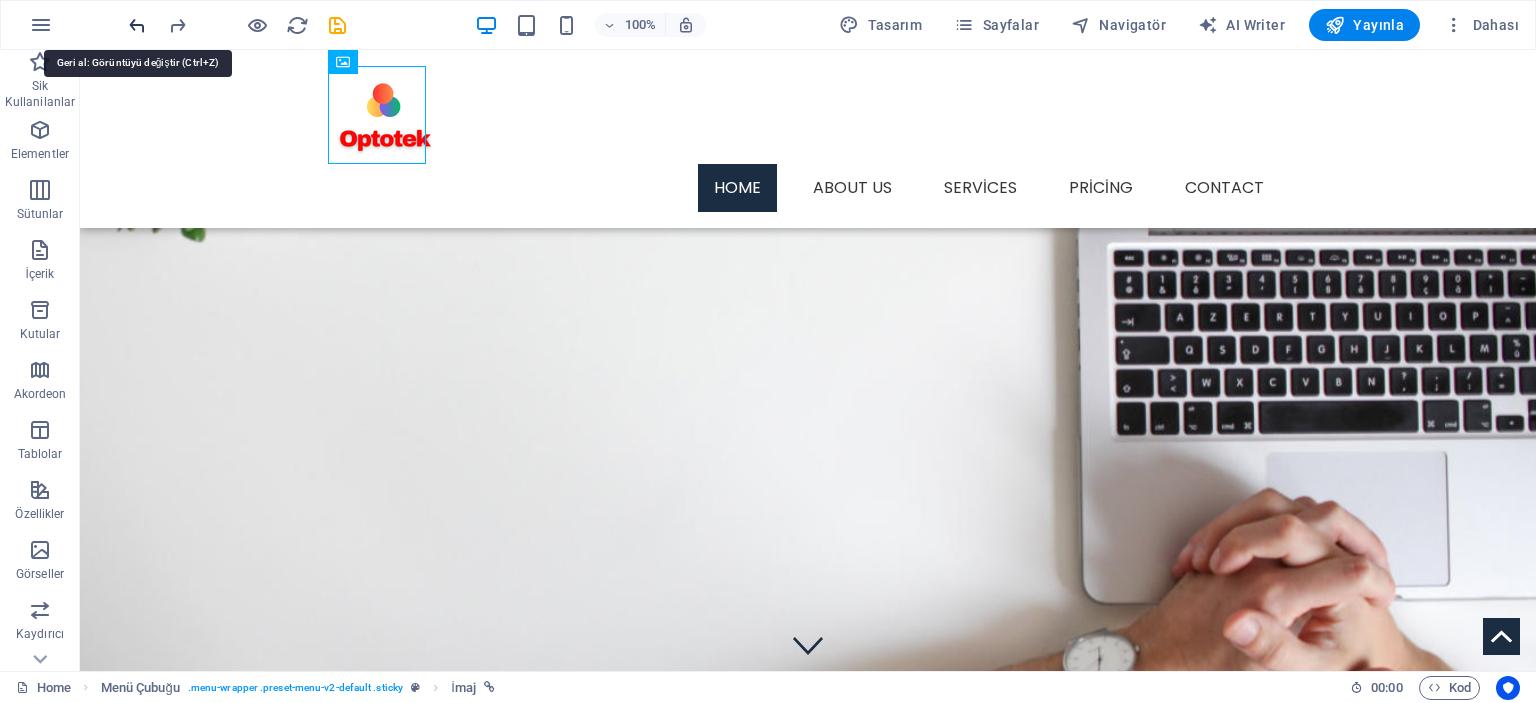 click at bounding box center [137, 25] 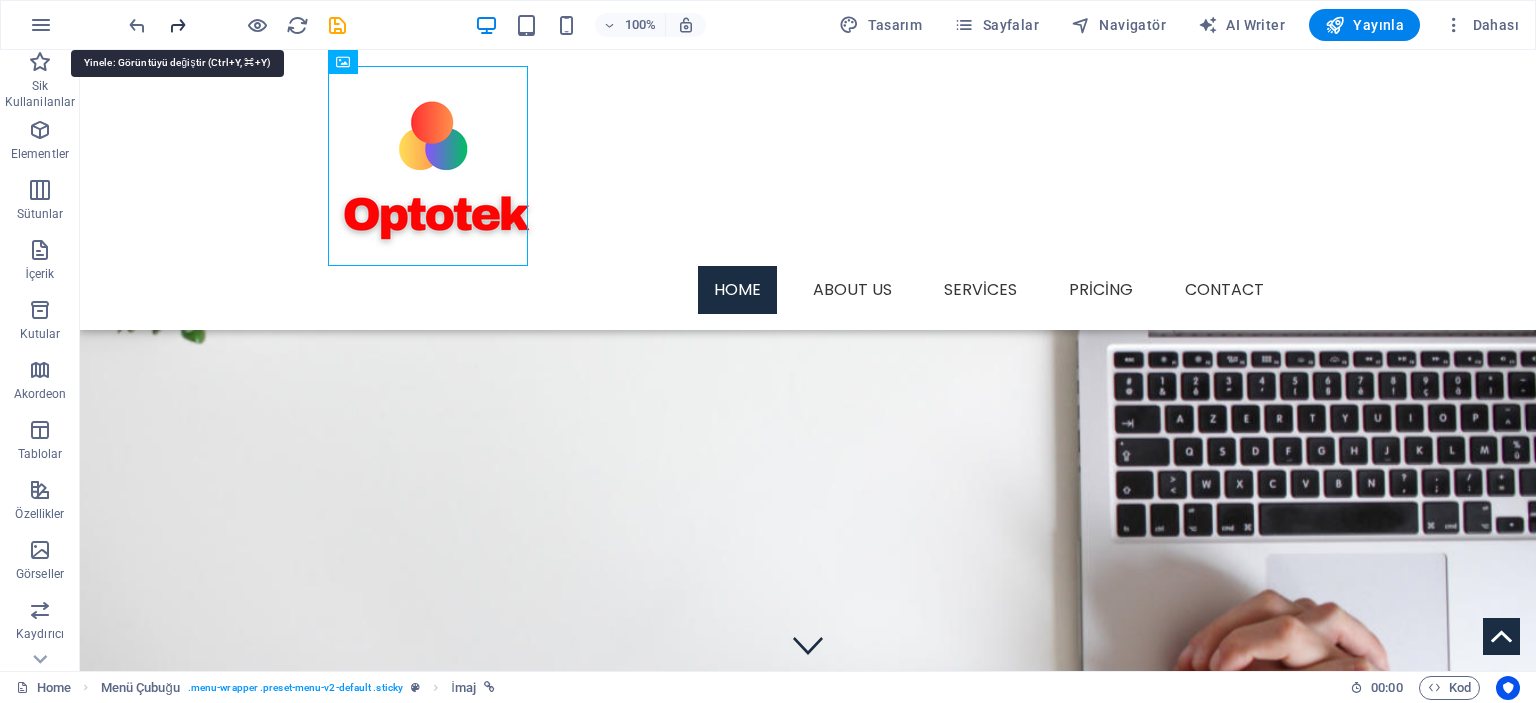 click at bounding box center (177, 25) 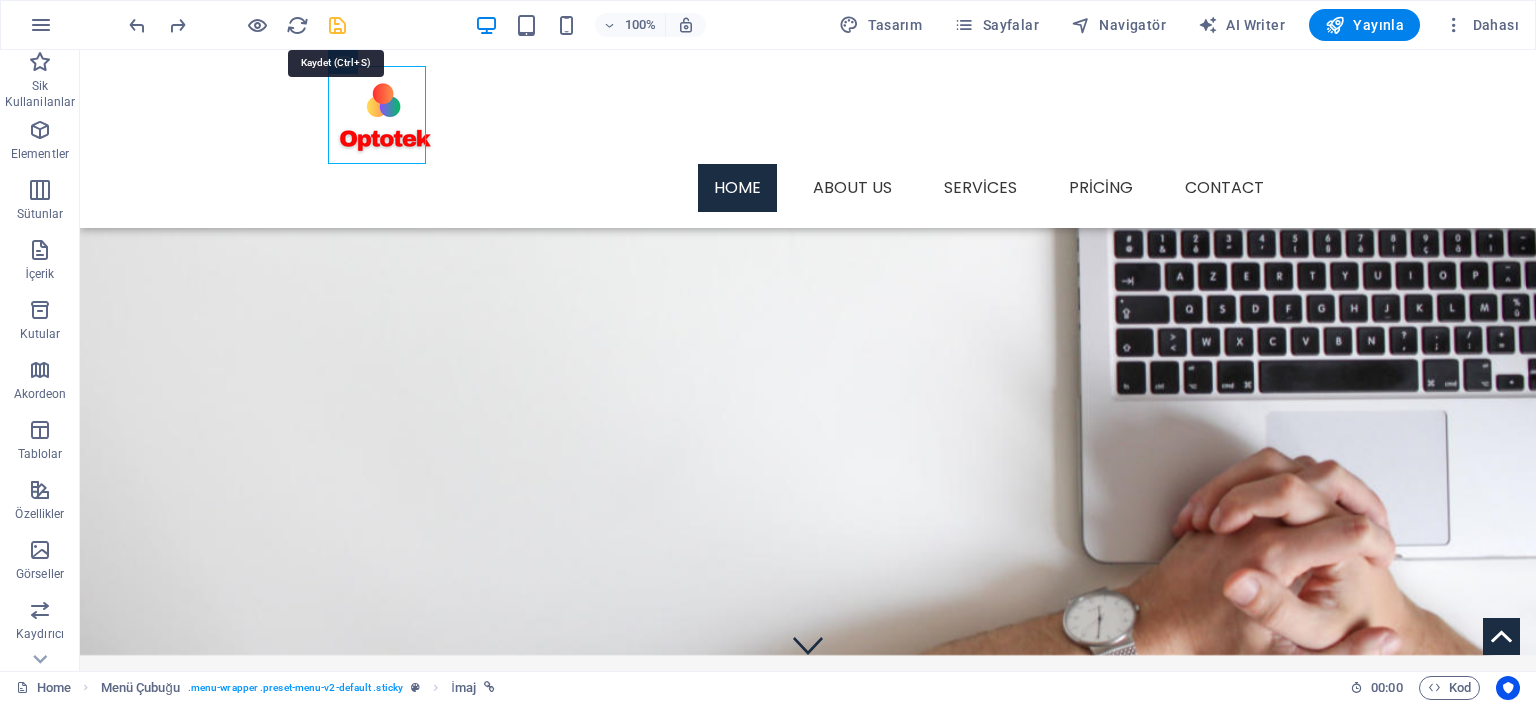 click at bounding box center (337, 25) 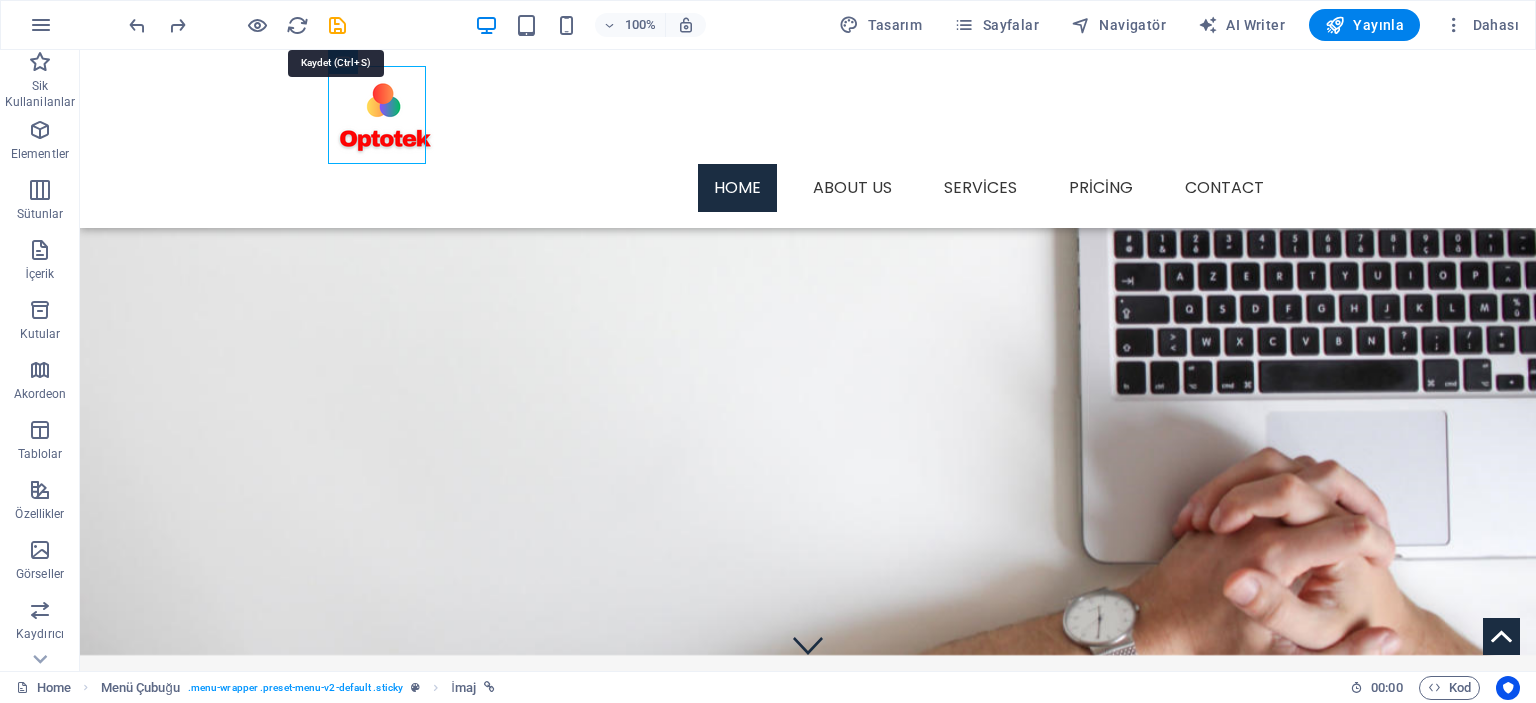 select on "px" 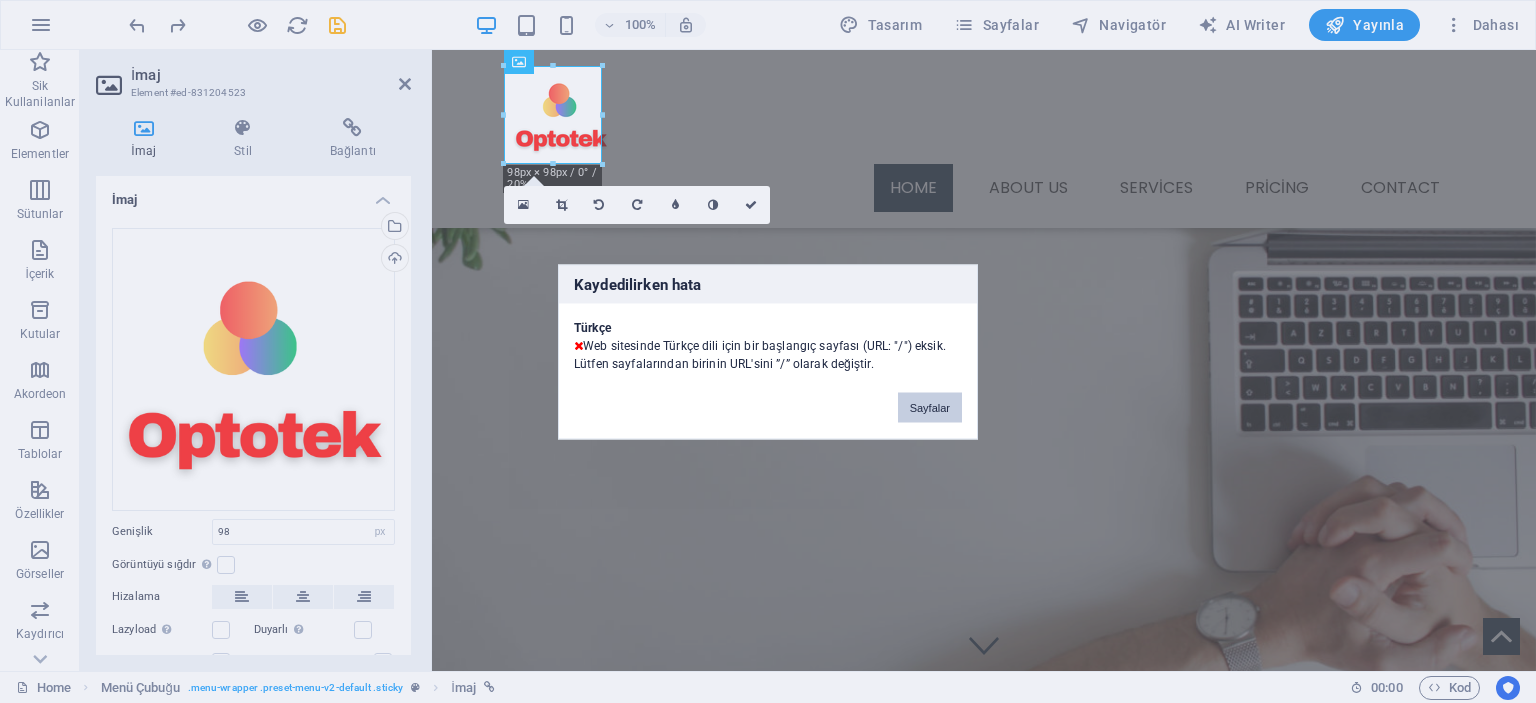 click on "Sayfalar" at bounding box center (930, 407) 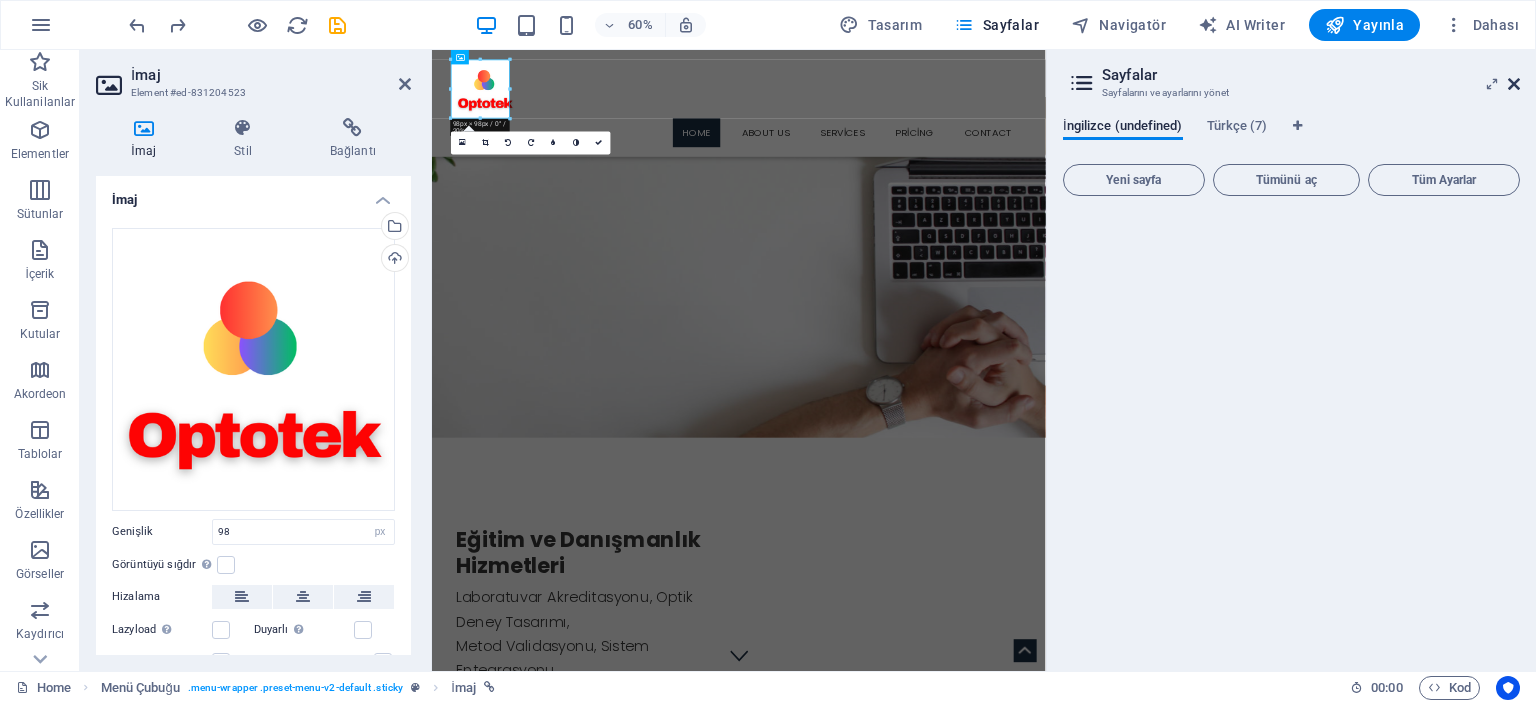 click at bounding box center (1514, 84) 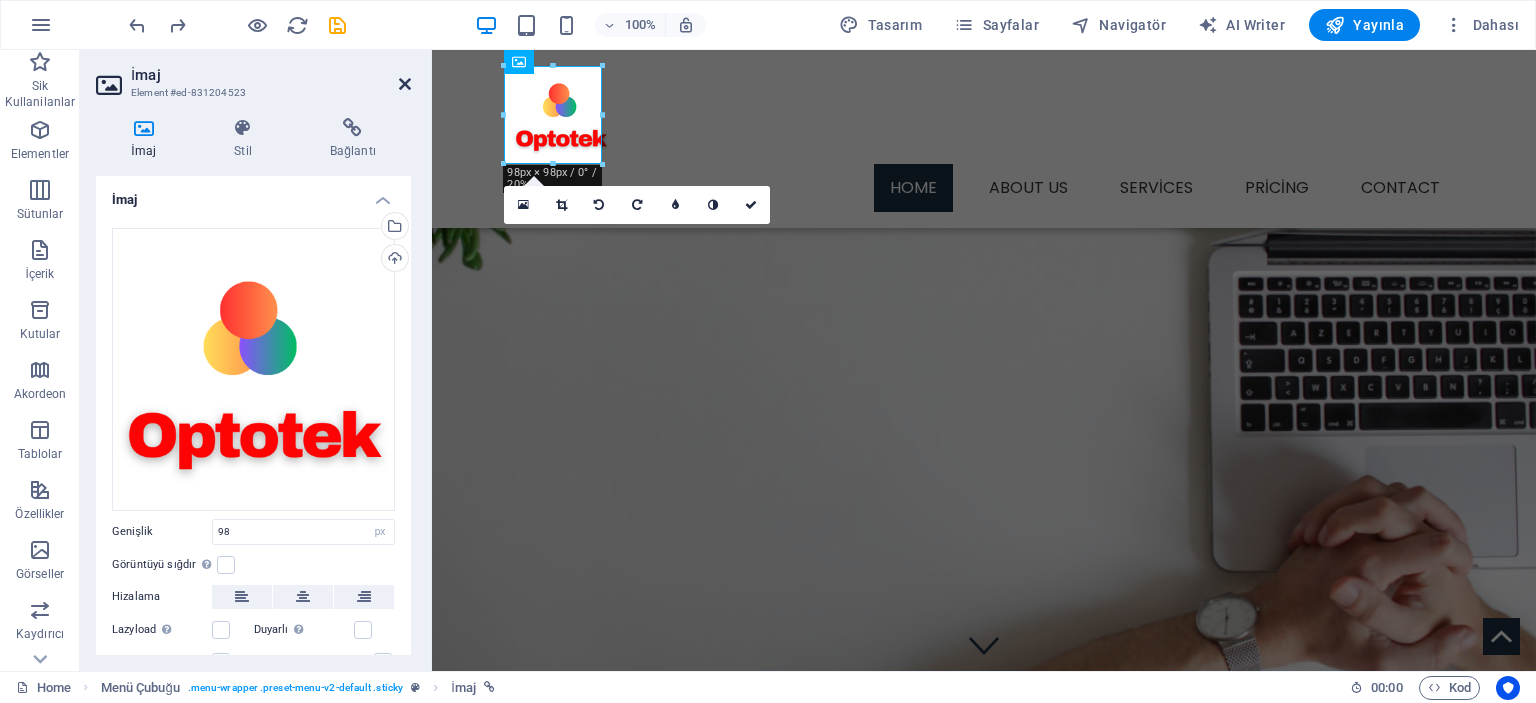 click at bounding box center [405, 84] 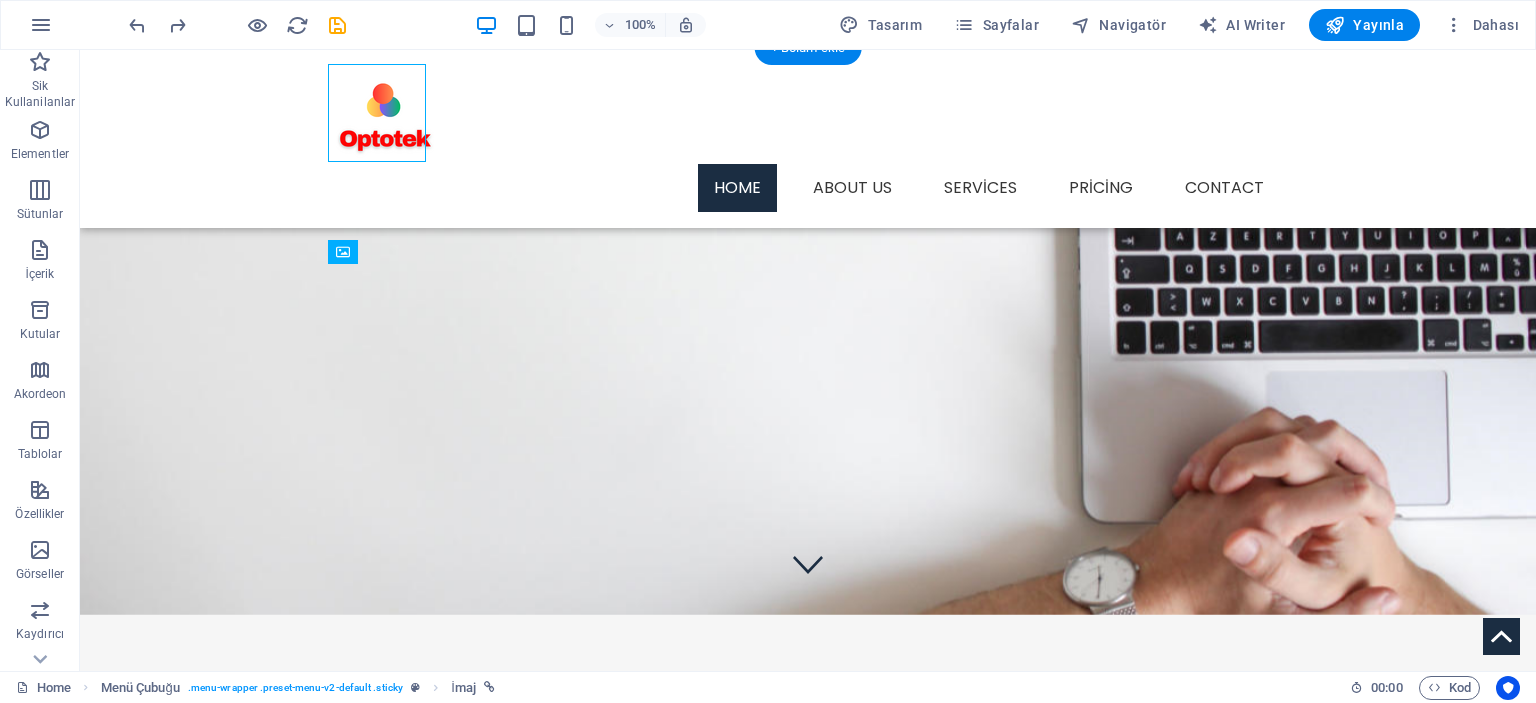 scroll, scrollTop: 0, scrollLeft: 0, axis: both 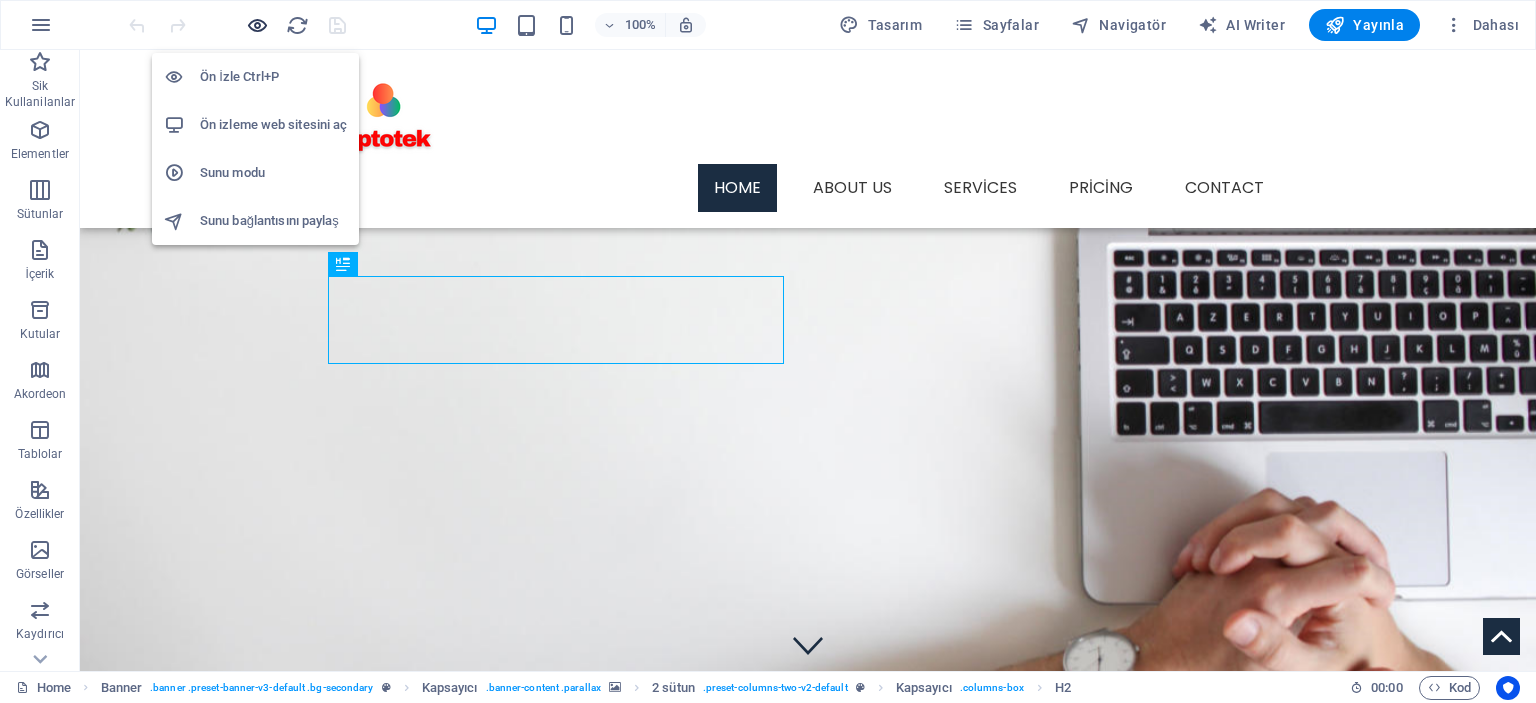 click at bounding box center (257, 25) 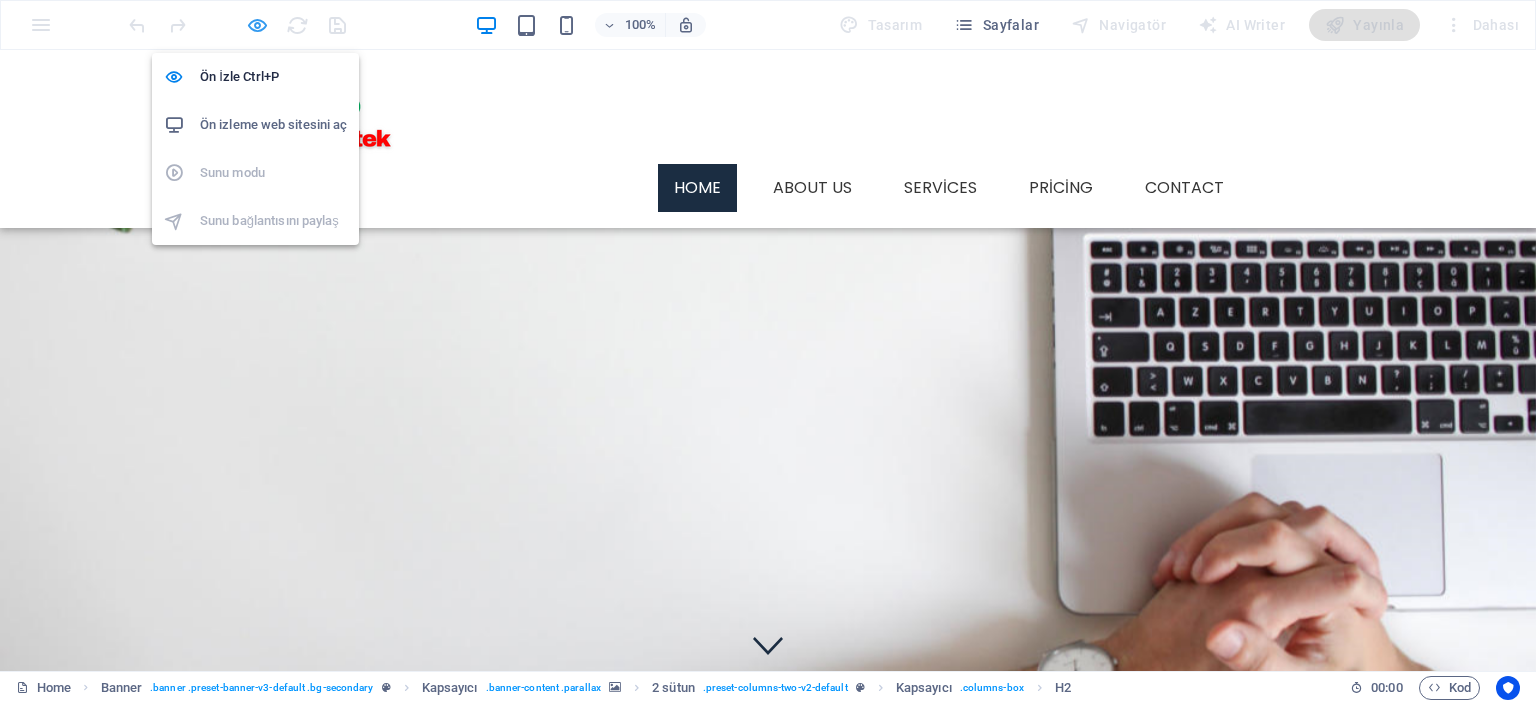 click at bounding box center [257, 25] 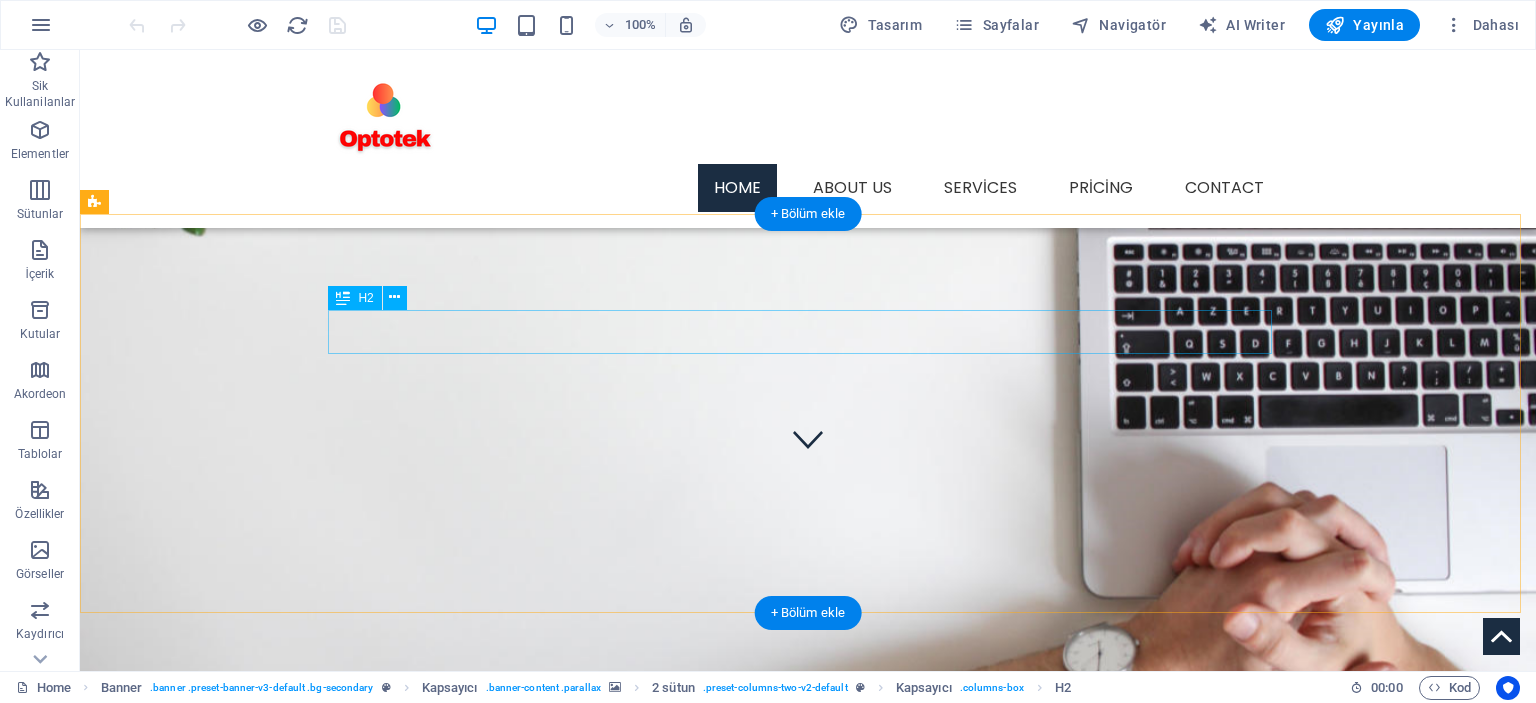 scroll, scrollTop: 0, scrollLeft: 0, axis: both 